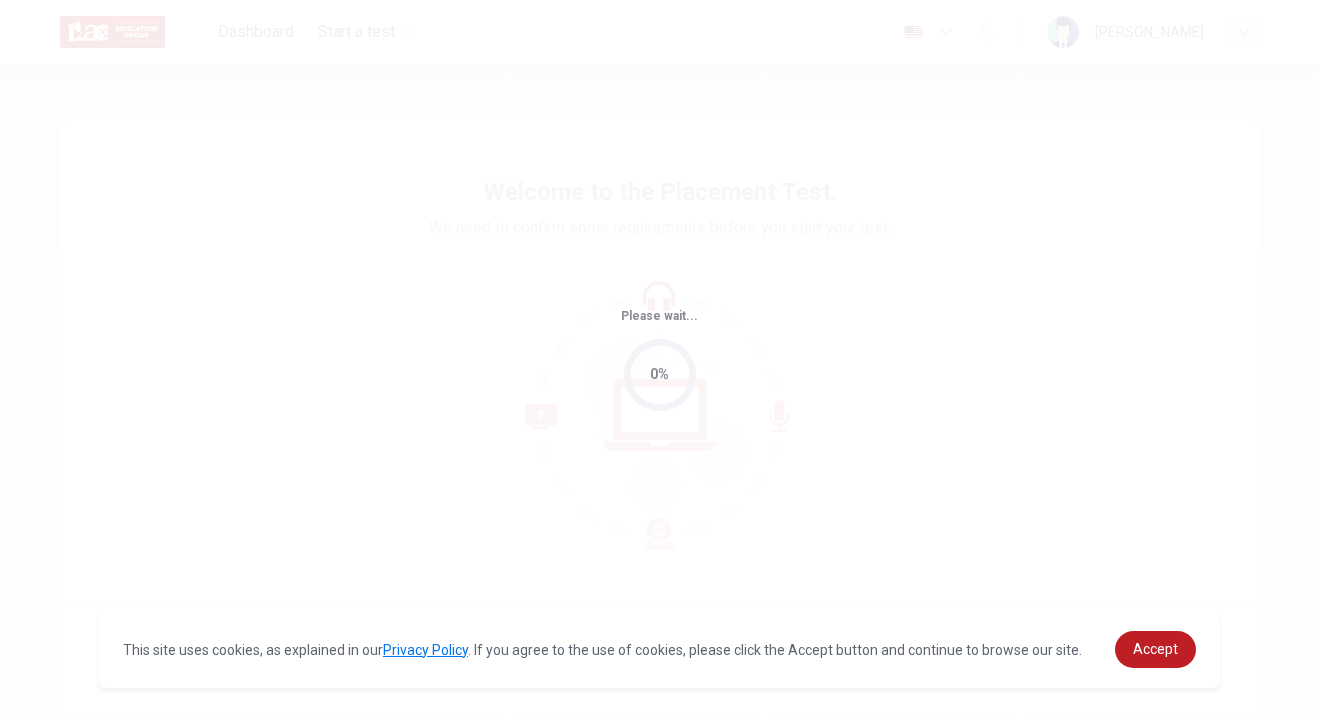 scroll, scrollTop: 0, scrollLeft: 0, axis: both 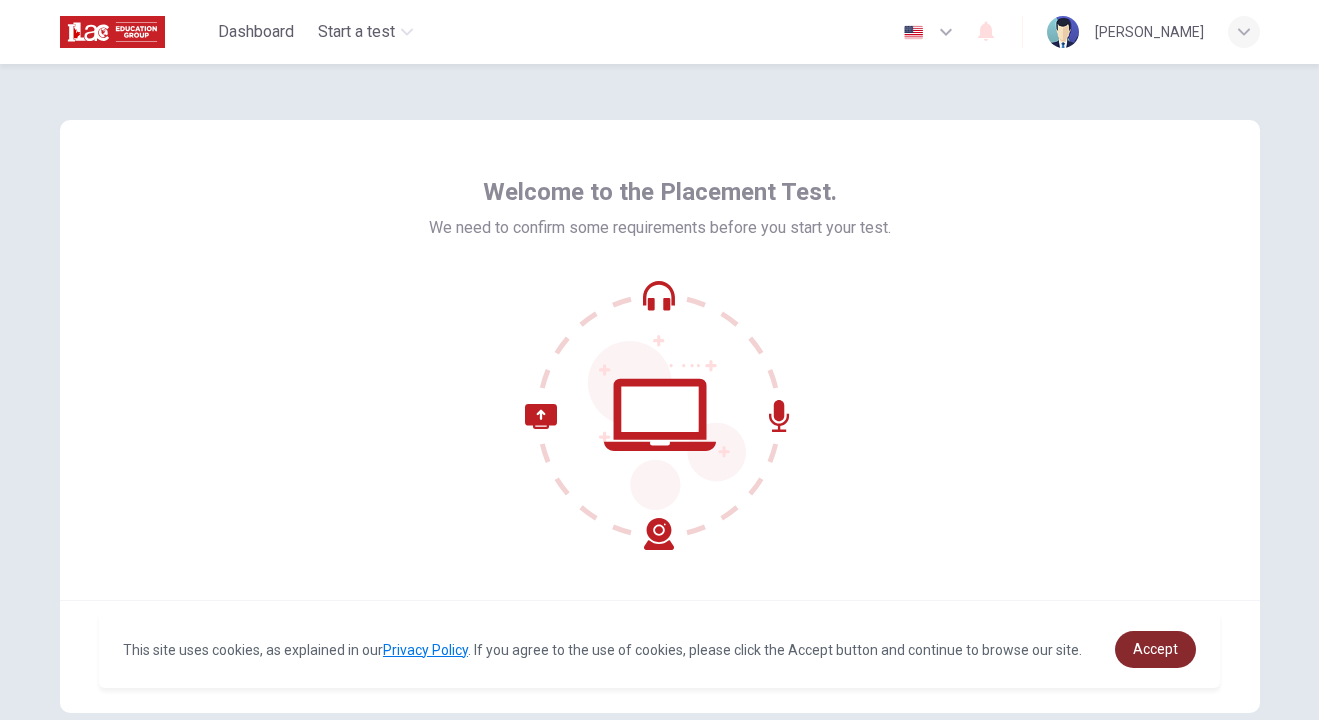 click on "Accept" at bounding box center [1155, 649] 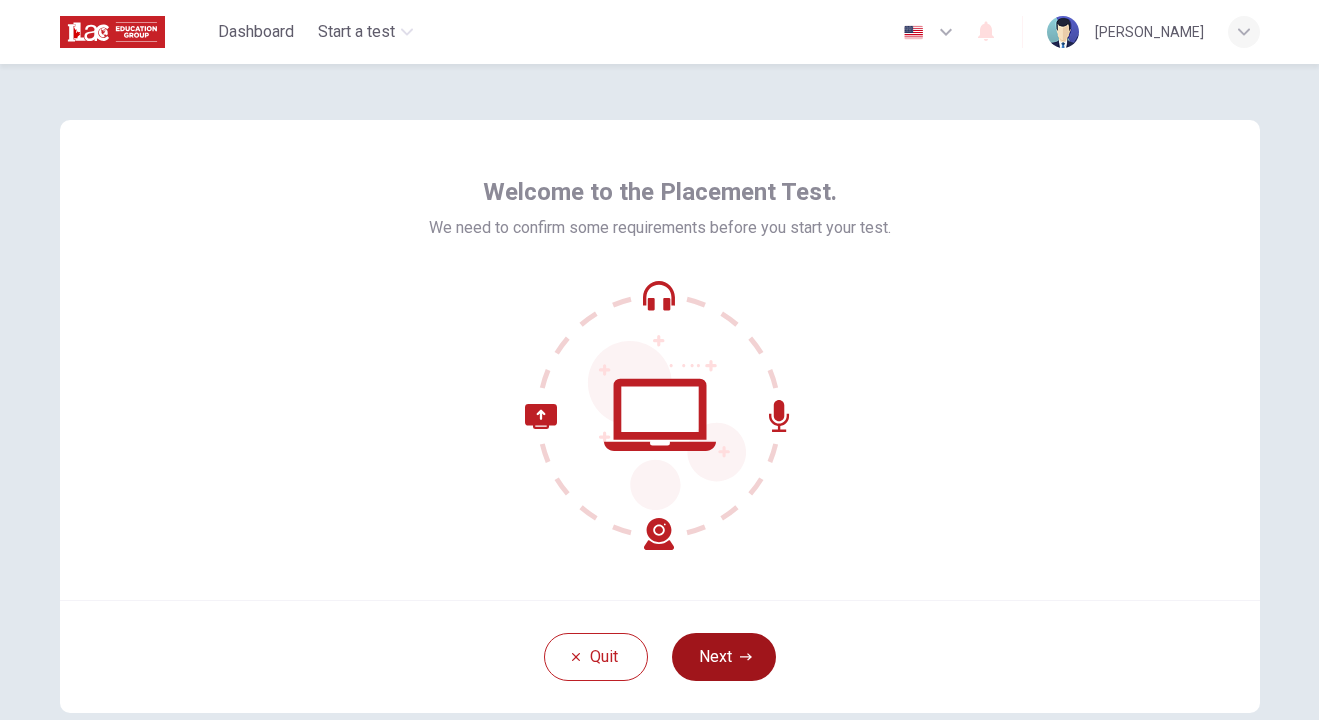 click on "Next" at bounding box center [724, 657] 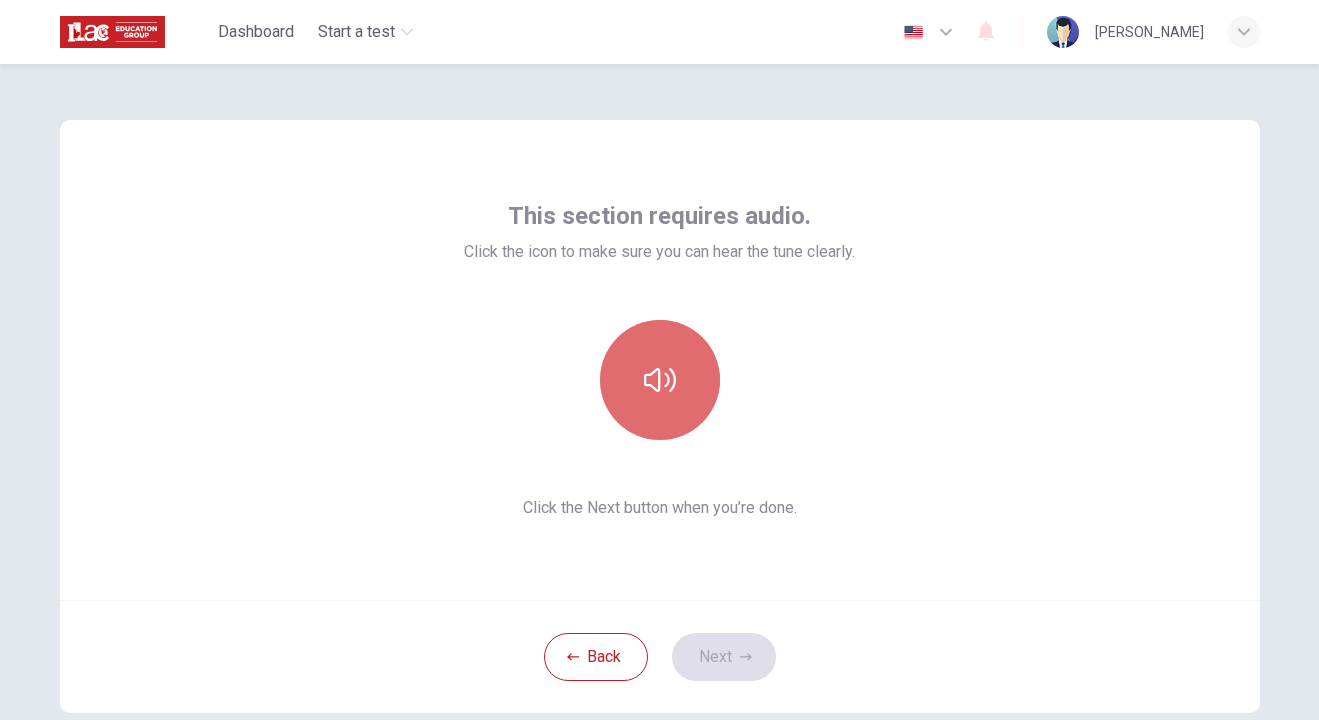 click at bounding box center [660, 380] 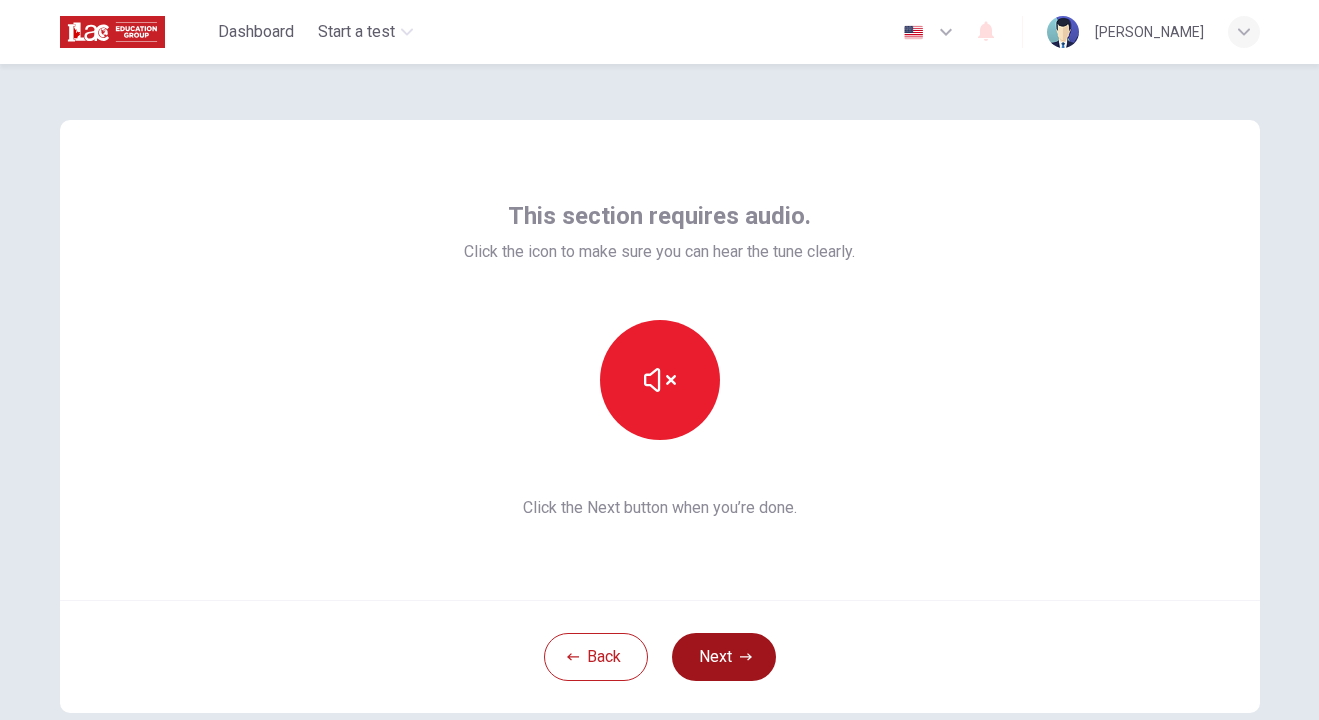 click on "Next" at bounding box center (724, 657) 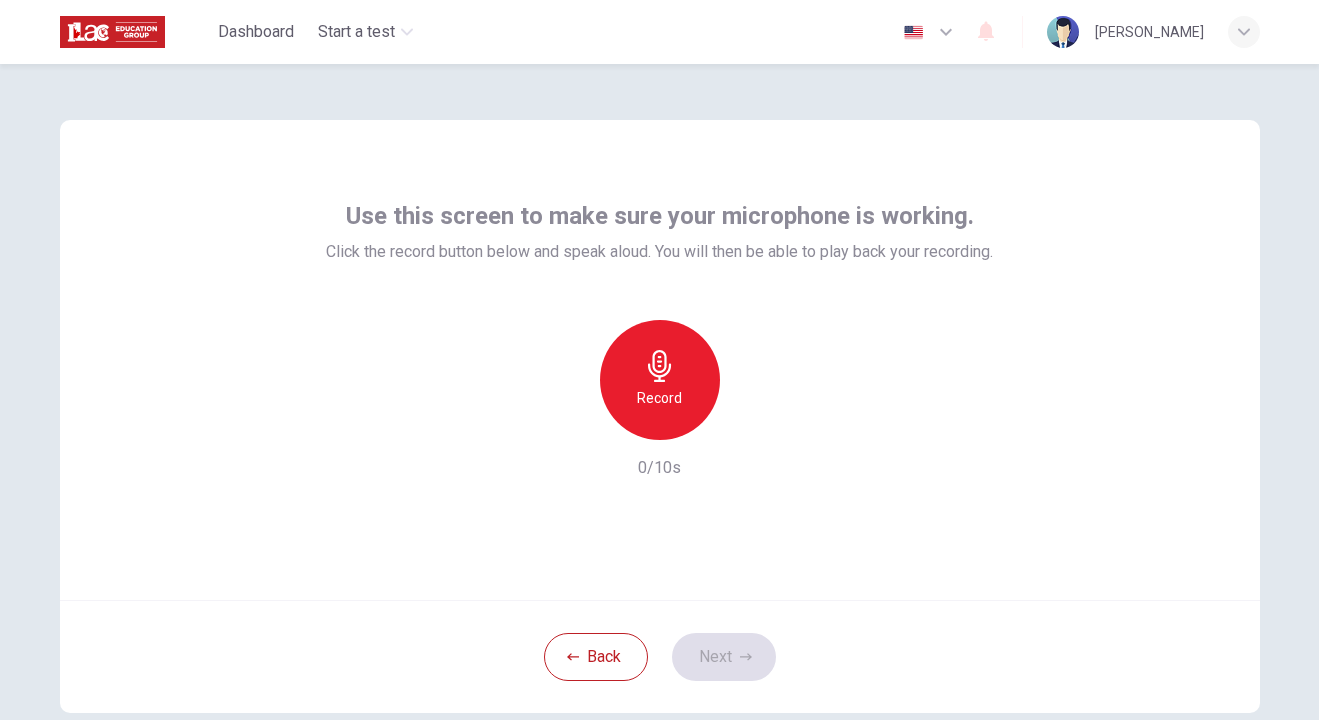 click on "Record" at bounding box center [660, 380] 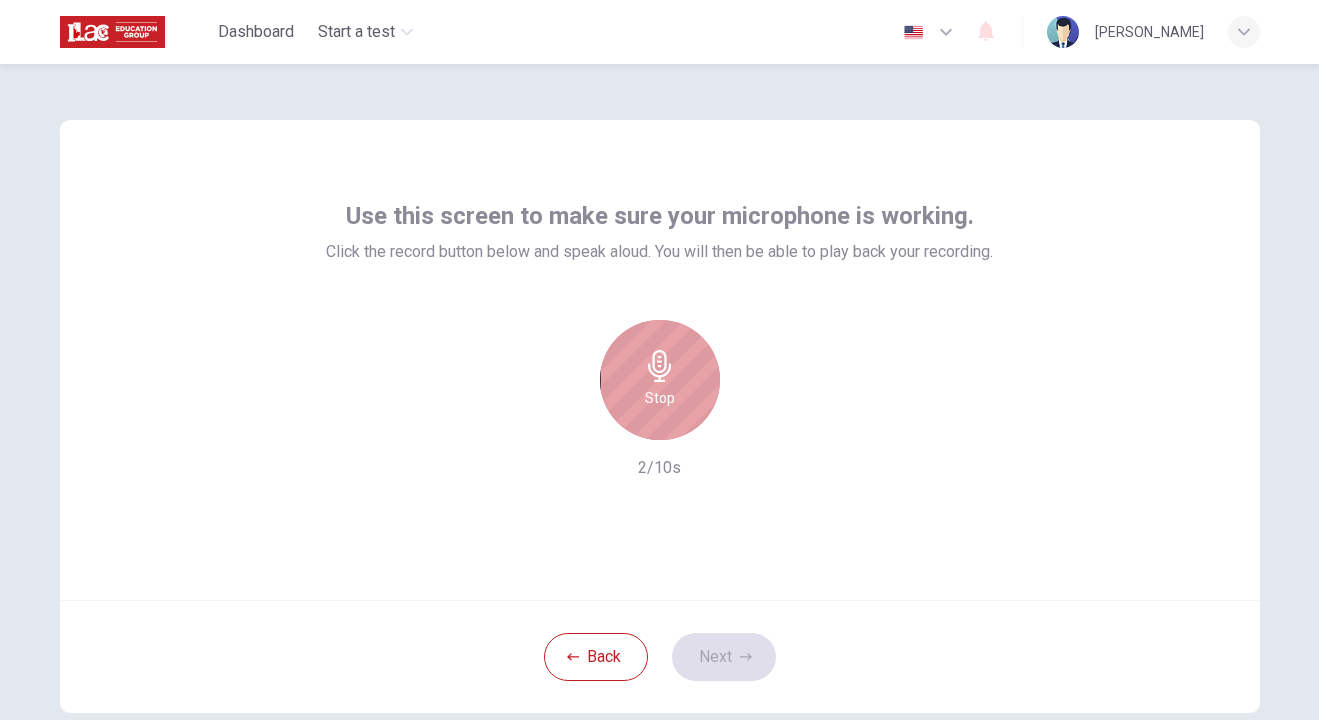 click on "Stop" at bounding box center (660, 380) 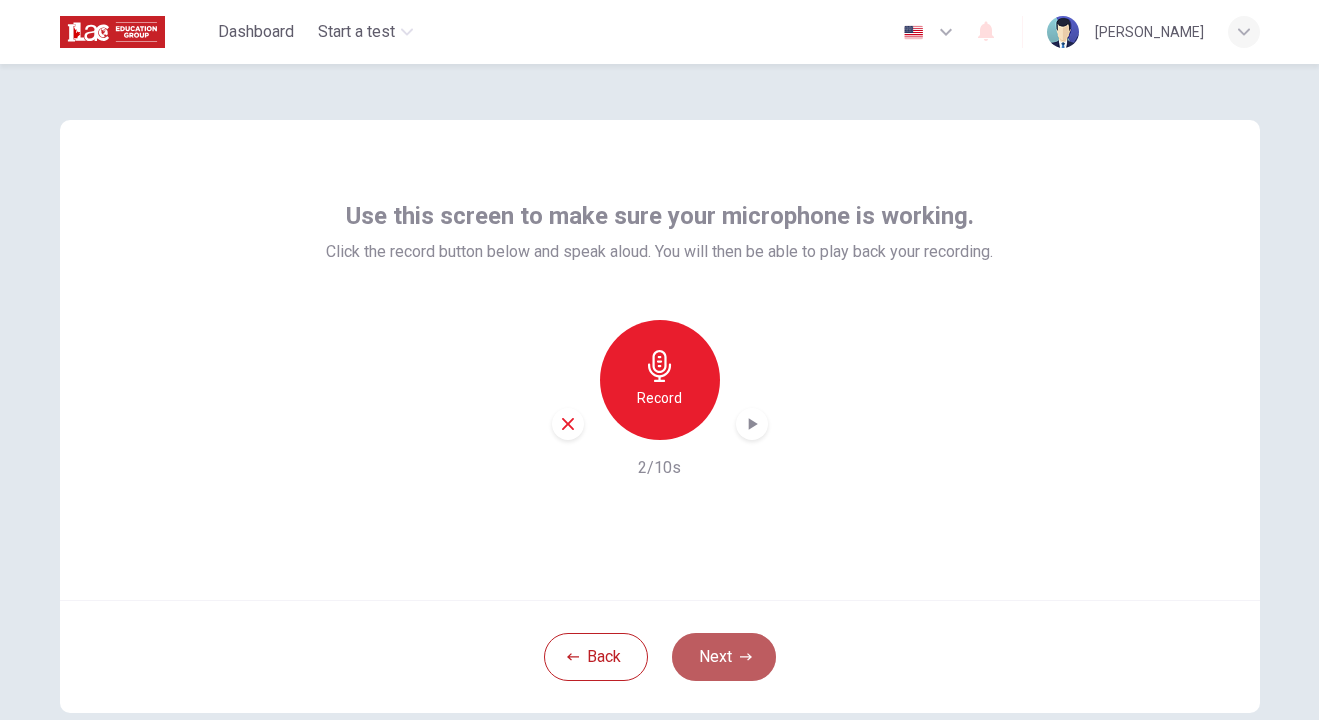 click on "Next" at bounding box center [724, 657] 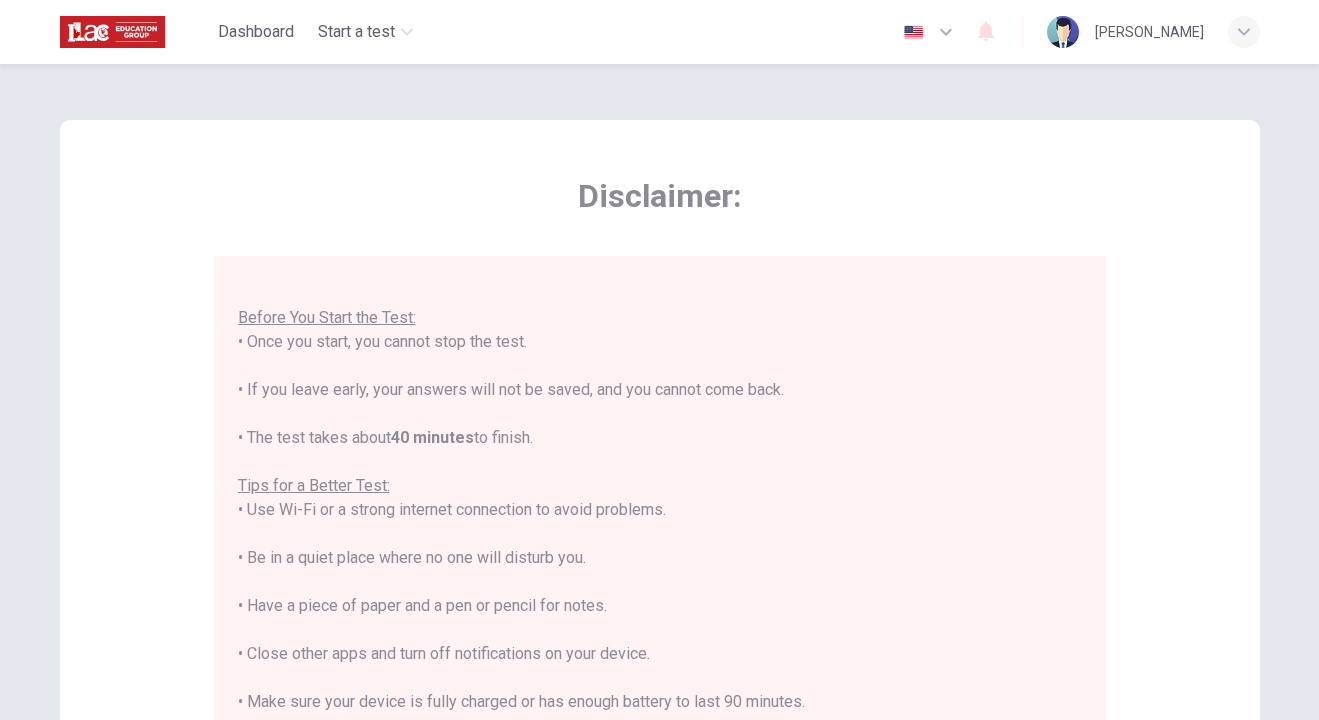 scroll, scrollTop: 21, scrollLeft: 0, axis: vertical 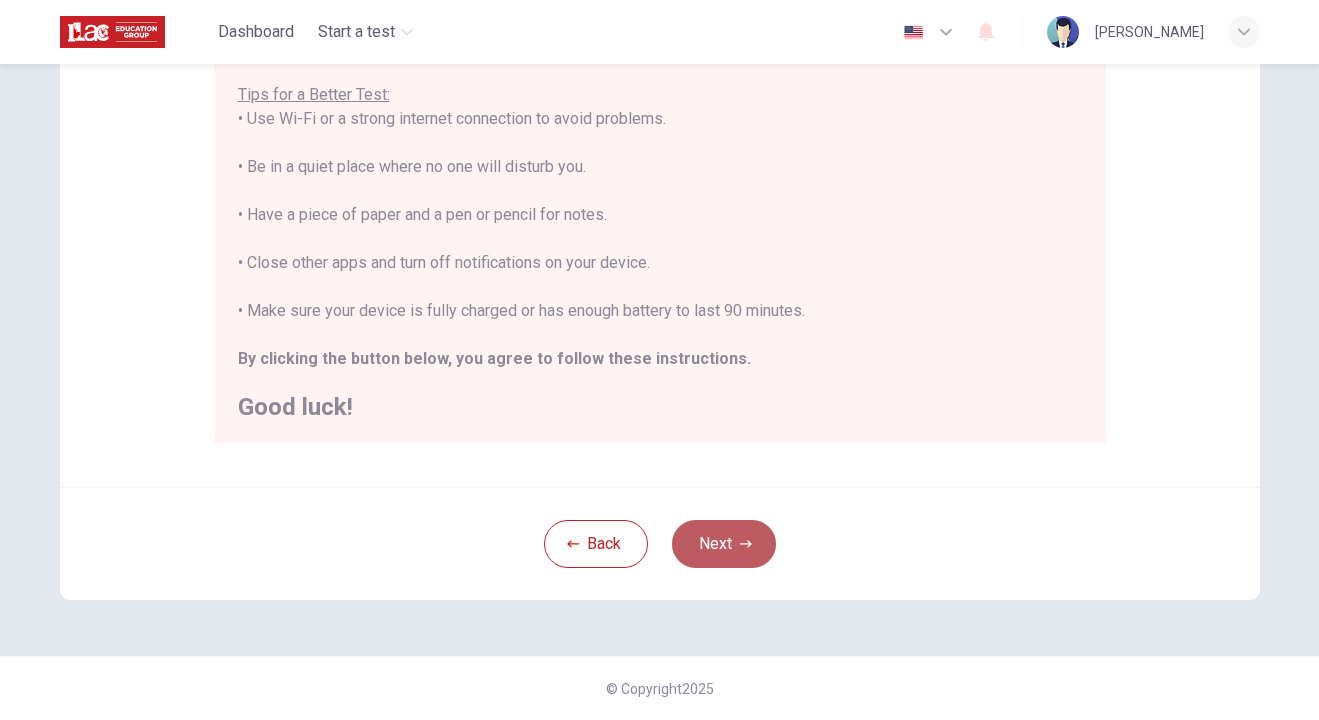 click 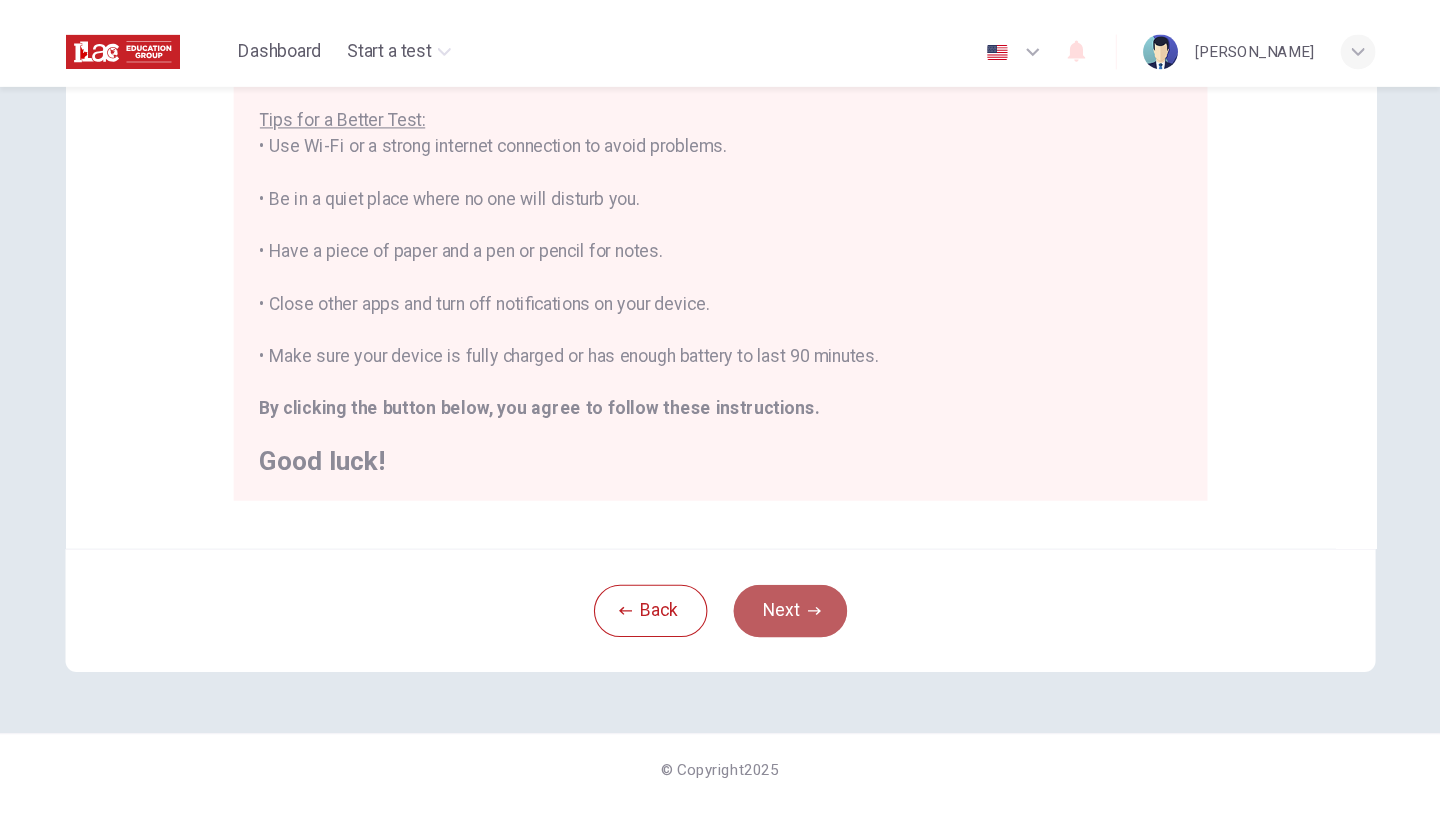 scroll, scrollTop: 113, scrollLeft: 0, axis: vertical 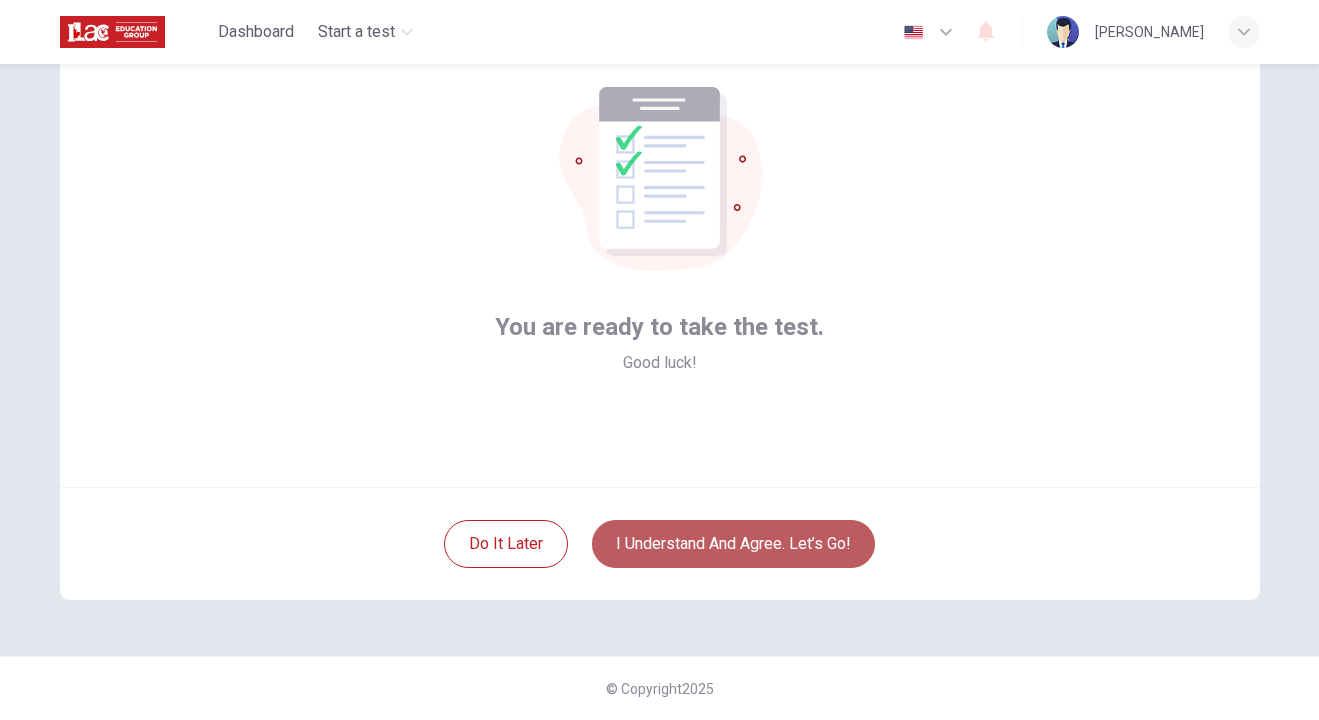 click on "I understand and agree. Let’s go!" at bounding box center [733, 544] 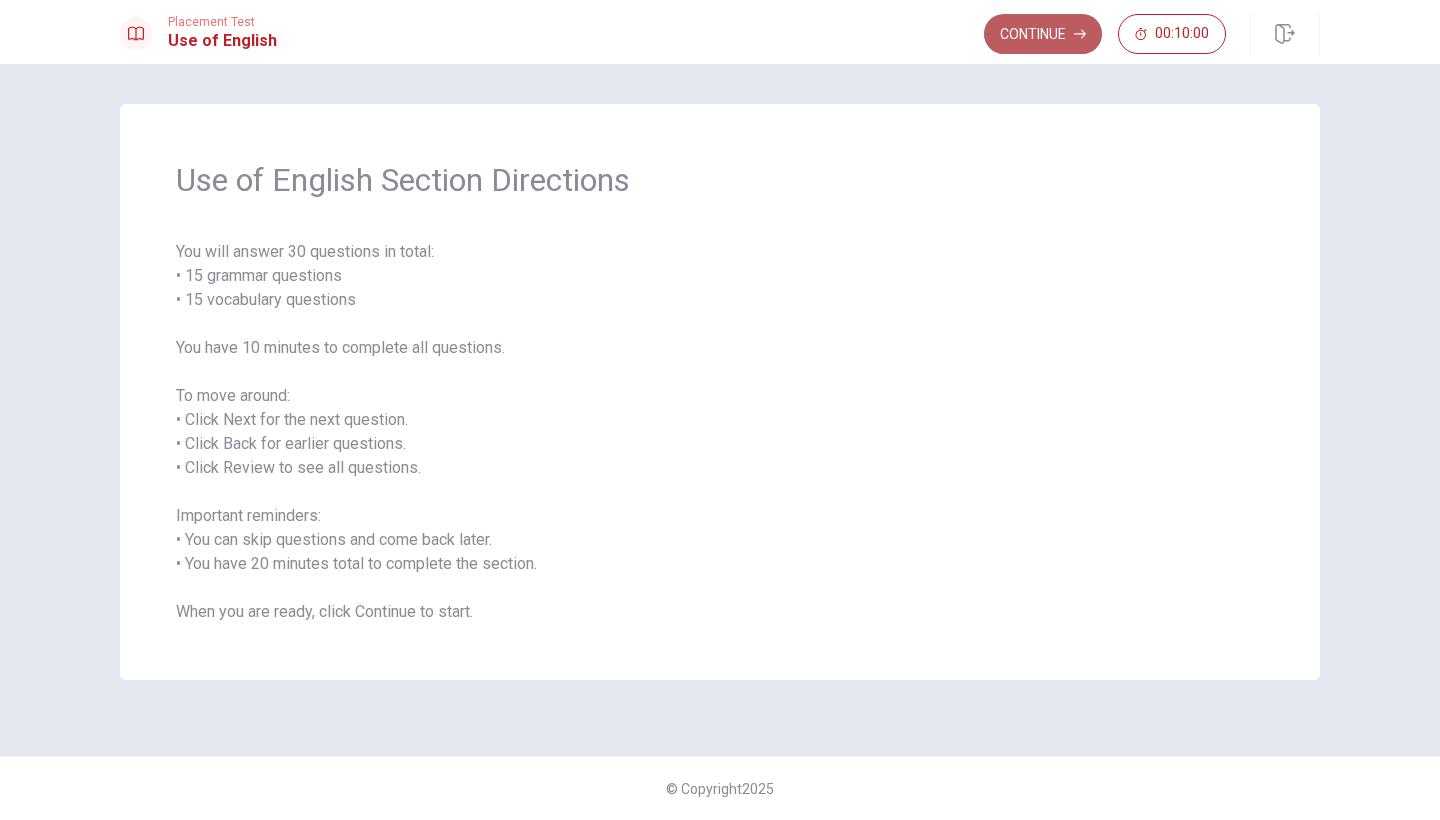 click on "Continue" at bounding box center (1043, 34) 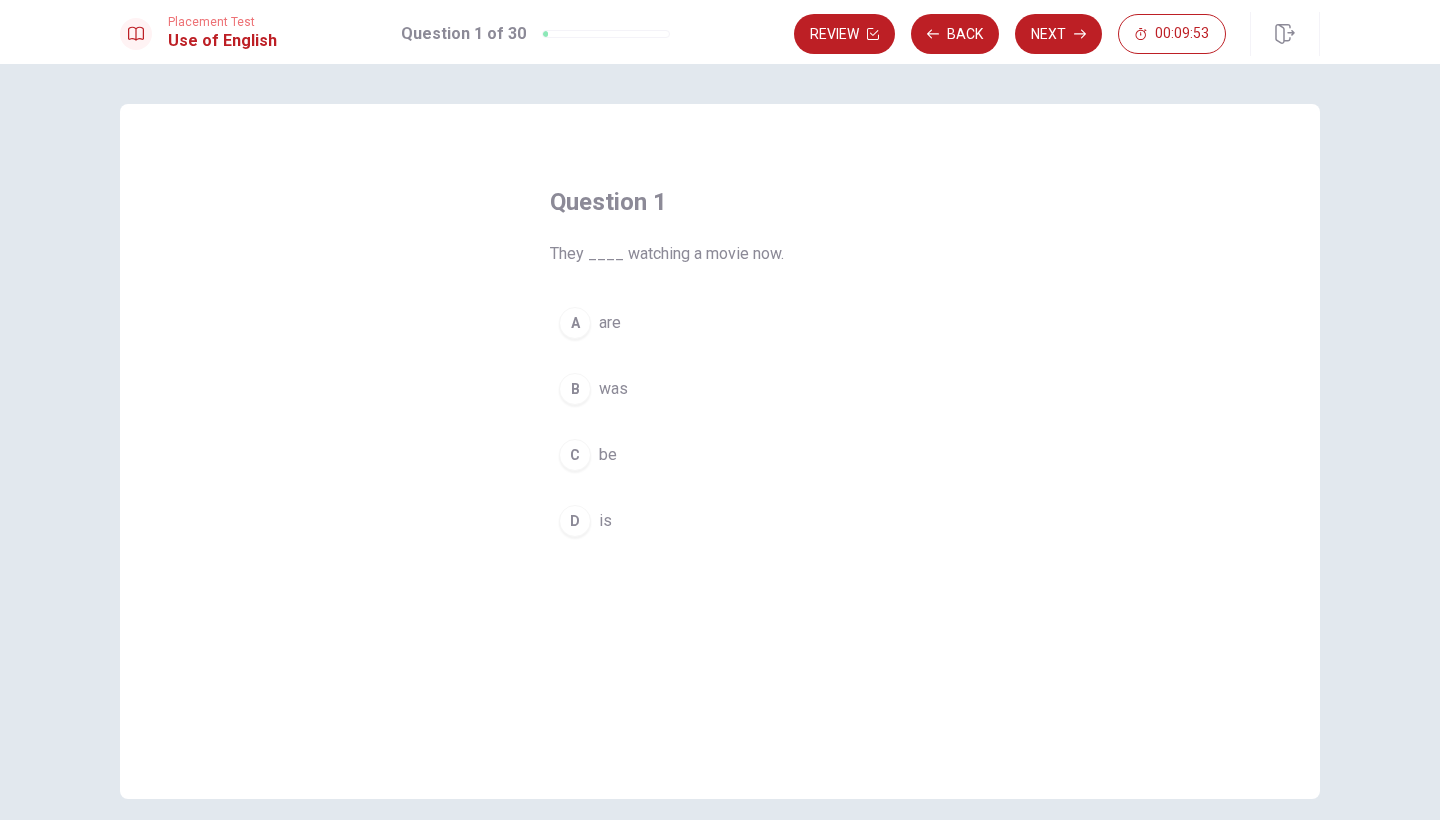 click on "A" at bounding box center [575, 323] 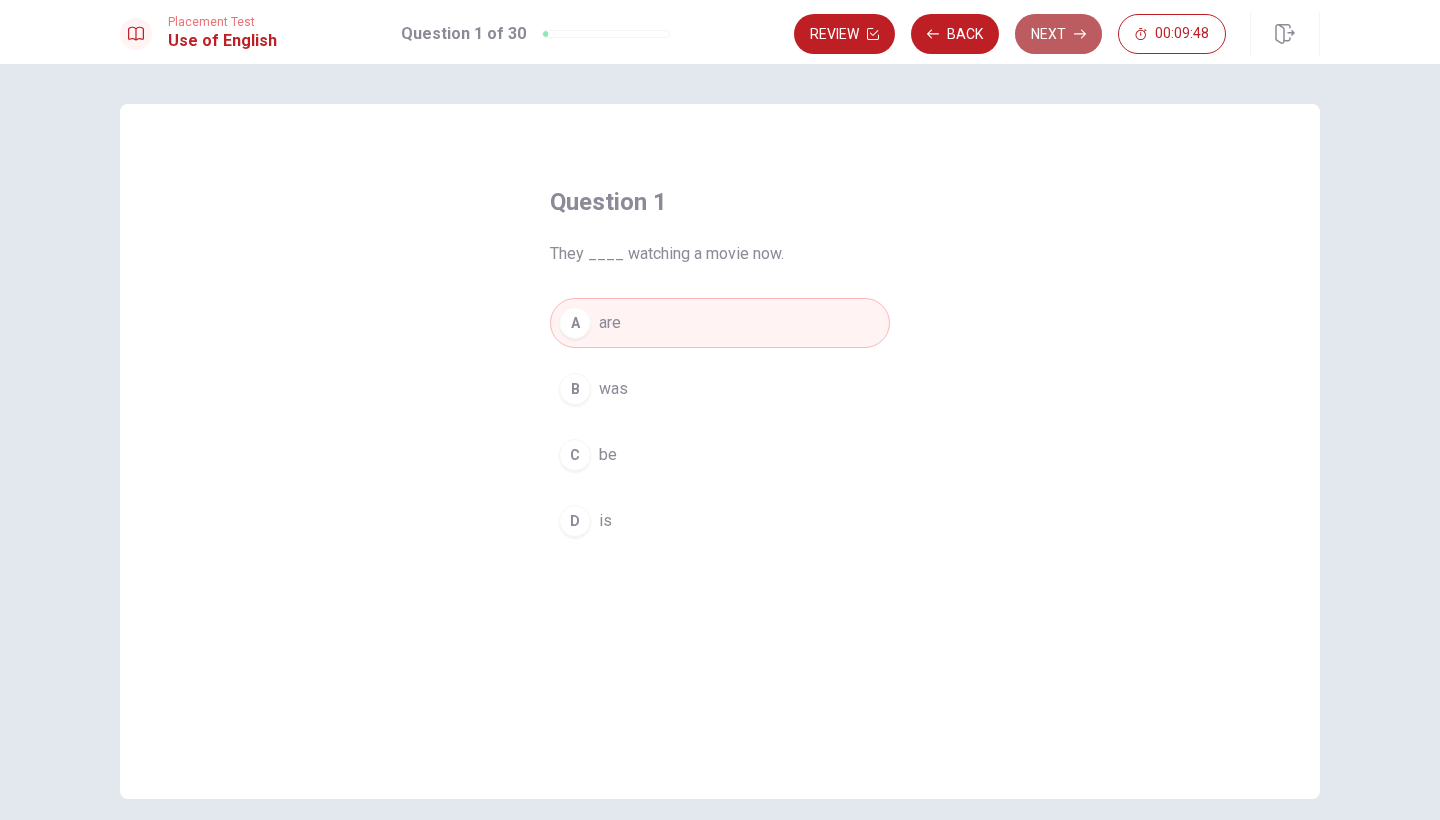click 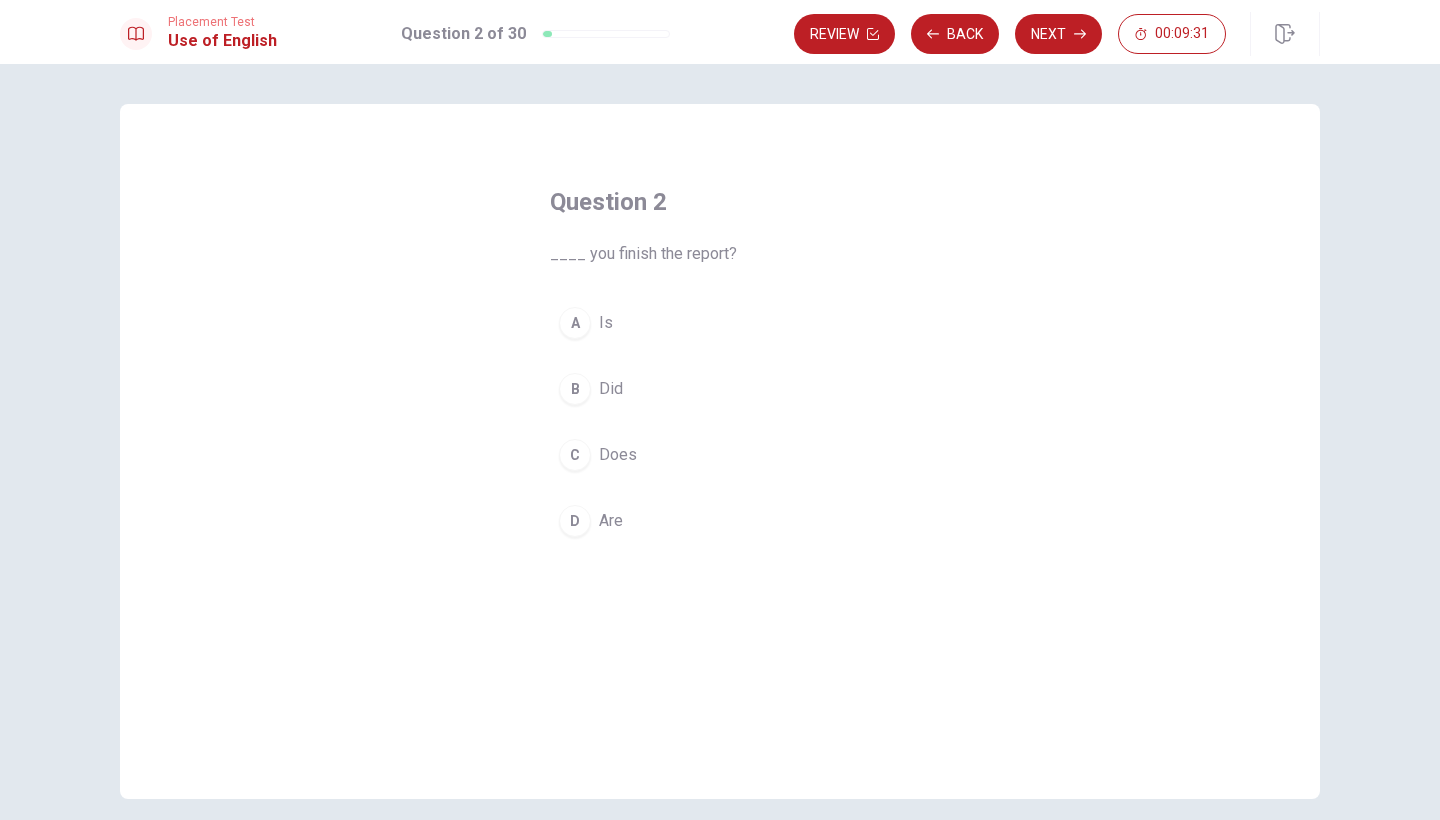 click on "B" at bounding box center (575, 389) 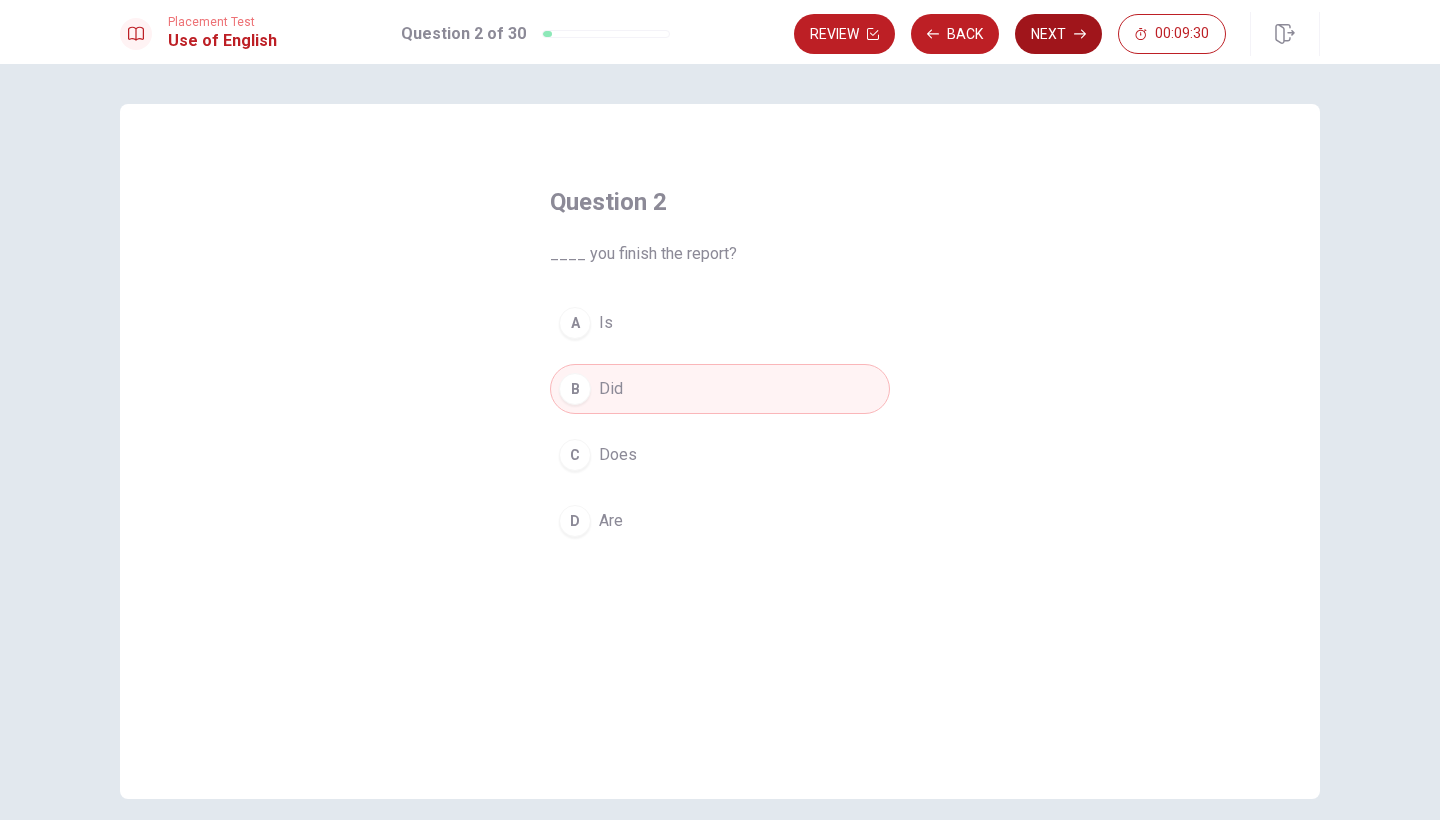 click on "Next" at bounding box center (1058, 34) 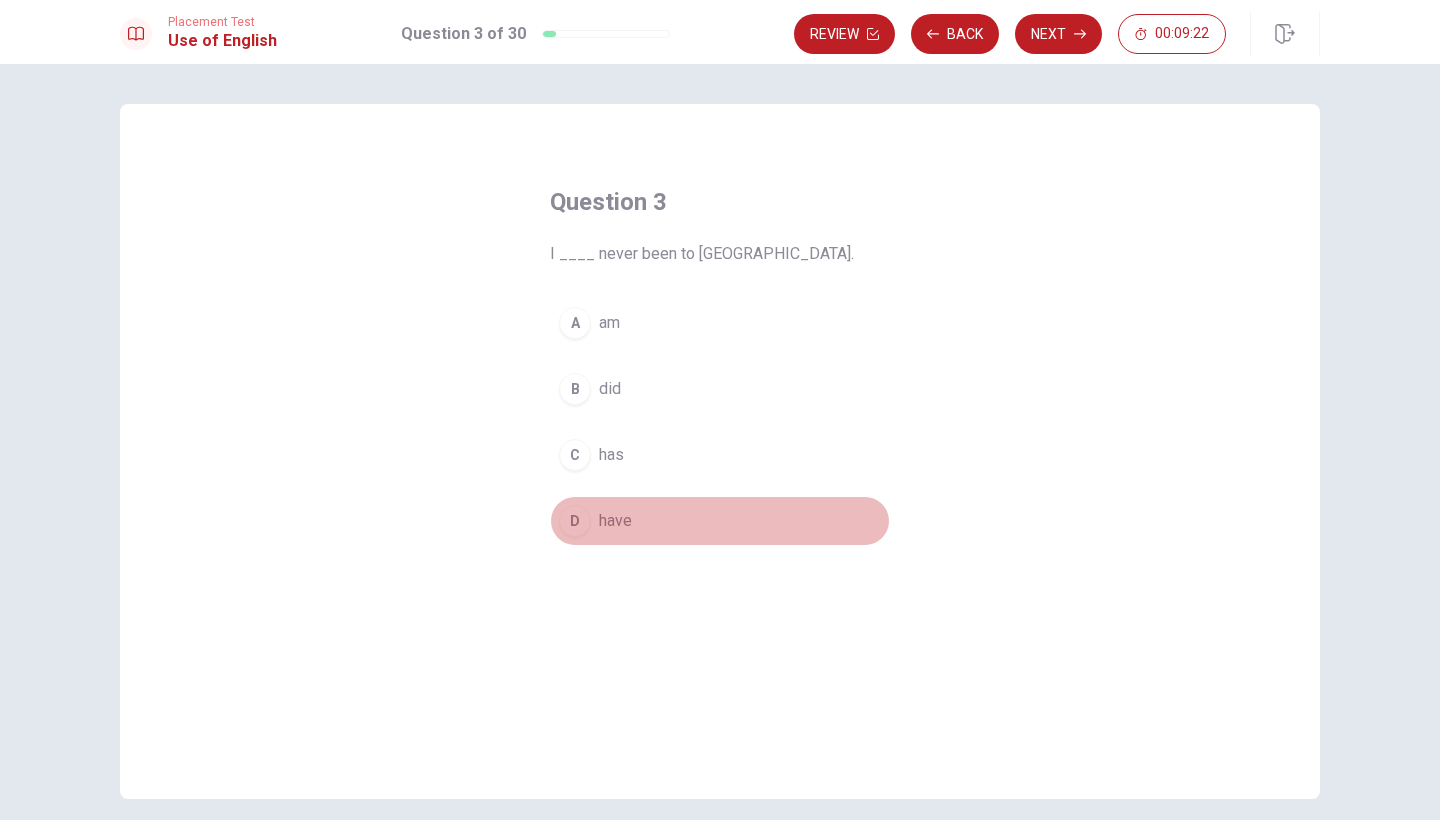 click on "D" at bounding box center [575, 521] 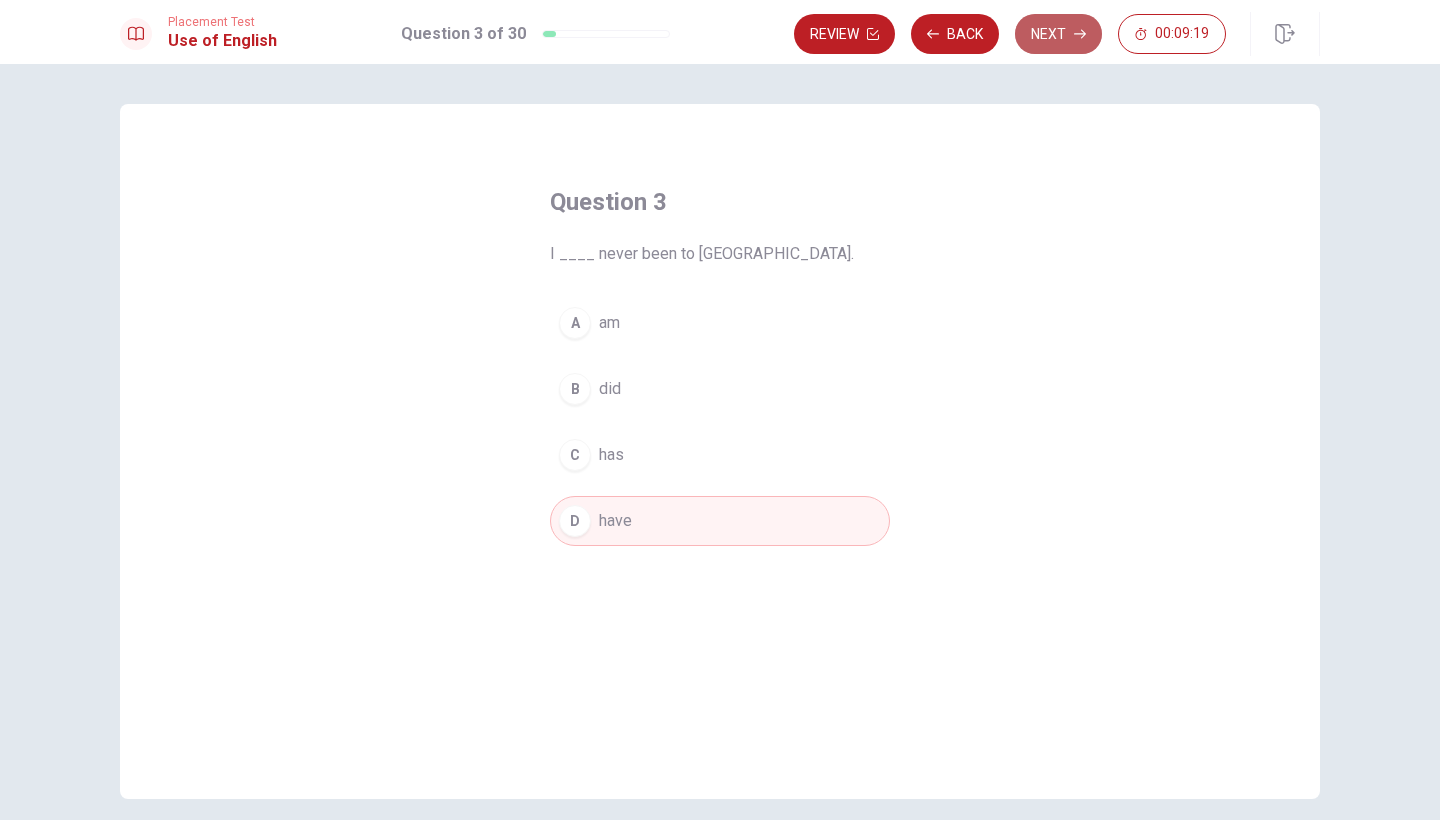 click on "Next" at bounding box center [1058, 34] 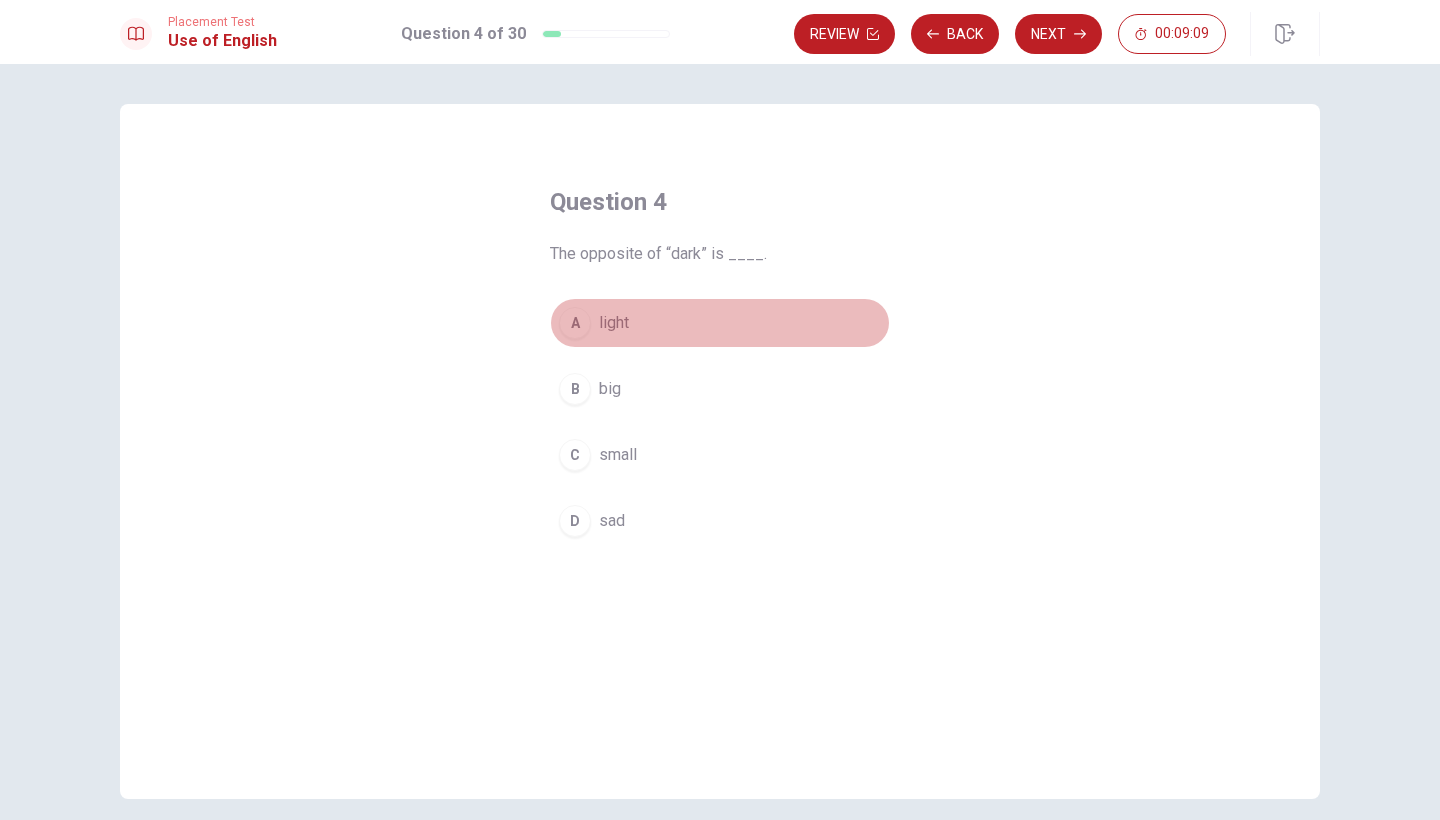 click on "light" at bounding box center [614, 323] 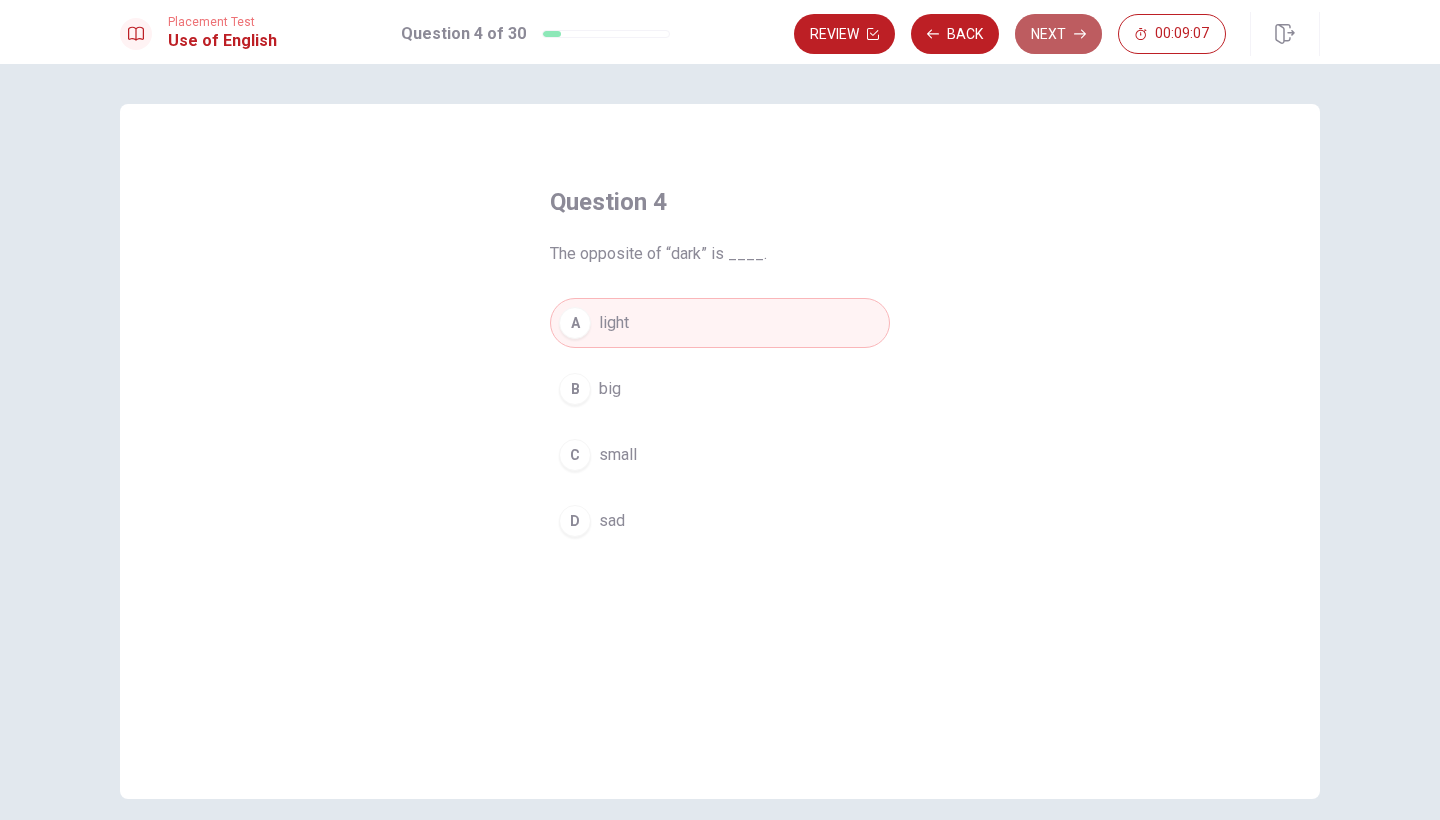 click on "Next" at bounding box center (1058, 34) 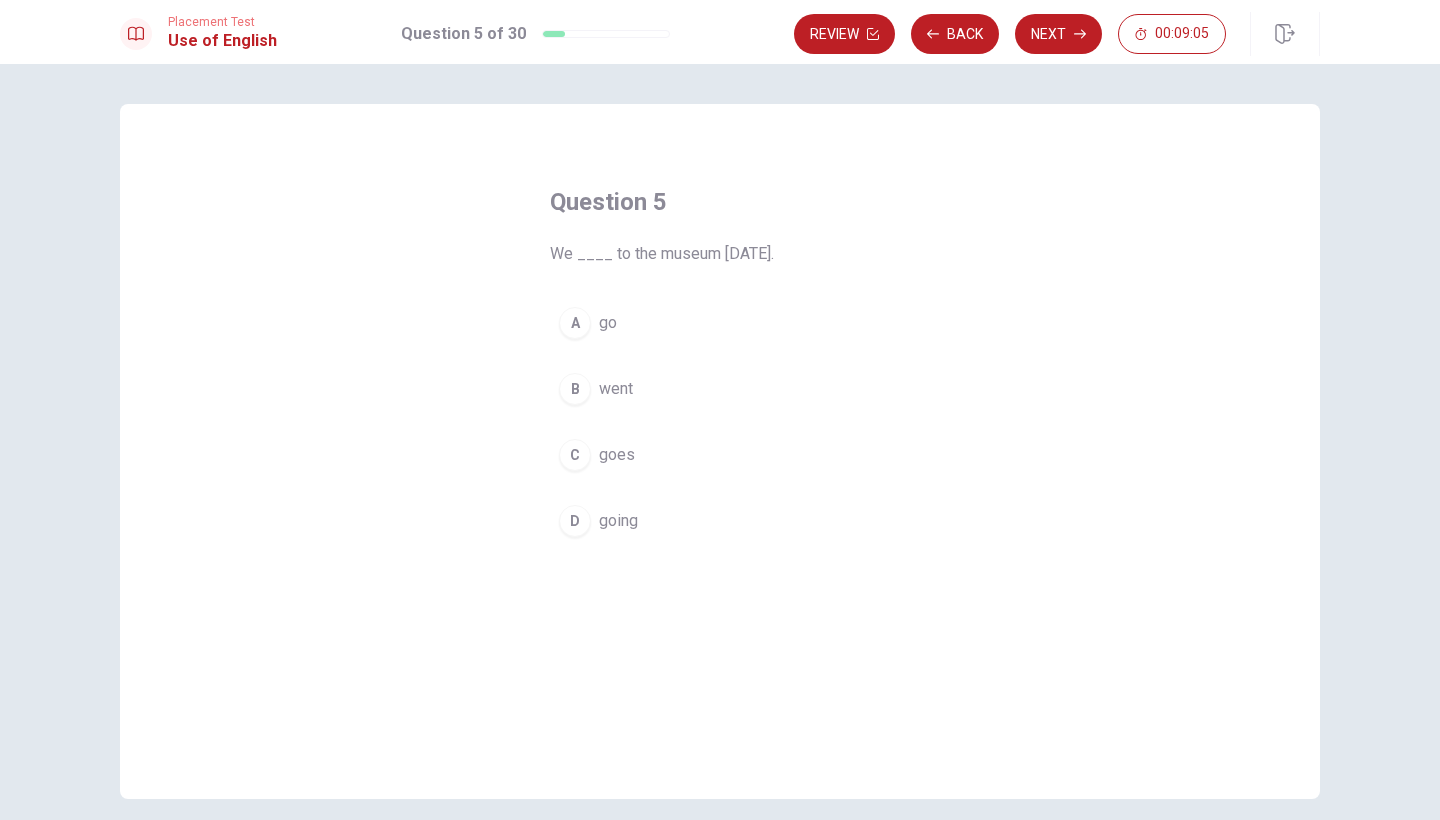 scroll, scrollTop: 0, scrollLeft: 0, axis: both 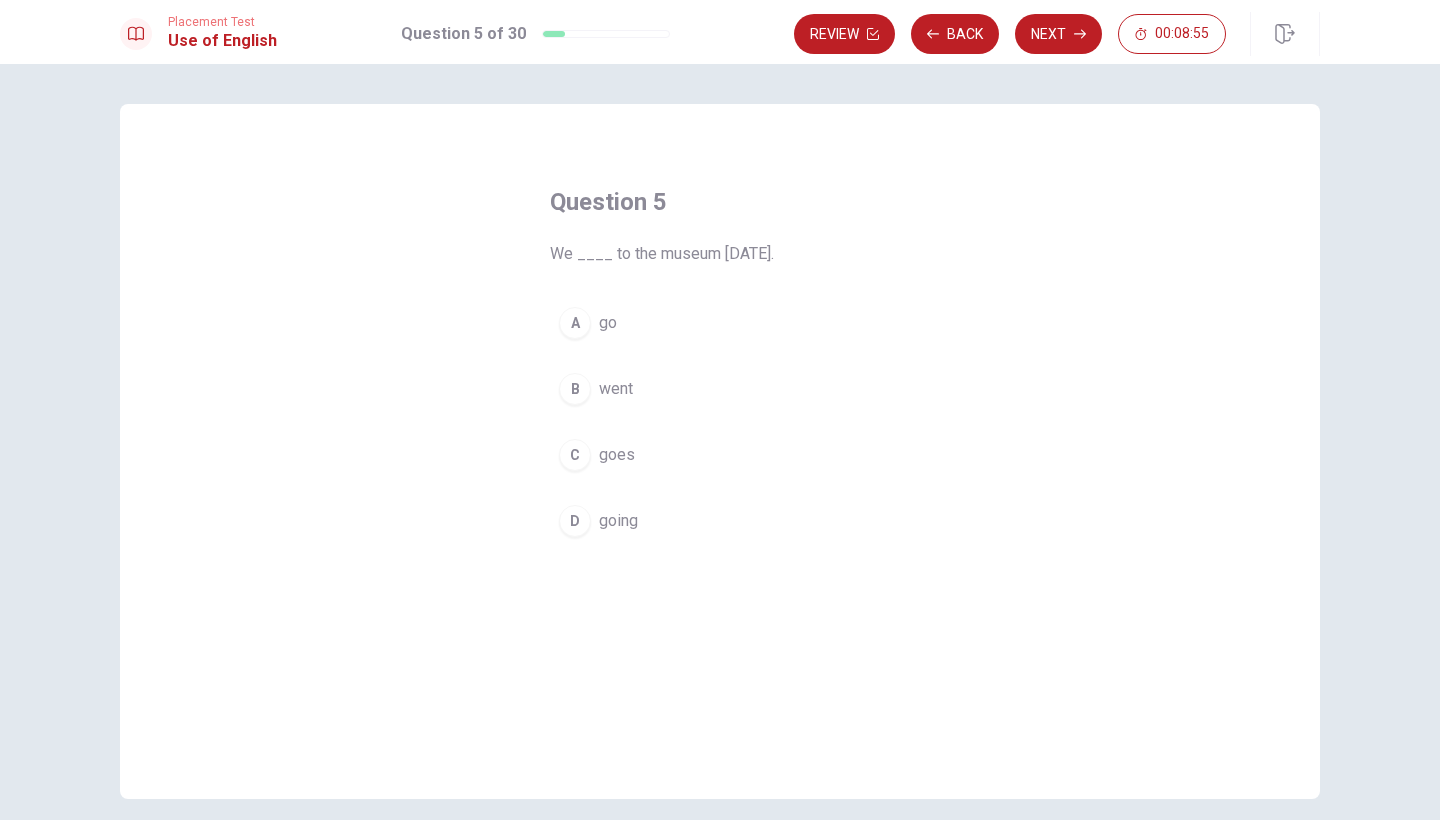 click on "B" at bounding box center (575, 389) 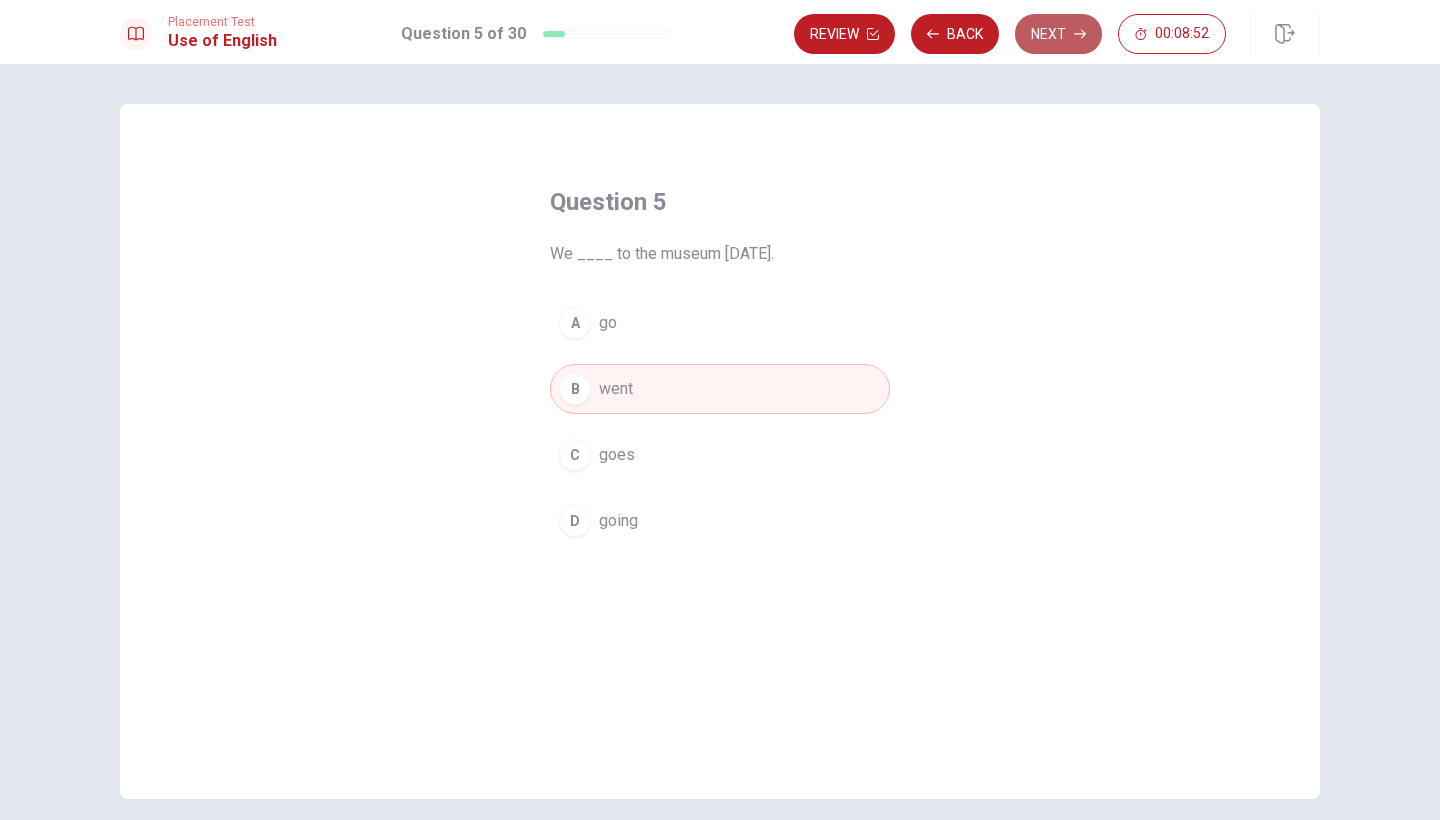 click on "Next" at bounding box center (1058, 34) 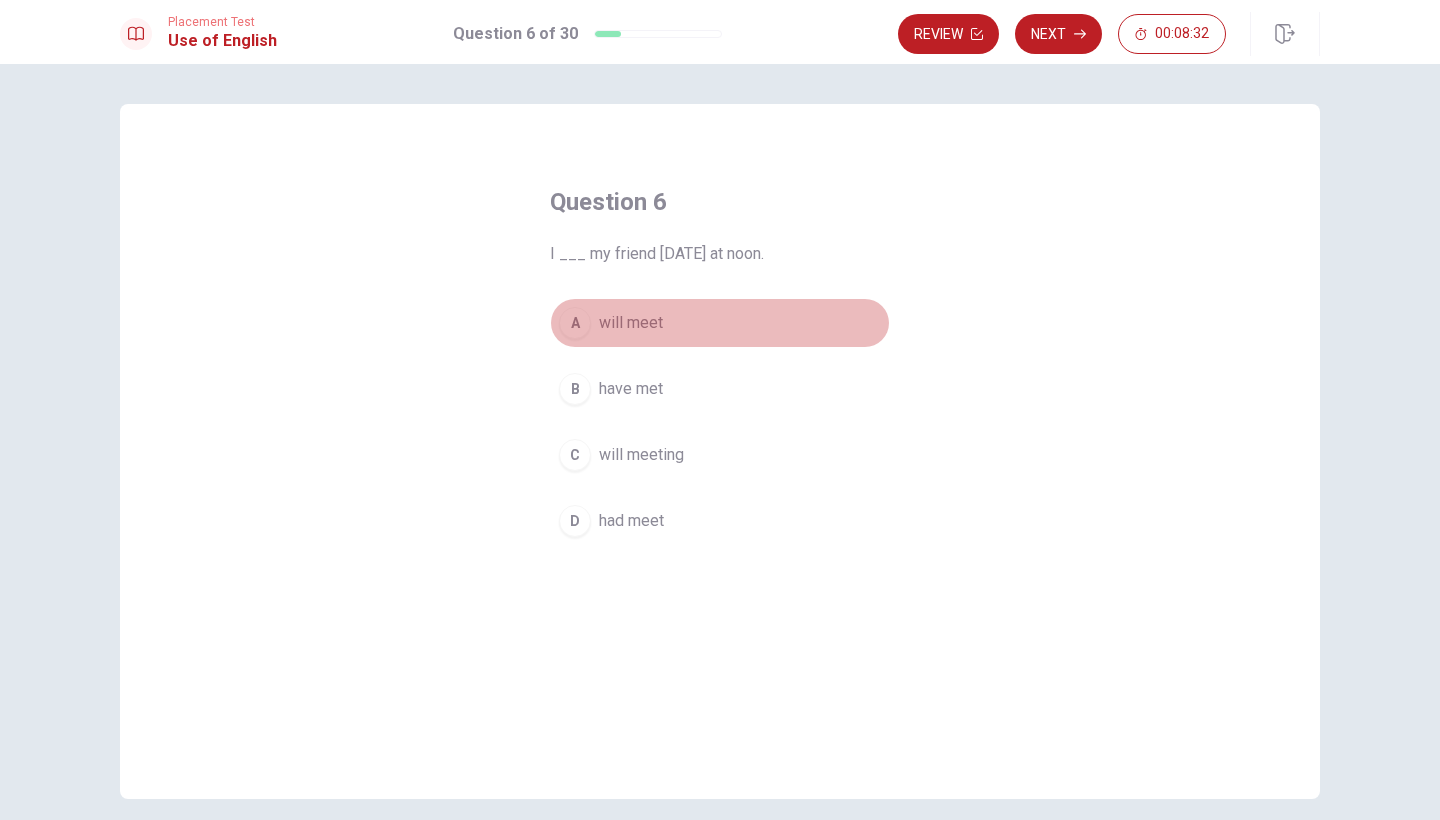 click on "A" at bounding box center (575, 323) 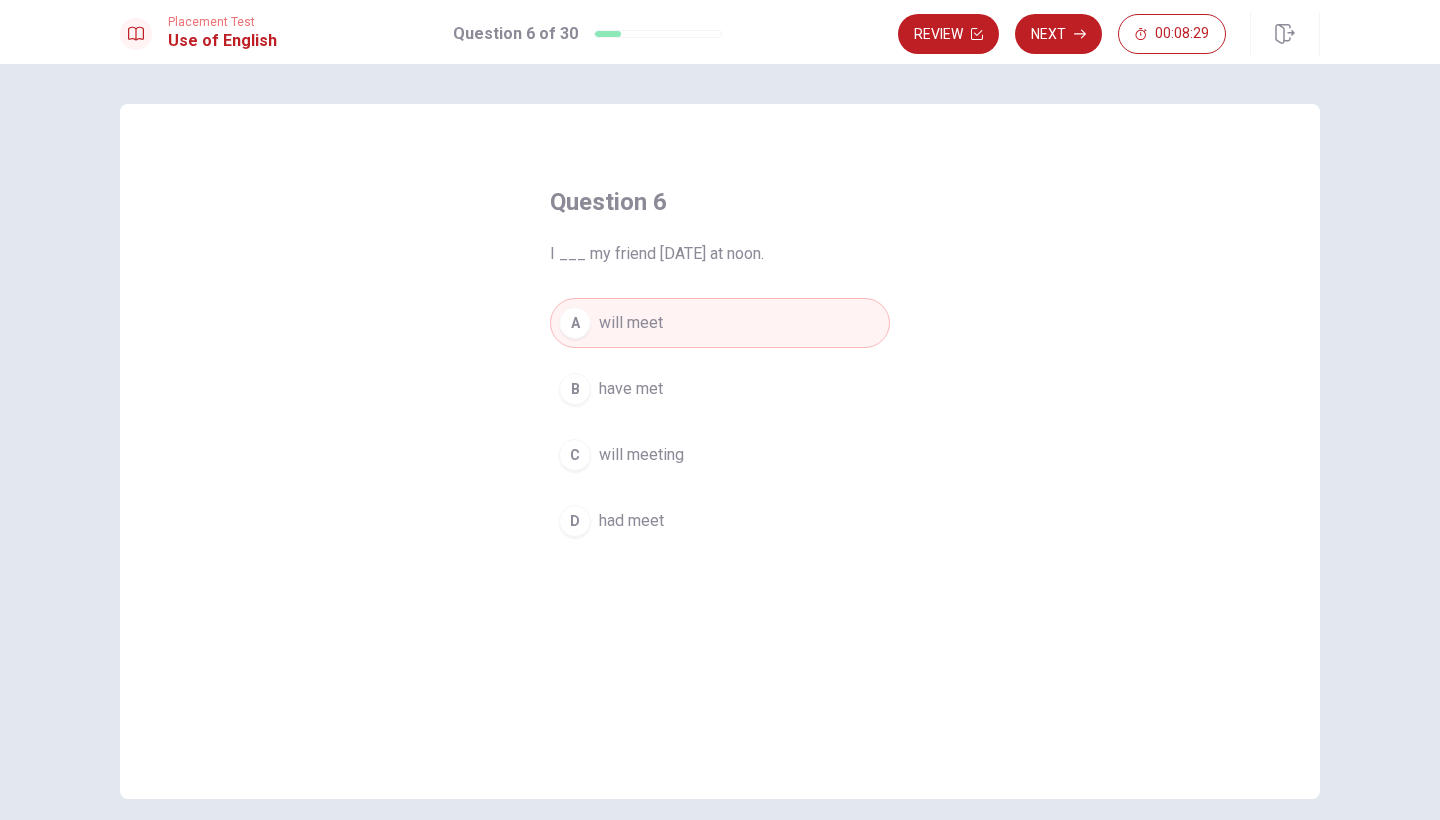 click 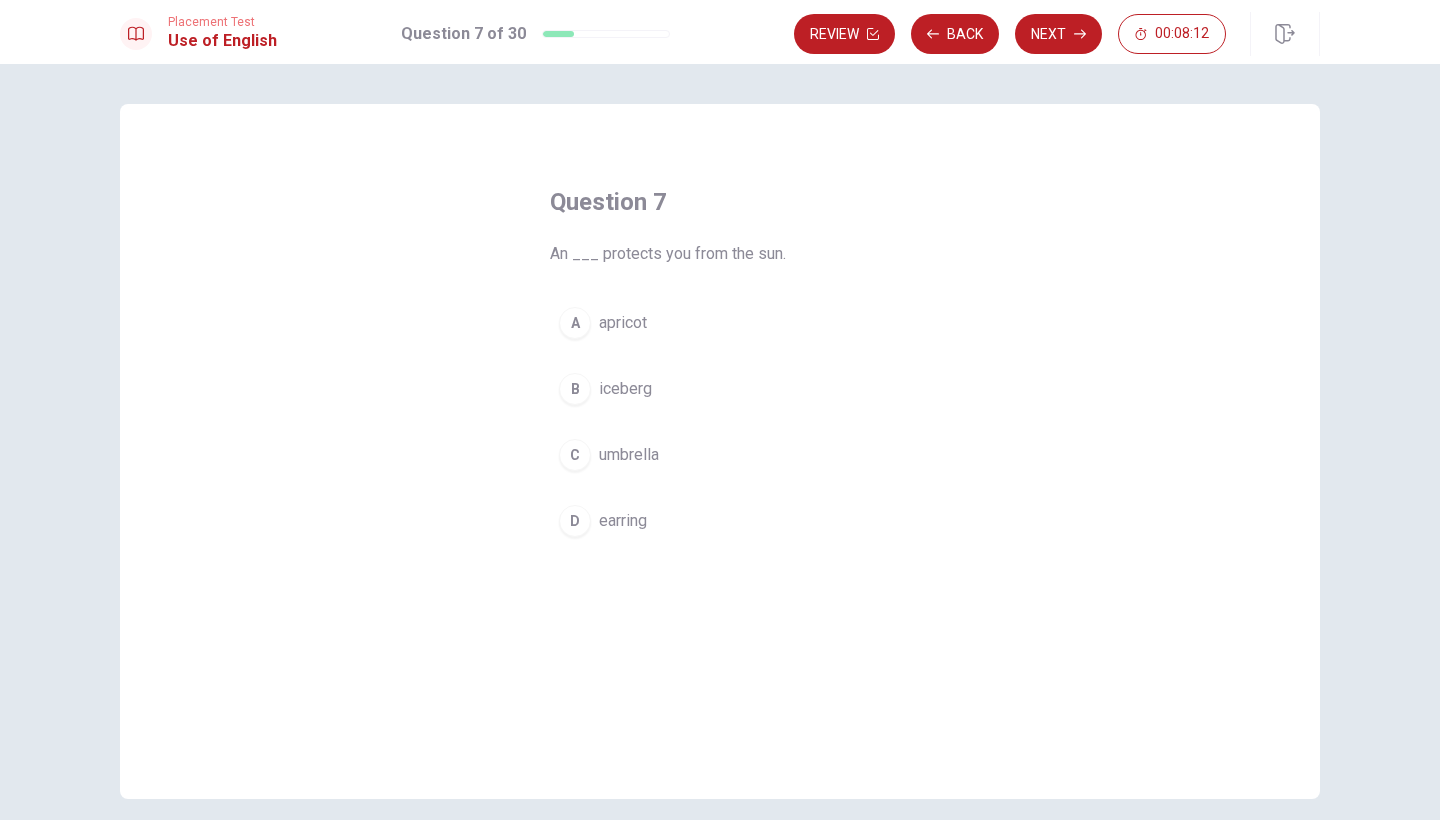 click on "C" at bounding box center [575, 455] 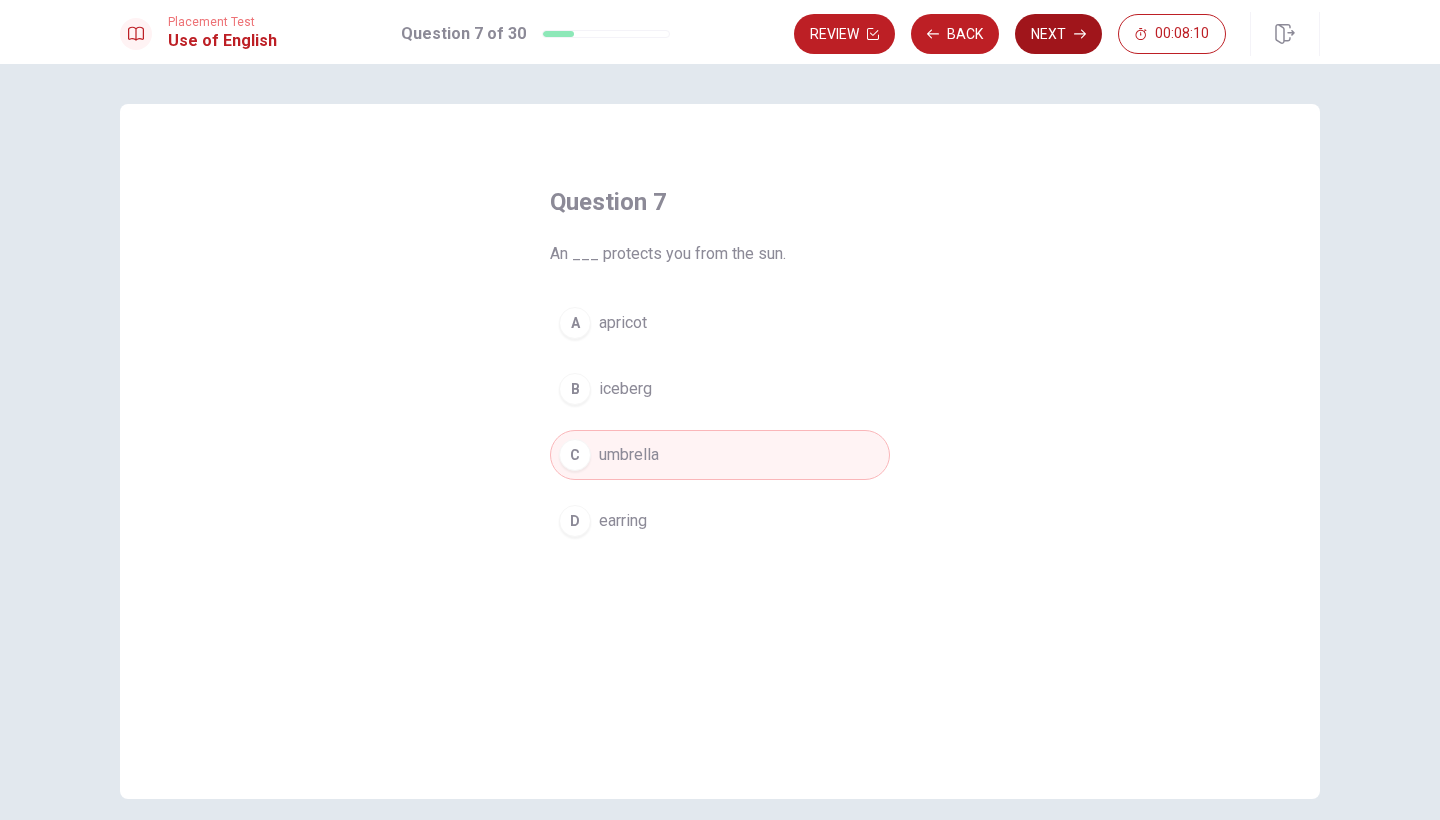 click on "Next" at bounding box center (1058, 34) 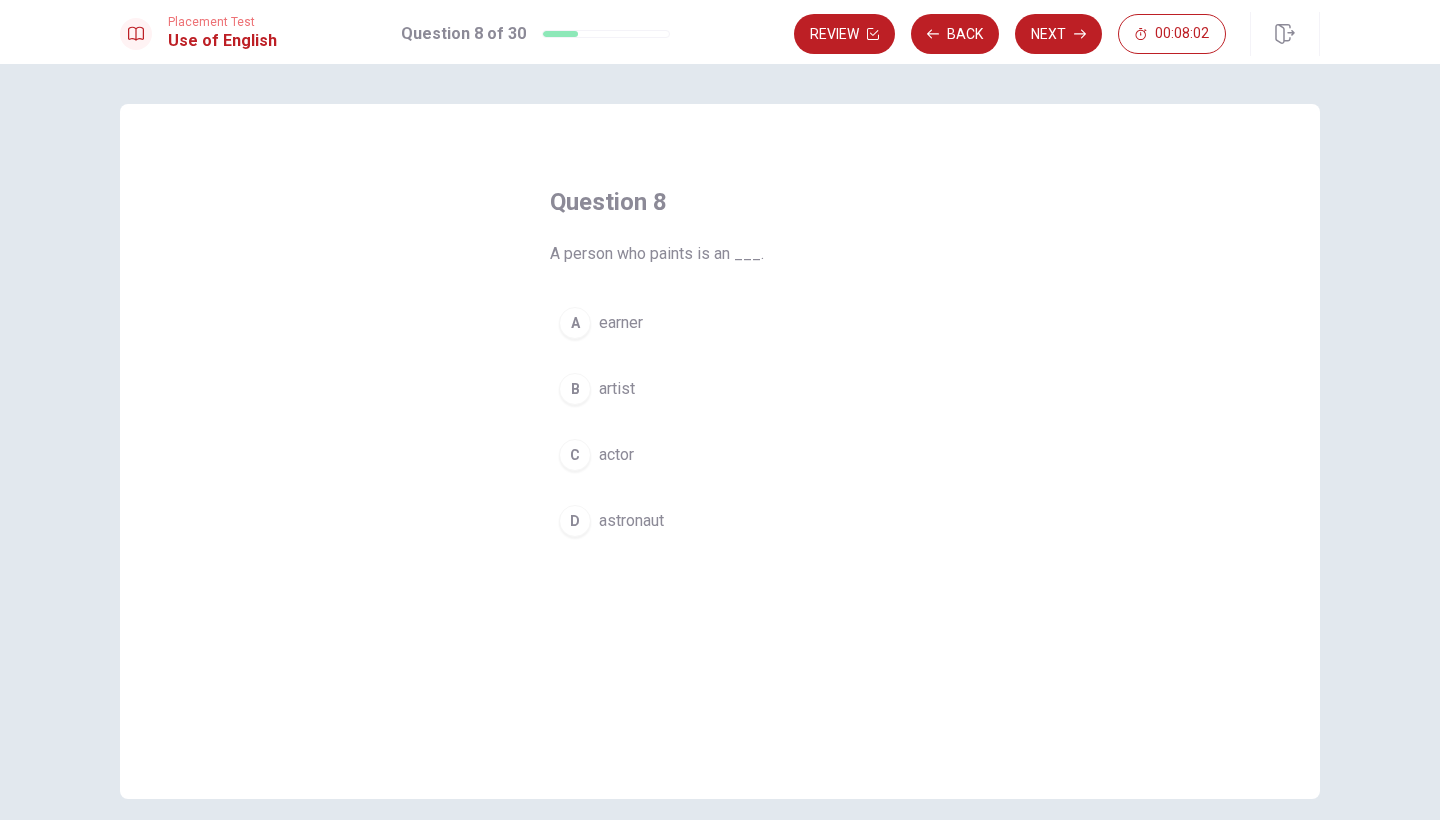 click on "B" at bounding box center [575, 389] 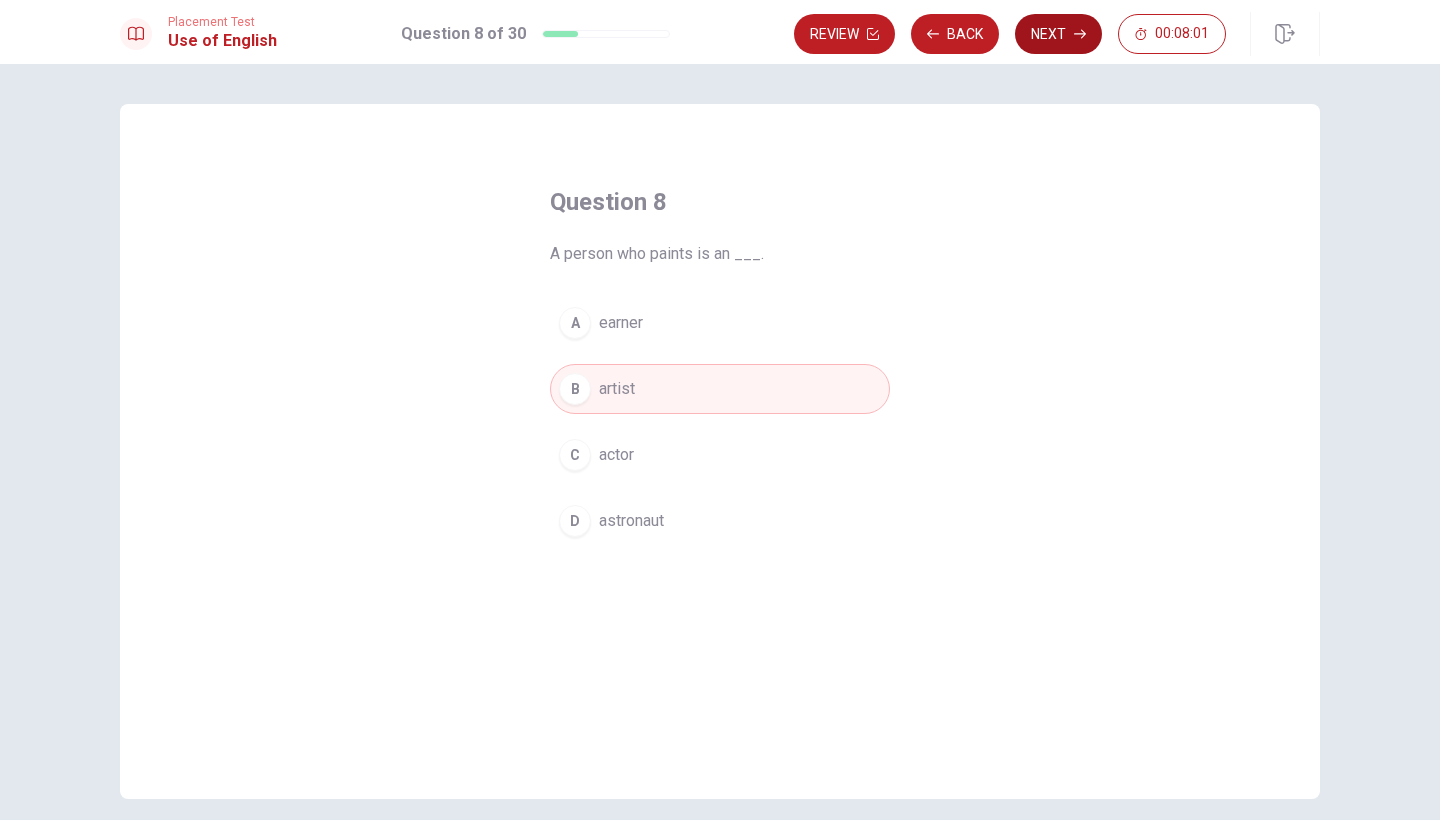 click on "Next" at bounding box center [1058, 34] 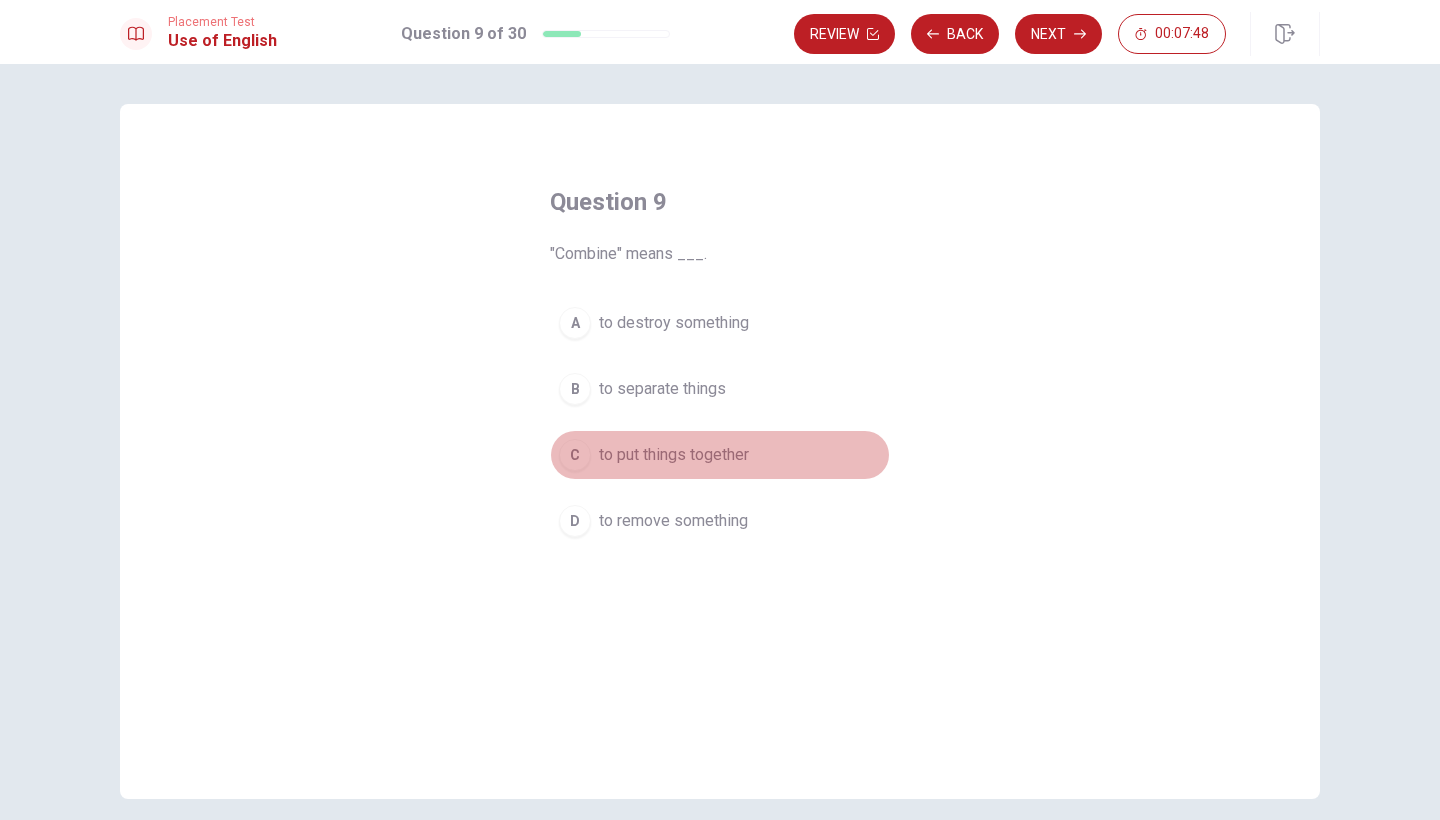 click on "C" at bounding box center [575, 455] 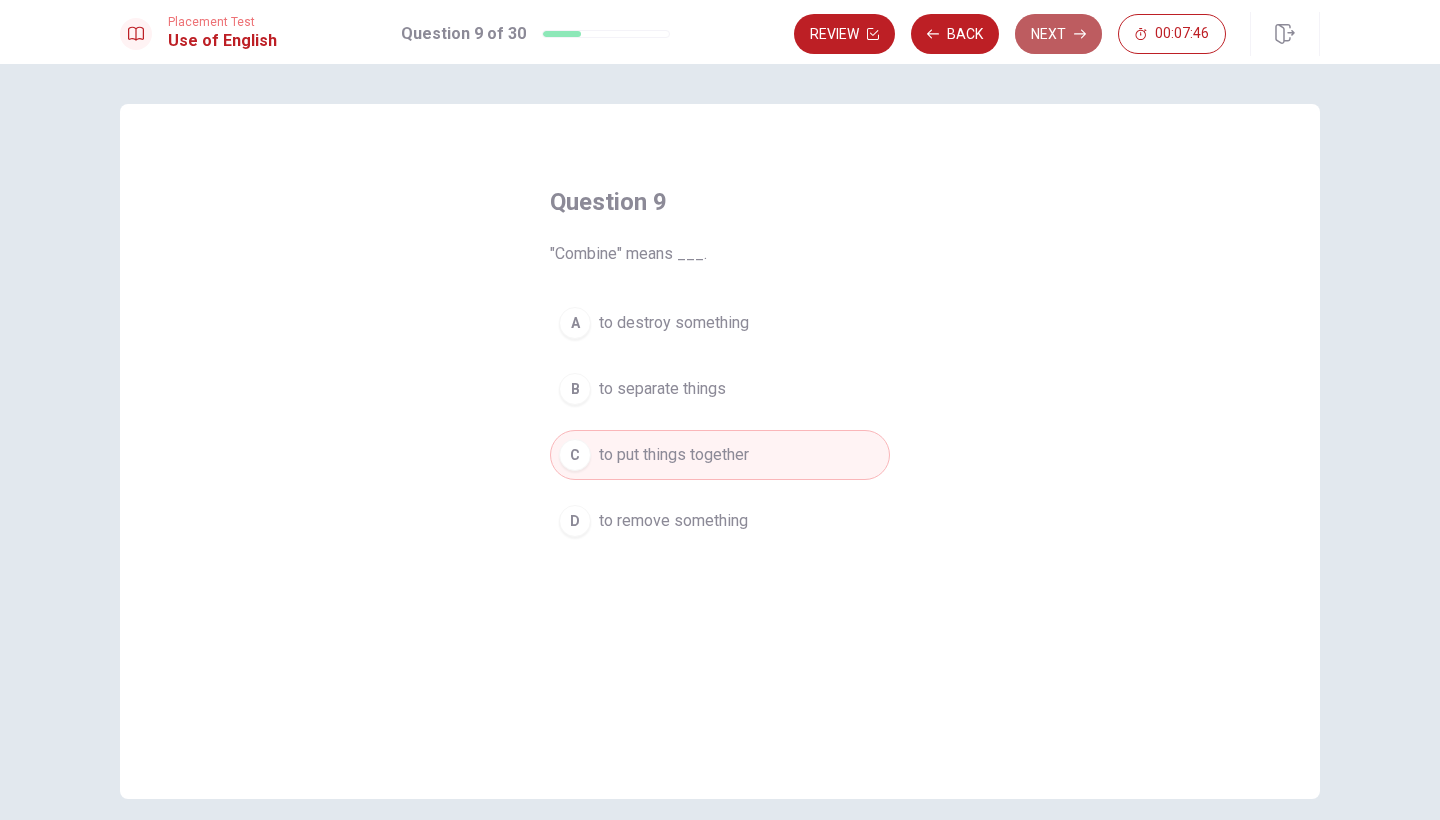 click on "Next" at bounding box center [1058, 34] 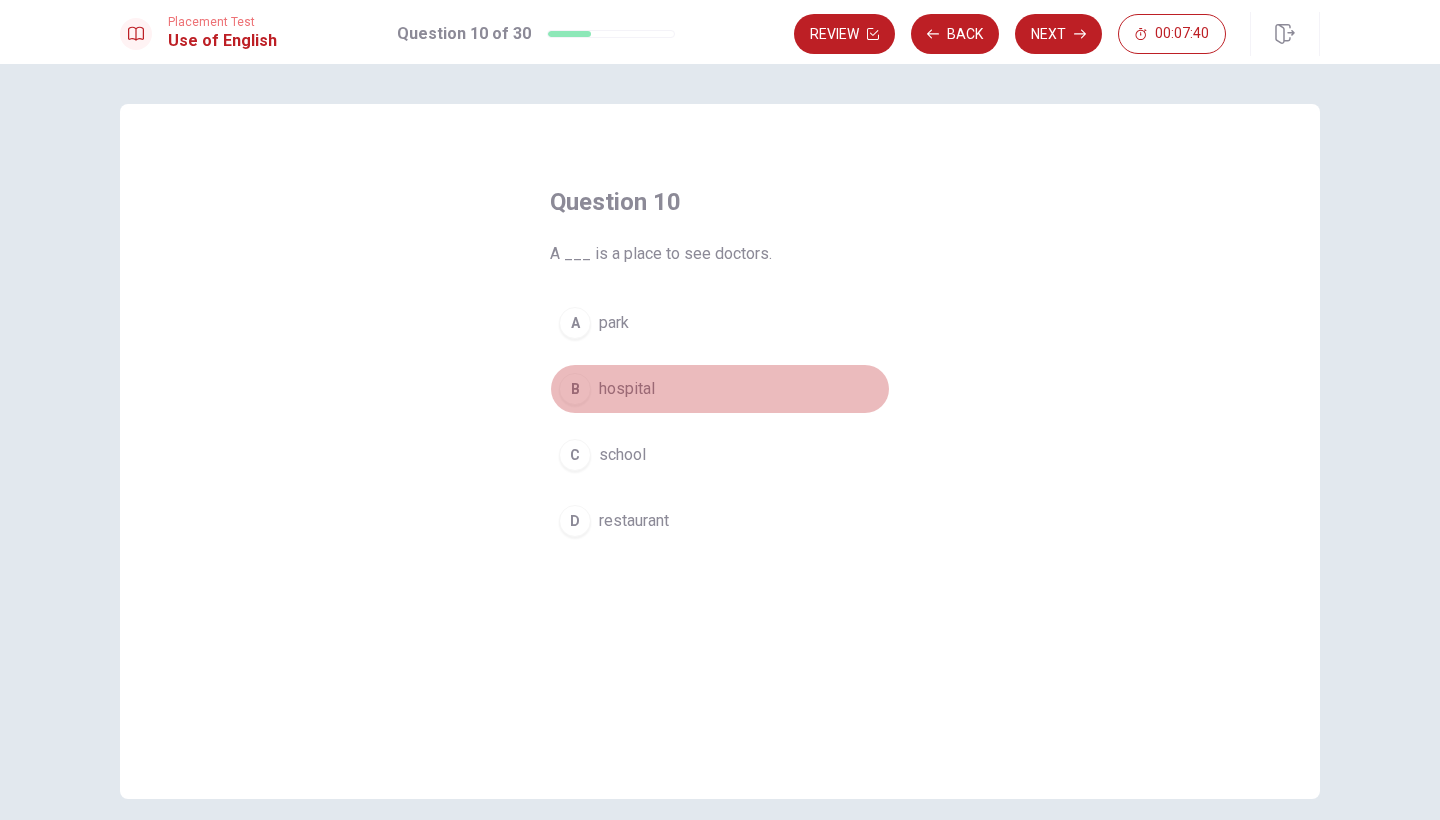 click on "B" at bounding box center (575, 389) 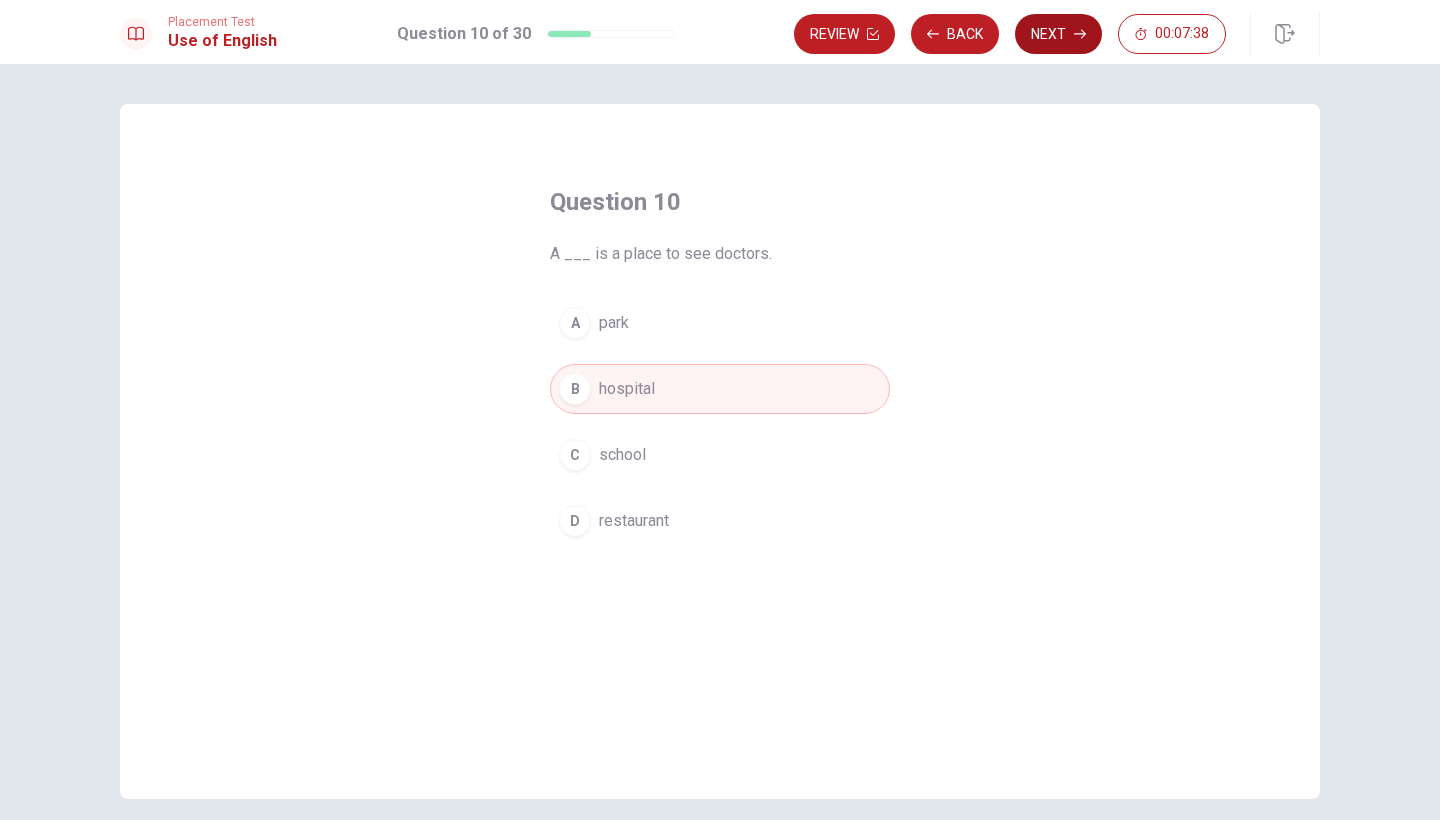 click on "Next" at bounding box center [1058, 34] 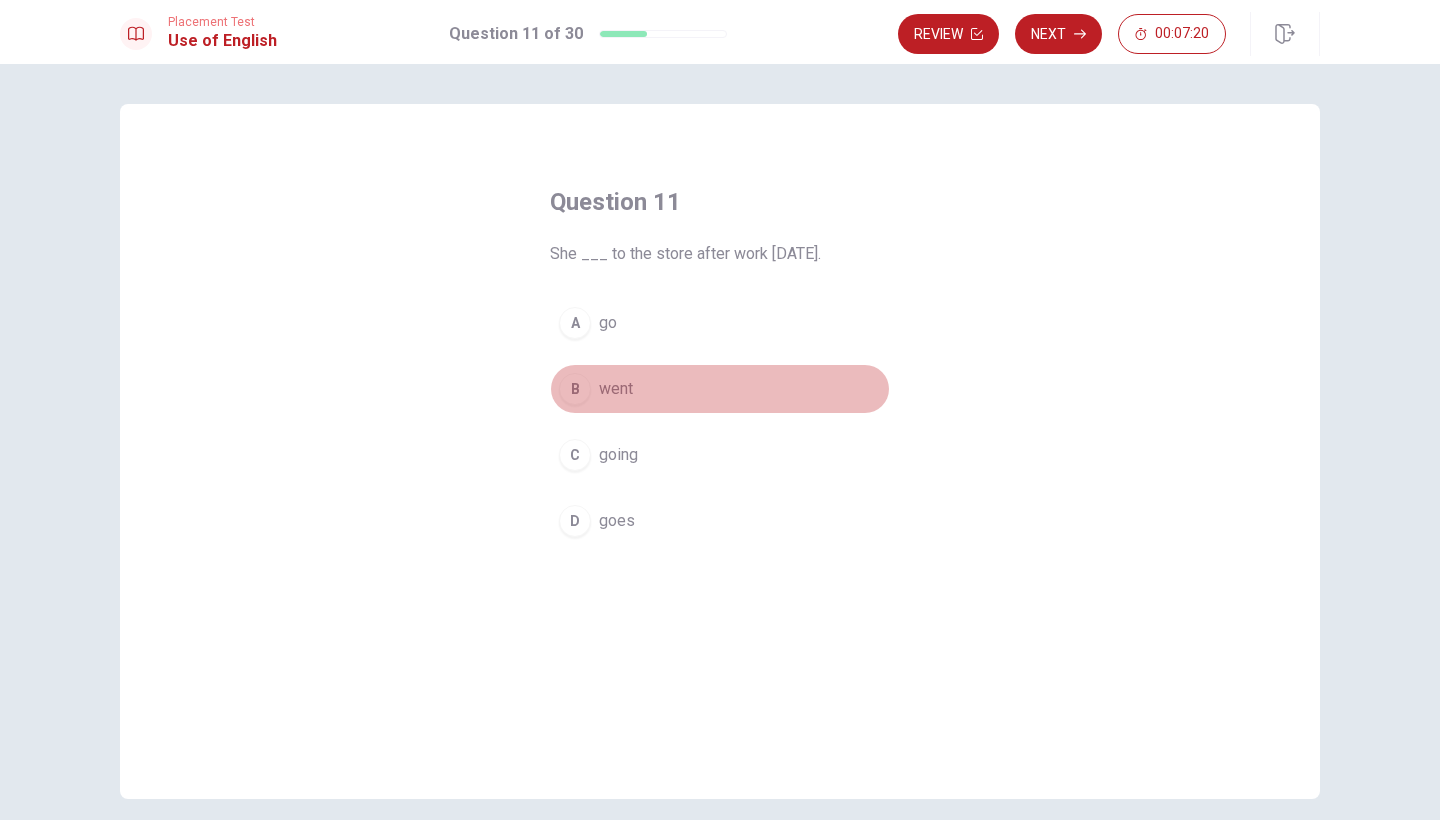 click on "went" at bounding box center [616, 389] 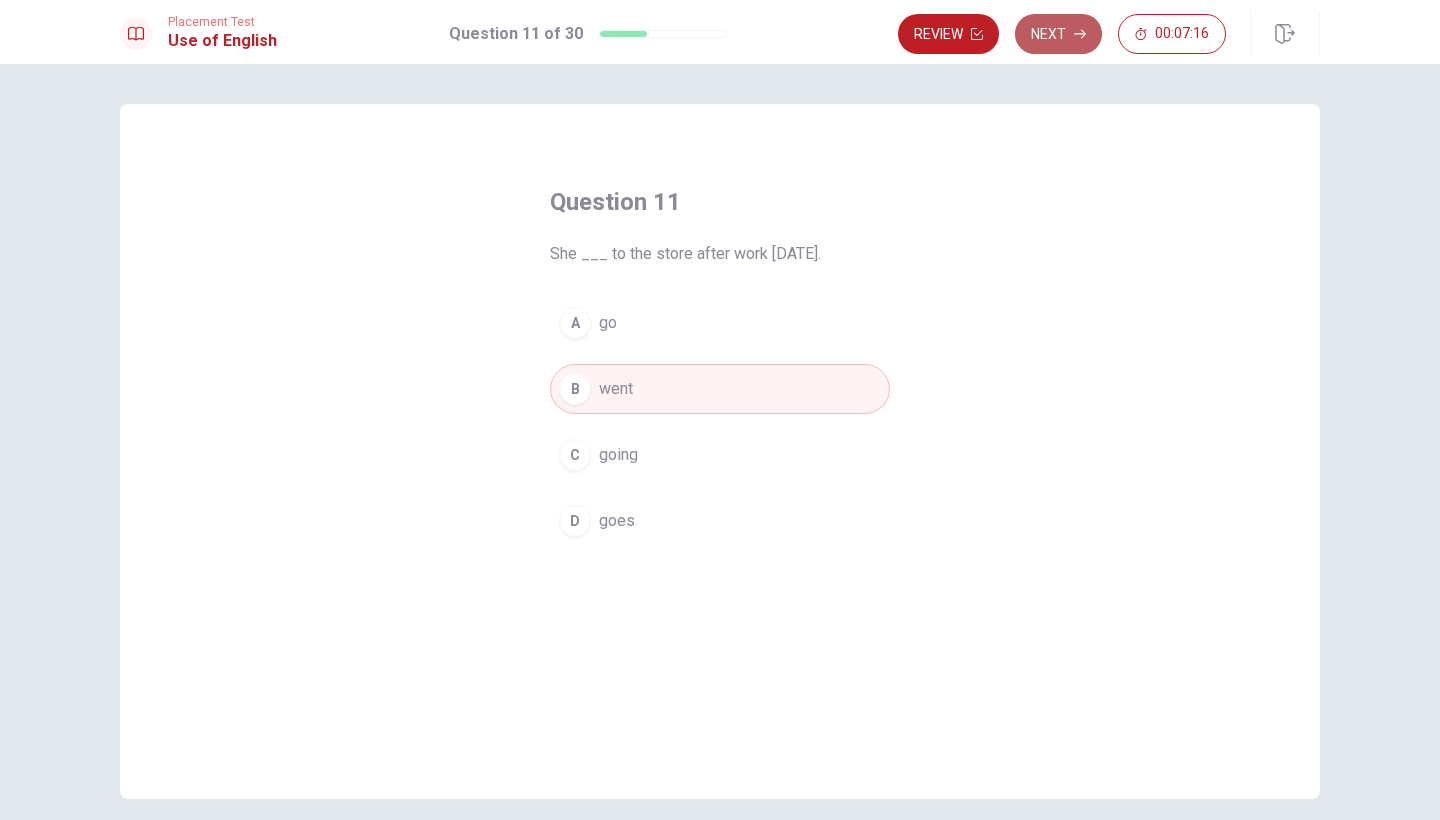 click on "Next" at bounding box center [1058, 34] 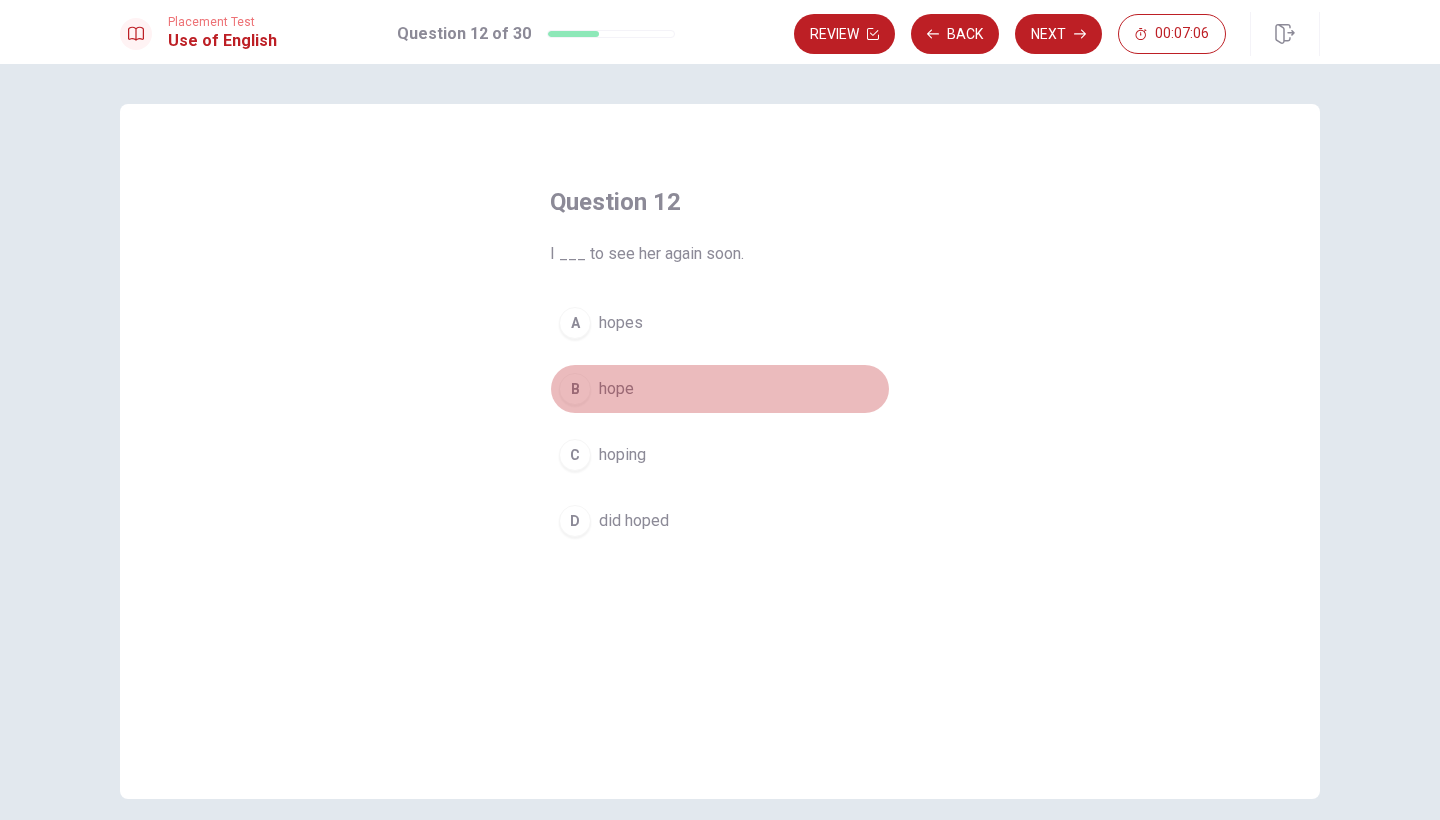 click on "hope" at bounding box center [616, 389] 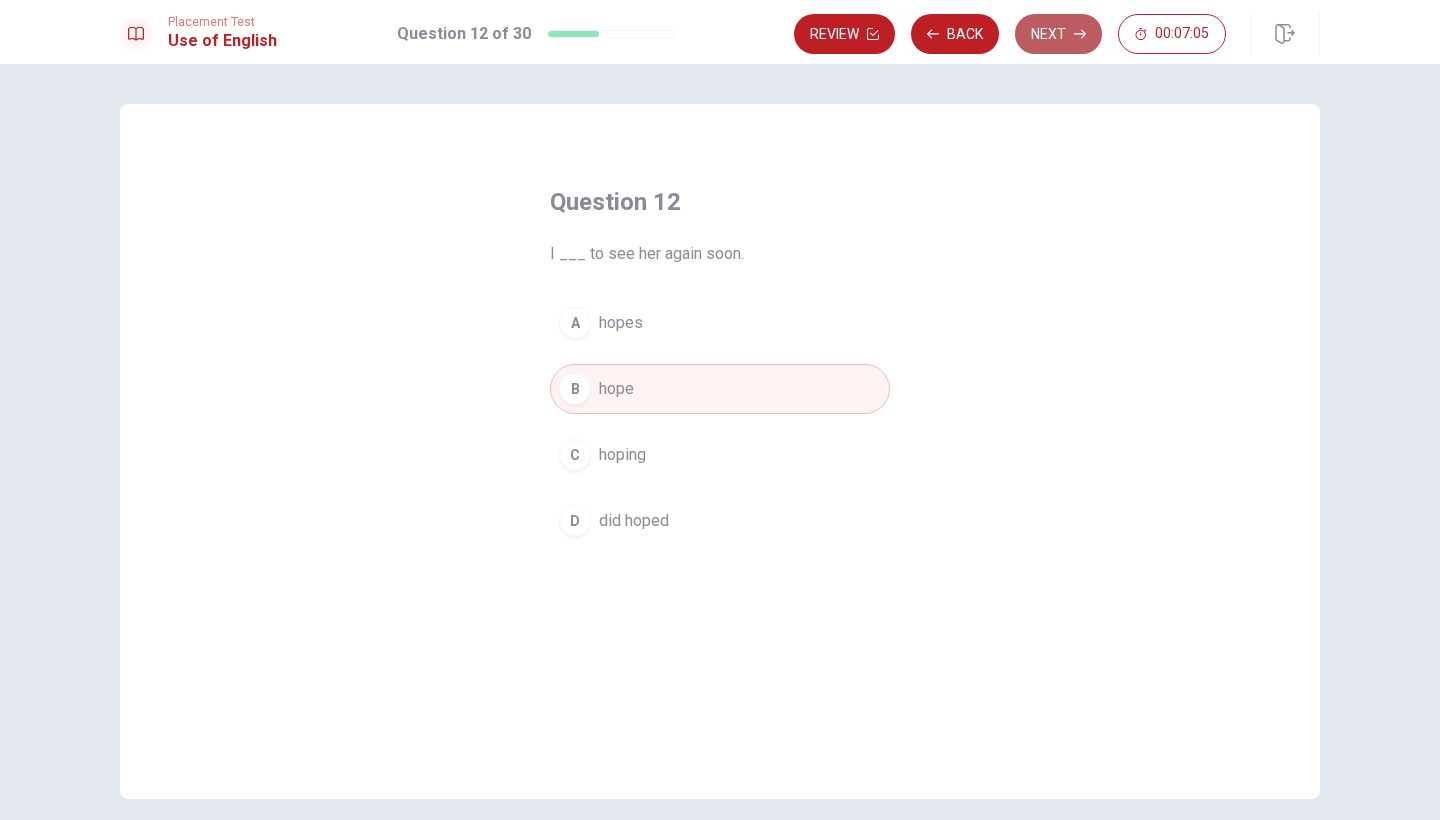 click on "Next" at bounding box center (1058, 34) 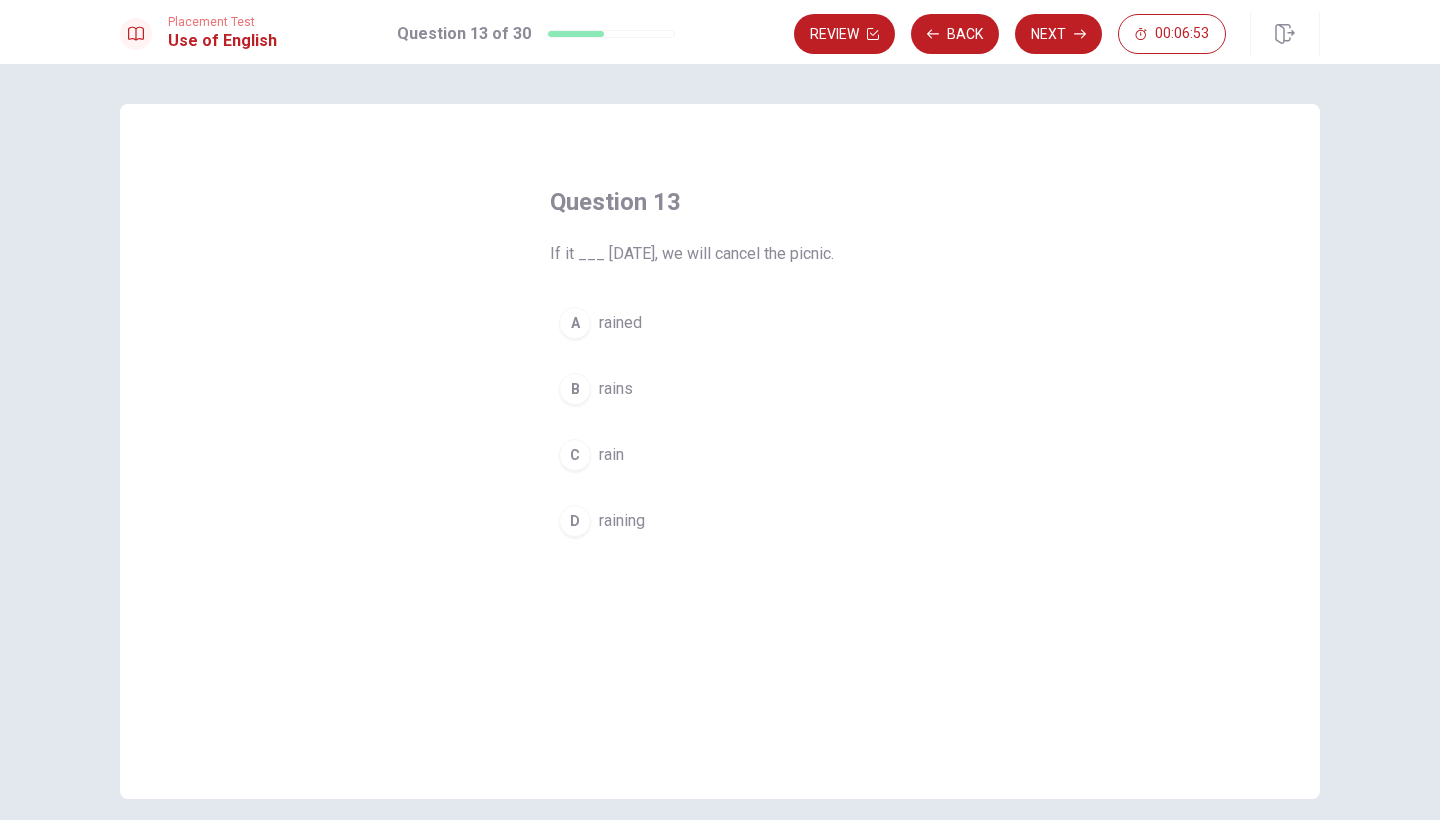 click on "rain" at bounding box center (611, 455) 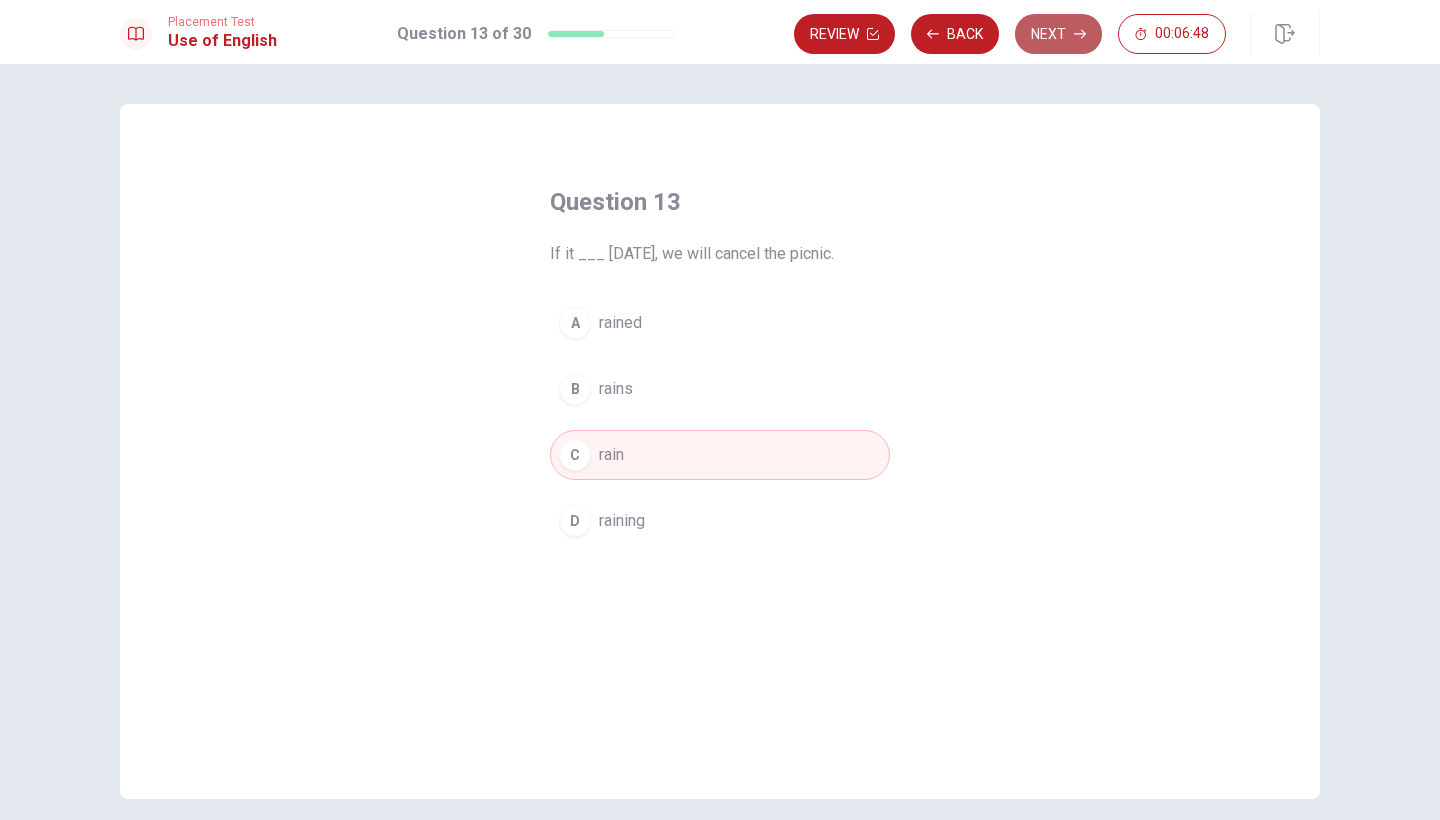 click on "Next" at bounding box center [1058, 34] 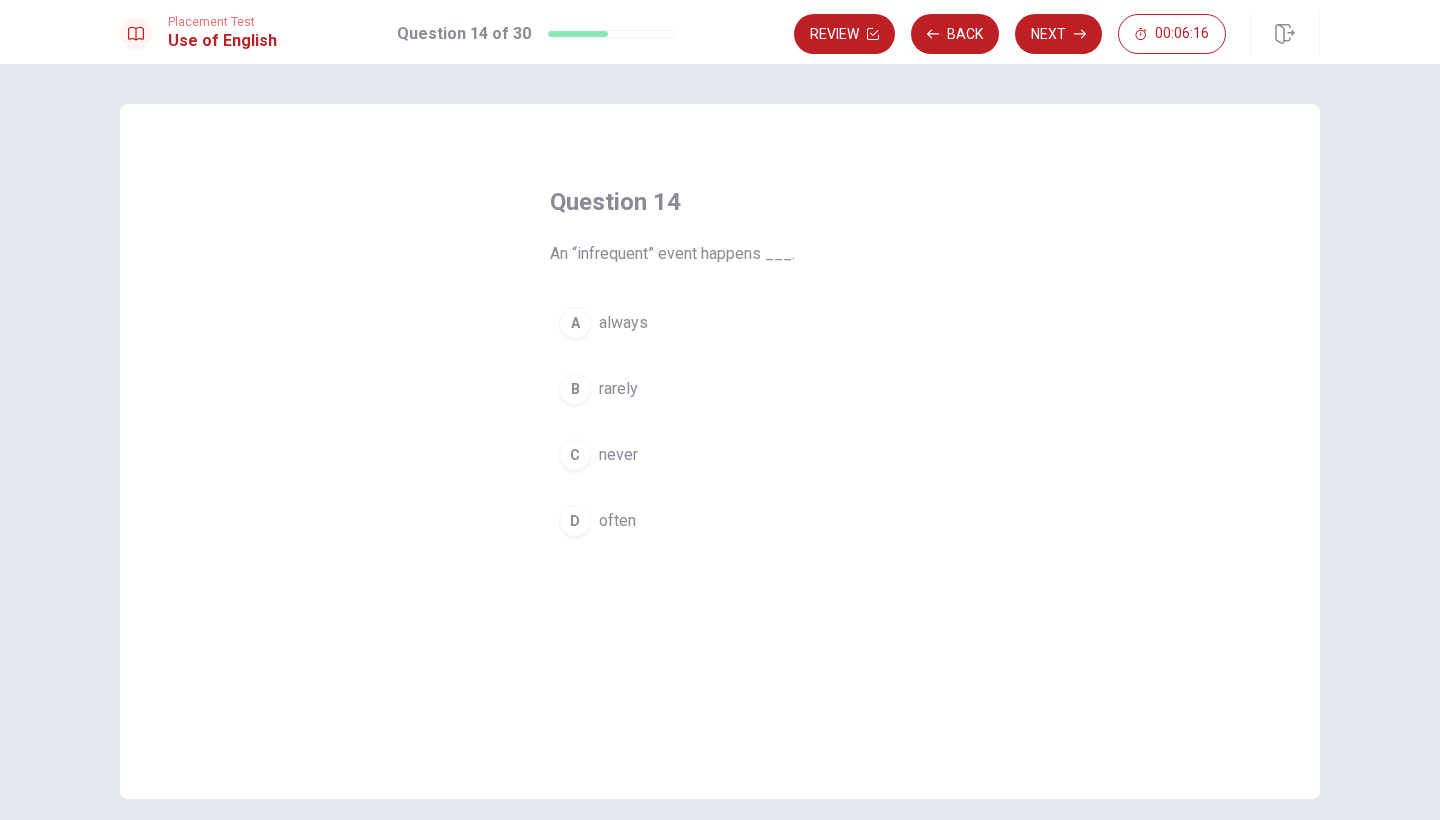 click on "D" at bounding box center (575, 521) 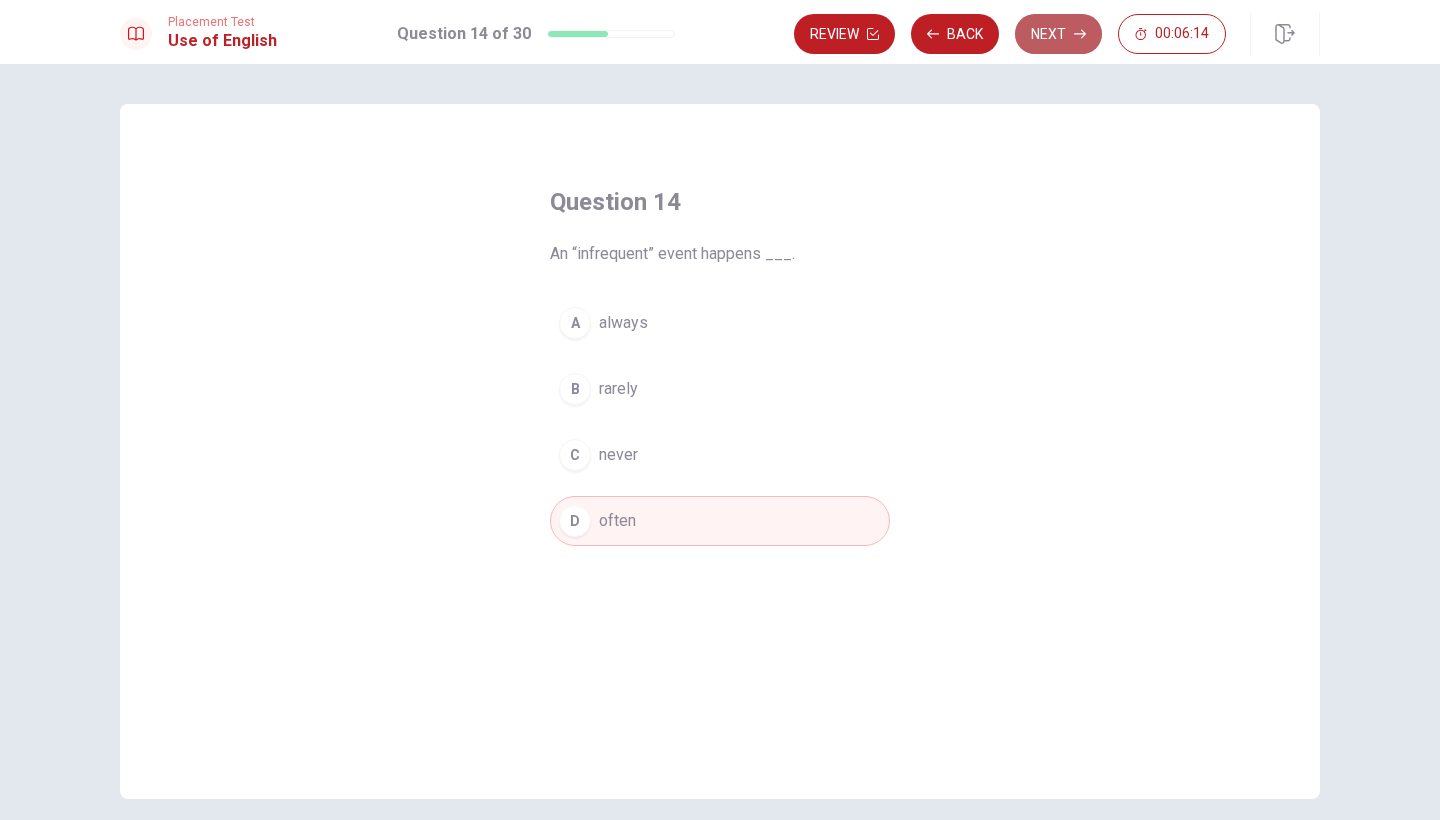 click 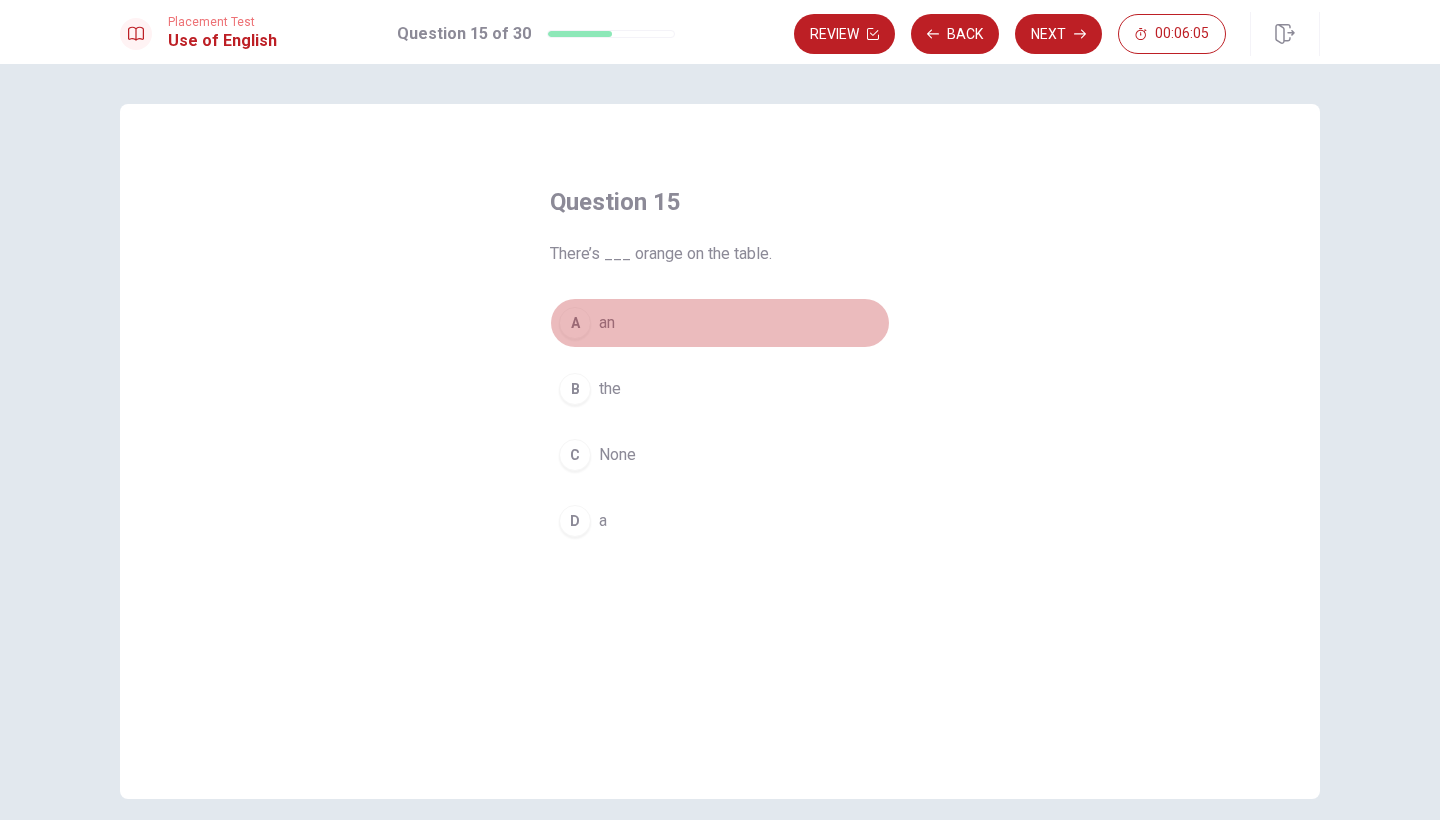 click on "A" at bounding box center [575, 323] 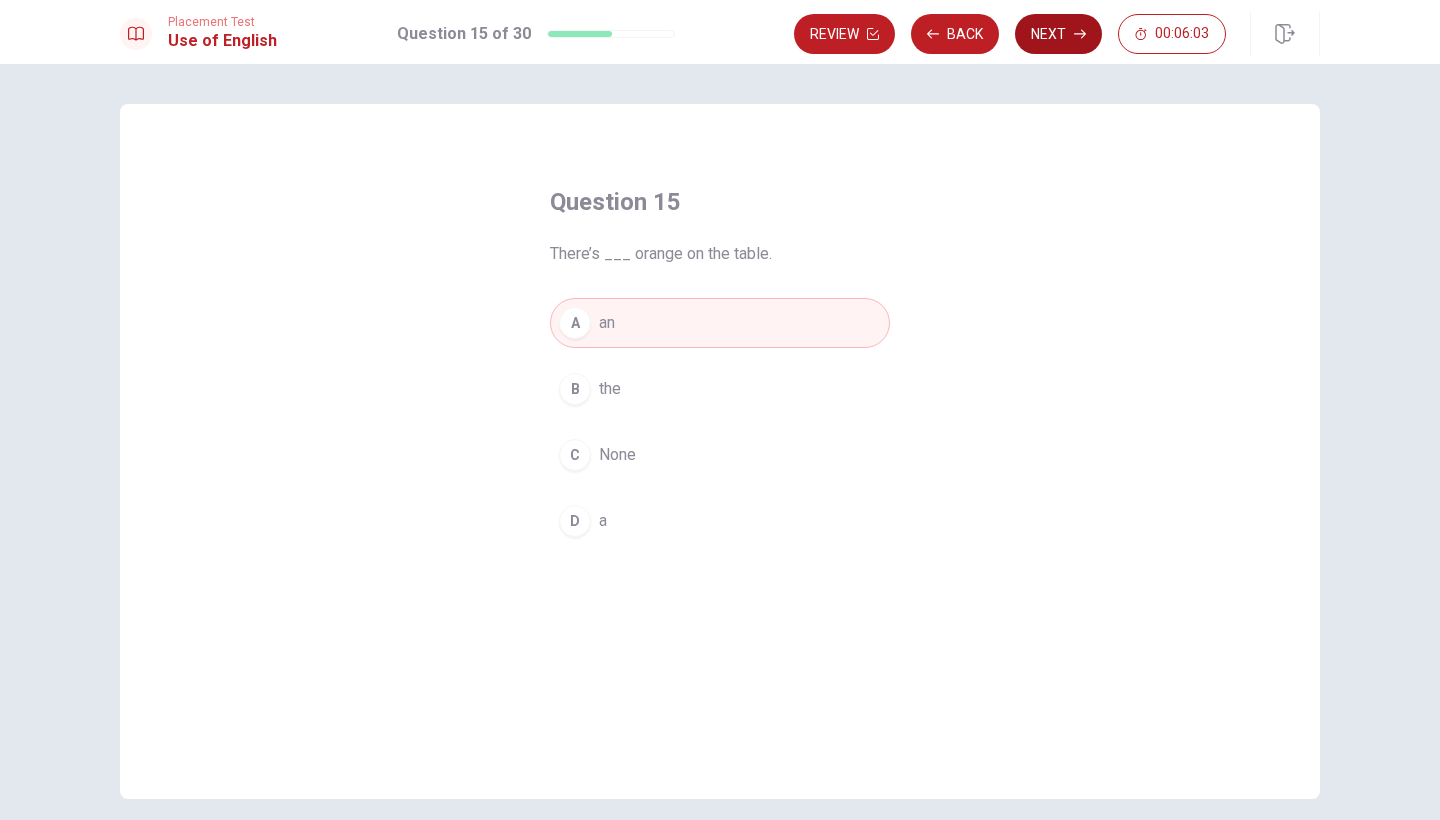 click 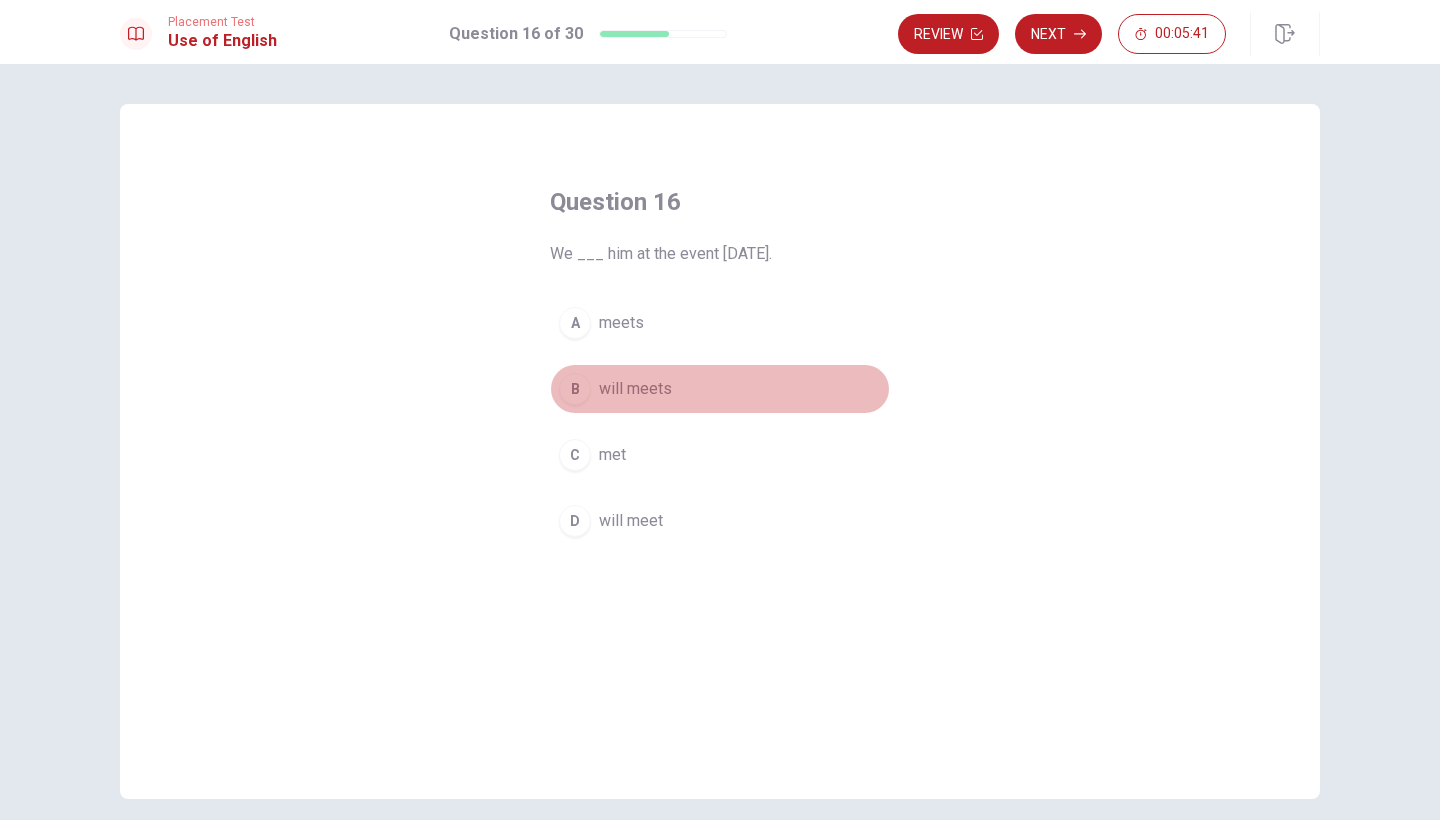 click on "B will meets" at bounding box center [720, 389] 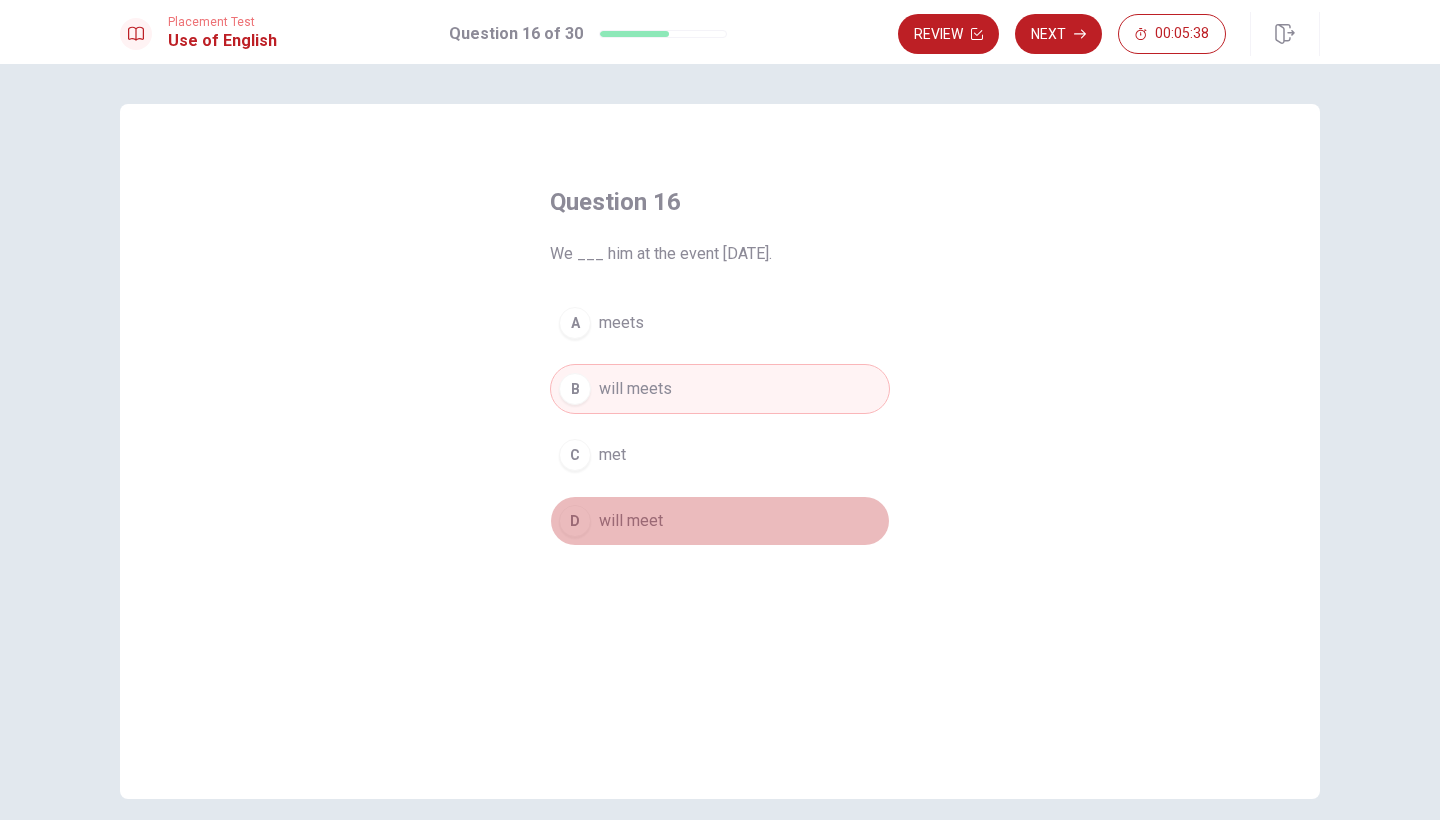 click on "D will meet" at bounding box center (720, 521) 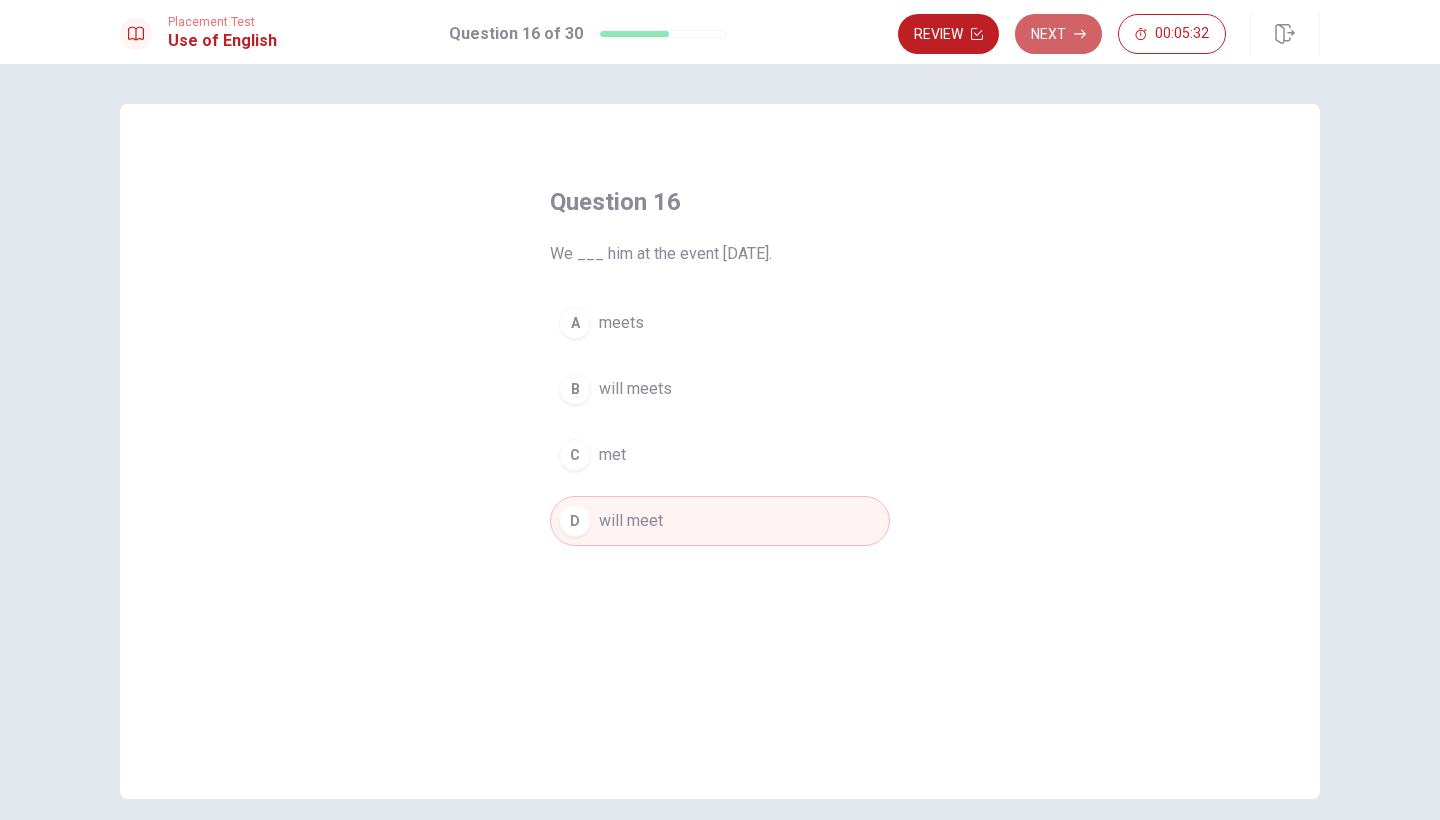 click on "Next" at bounding box center [1058, 34] 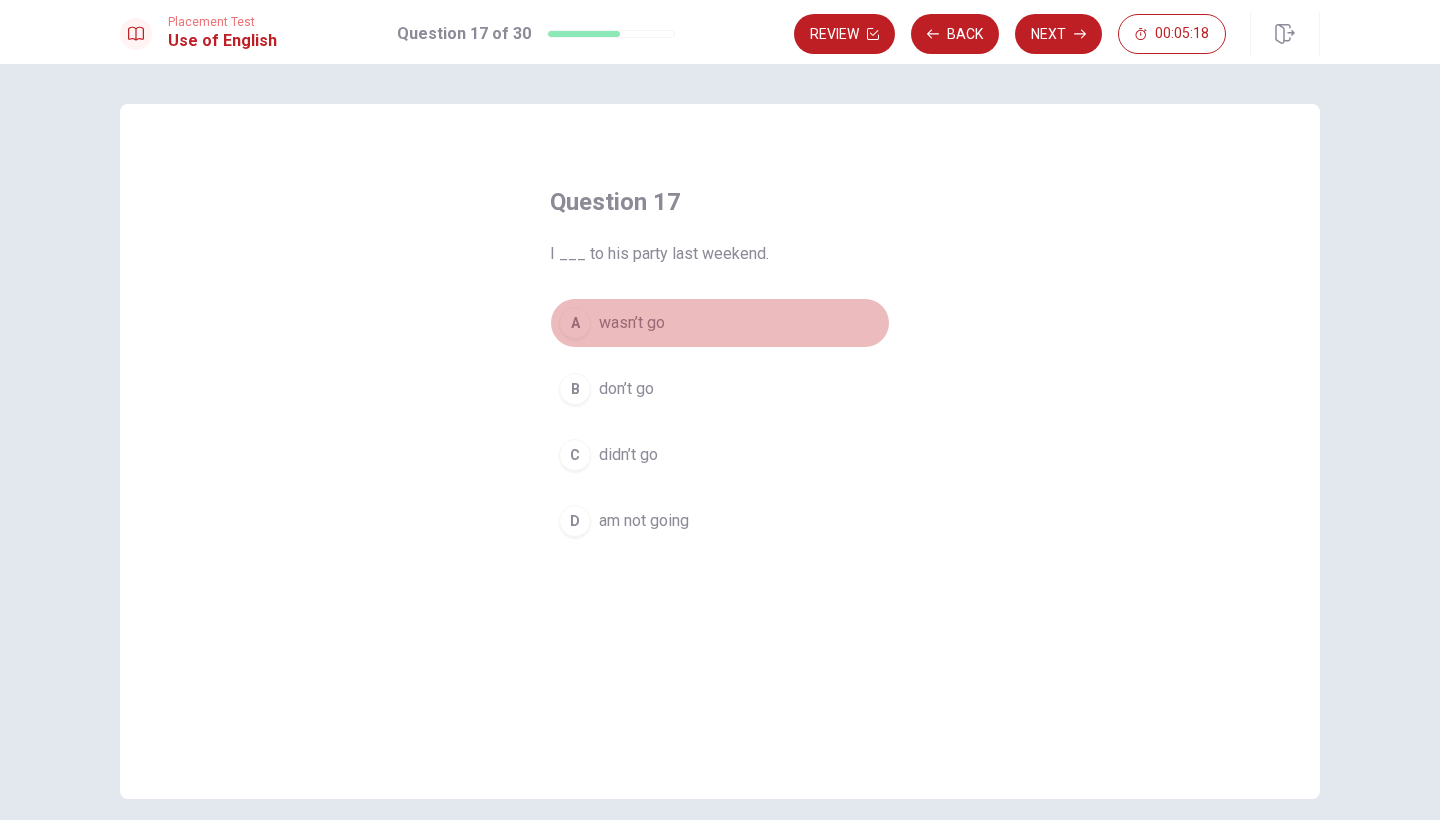 click on "A" at bounding box center (575, 323) 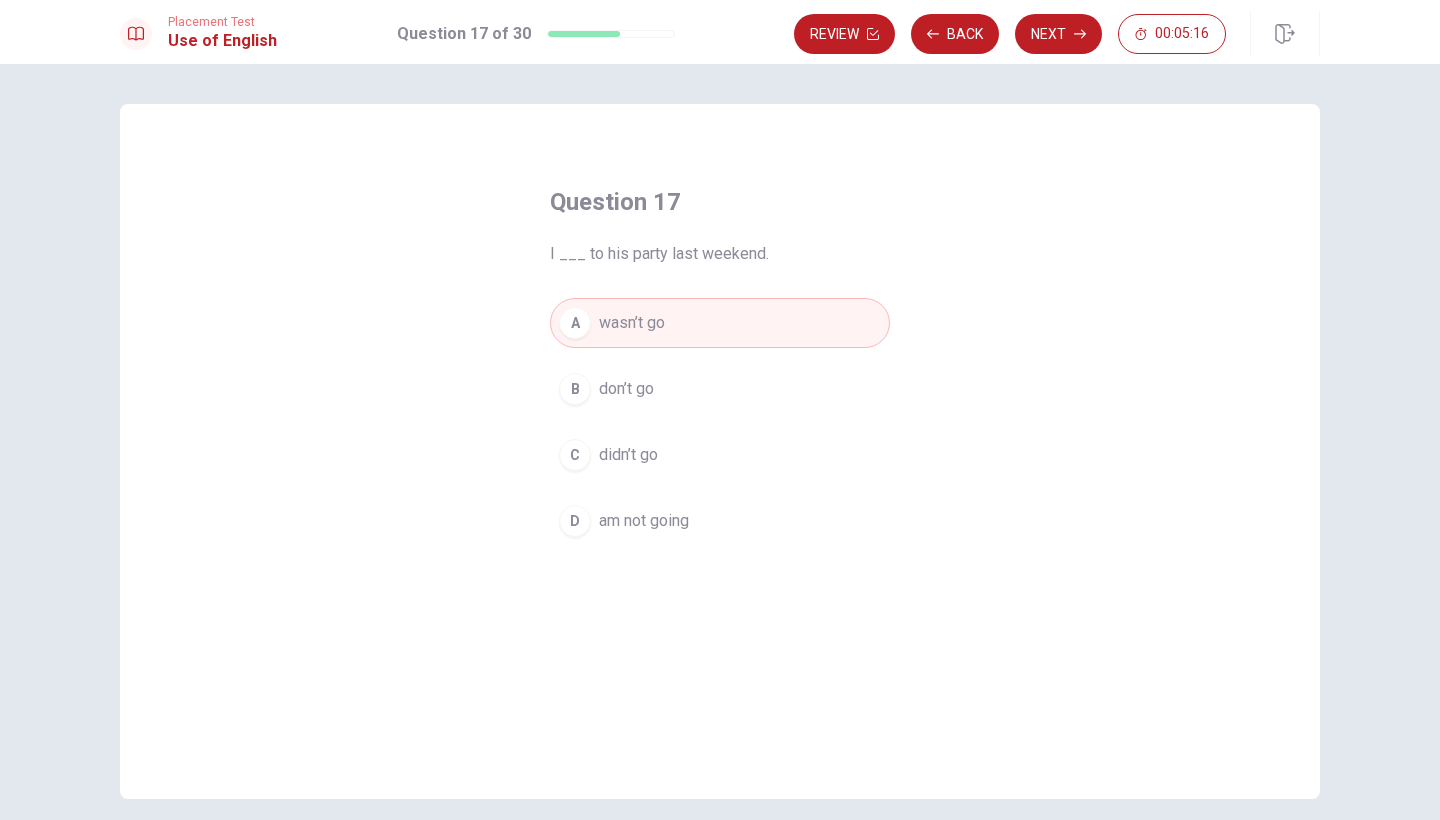 click on "Next" at bounding box center [1058, 34] 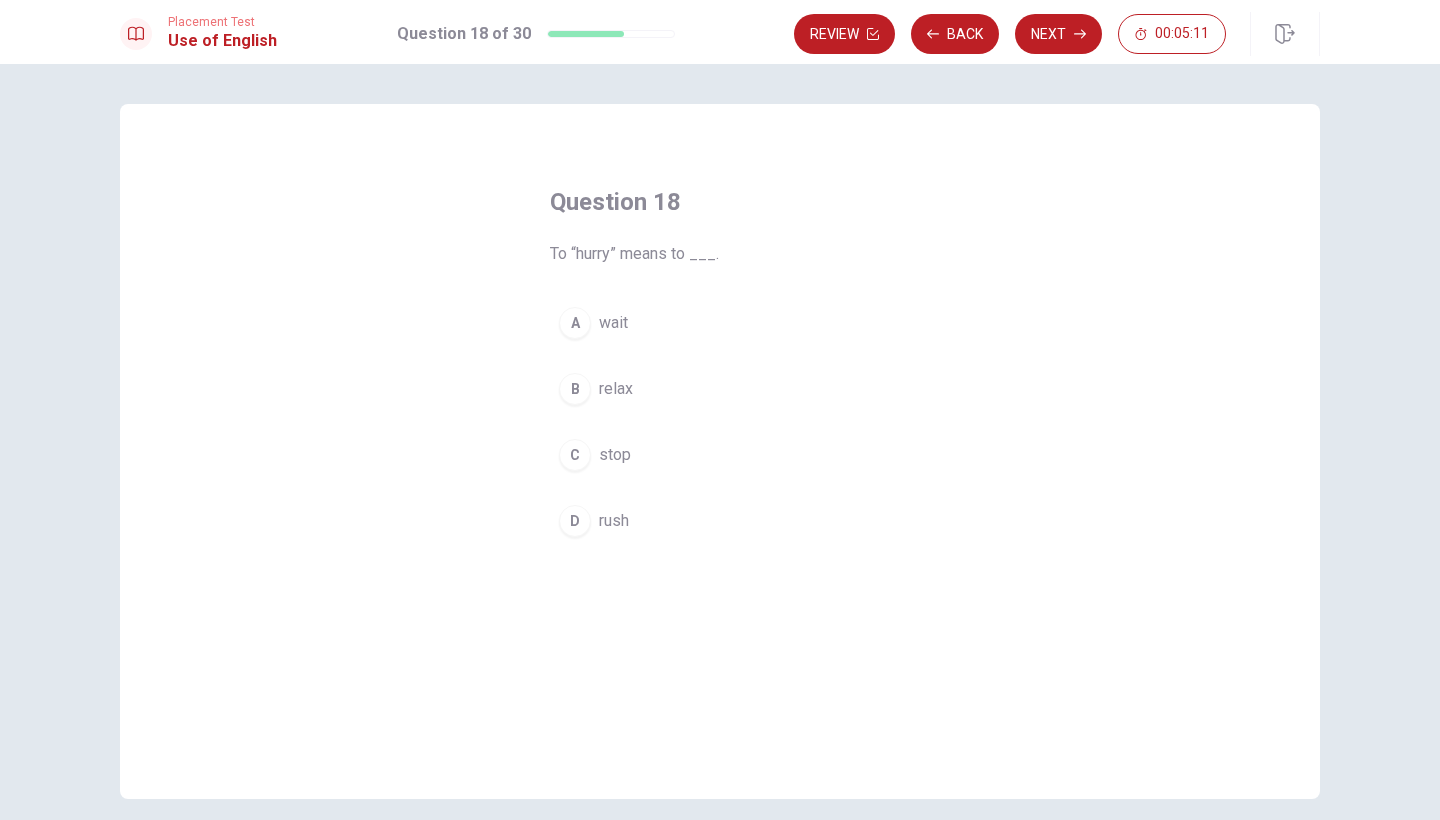 click on "D" at bounding box center [575, 521] 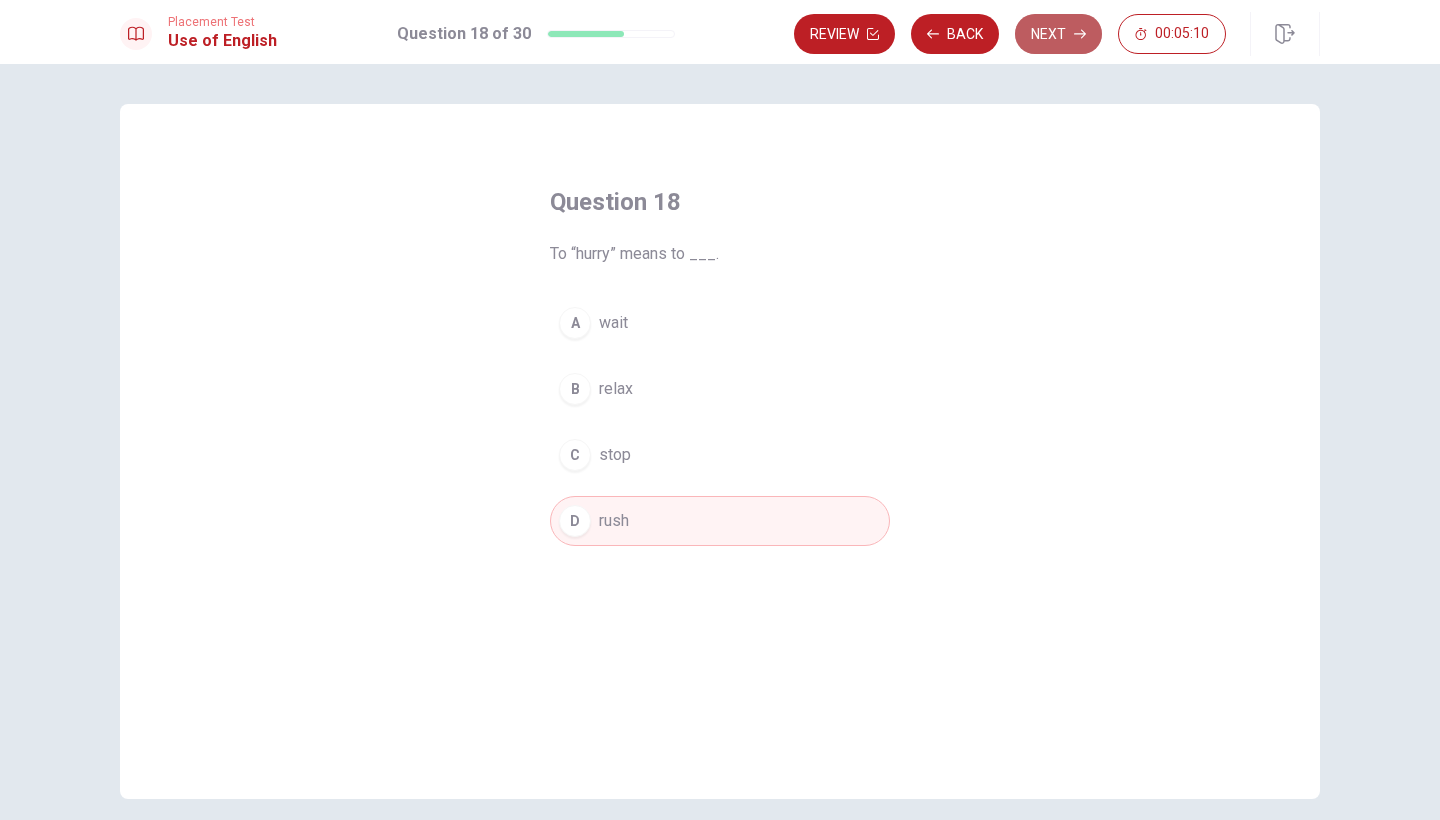 click on "Next" at bounding box center (1058, 34) 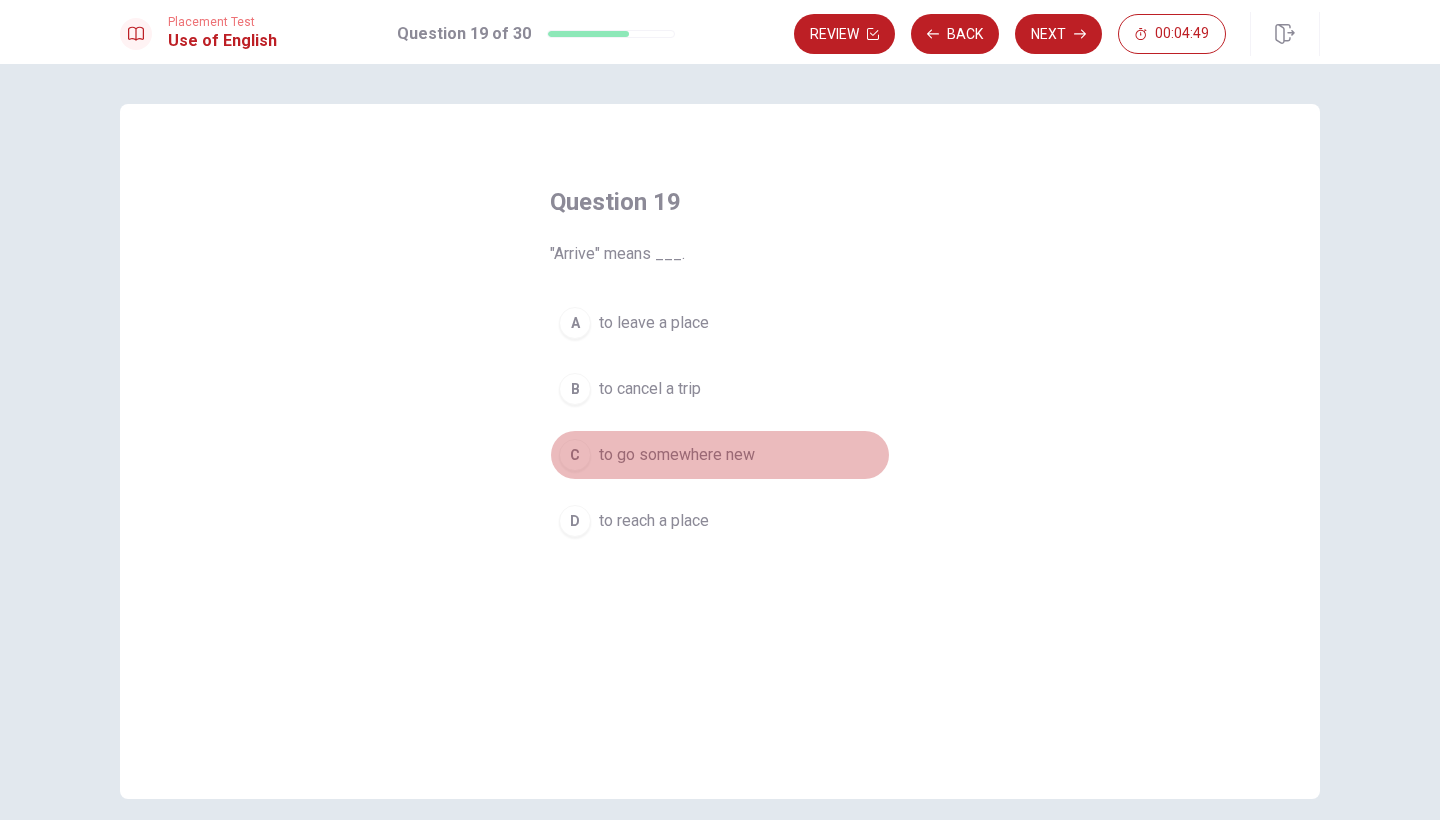 click on "C" at bounding box center (575, 455) 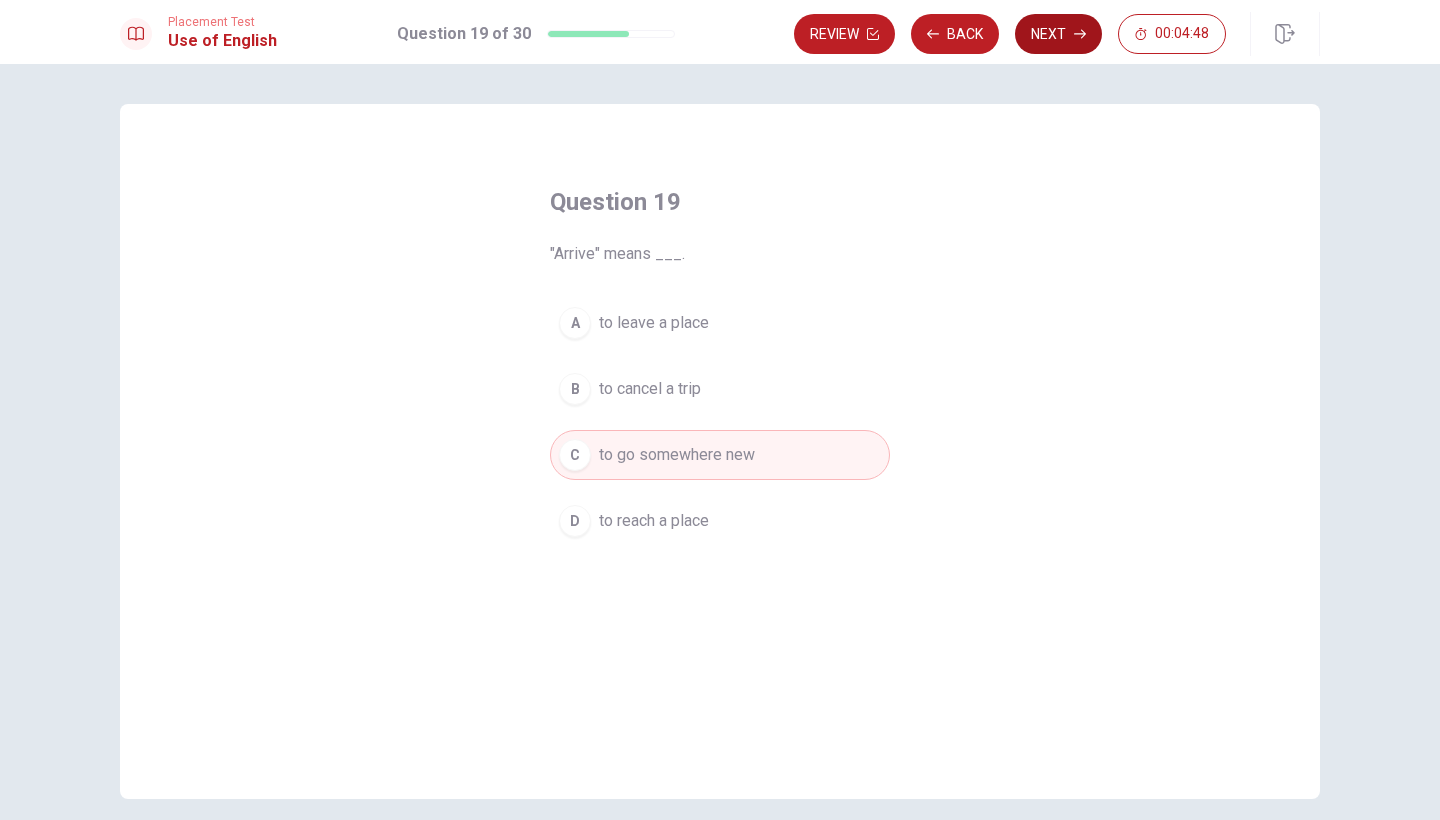 click on "Next" at bounding box center (1058, 34) 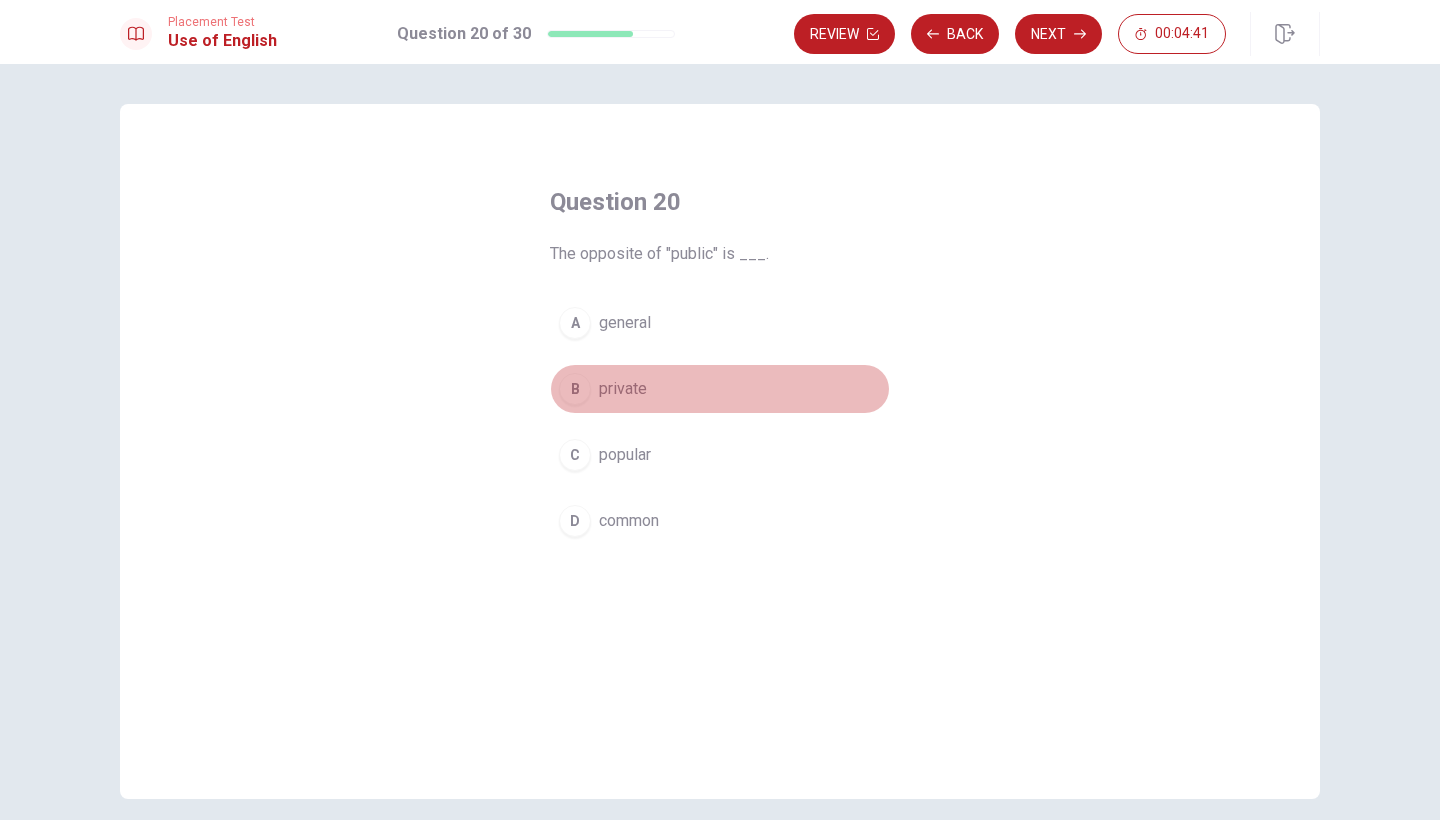 click on "B" at bounding box center (575, 389) 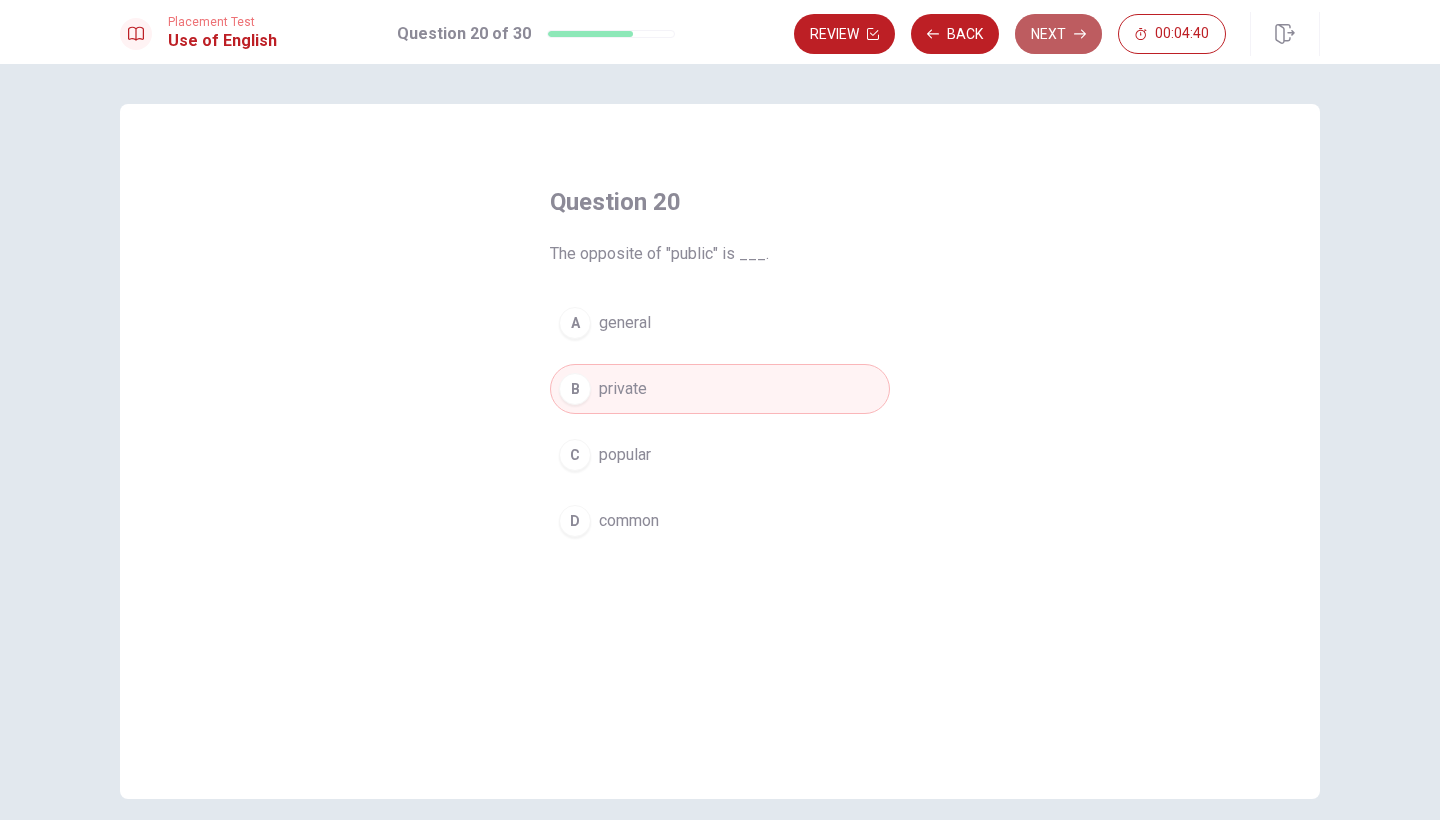 click 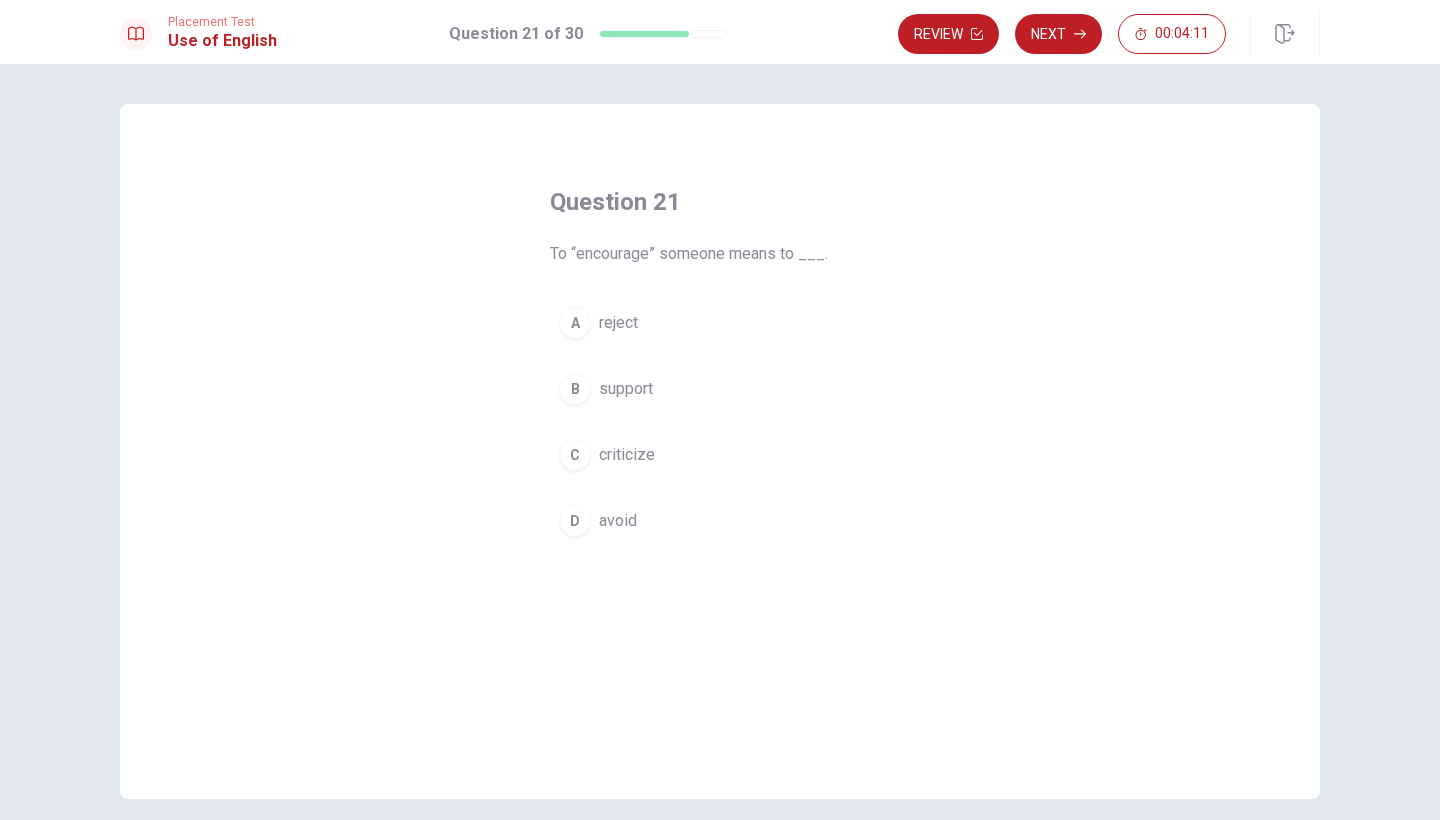 click on "A" at bounding box center (575, 323) 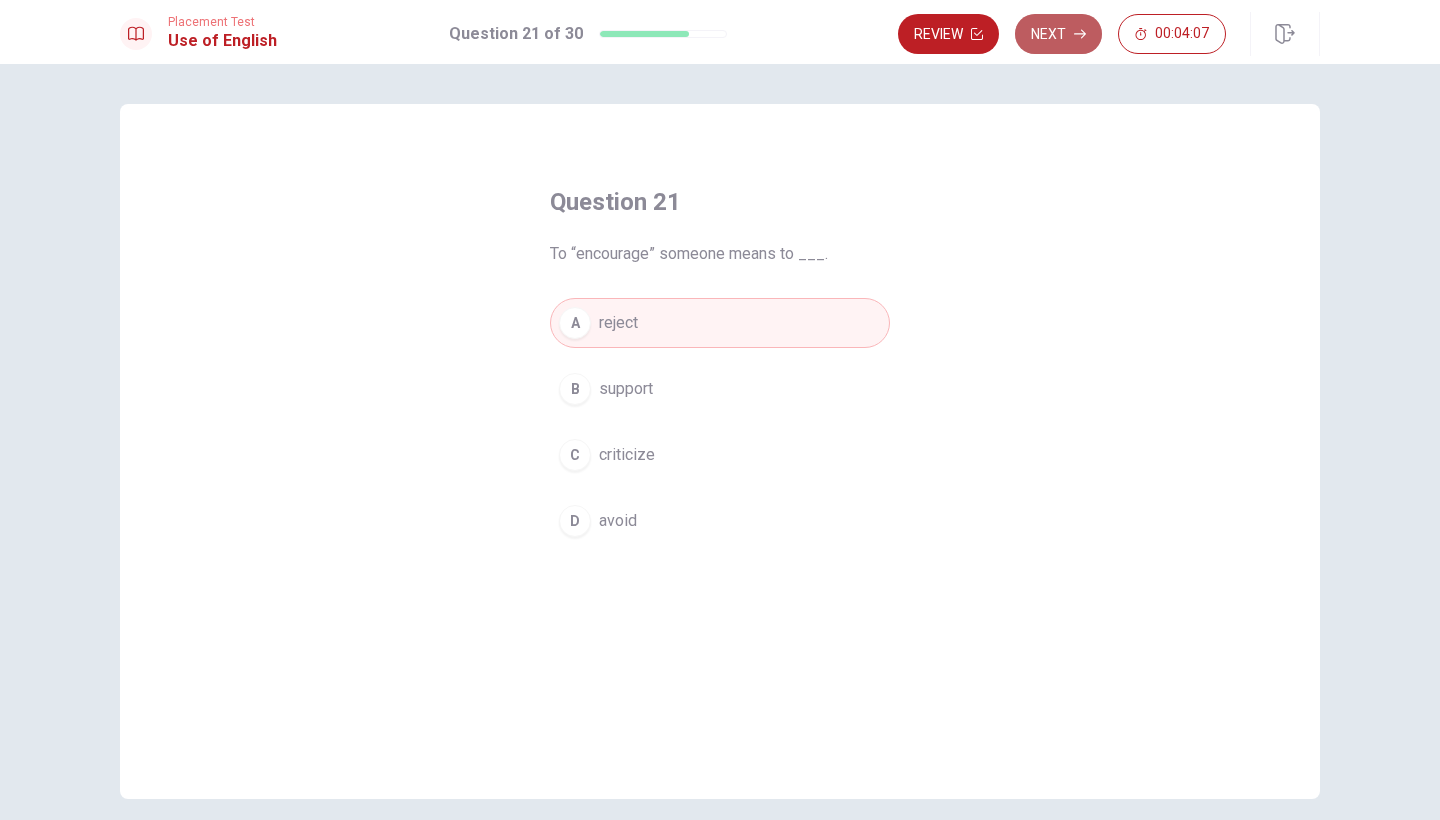 click 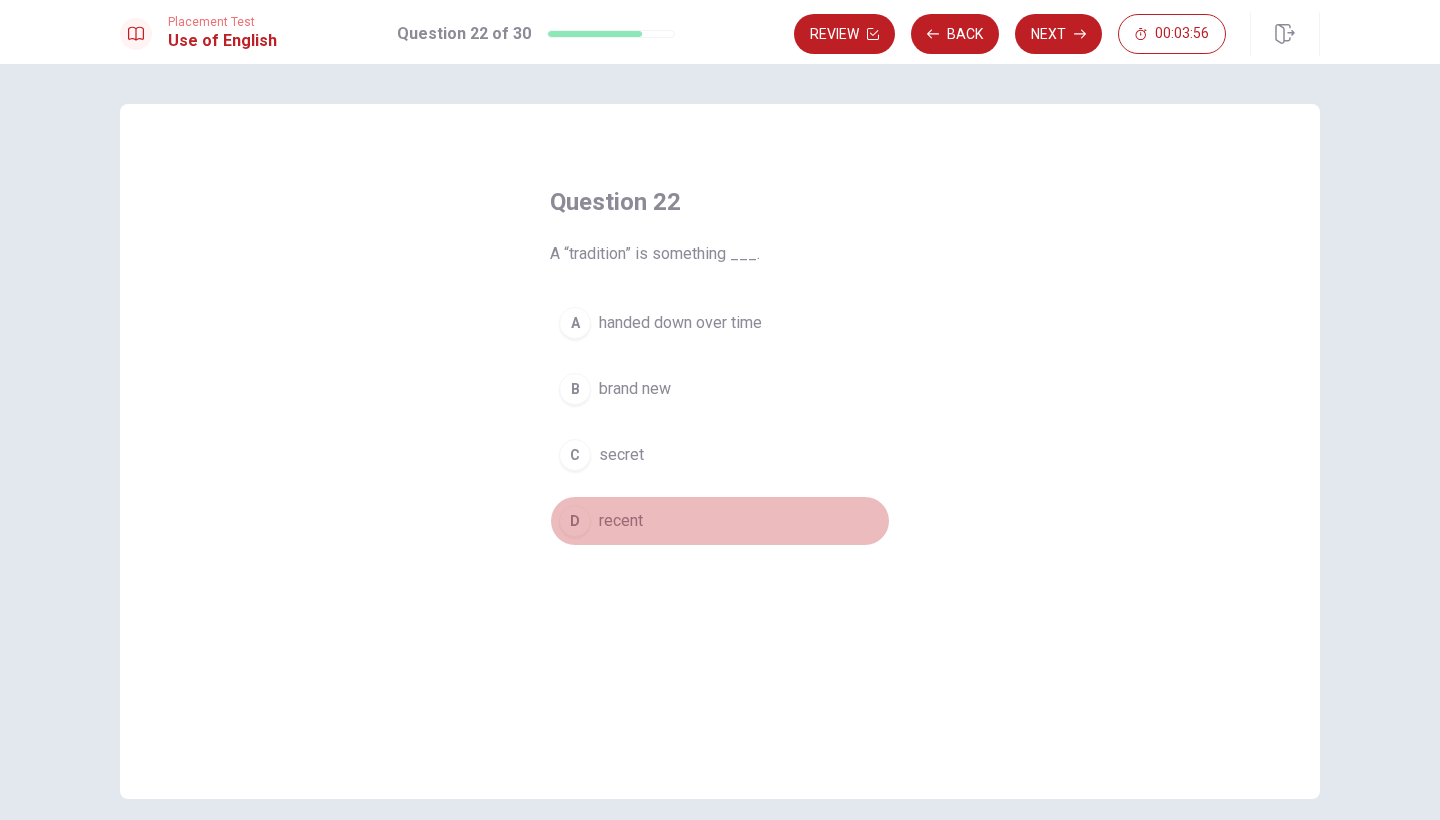 click on "D" at bounding box center [575, 521] 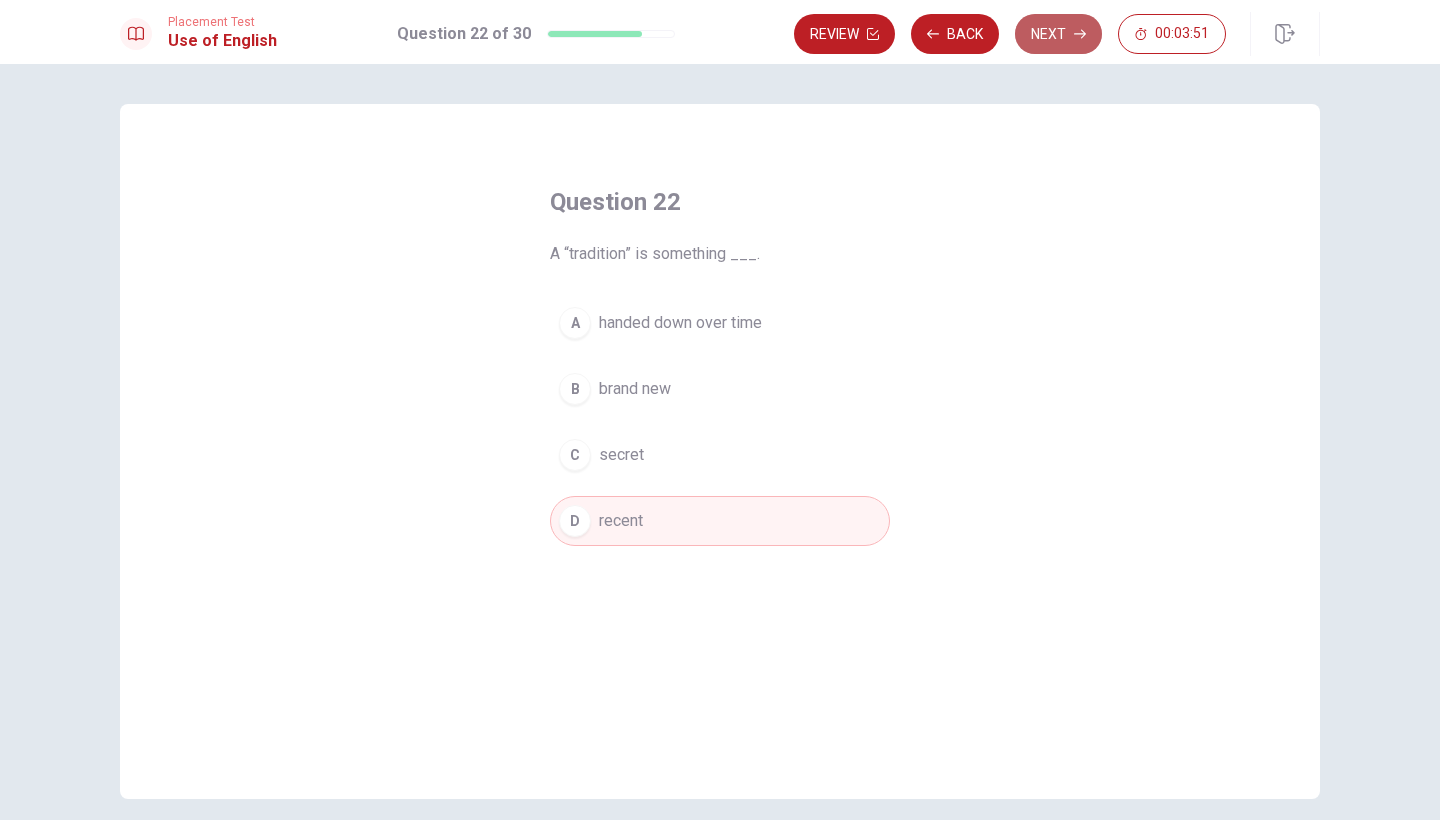 click on "Next" at bounding box center [1058, 34] 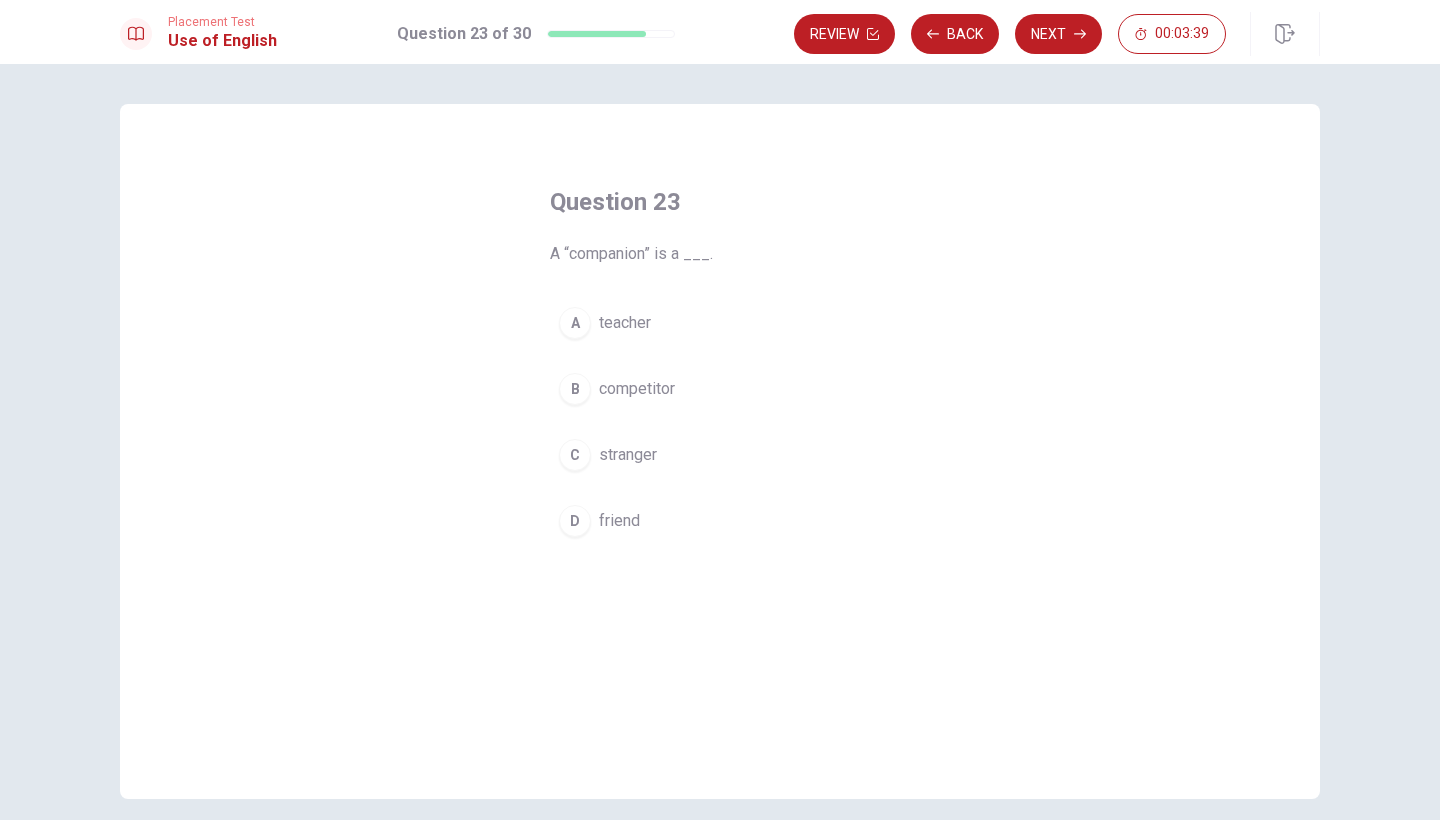 click on "D" at bounding box center [575, 521] 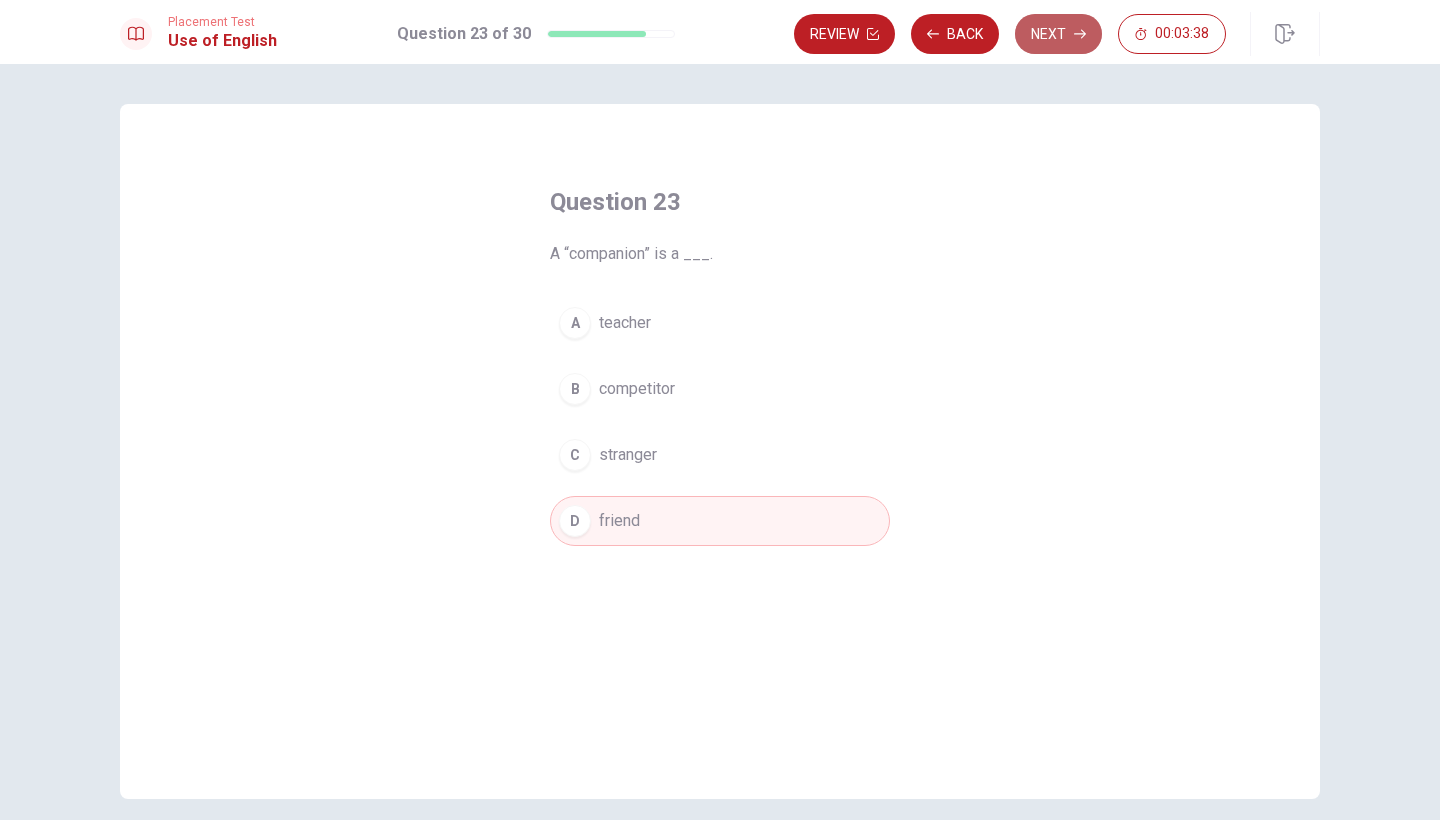 click on "Next" at bounding box center (1058, 34) 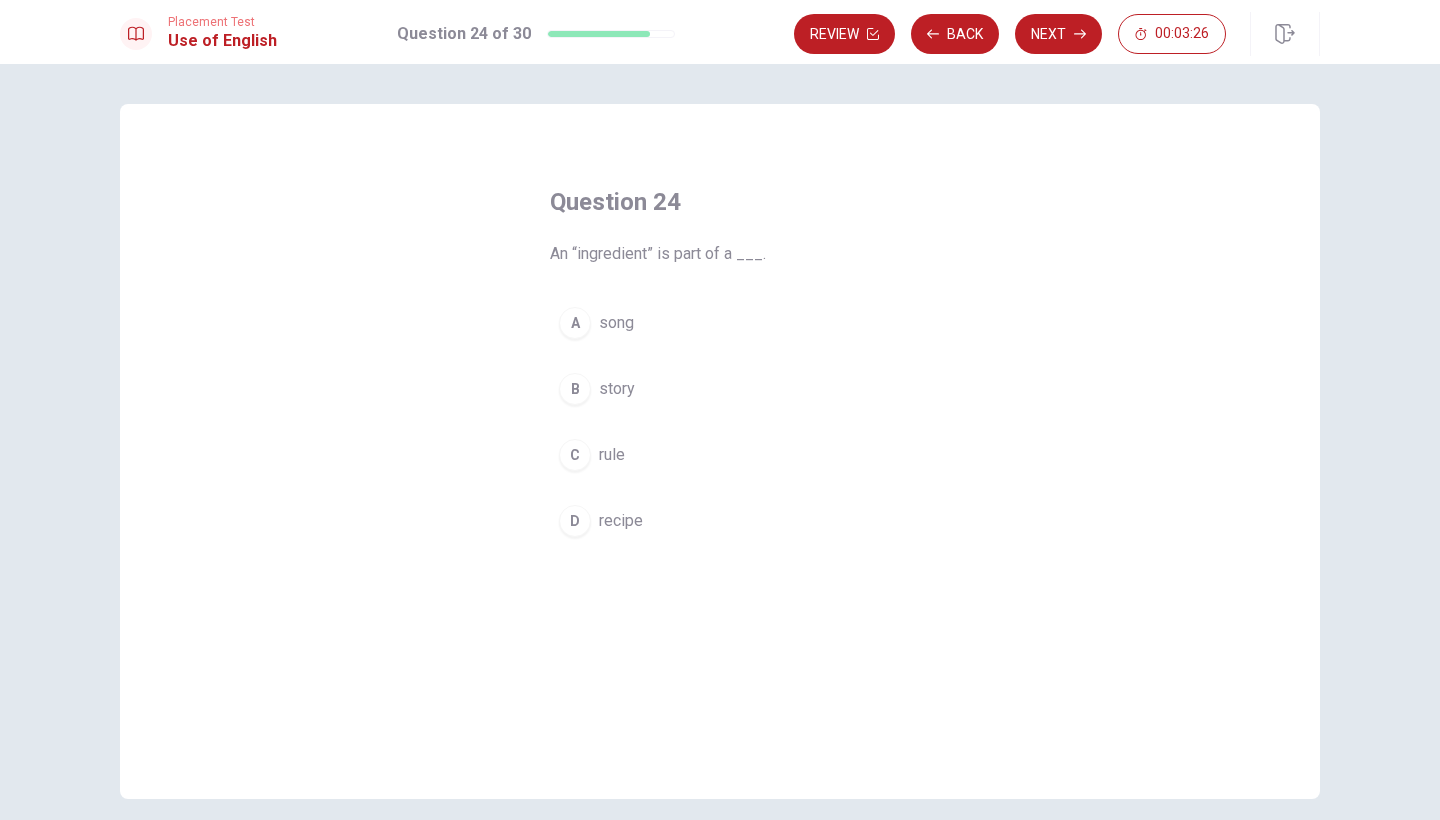 click on "D" at bounding box center (575, 521) 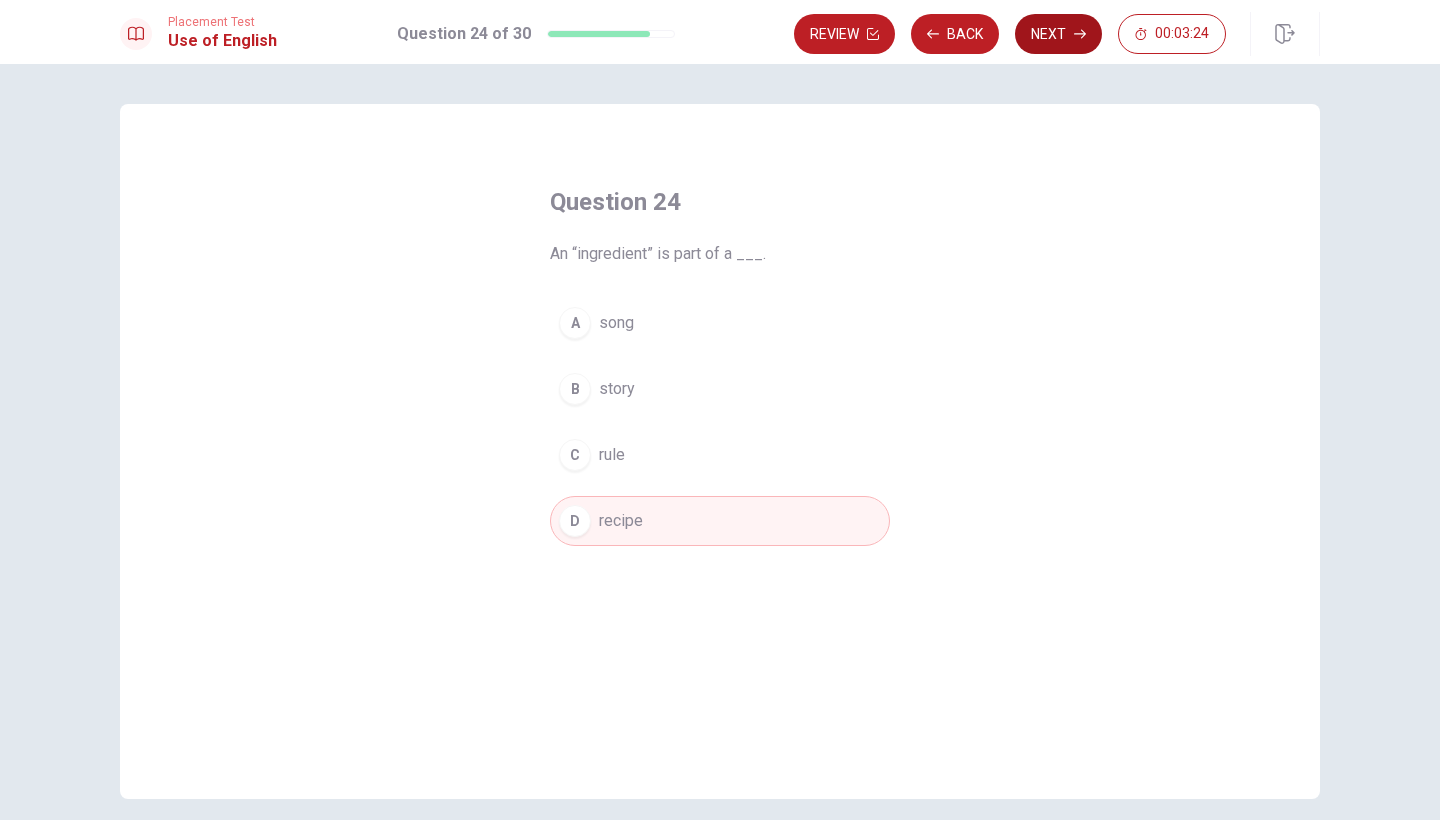 click 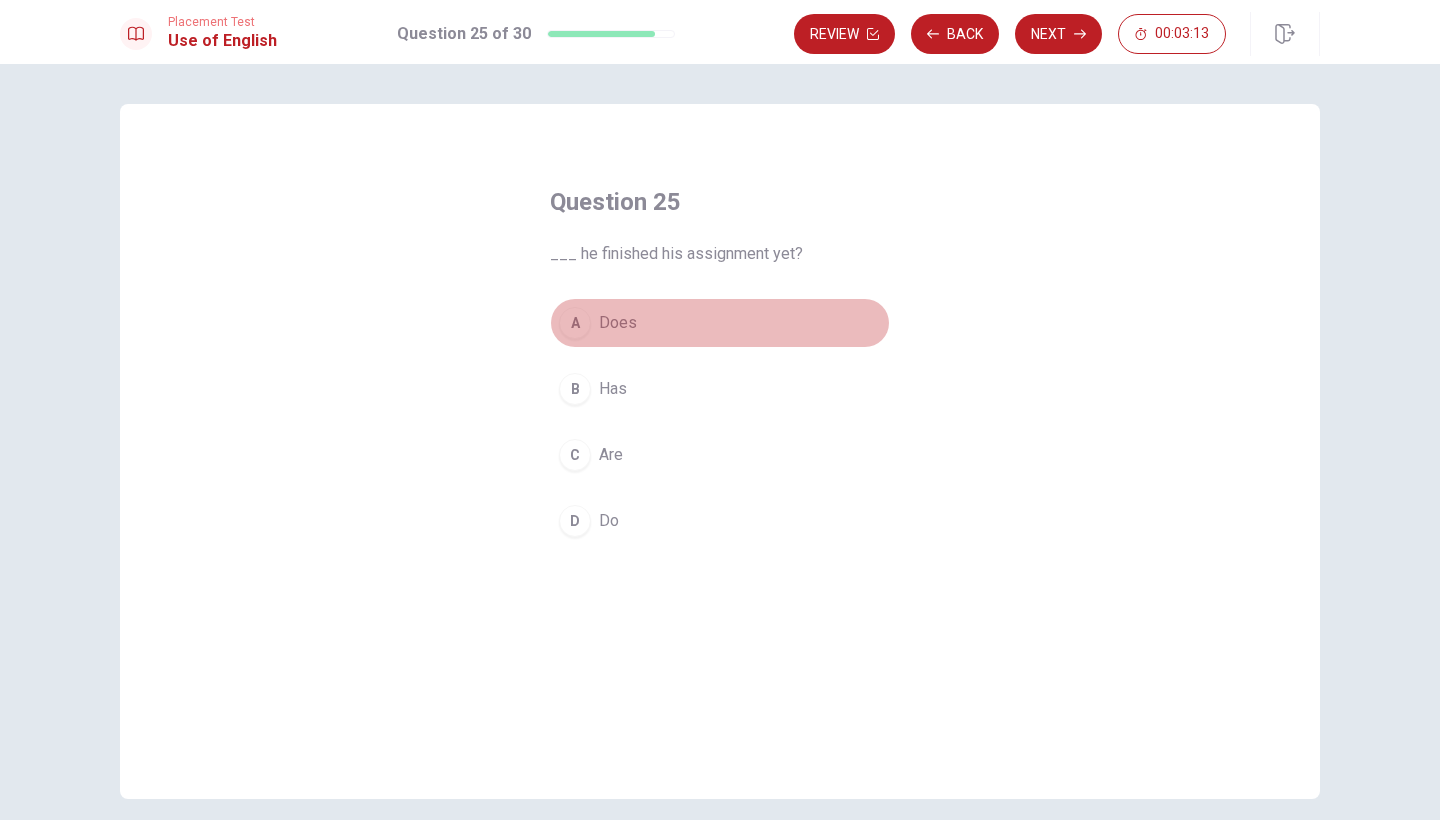 click on "Does" at bounding box center [618, 323] 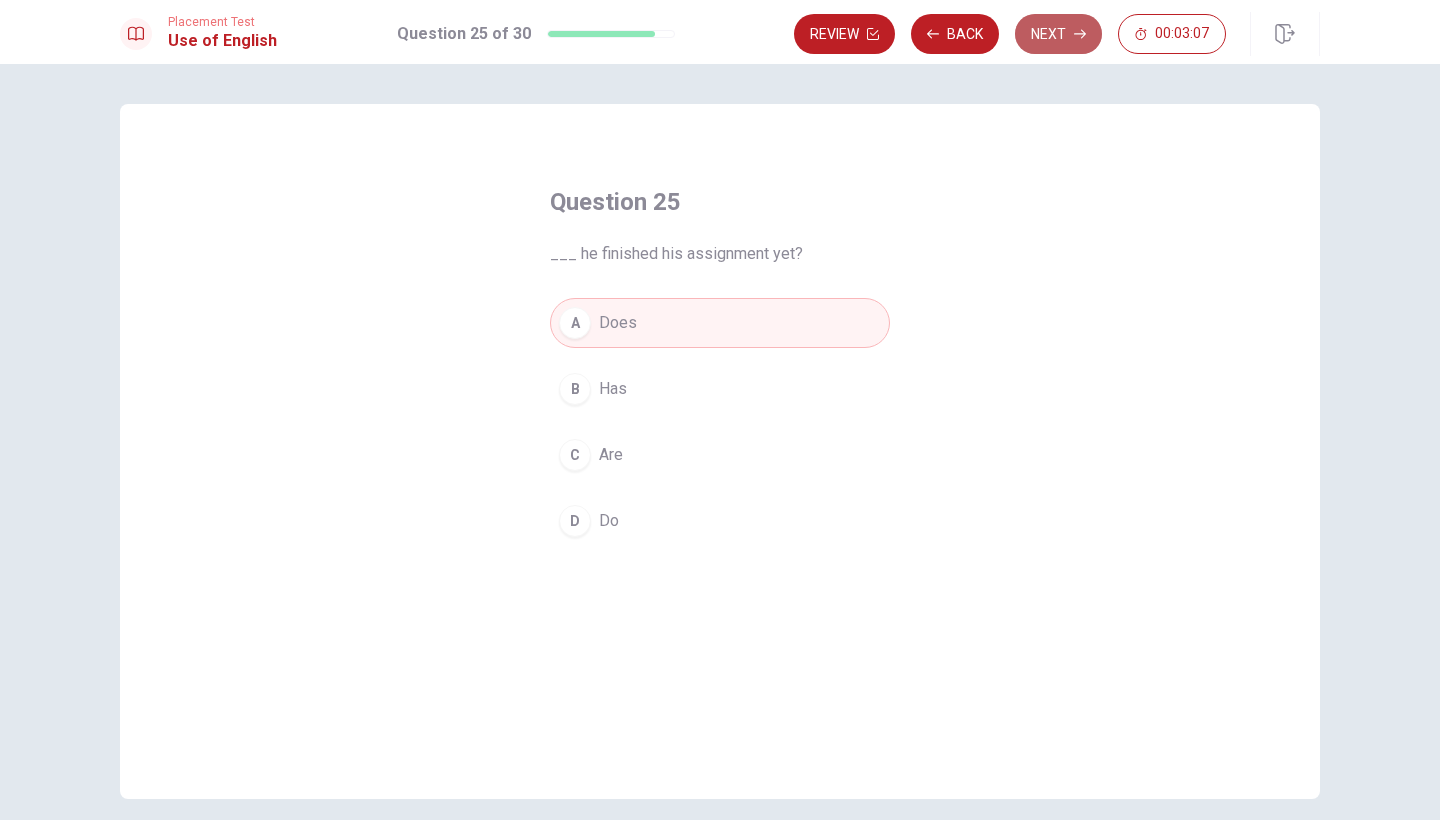 click on "Next" at bounding box center [1058, 34] 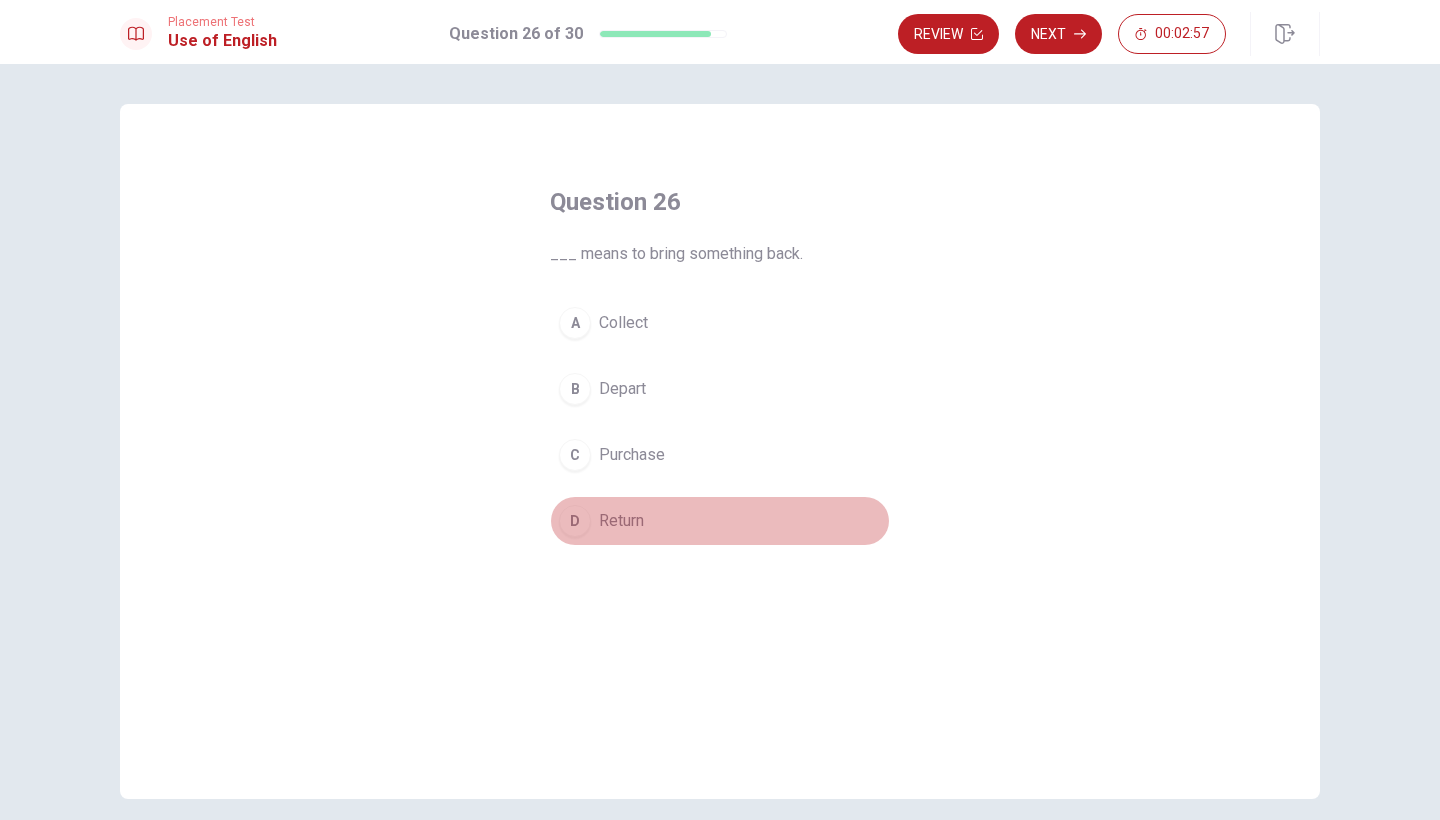 click on "D" at bounding box center (575, 521) 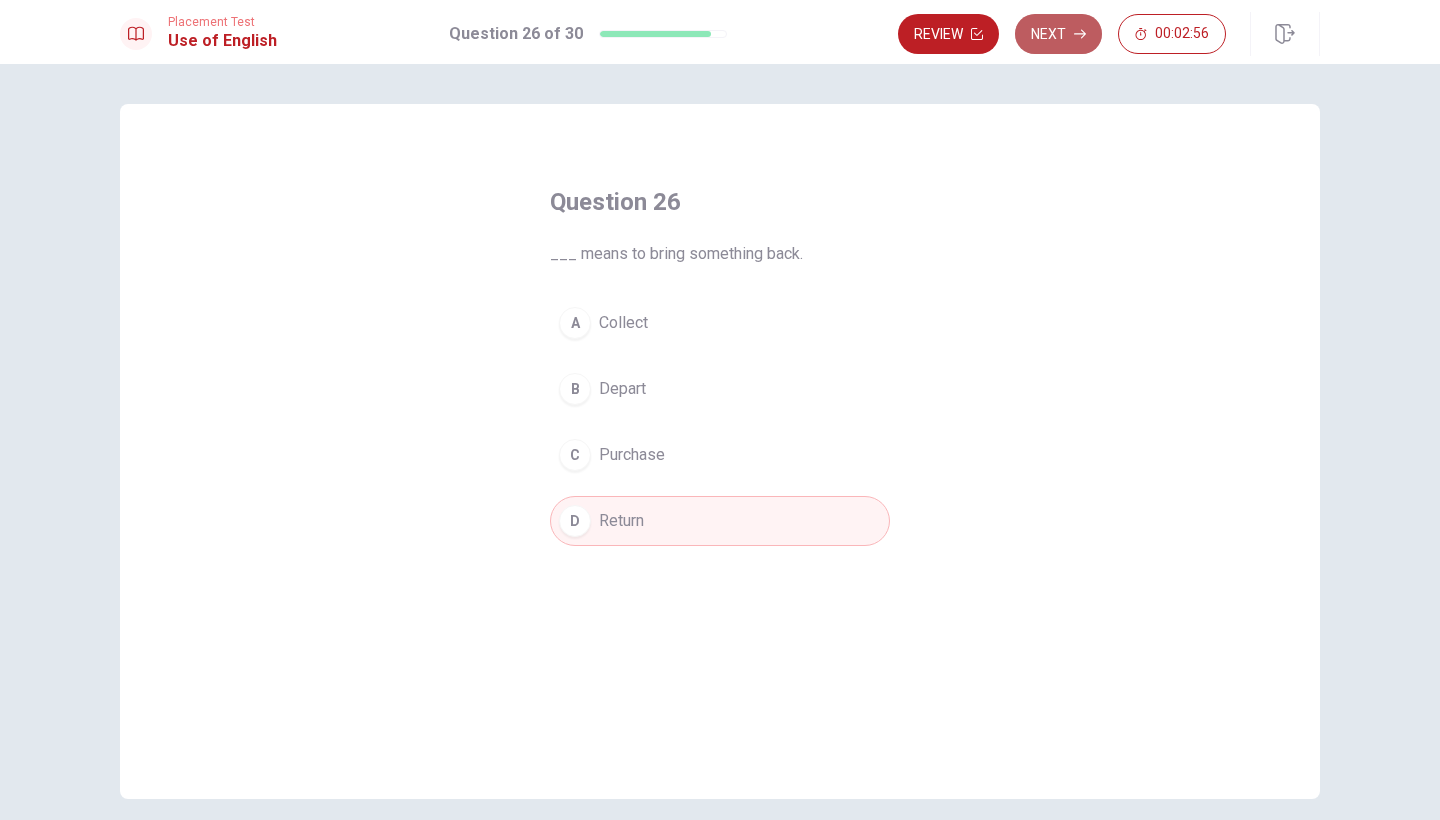 click on "Next" at bounding box center (1058, 34) 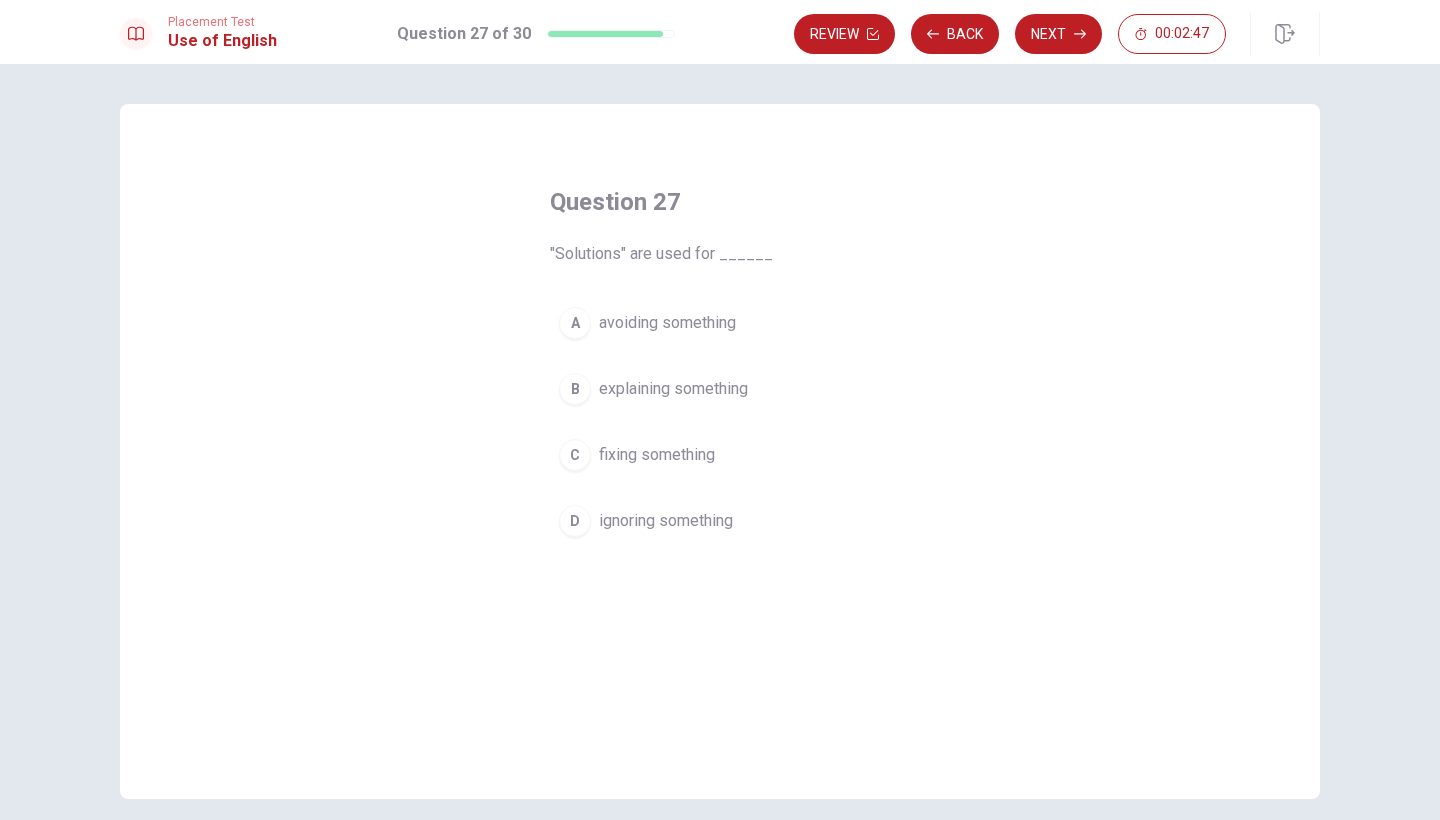 click on "B" at bounding box center (575, 389) 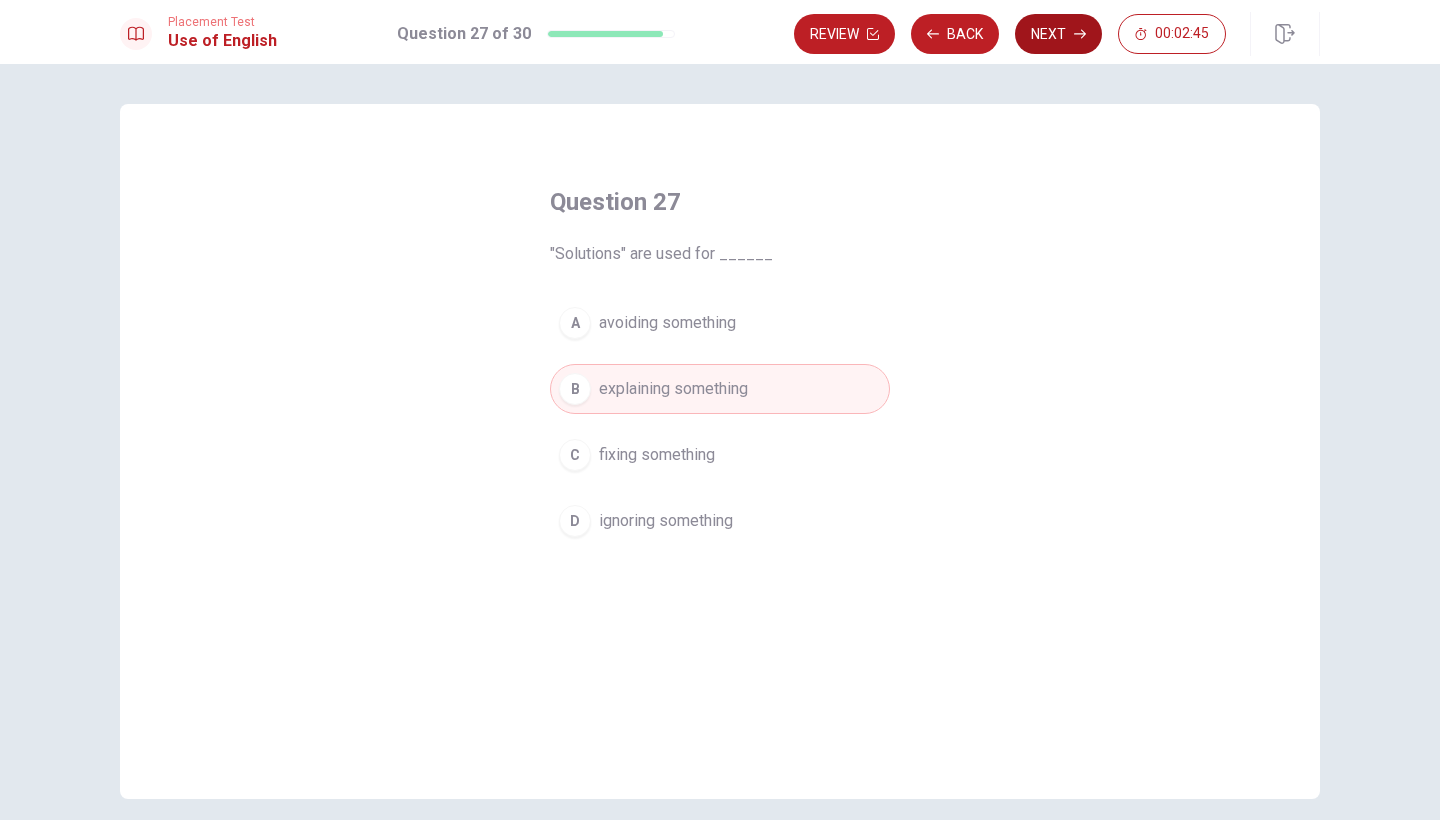 click 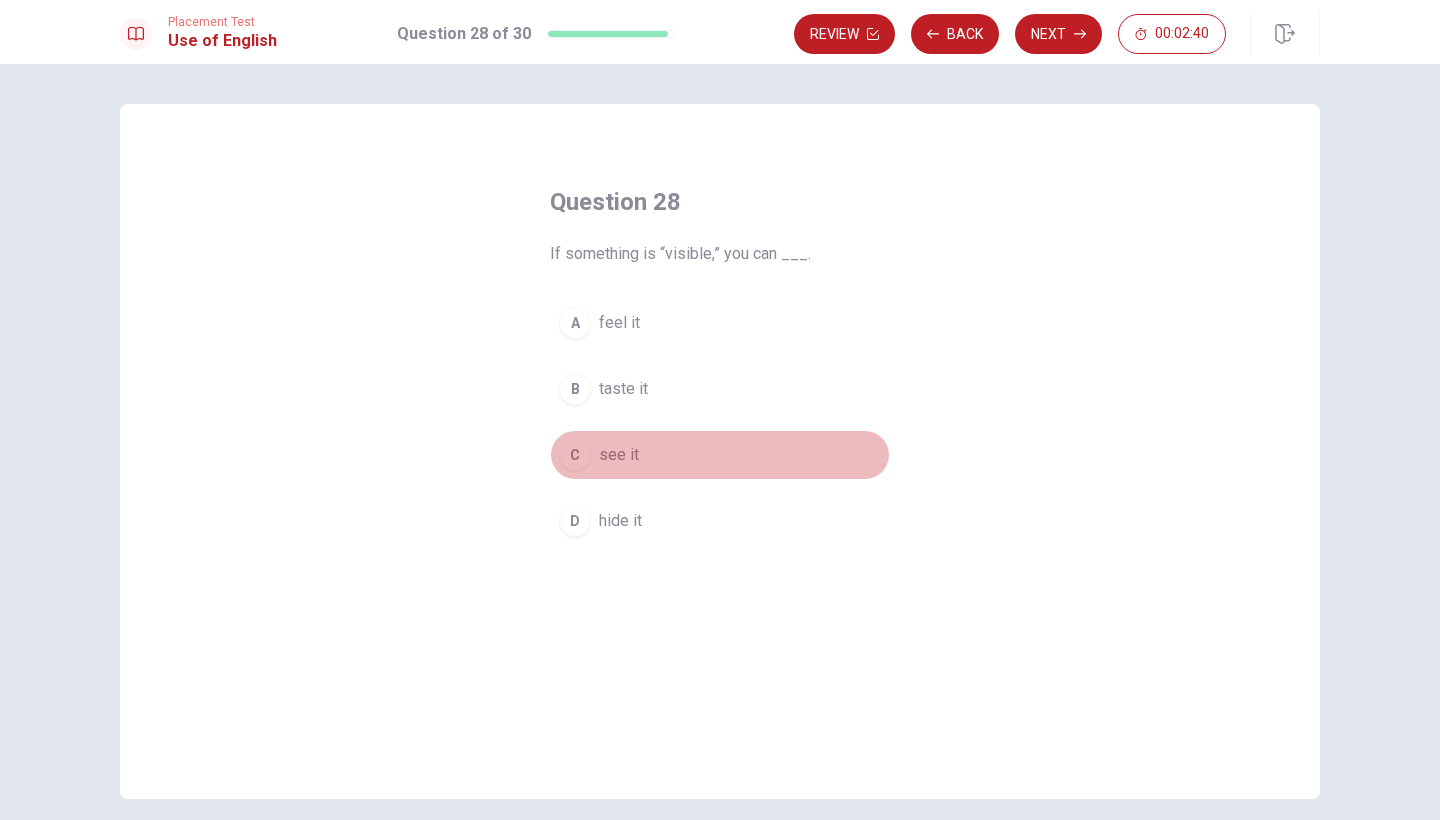 click on "C" at bounding box center (575, 455) 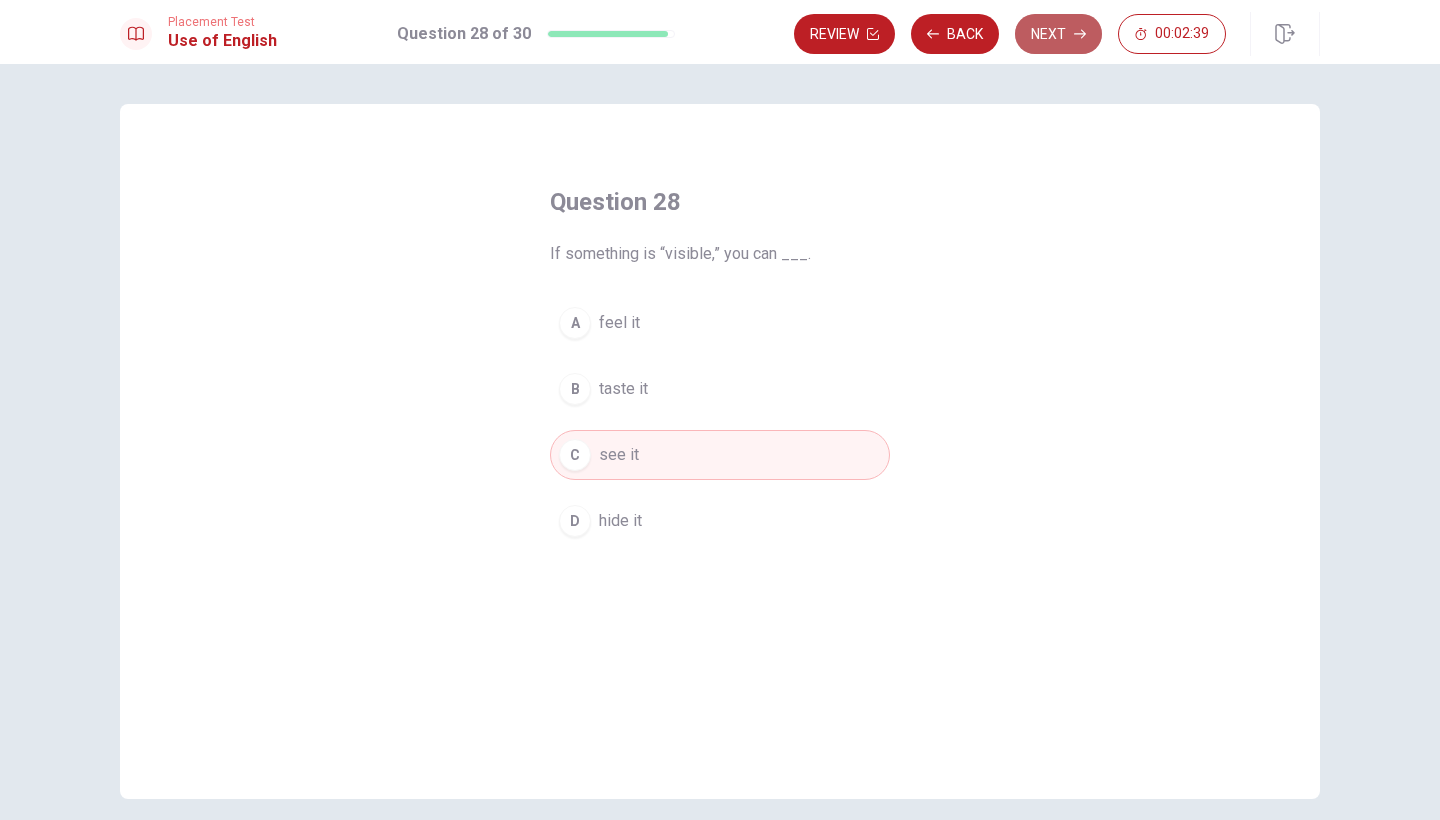 click on "Next" at bounding box center (1058, 34) 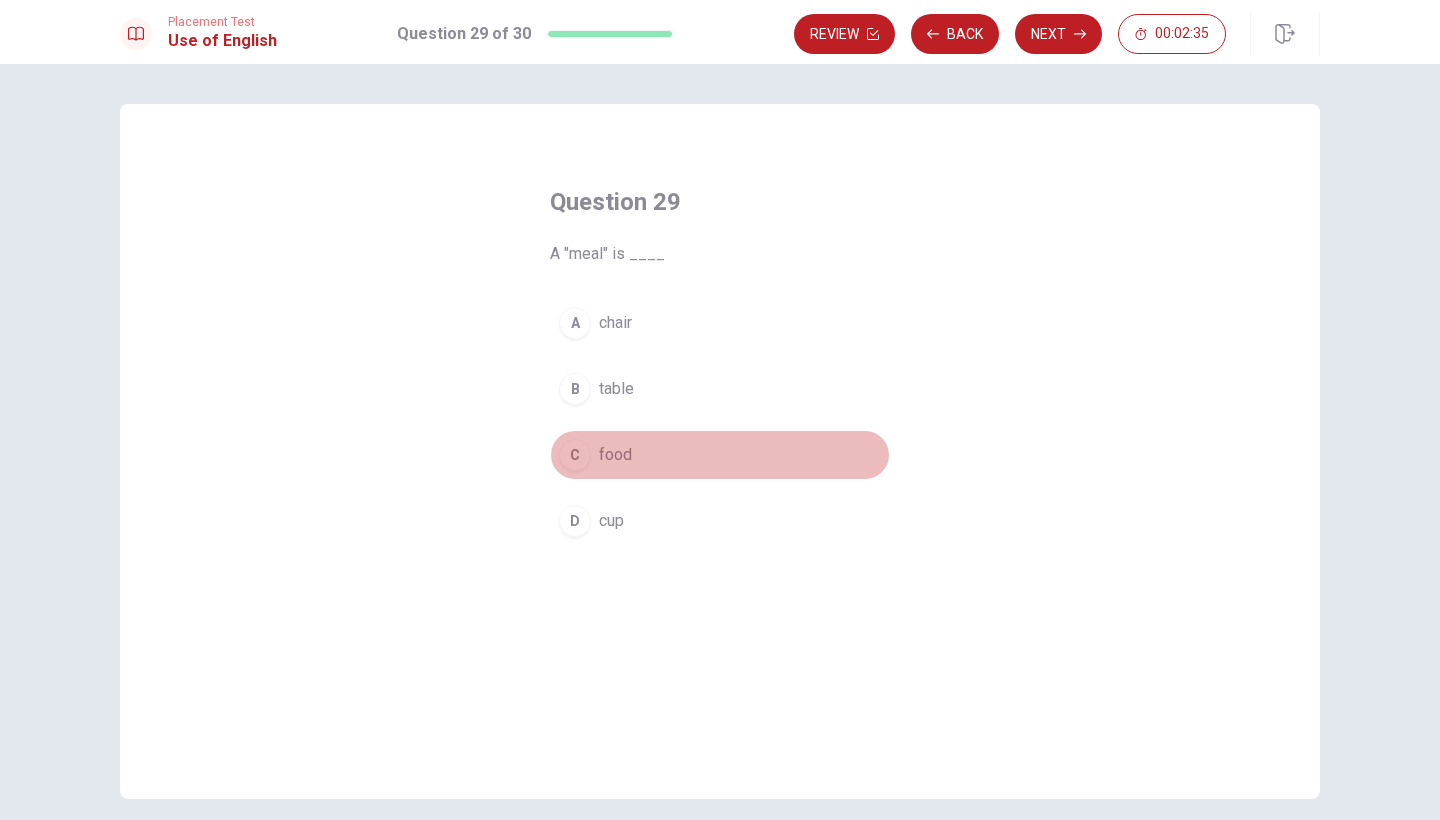 click on "C" at bounding box center [575, 455] 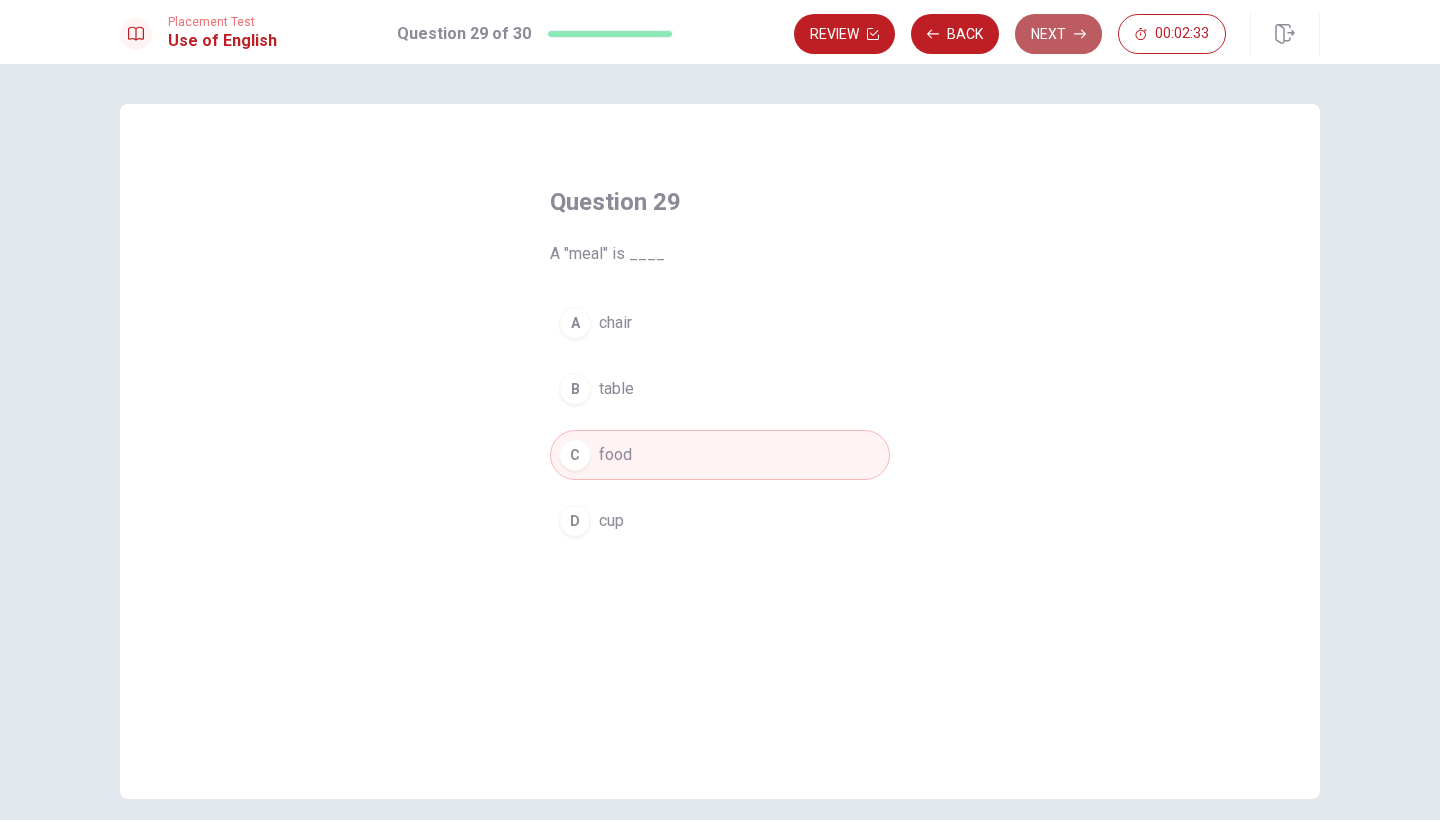 click on "Next" at bounding box center [1058, 34] 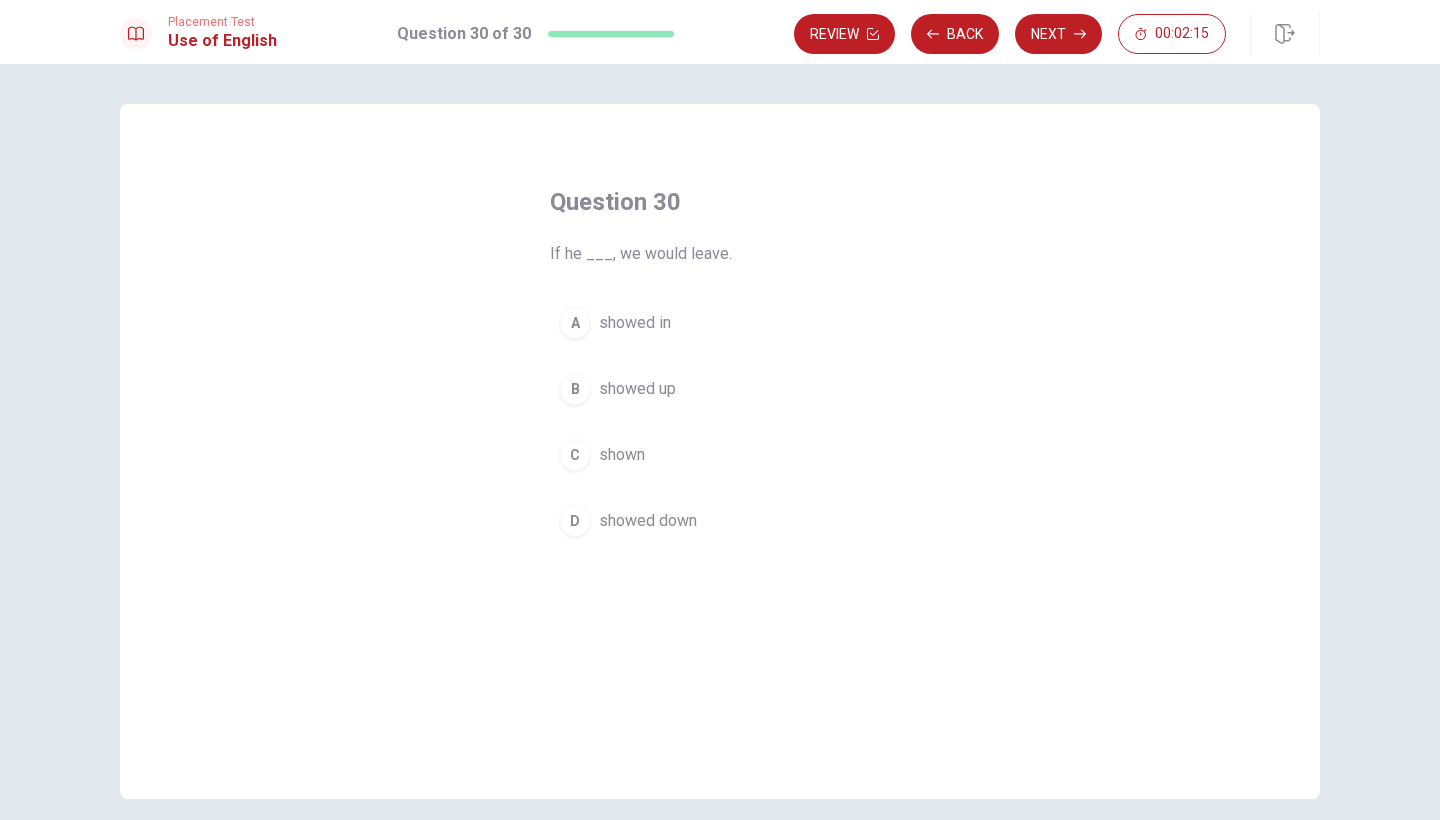 click on "A" at bounding box center [575, 323] 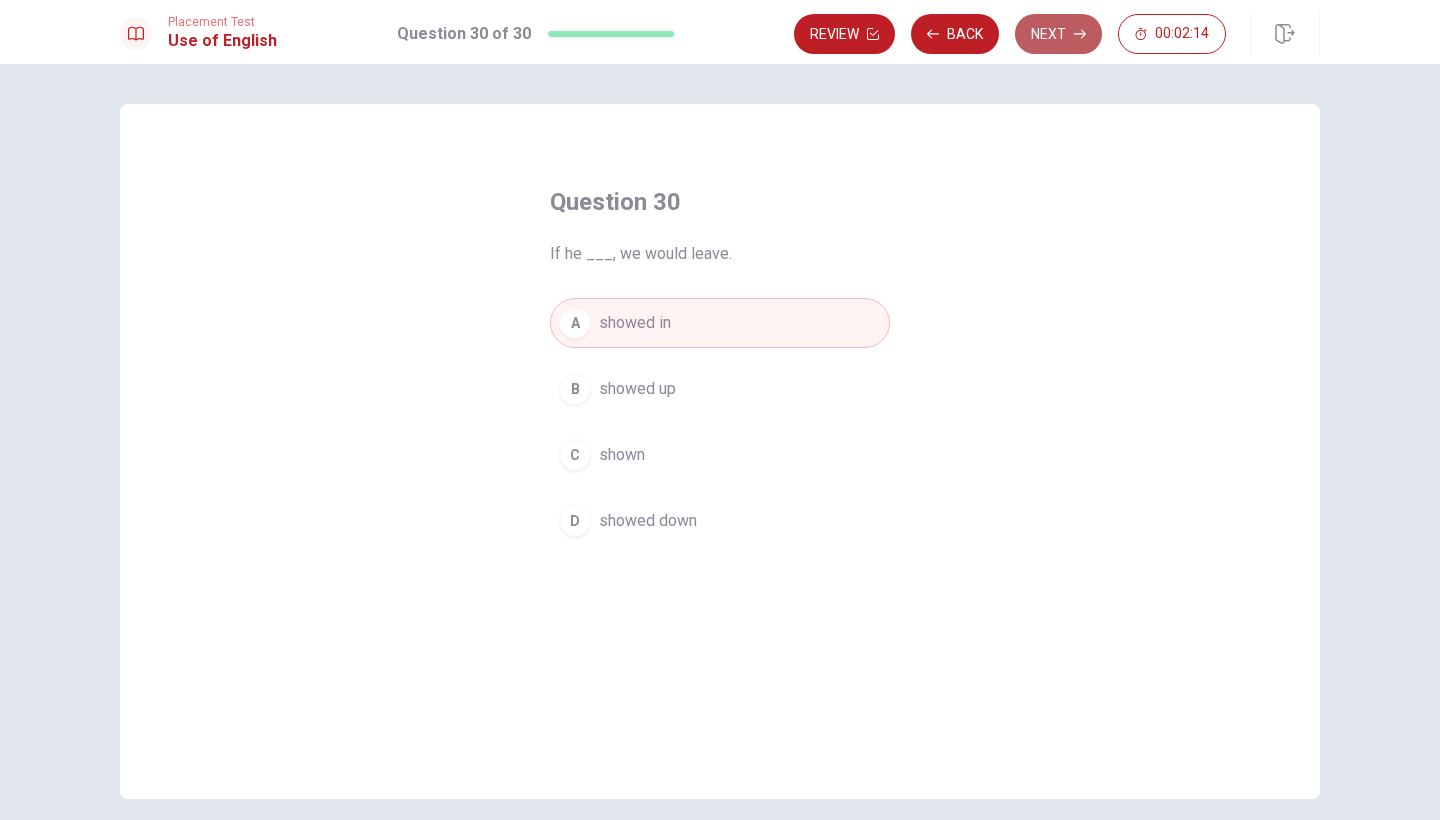 click on "Next" at bounding box center [1058, 34] 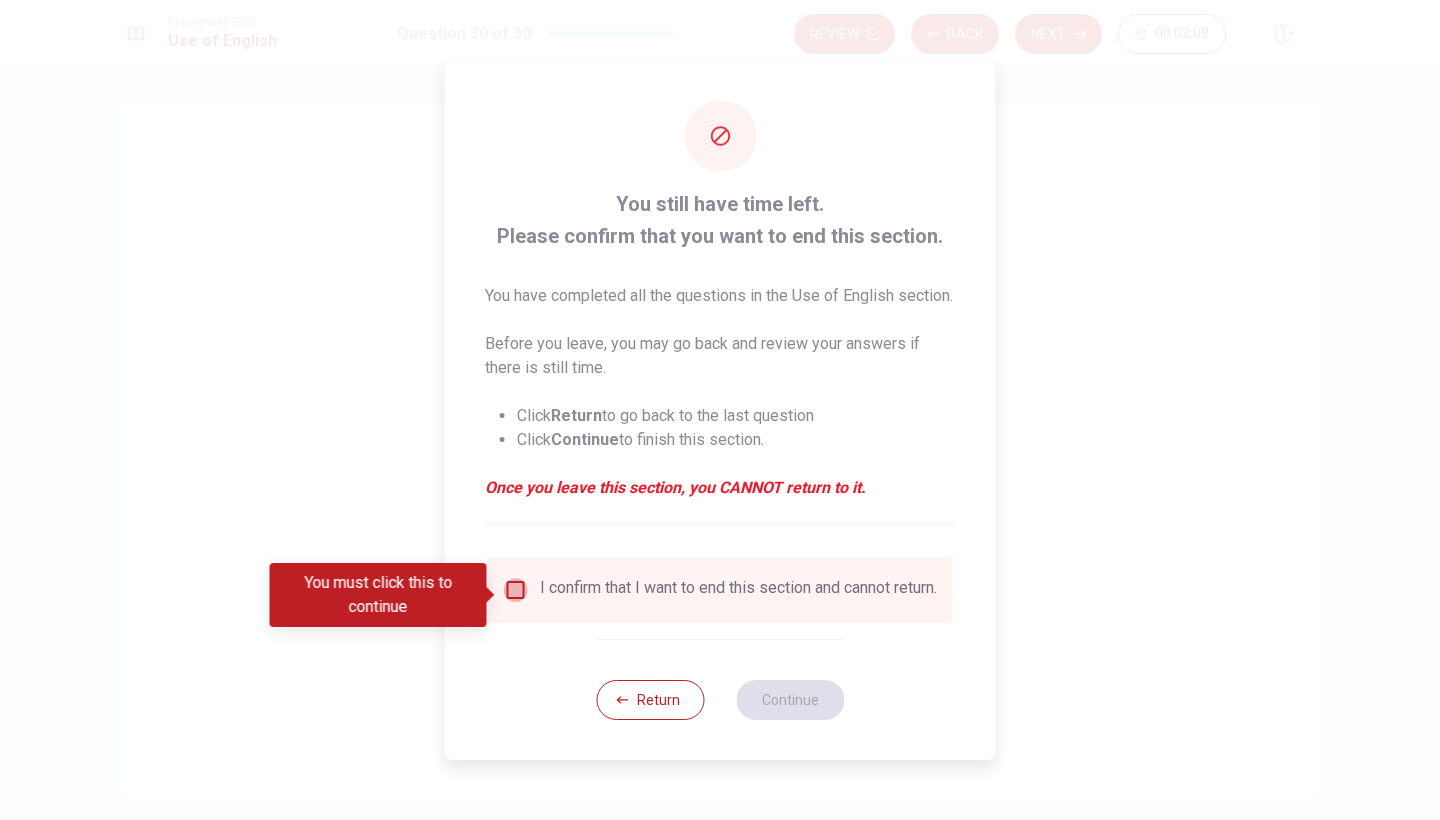 click at bounding box center (516, 590) 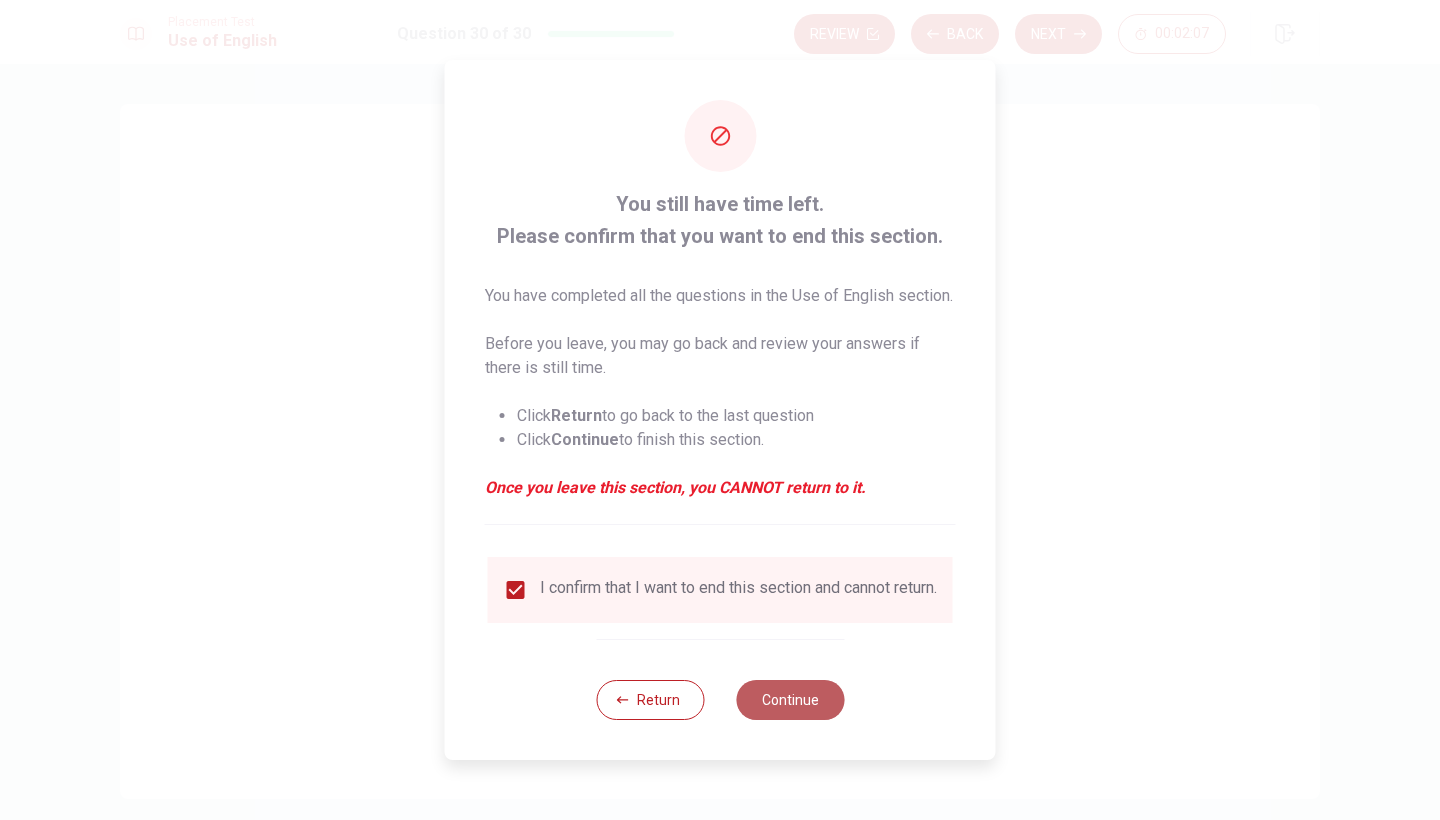 click on "Continue" at bounding box center [790, 700] 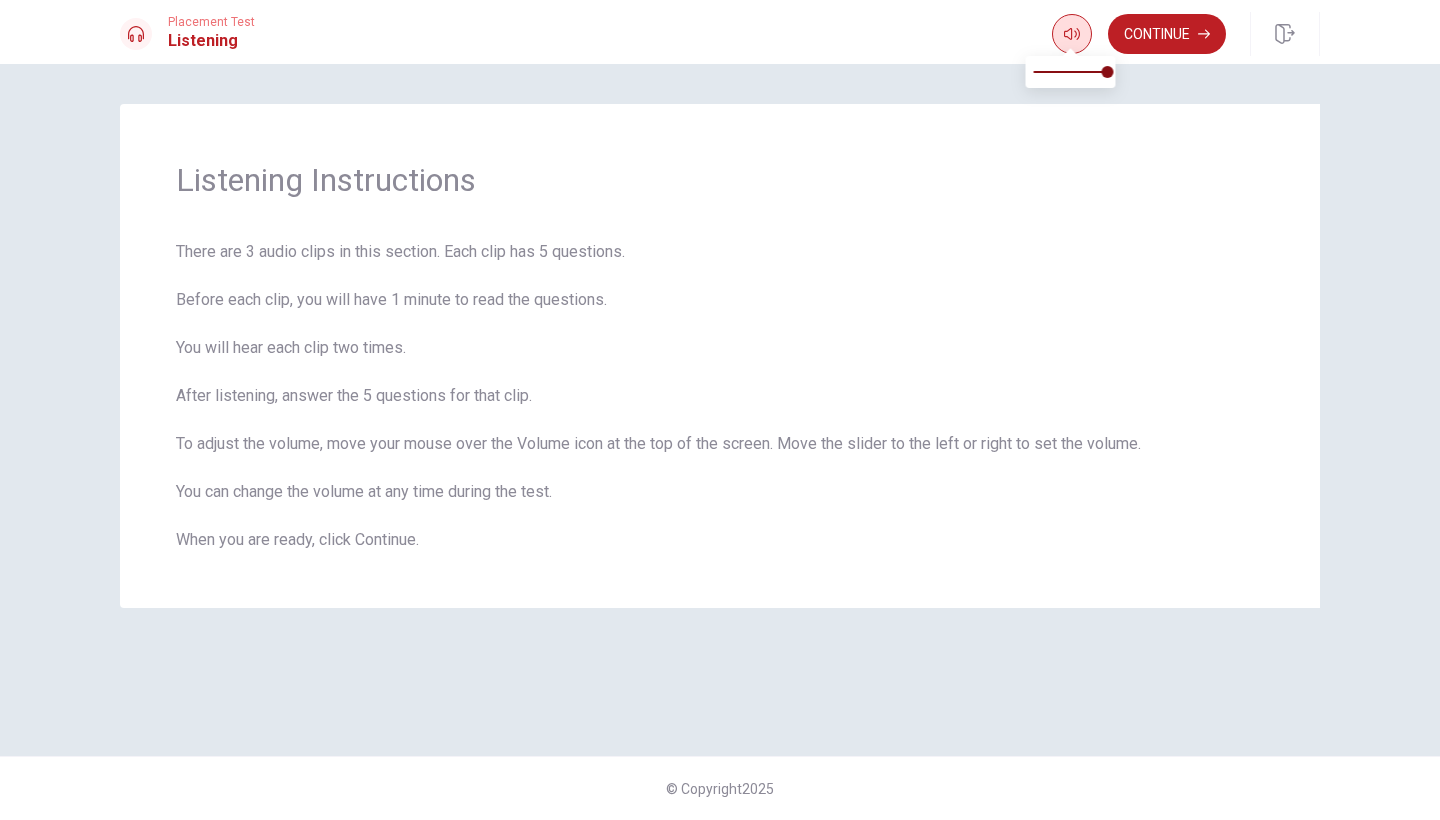click 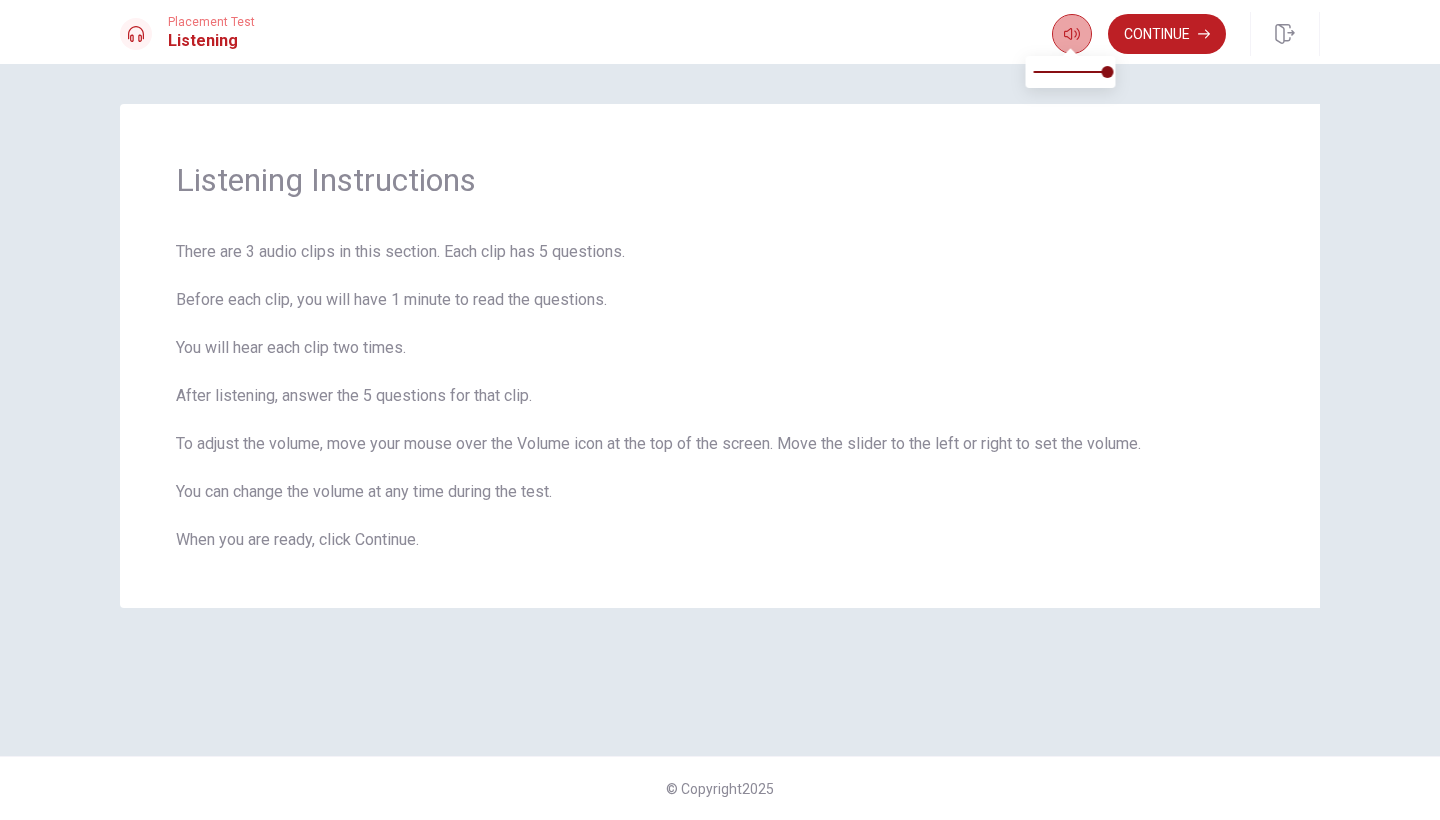 click 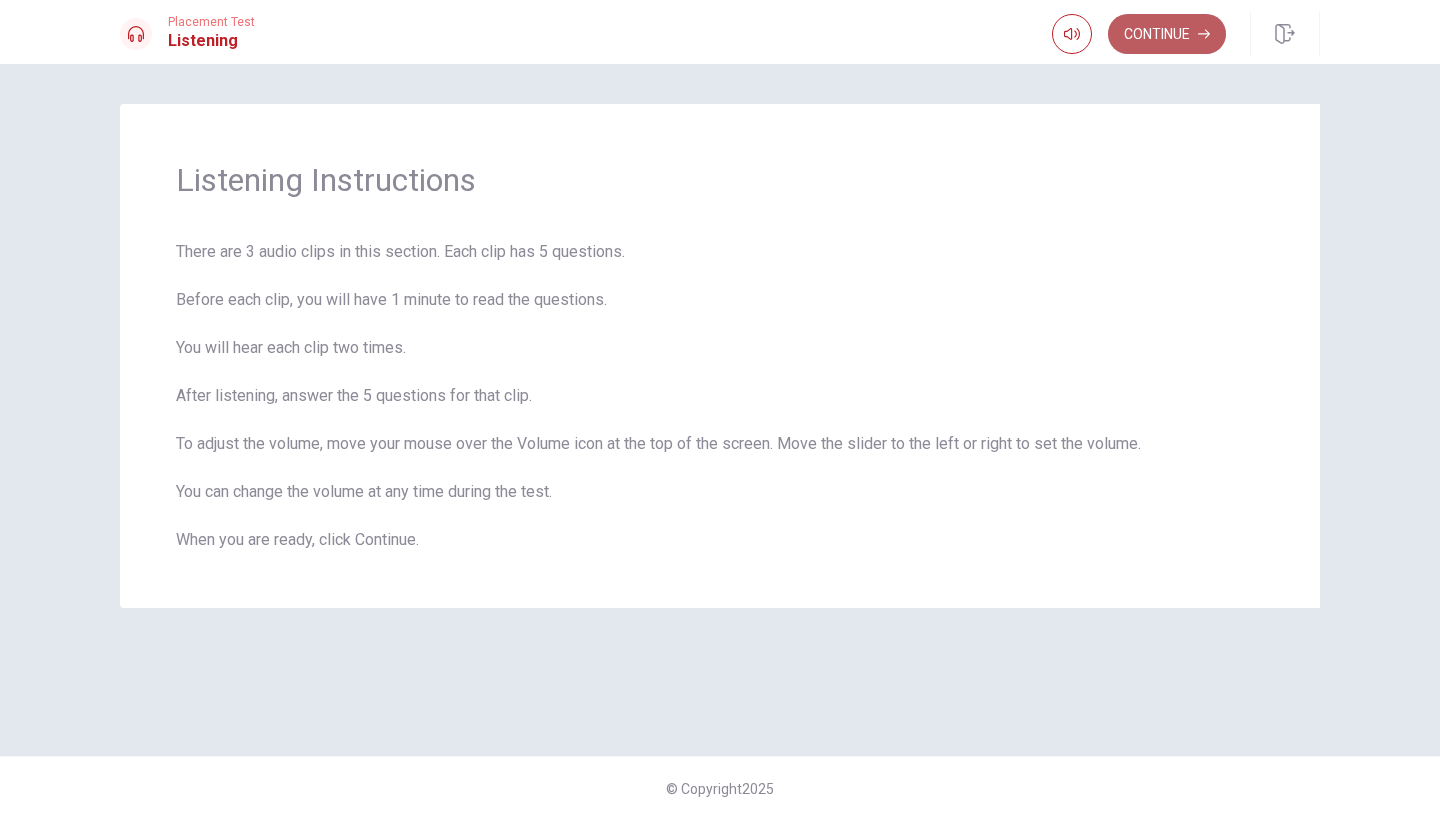 click on "Continue" at bounding box center (1167, 34) 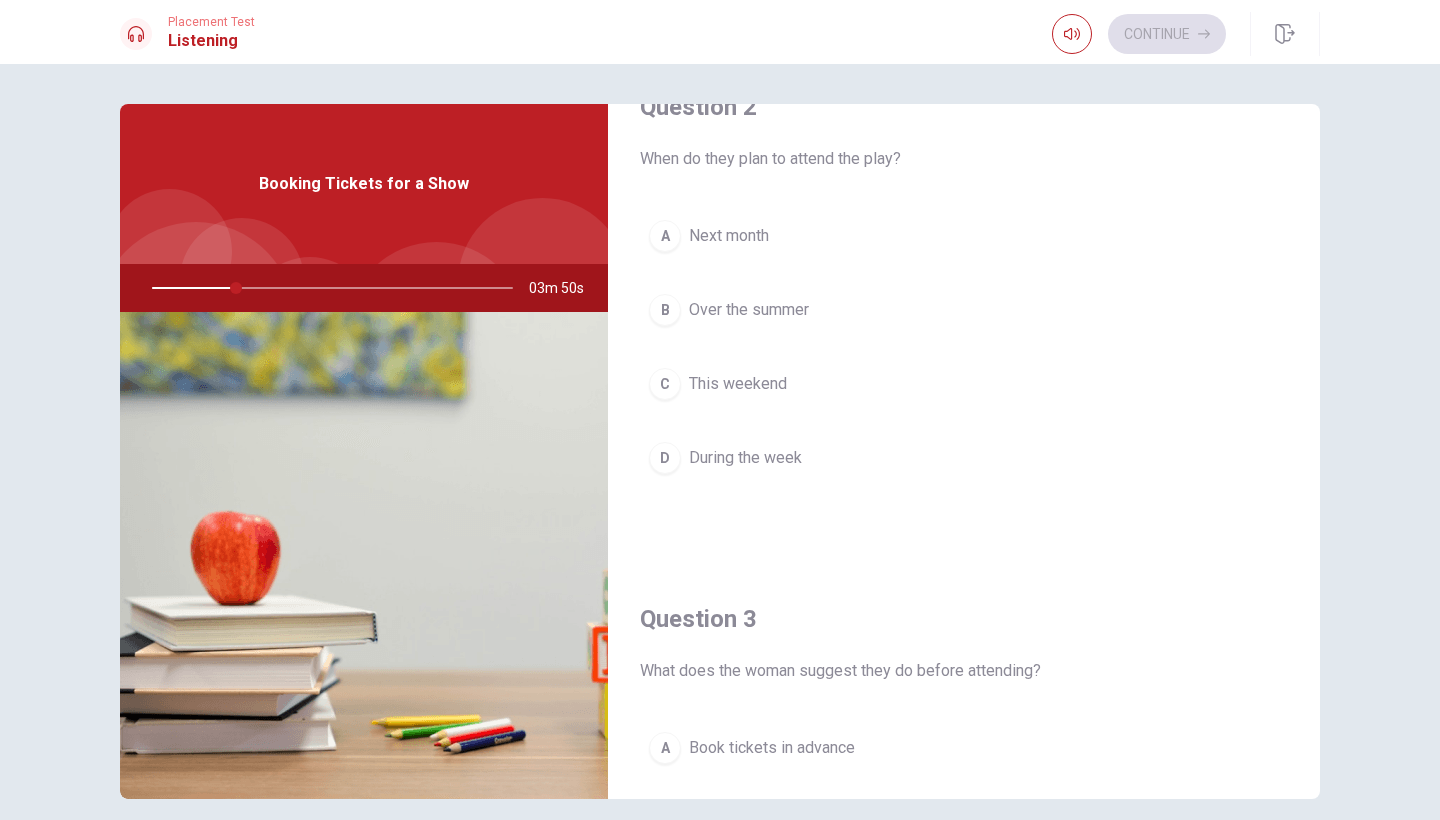 scroll, scrollTop: 564, scrollLeft: 0, axis: vertical 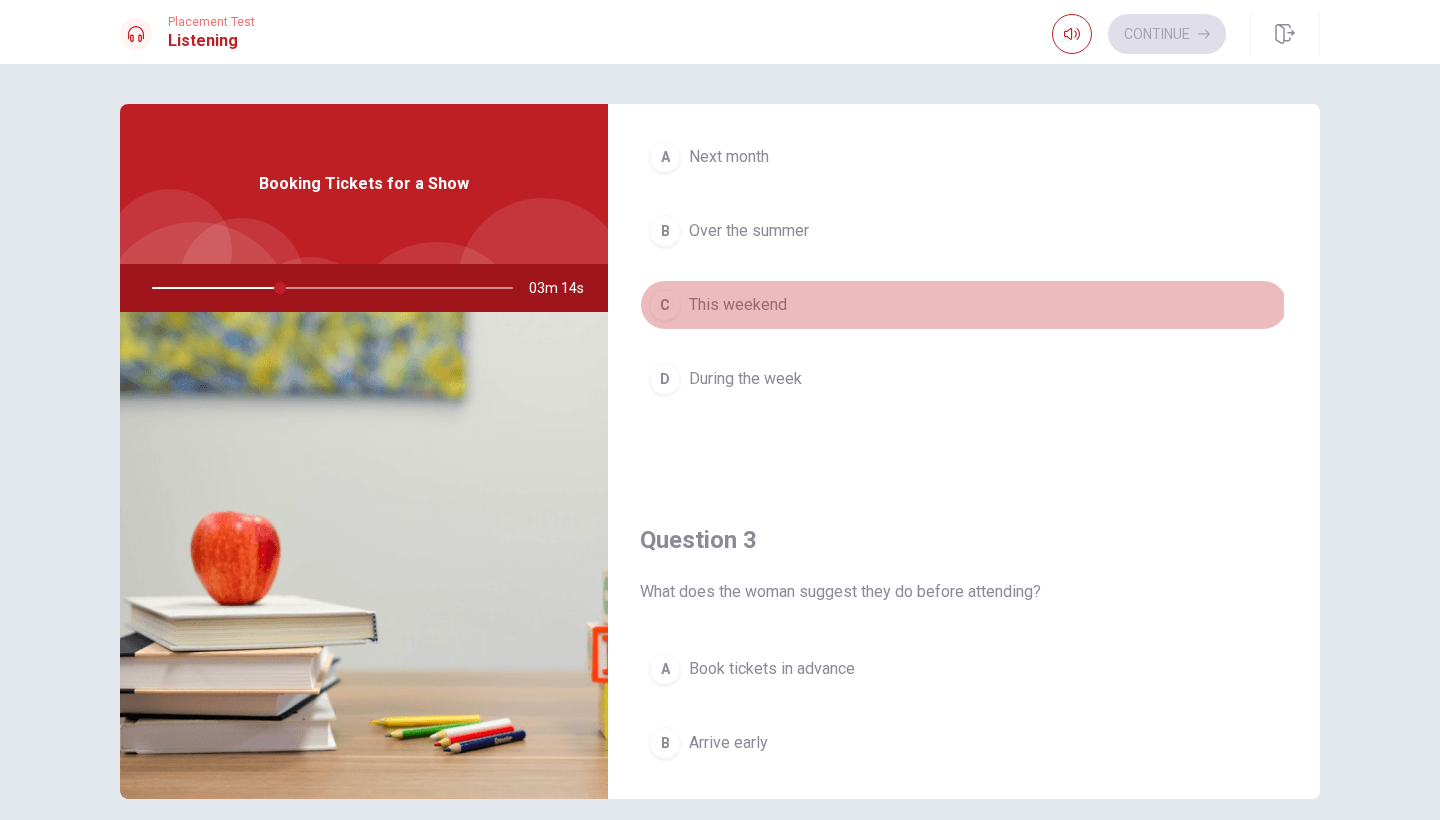 click on "C" at bounding box center (665, 305) 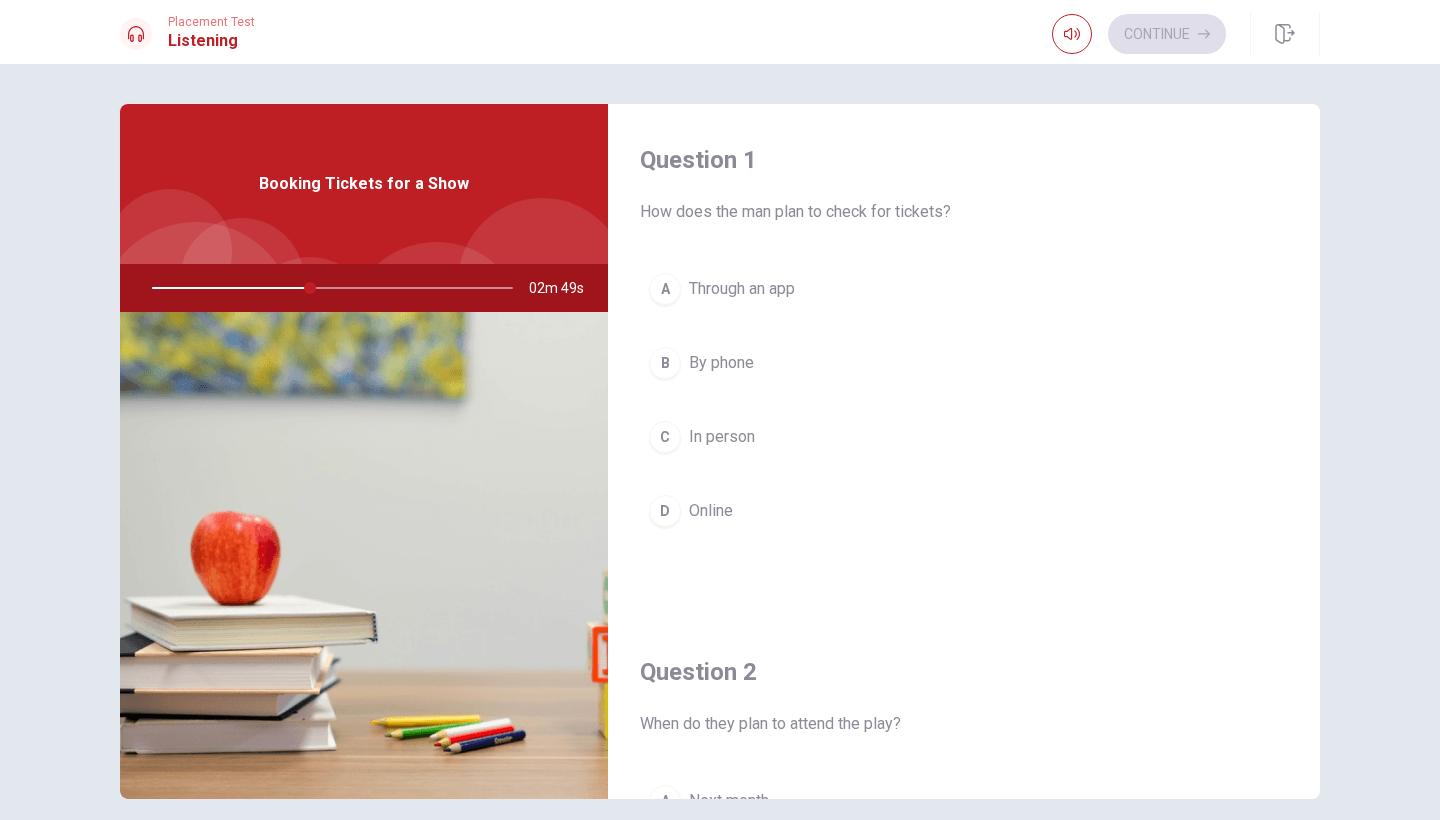 scroll, scrollTop: 0, scrollLeft: 0, axis: both 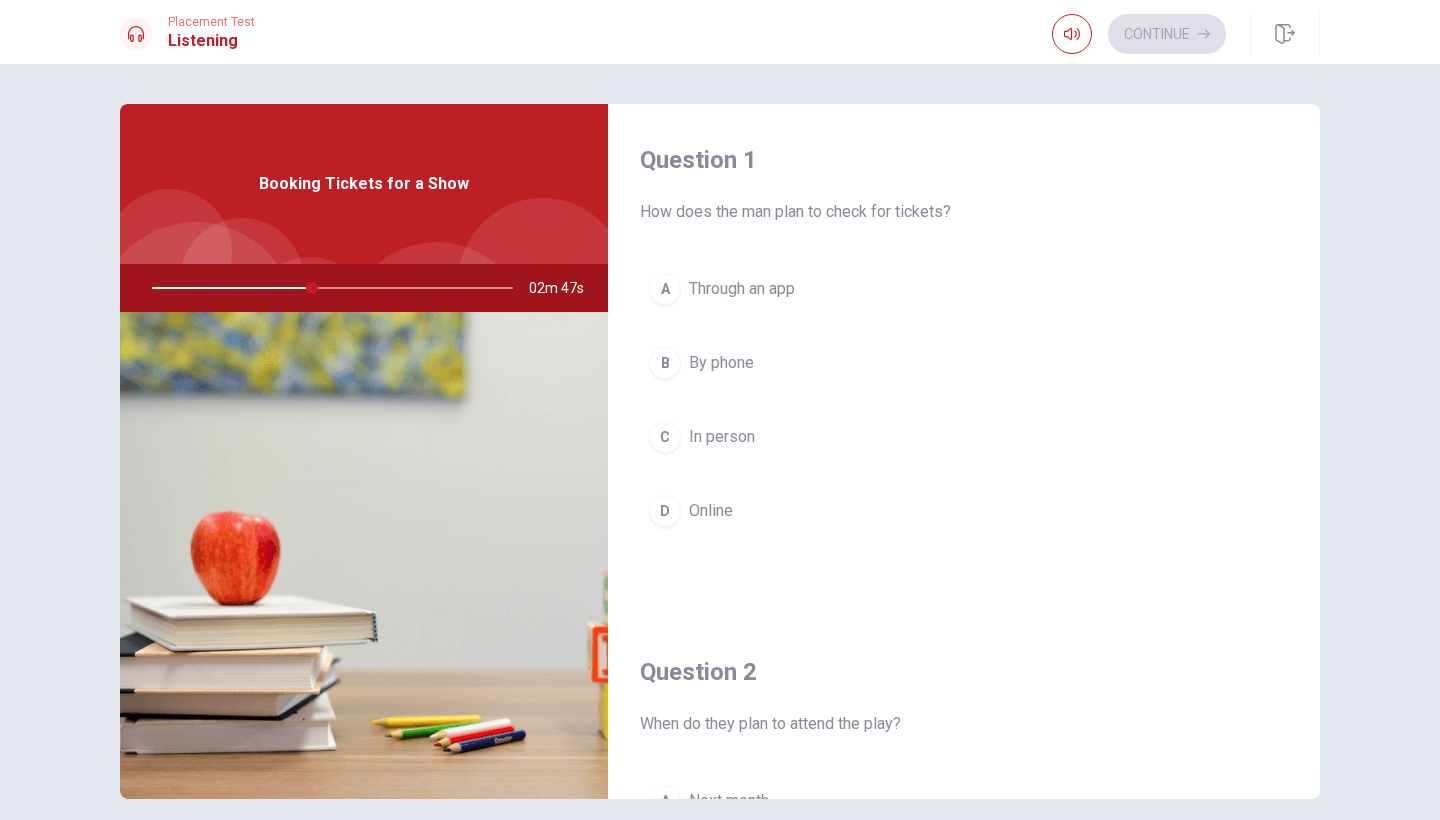 click on "D" at bounding box center [665, 511] 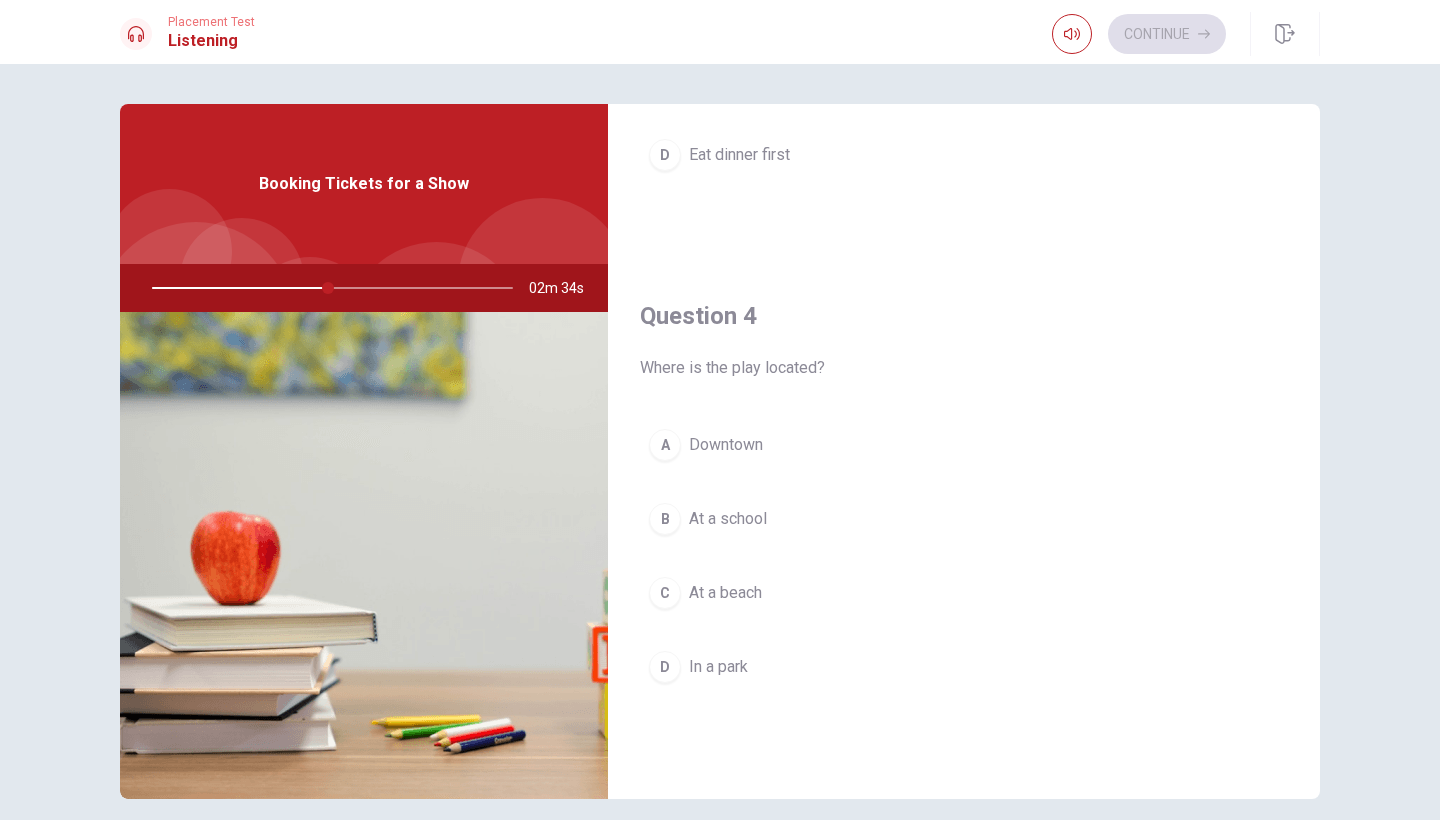 scroll, scrollTop: 1381, scrollLeft: 0, axis: vertical 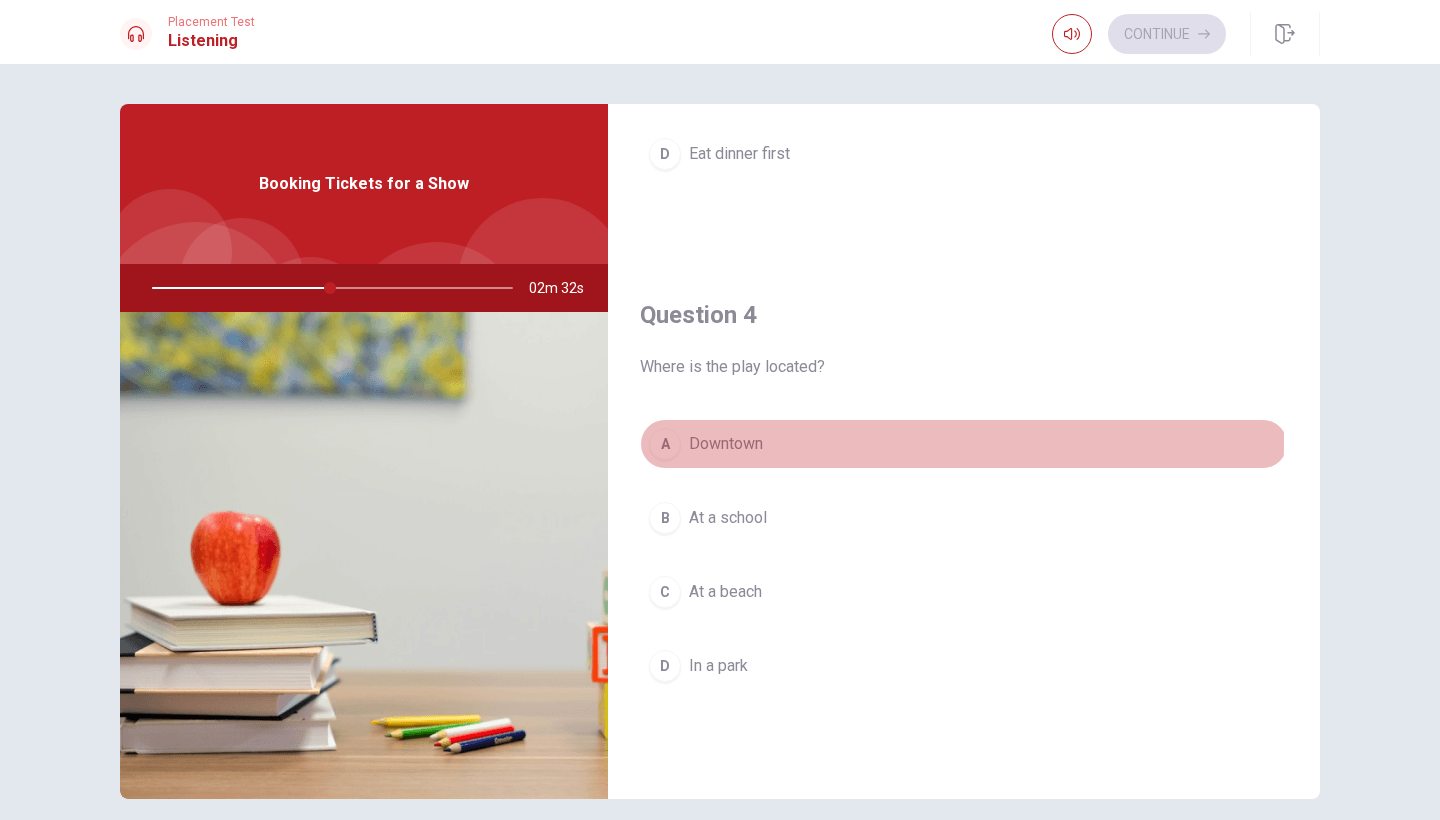 click on "A" at bounding box center [665, 444] 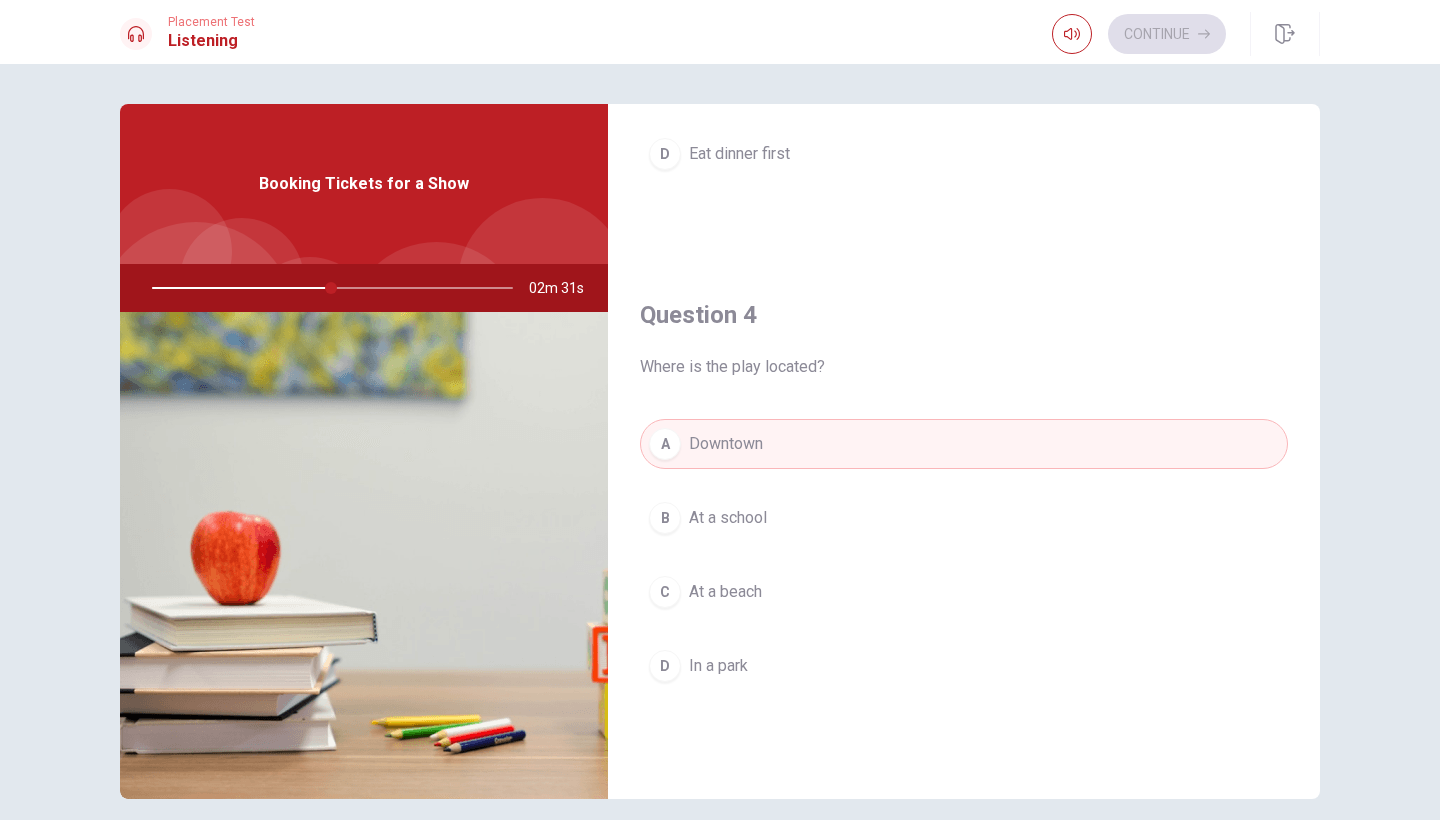 scroll, scrollTop: 0, scrollLeft: 0, axis: both 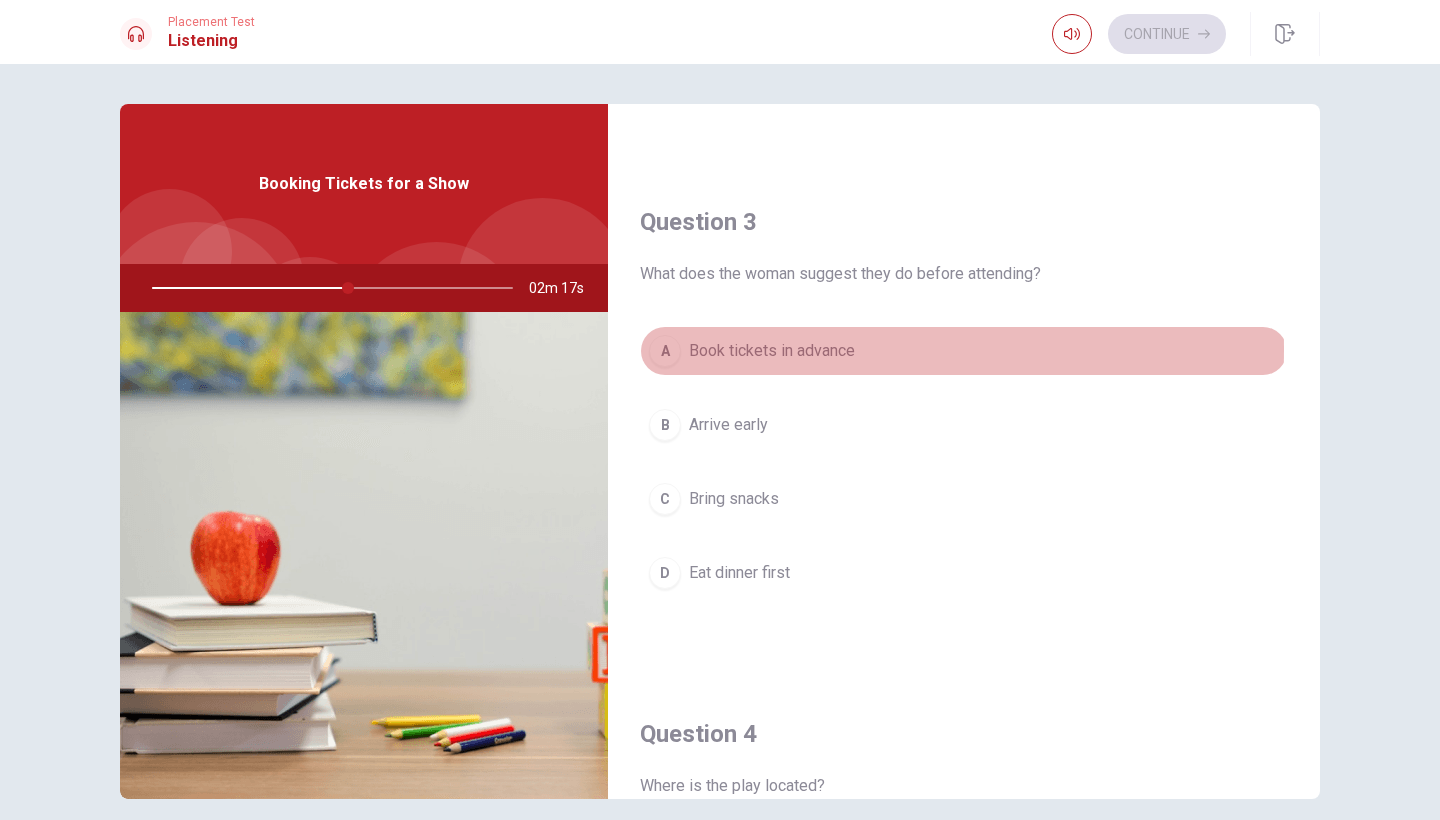 click on "A" at bounding box center (665, 351) 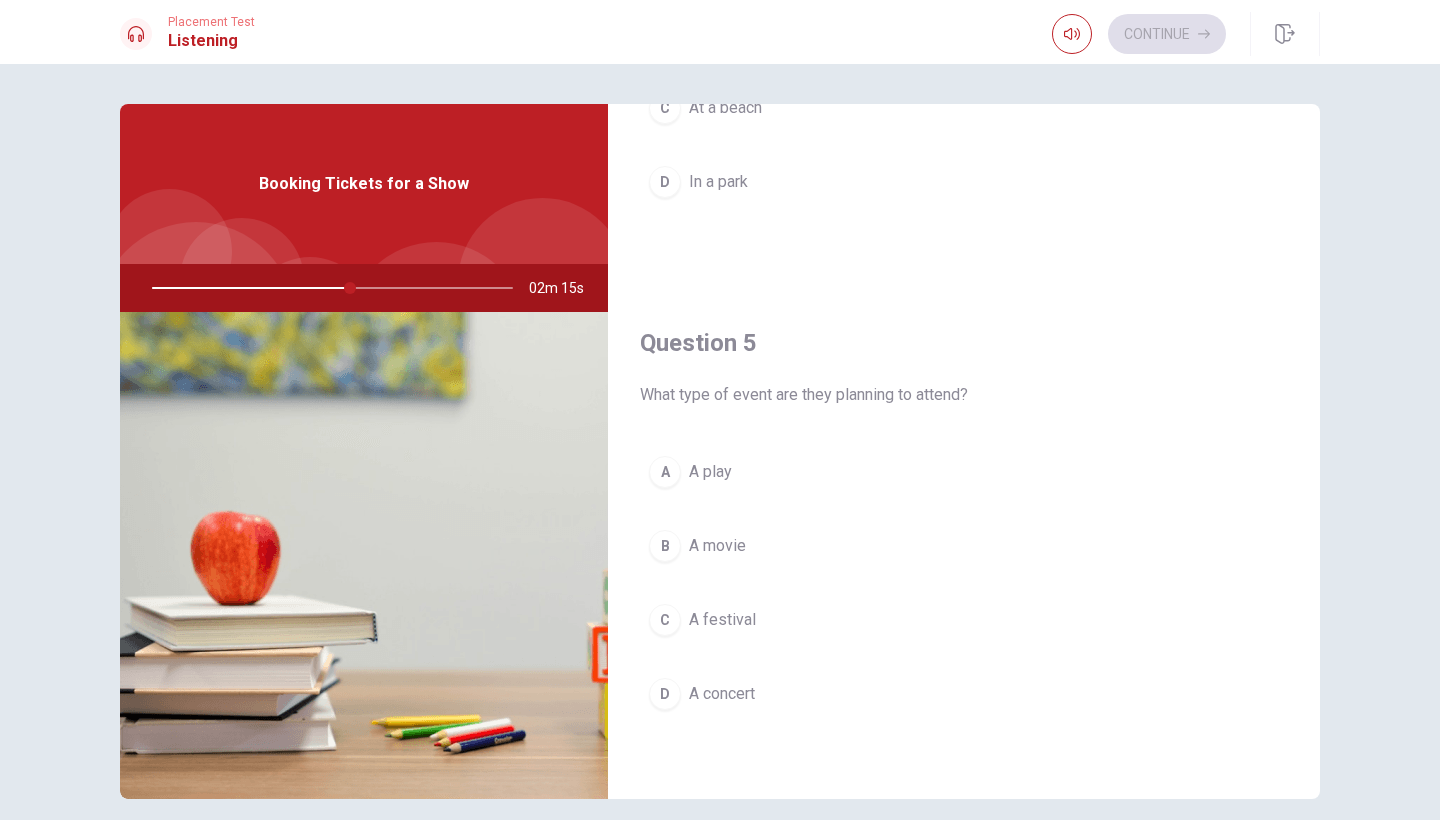 scroll, scrollTop: 1865, scrollLeft: 0, axis: vertical 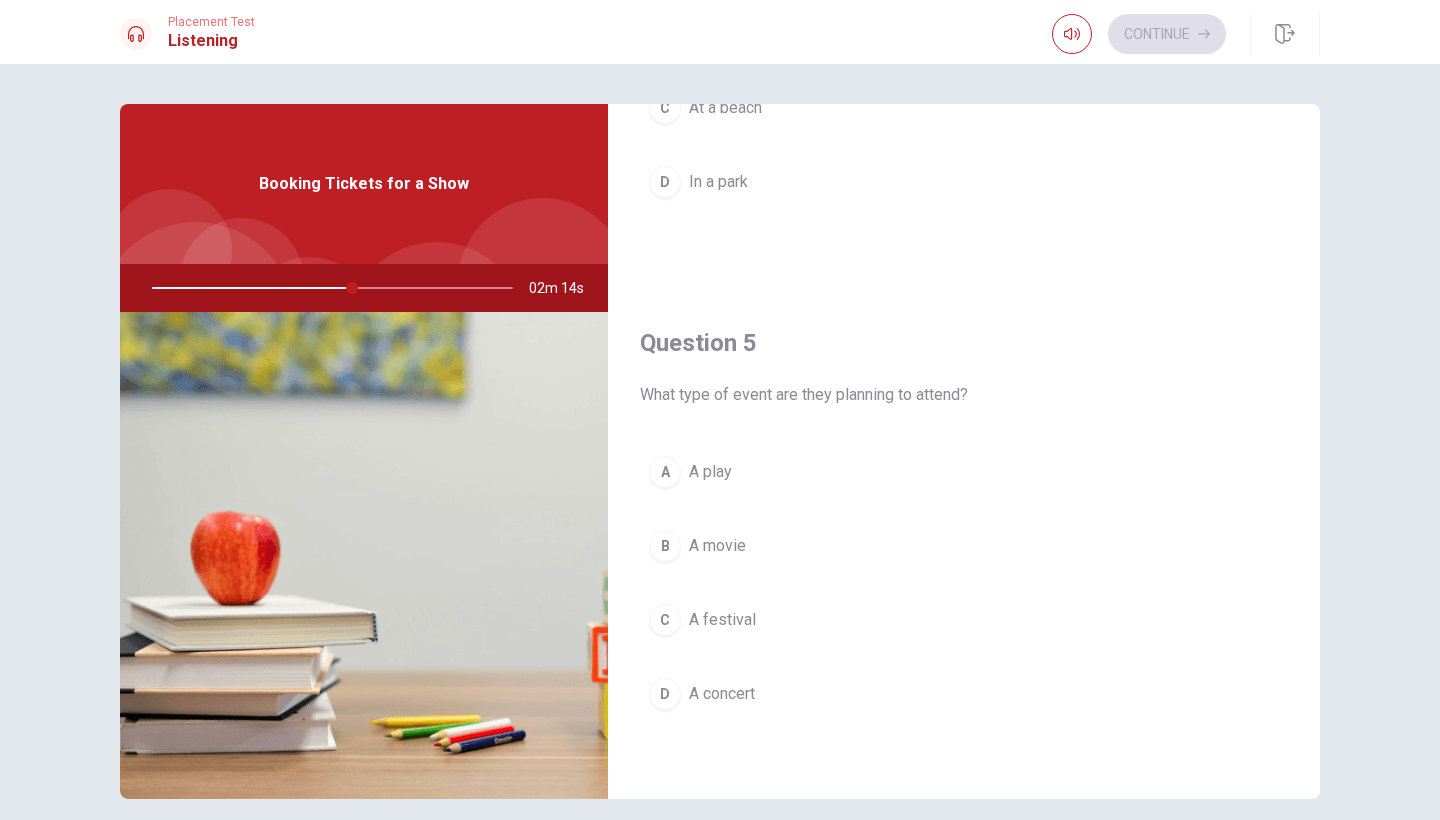 click on "Continue" at bounding box center [1139, 34] 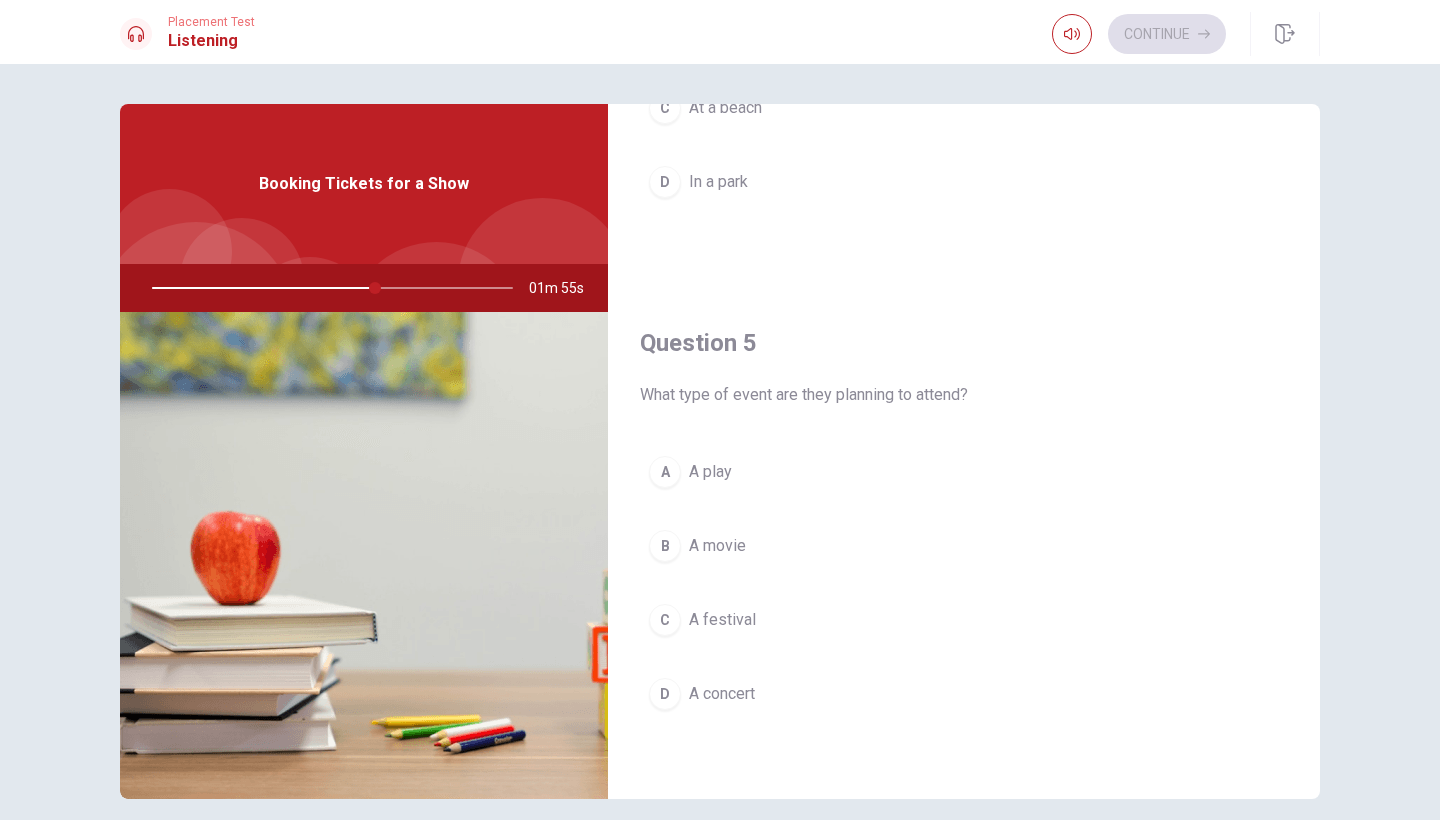 scroll, scrollTop: 1865, scrollLeft: 0, axis: vertical 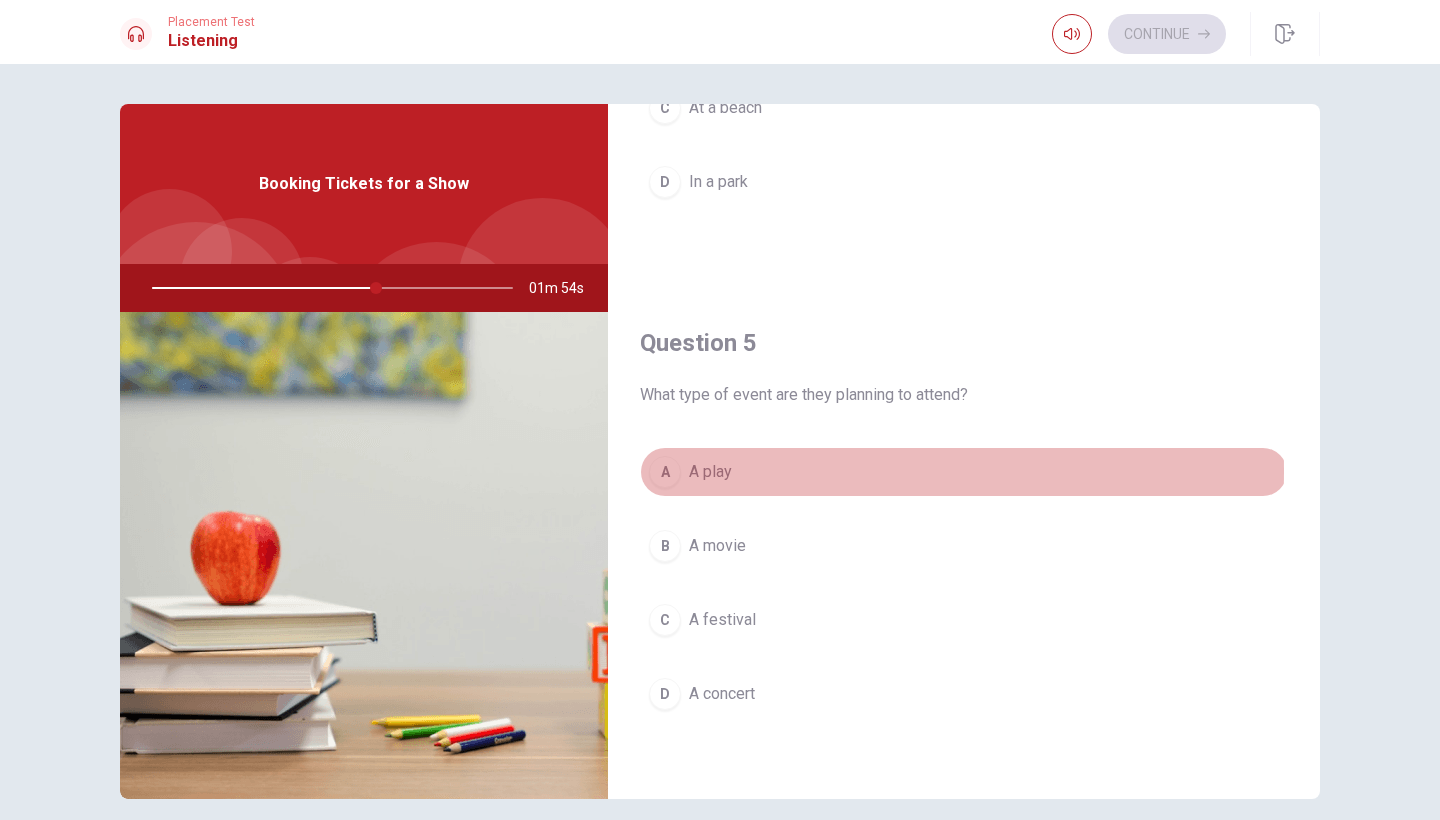 click on "A play" at bounding box center (710, 472) 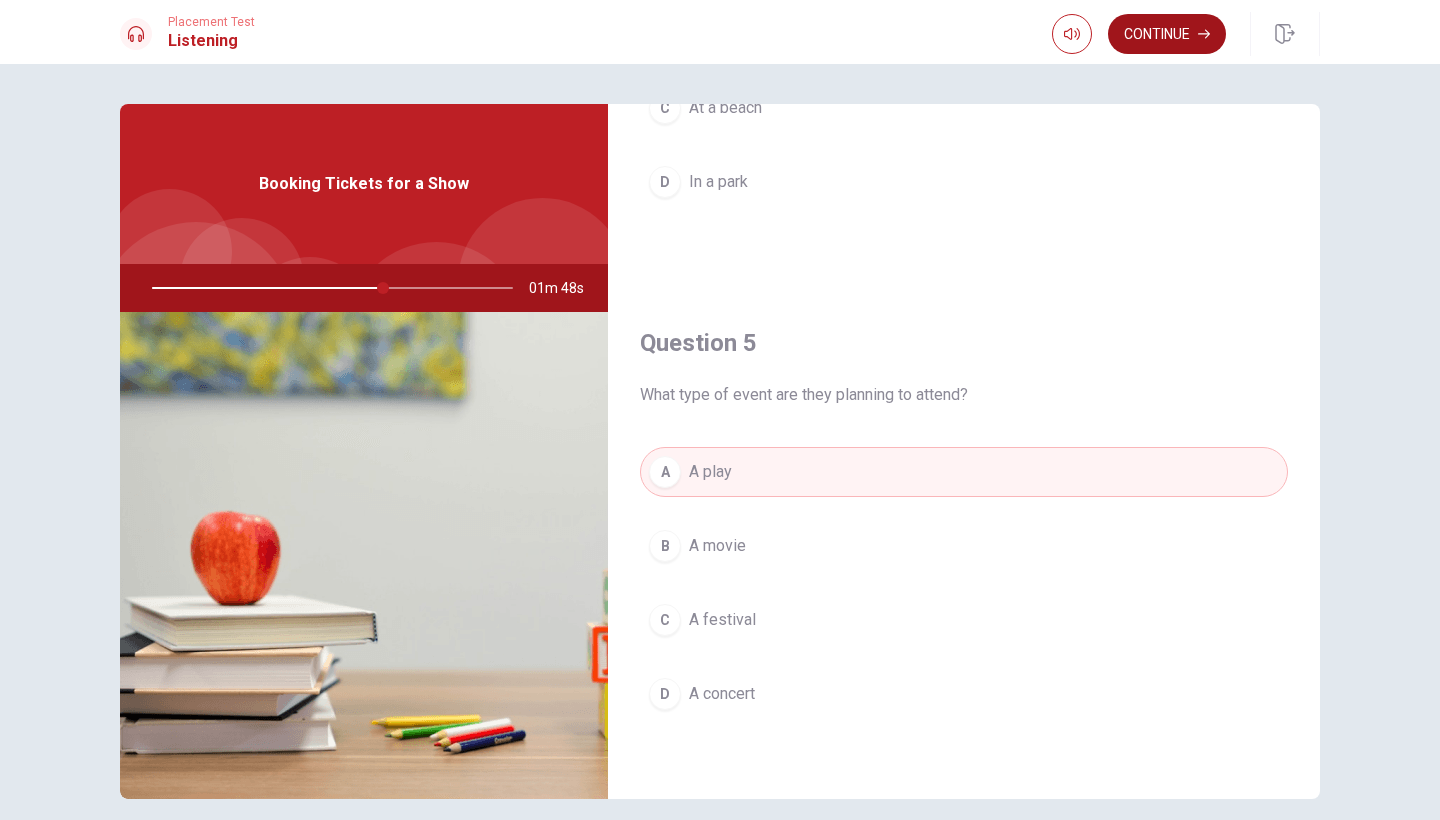 click on "Continue" at bounding box center (1167, 34) 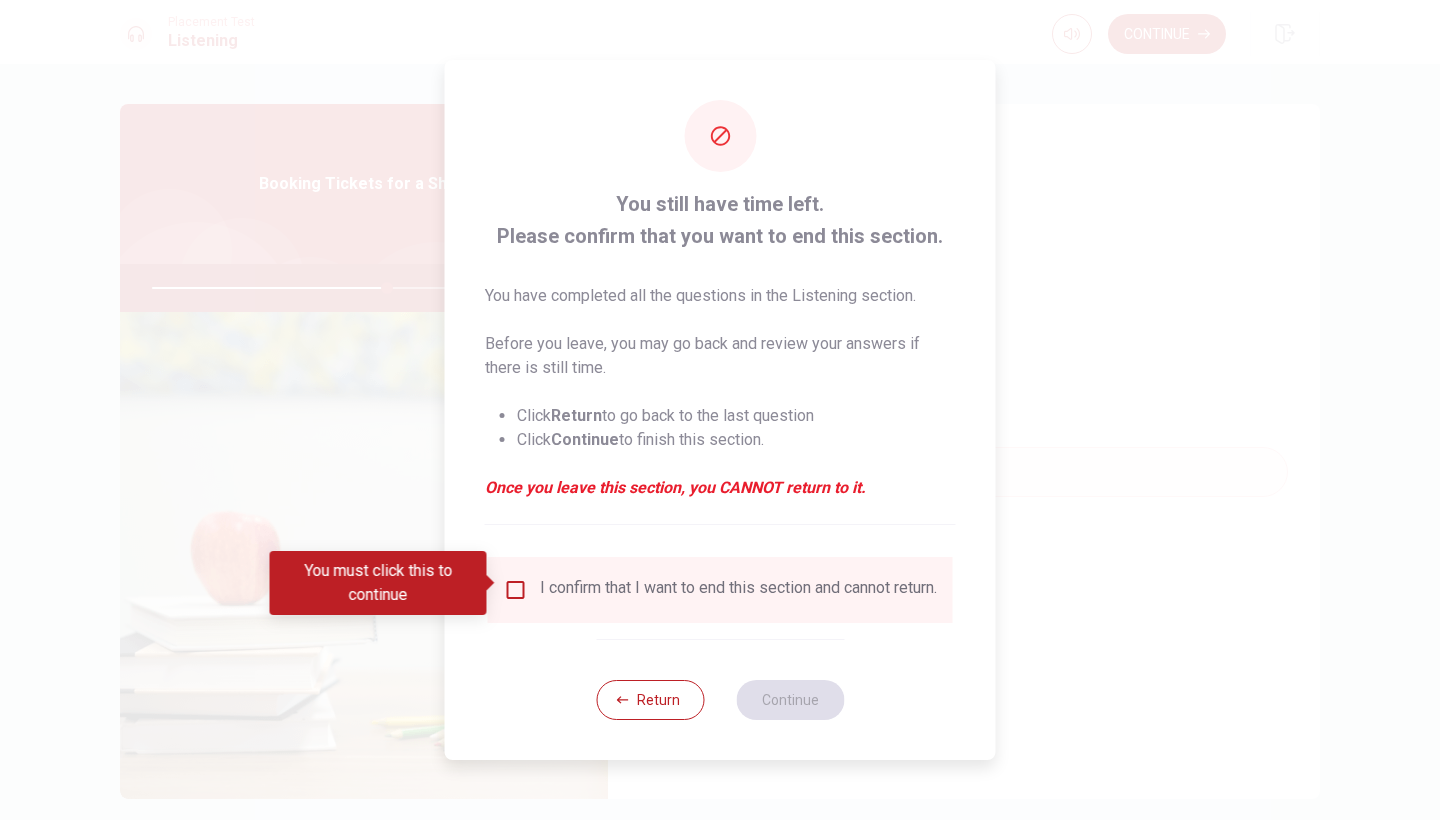 click at bounding box center [516, 590] 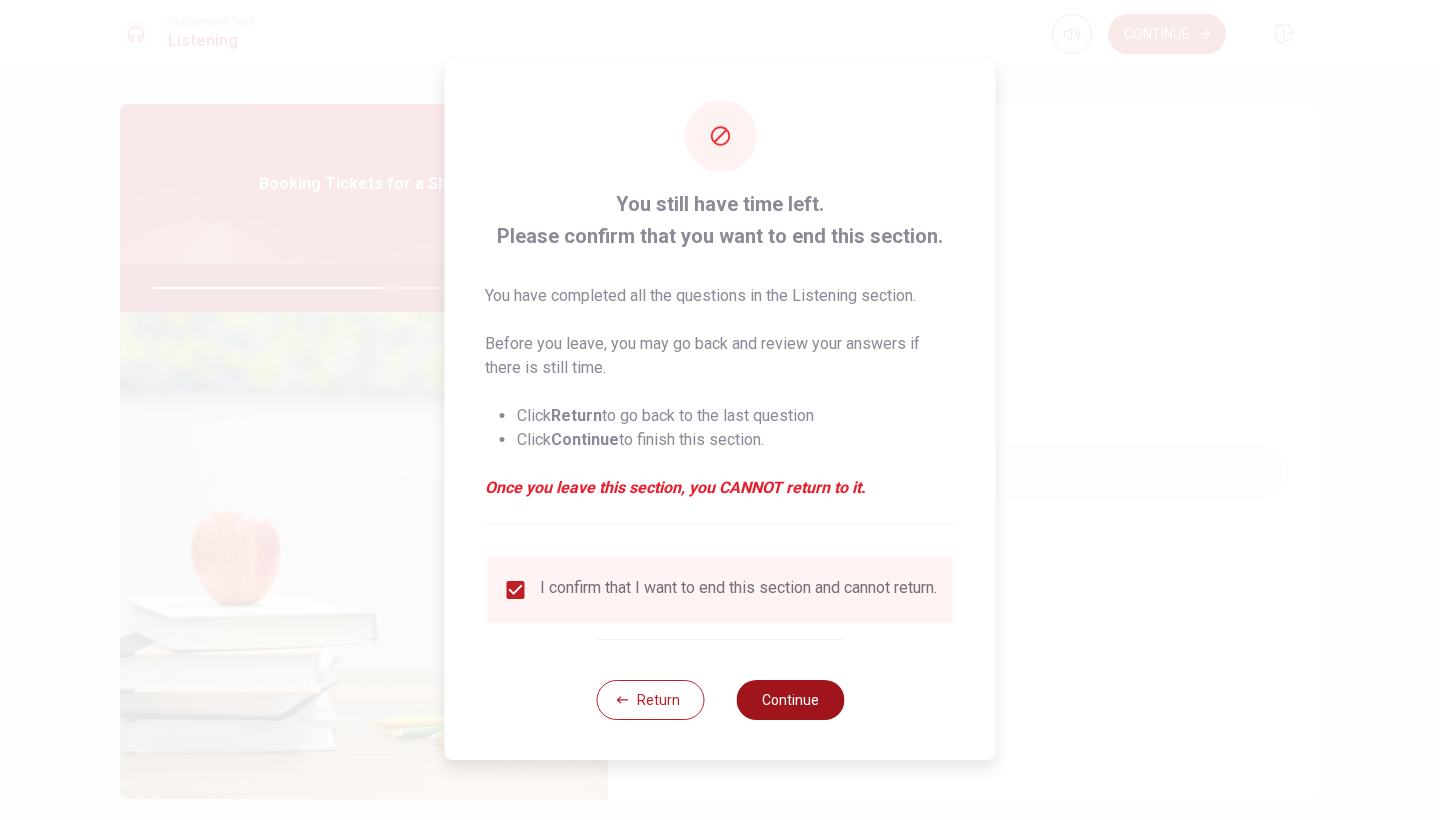 click on "Continue" at bounding box center [790, 700] 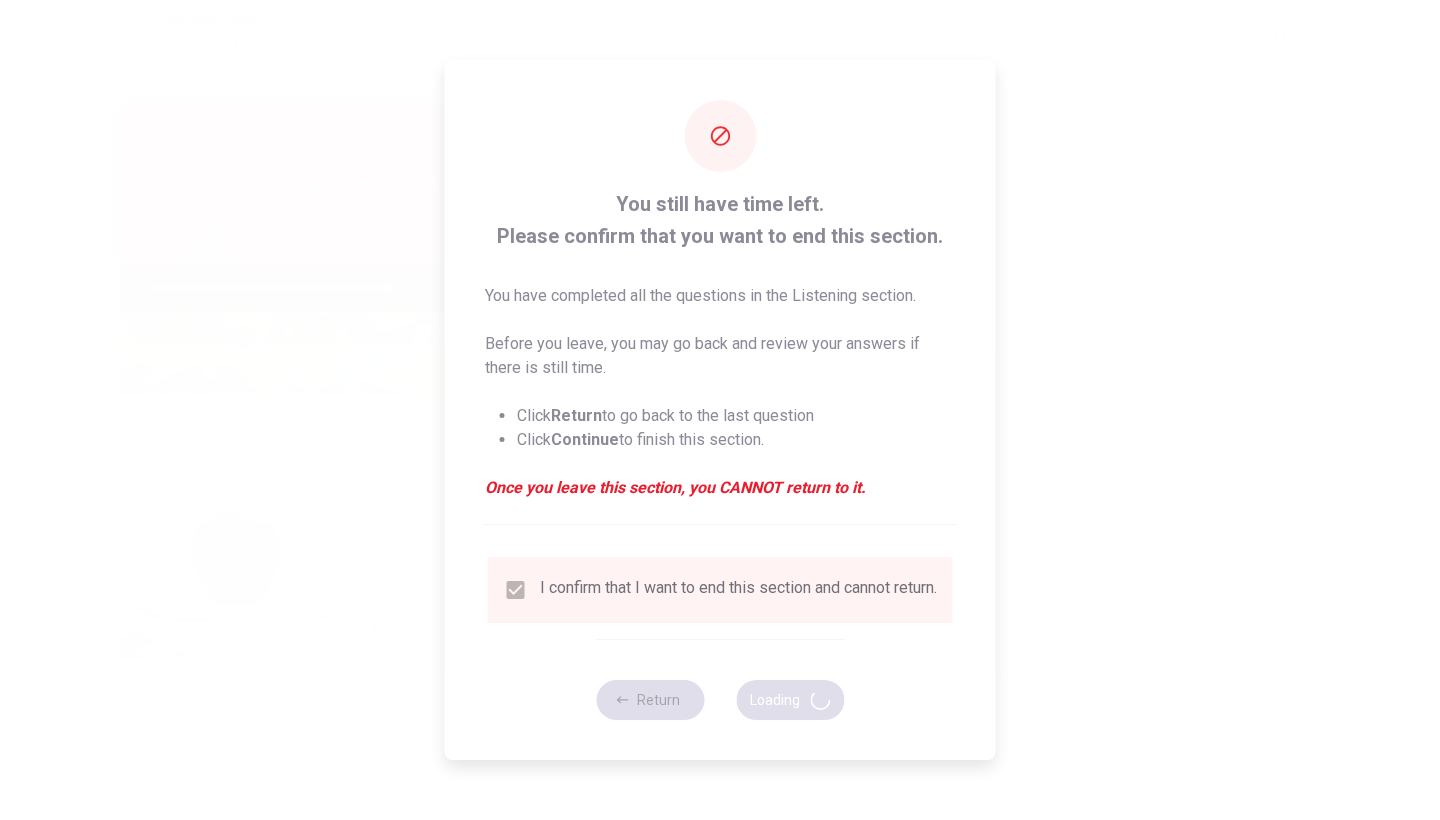 type on "66" 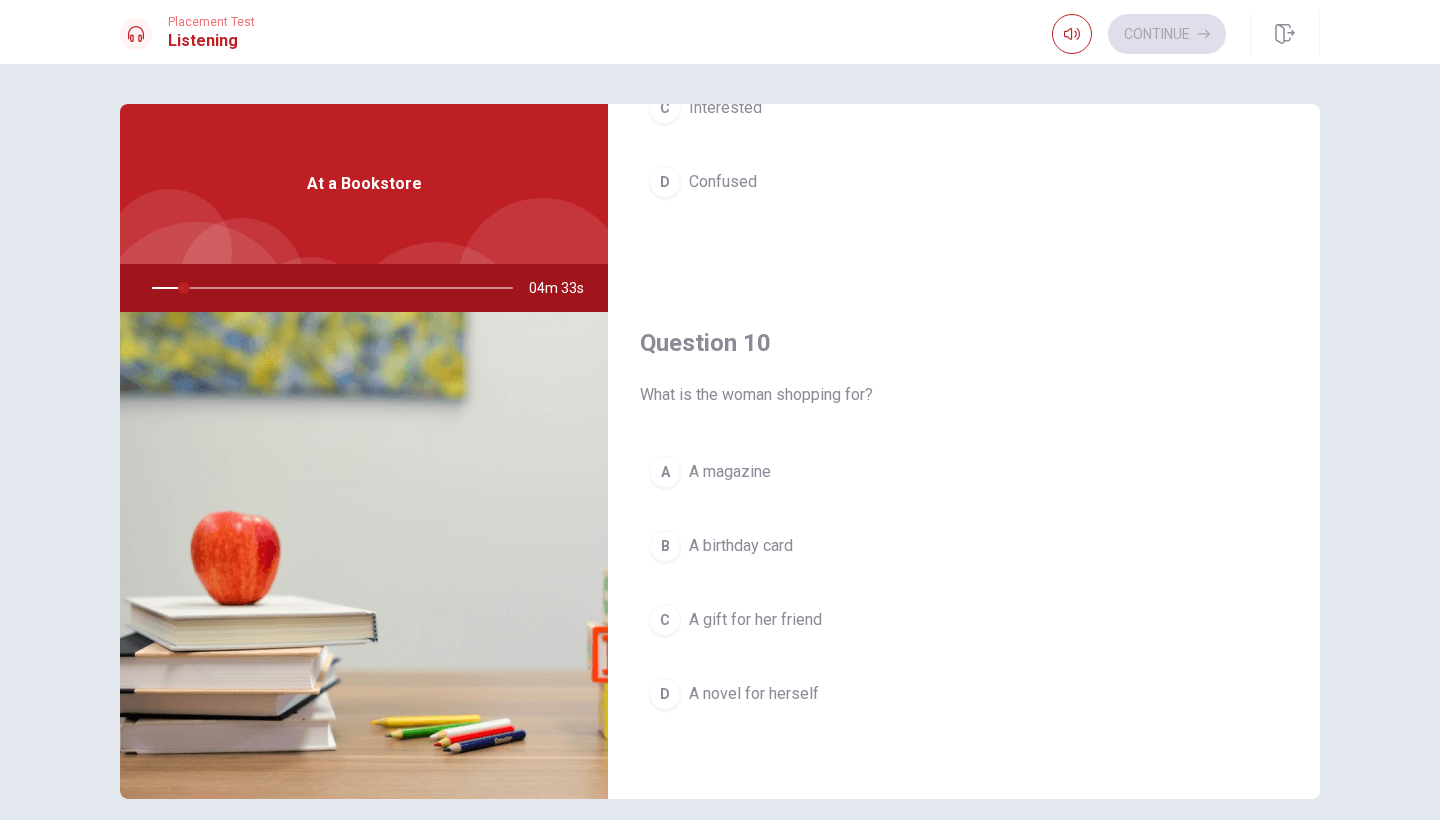 scroll, scrollTop: 1865, scrollLeft: 0, axis: vertical 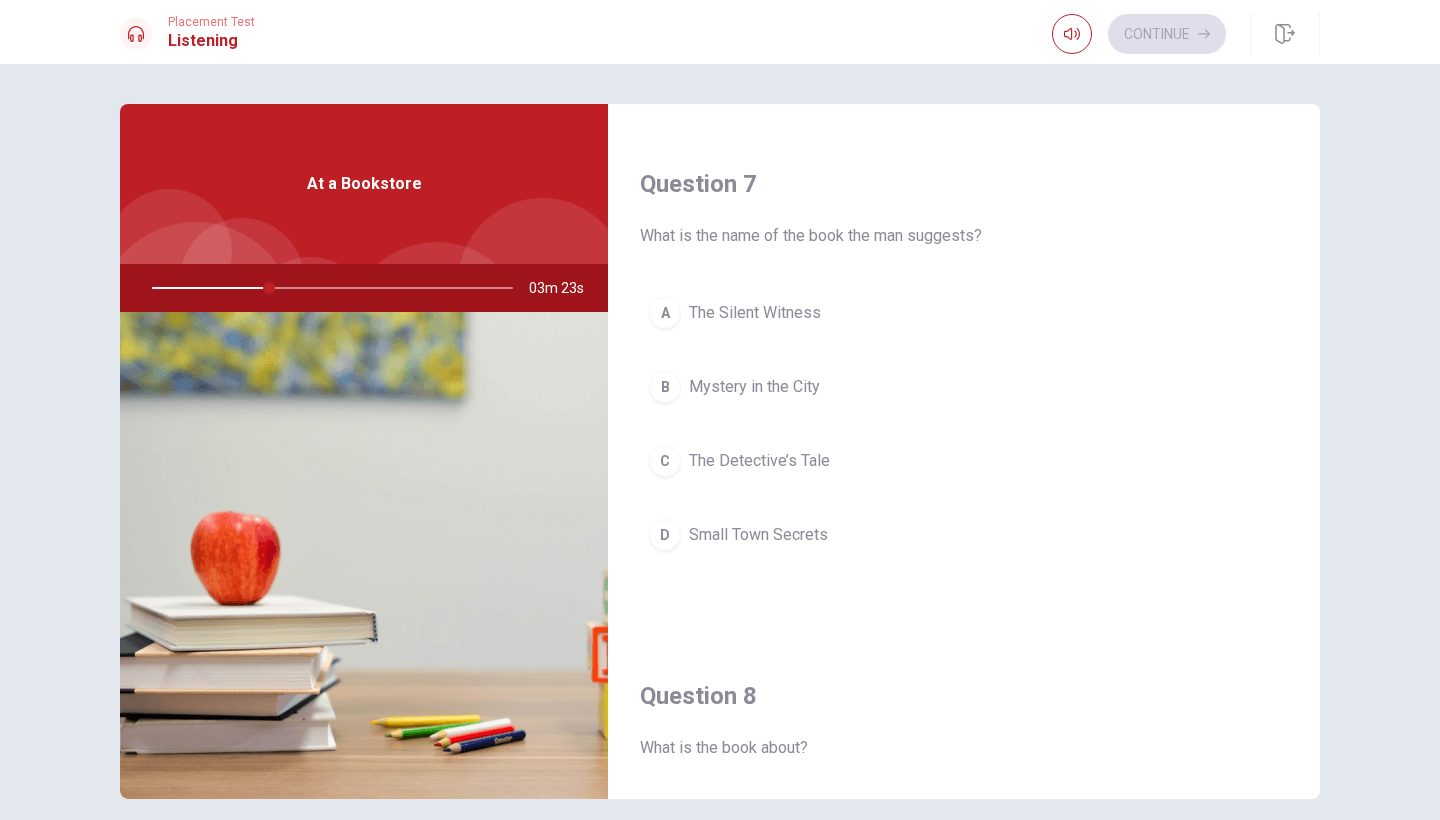 click on "A" at bounding box center (665, 313) 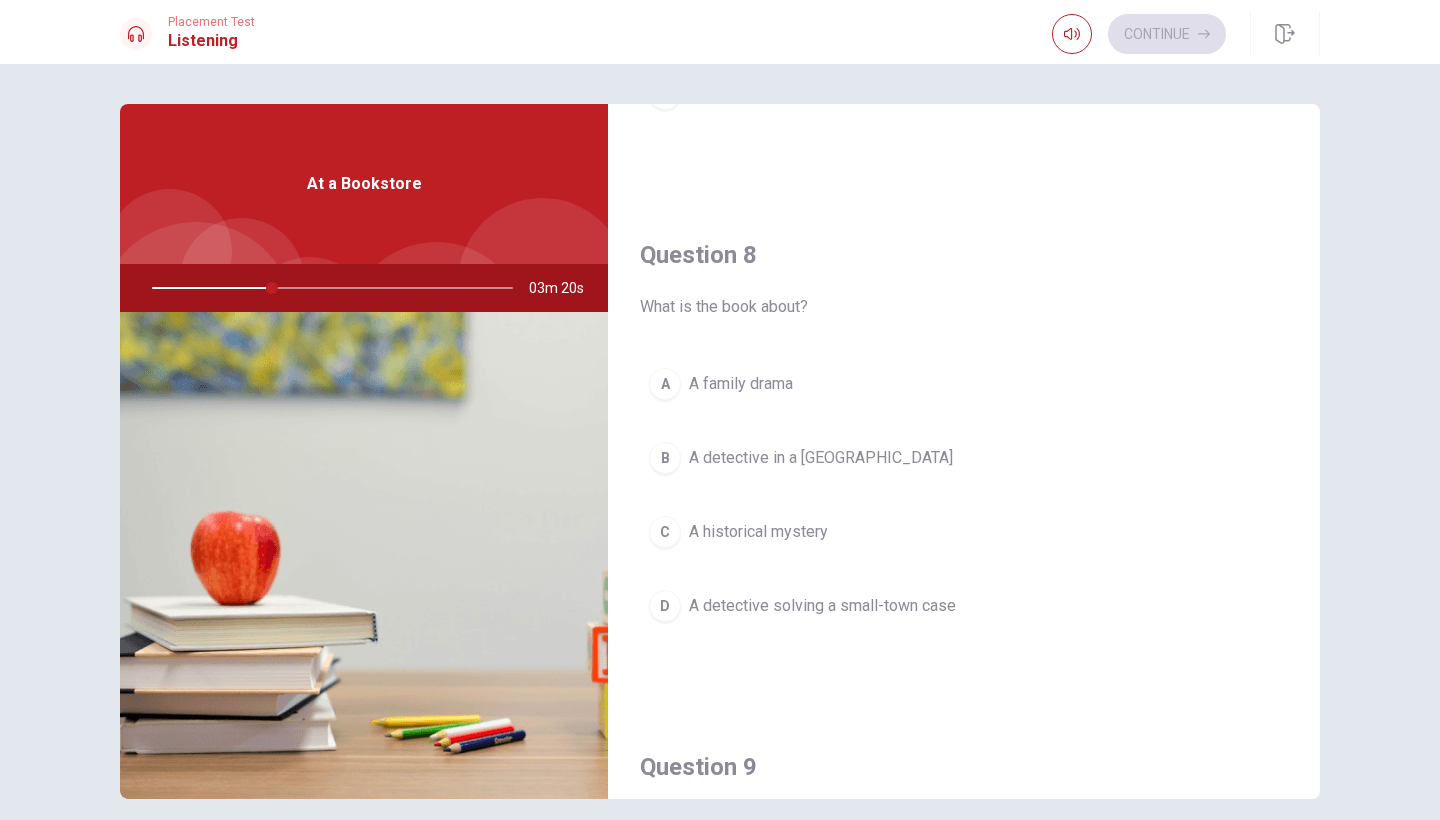 scroll, scrollTop: 935, scrollLeft: 0, axis: vertical 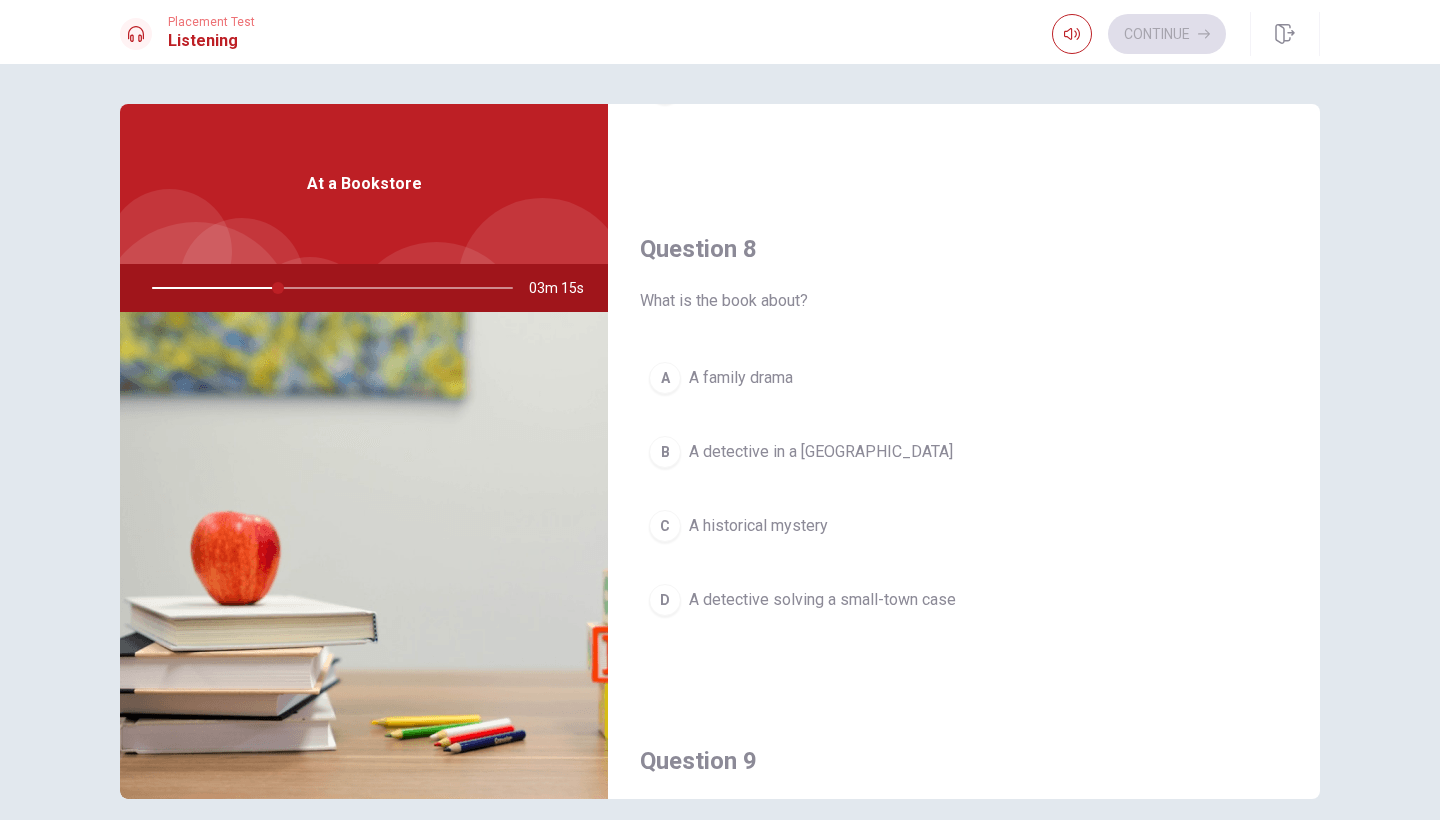 click on "D" at bounding box center (665, 600) 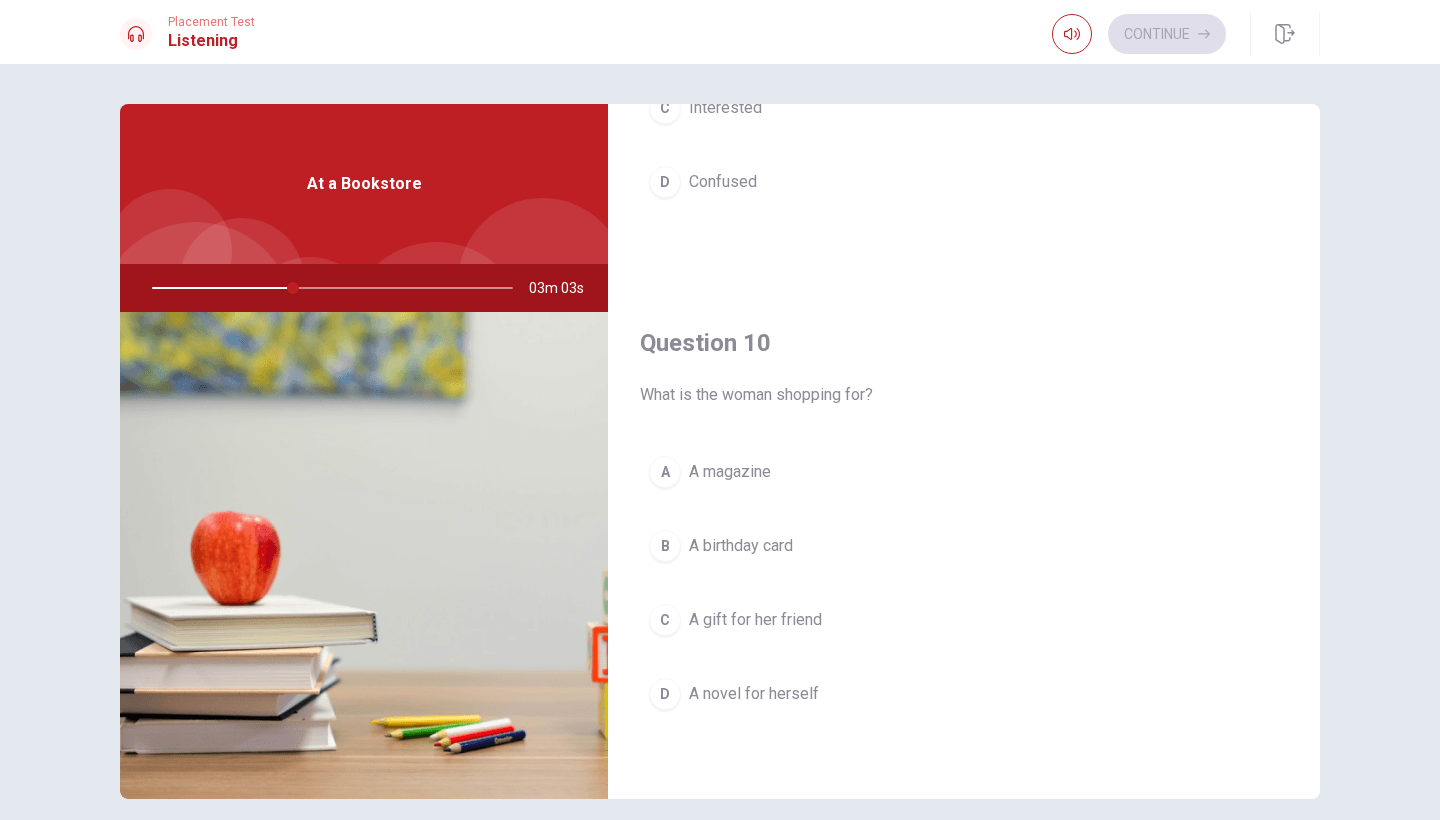 scroll, scrollTop: 1865, scrollLeft: 0, axis: vertical 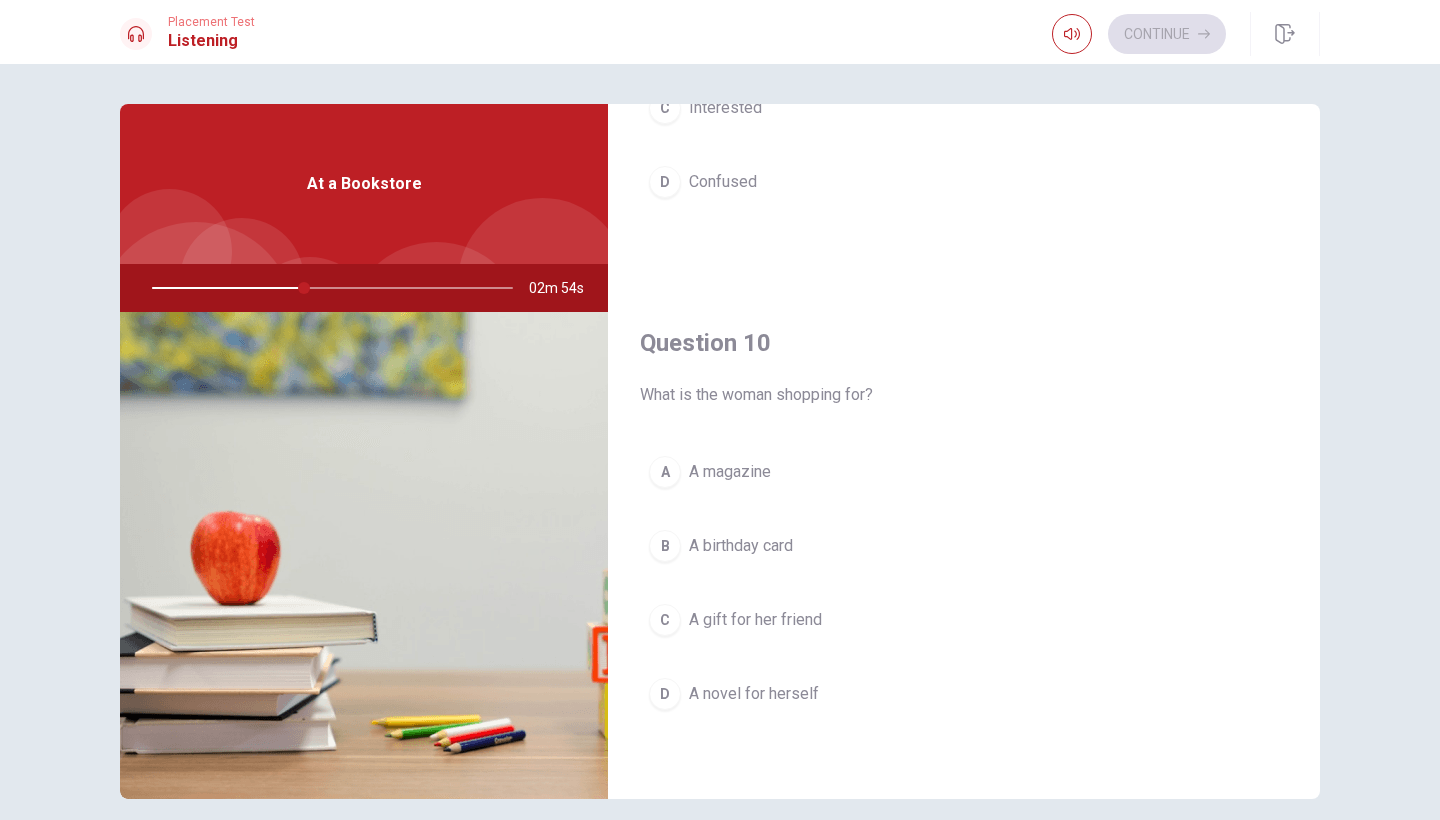 click on "C" at bounding box center [665, 620] 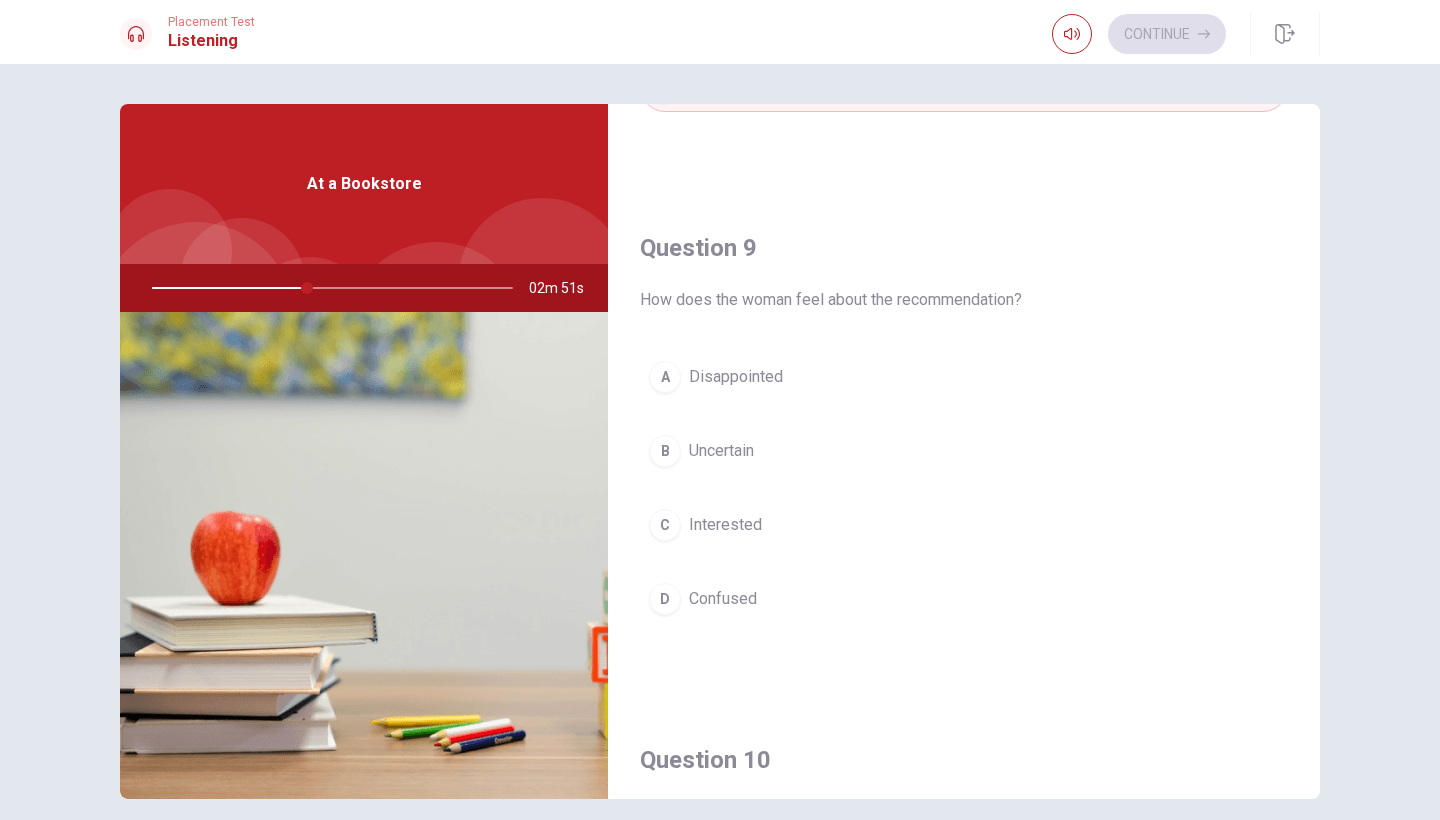 scroll, scrollTop: 1446, scrollLeft: 0, axis: vertical 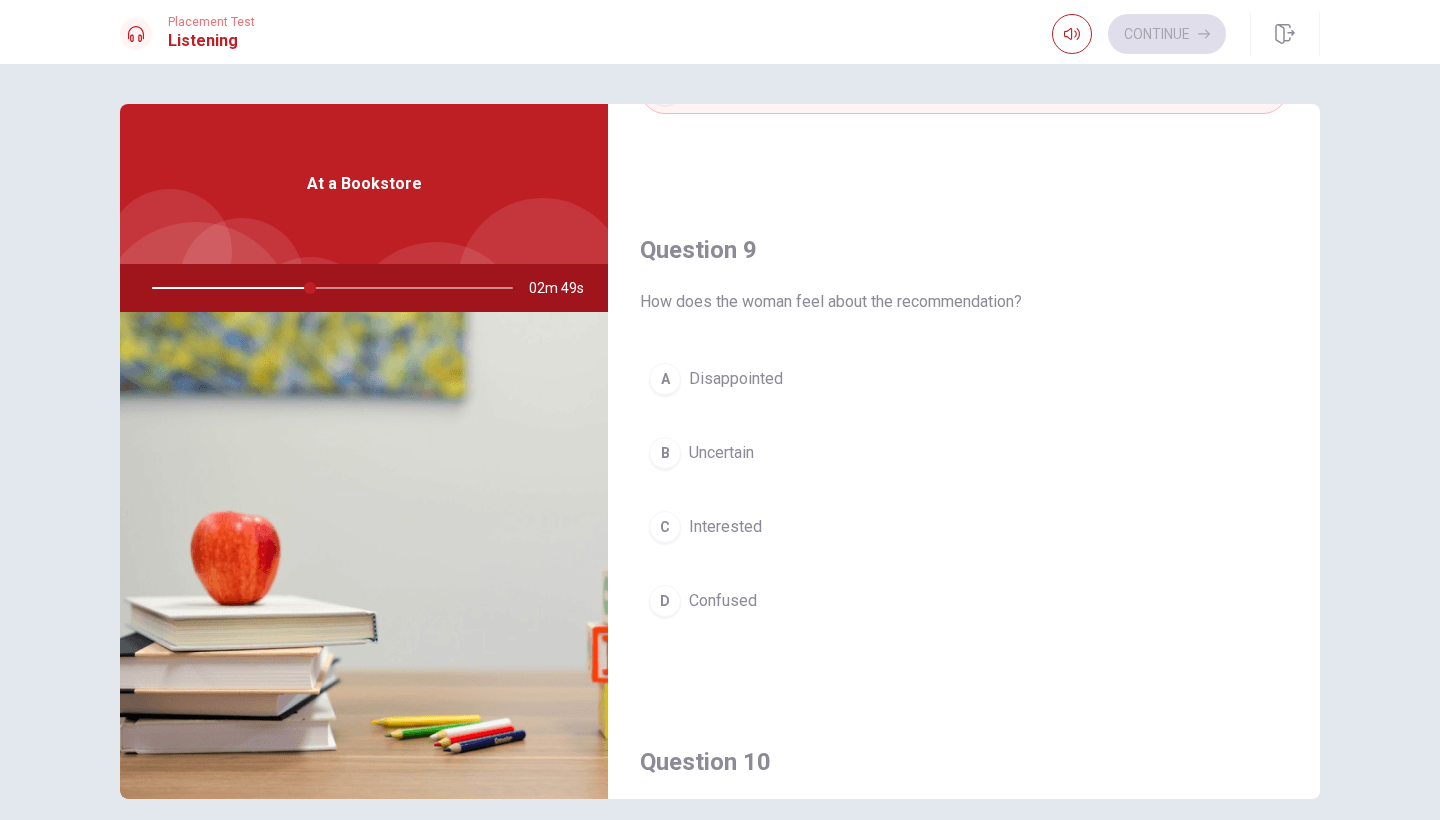 click on "C" at bounding box center [665, 527] 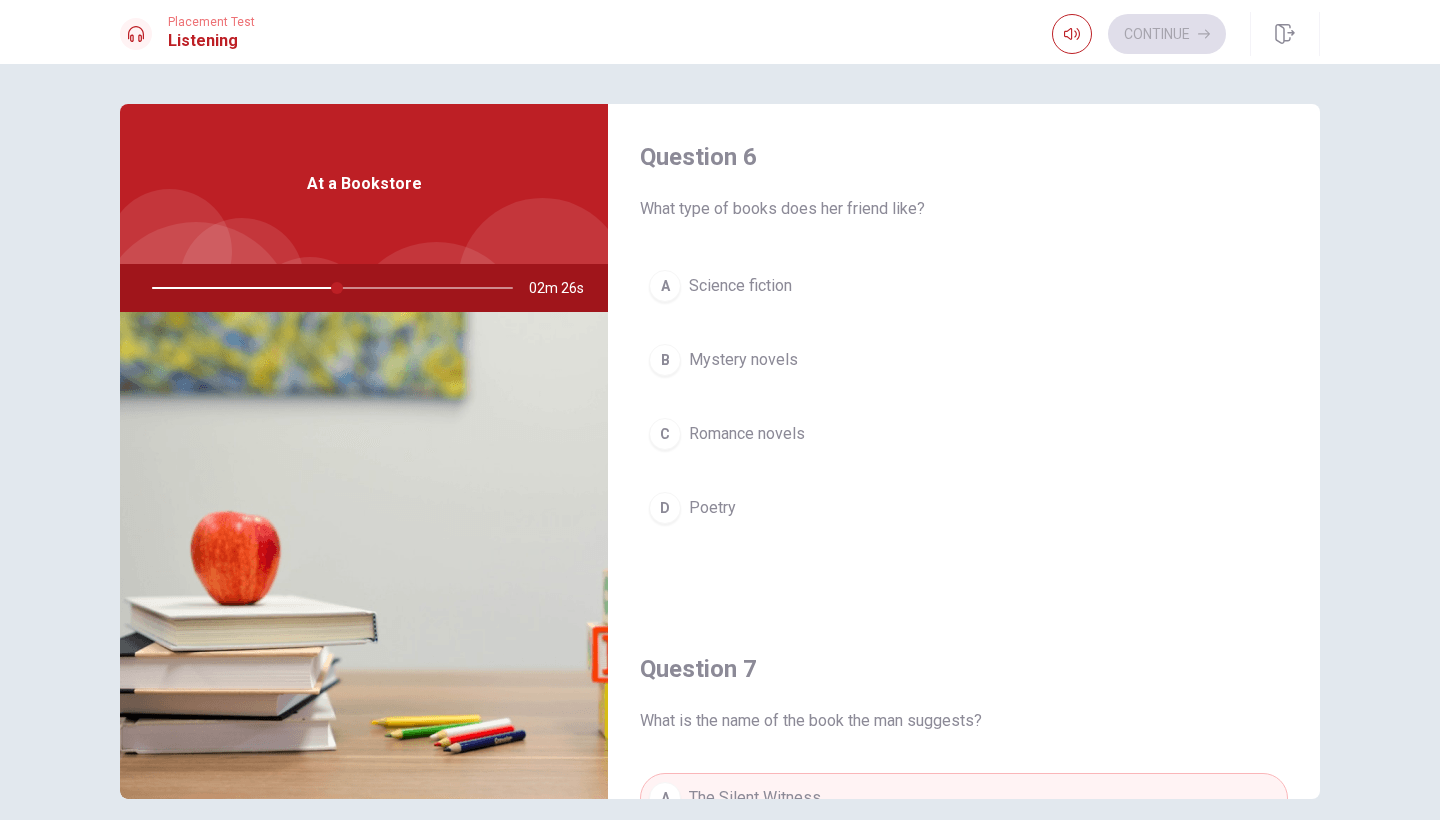 scroll, scrollTop: 8, scrollLeft: 0, axis: vertical 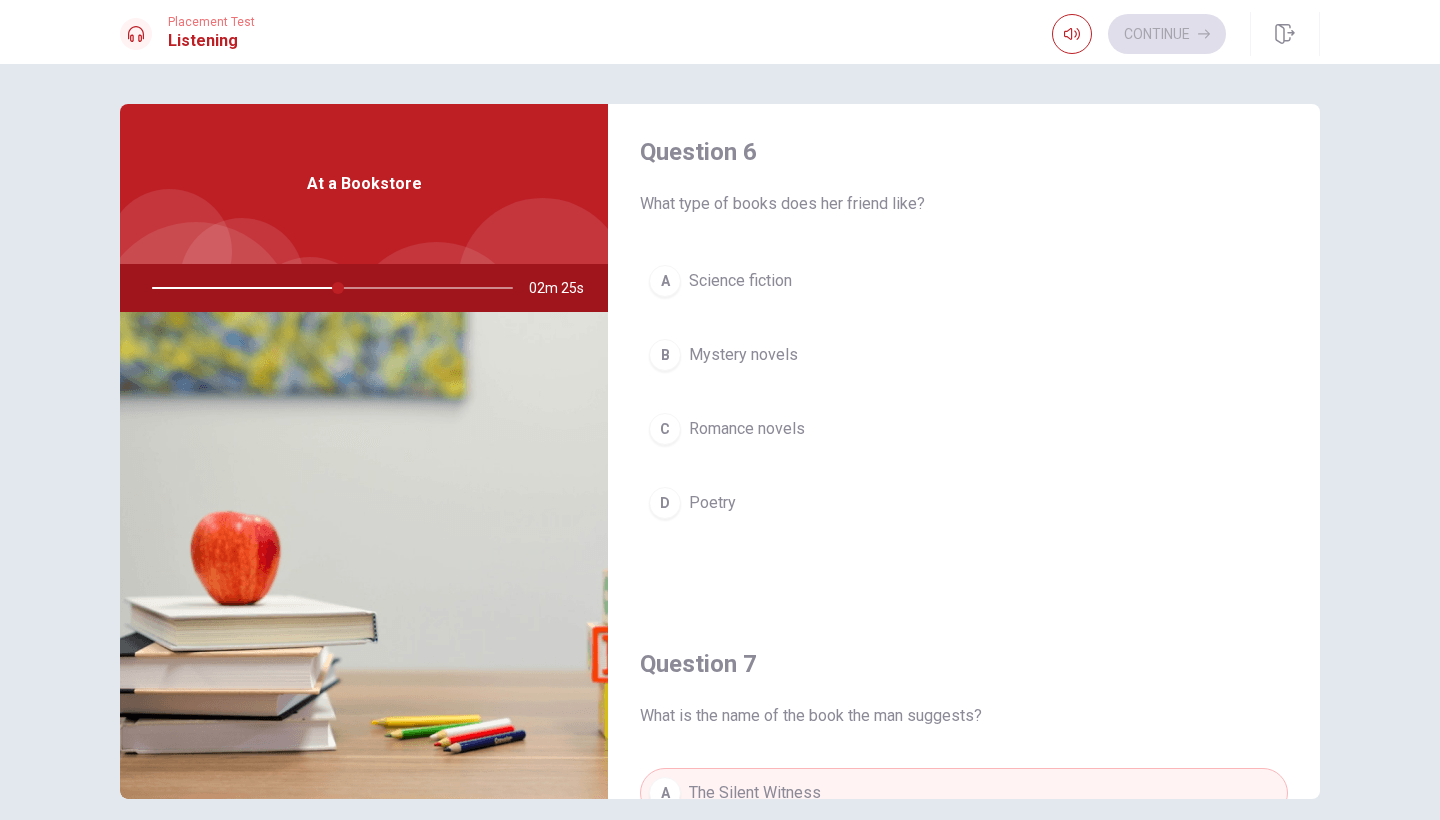 click on "B" at bounding box center [665, 355] 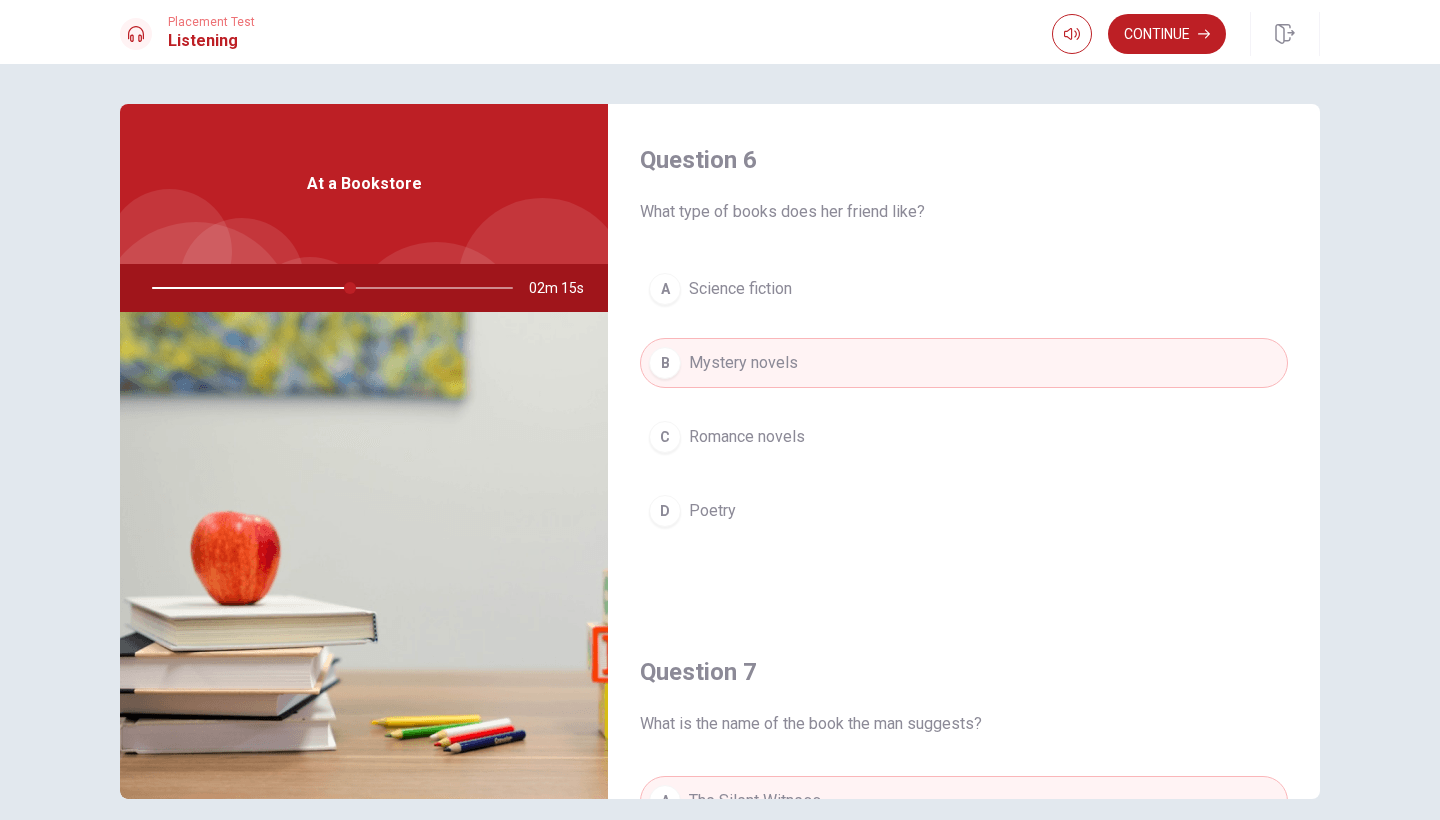 scroll, scrollTop: 0, scrollLeft: 0, axis: both 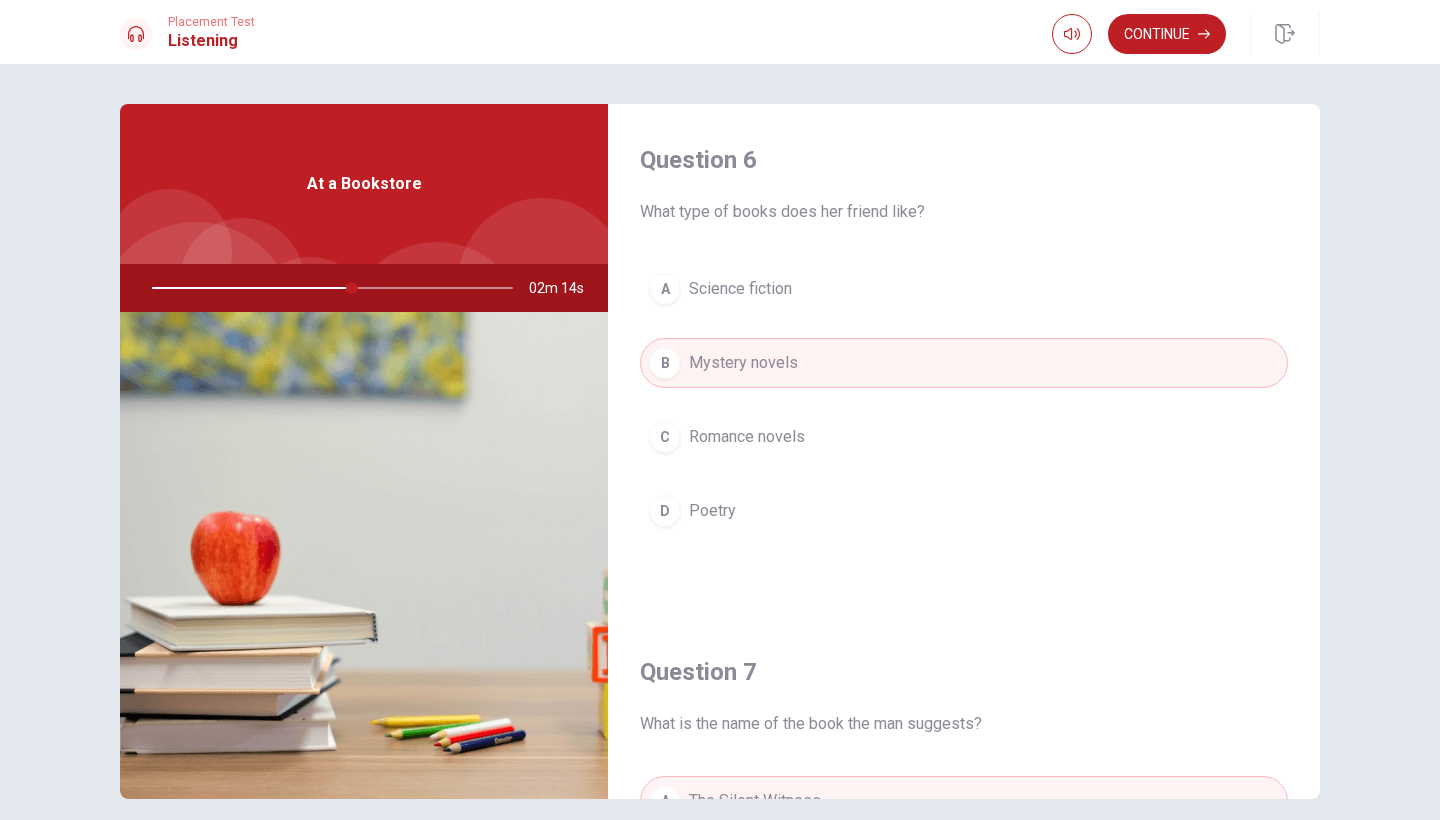 click on "A" at bounding box center [665, 289] 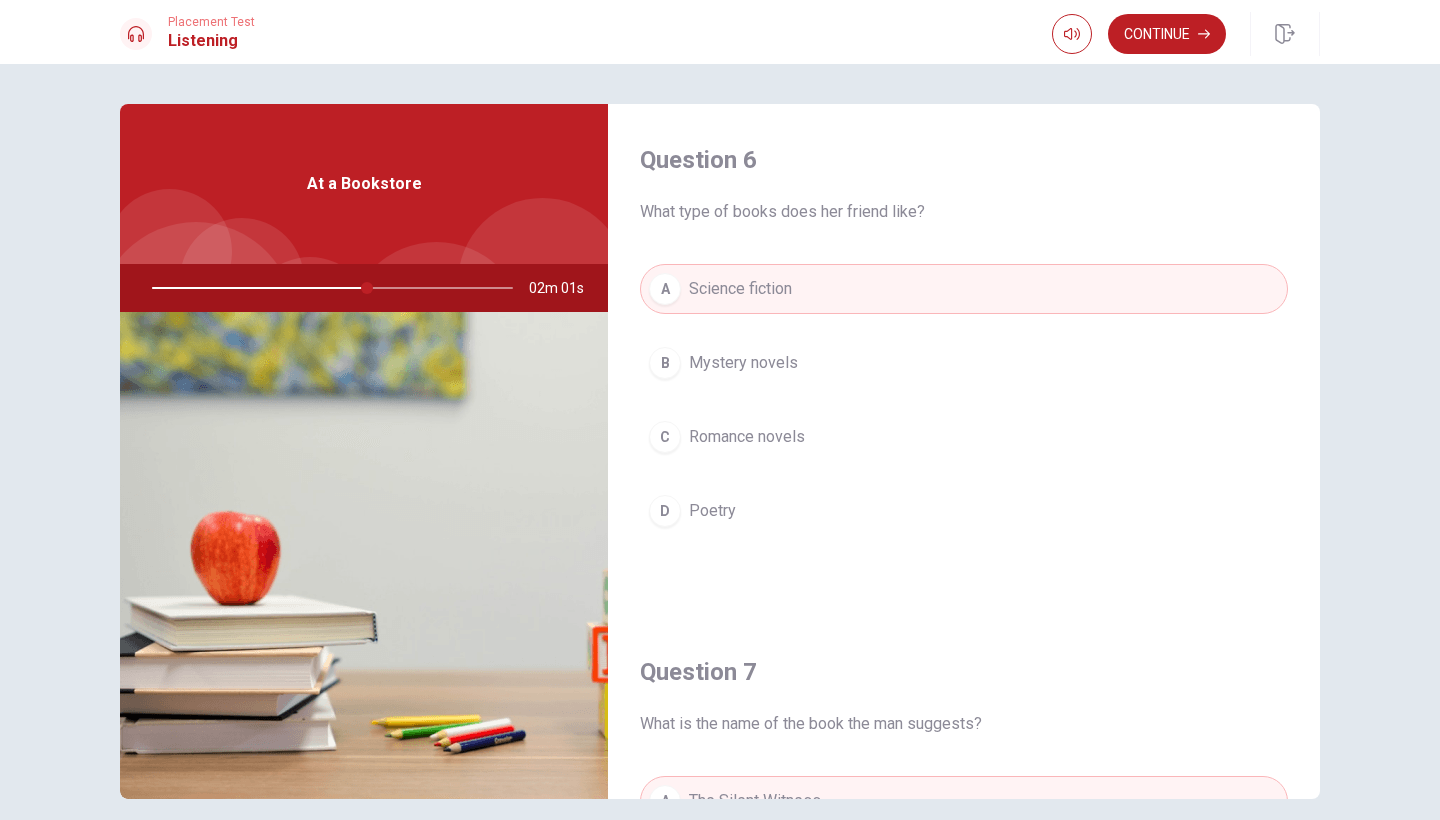 scroll, scrollTop: 0, scrollLeft: 0, axis: both 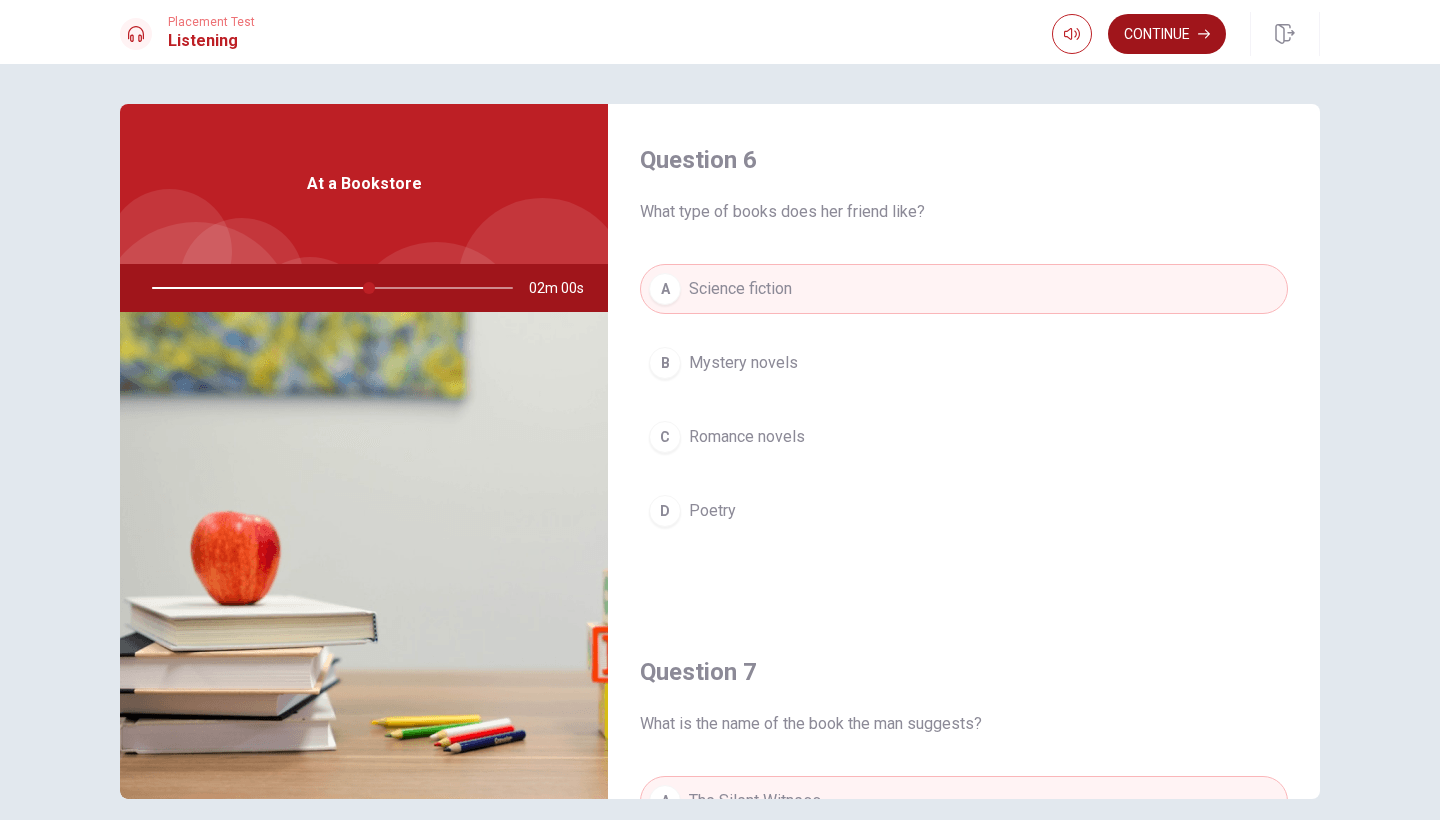 click on "Continue" at bounding box center (1167, 34) 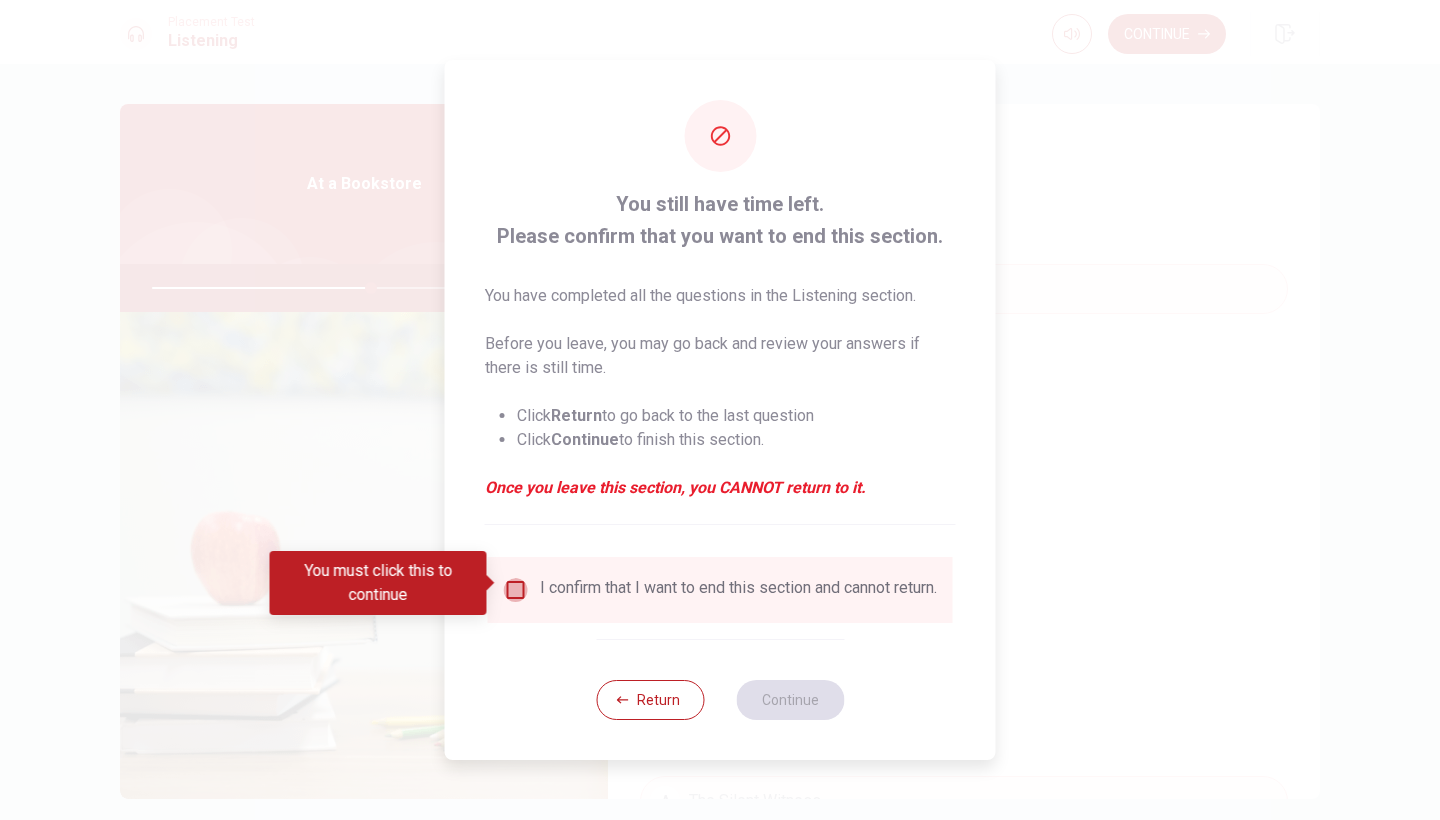 click at bounding box center (516, 590) 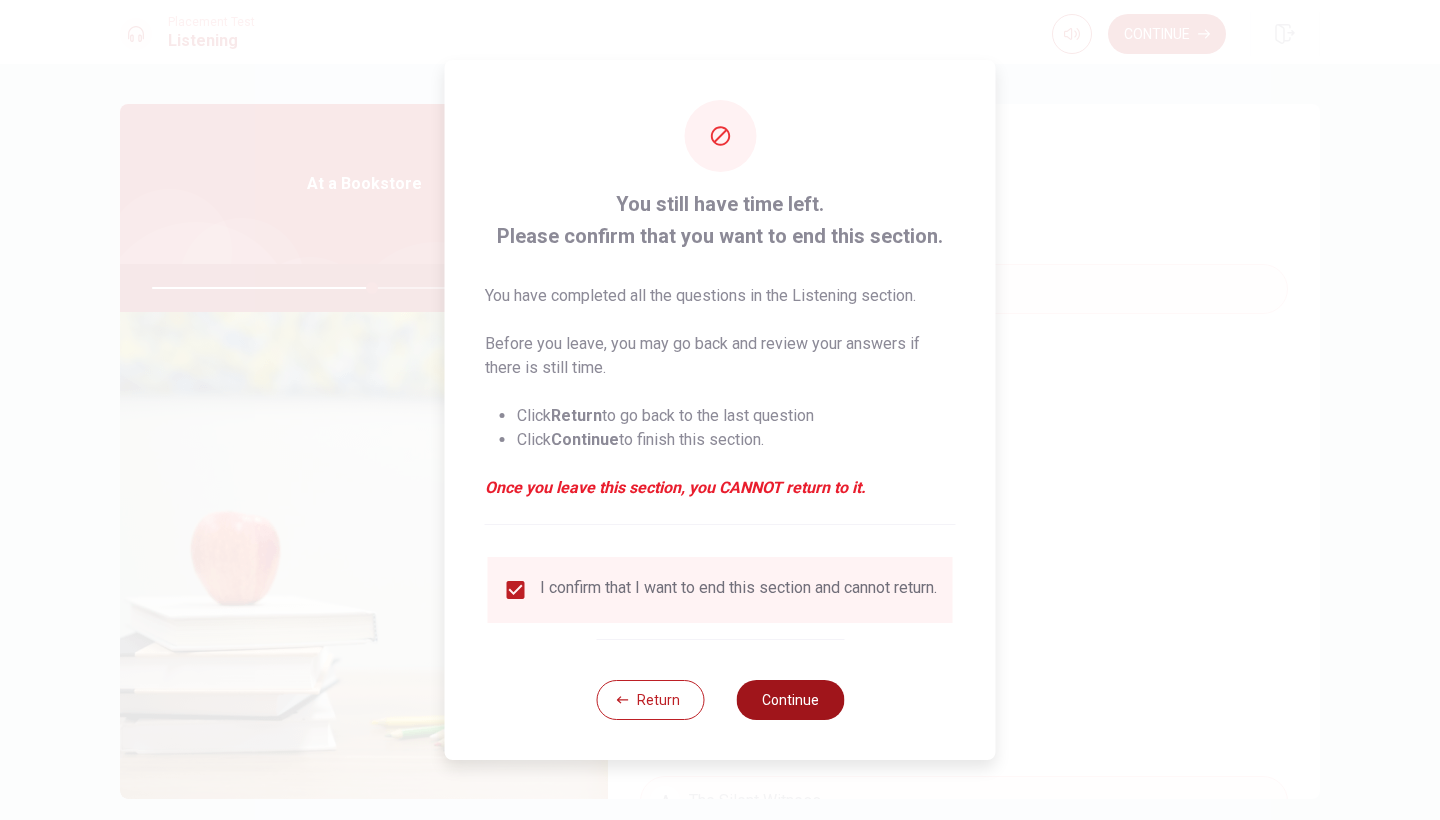 click on "Continue" at bounding box center (790, 700) 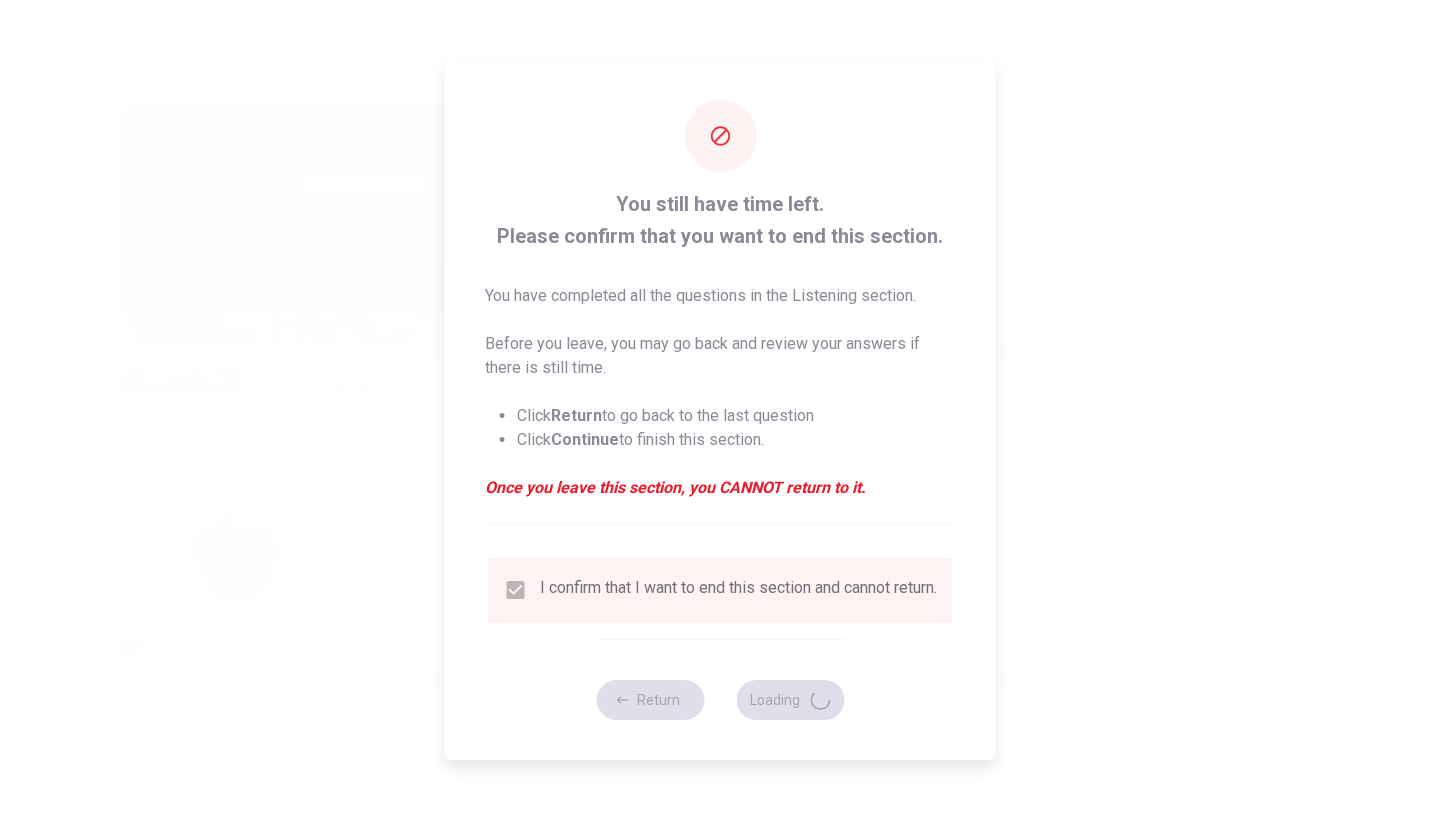 type on "62" 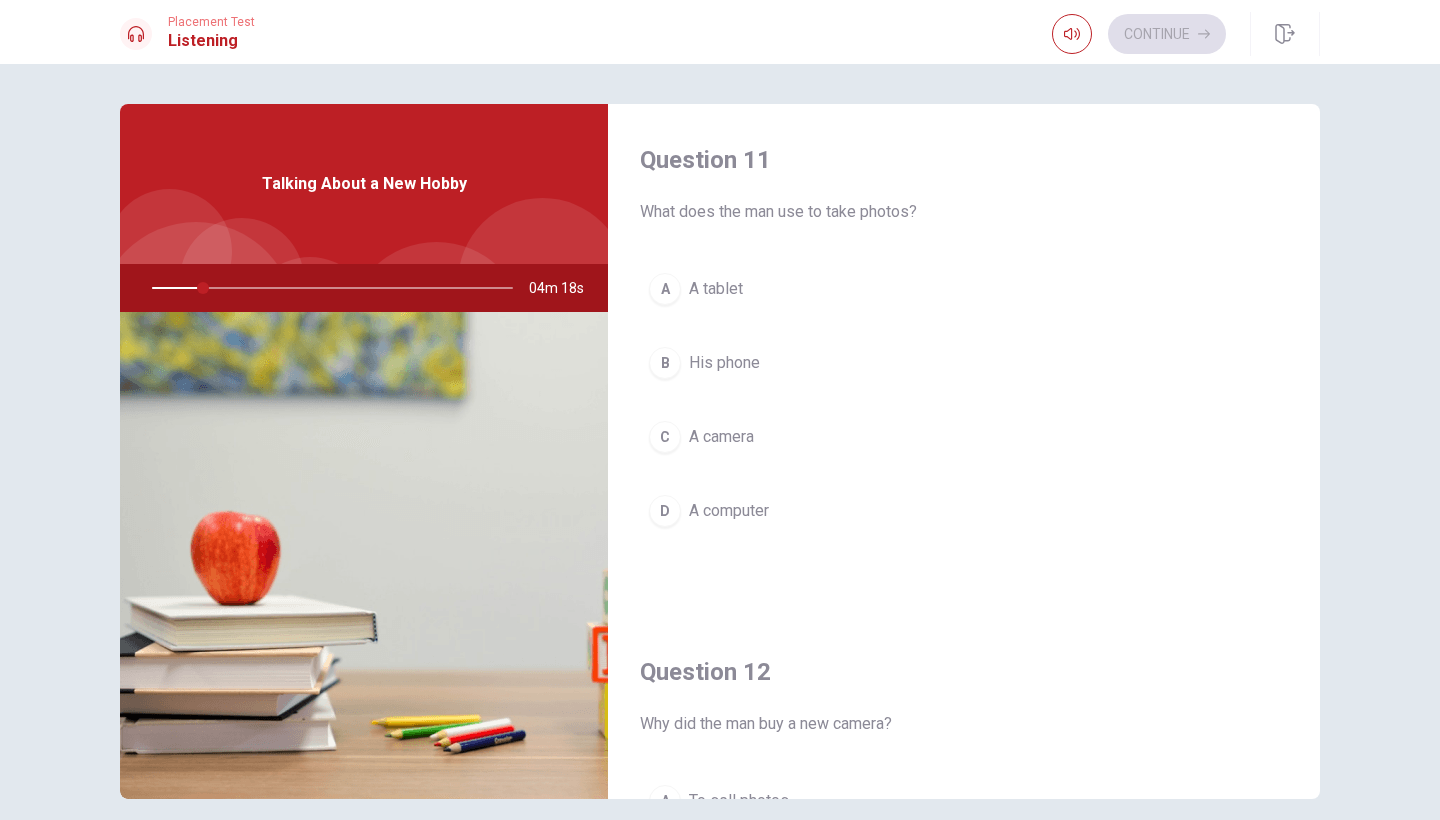 scroll, scrollTop: 0, scrollLeft: 0, axis: both 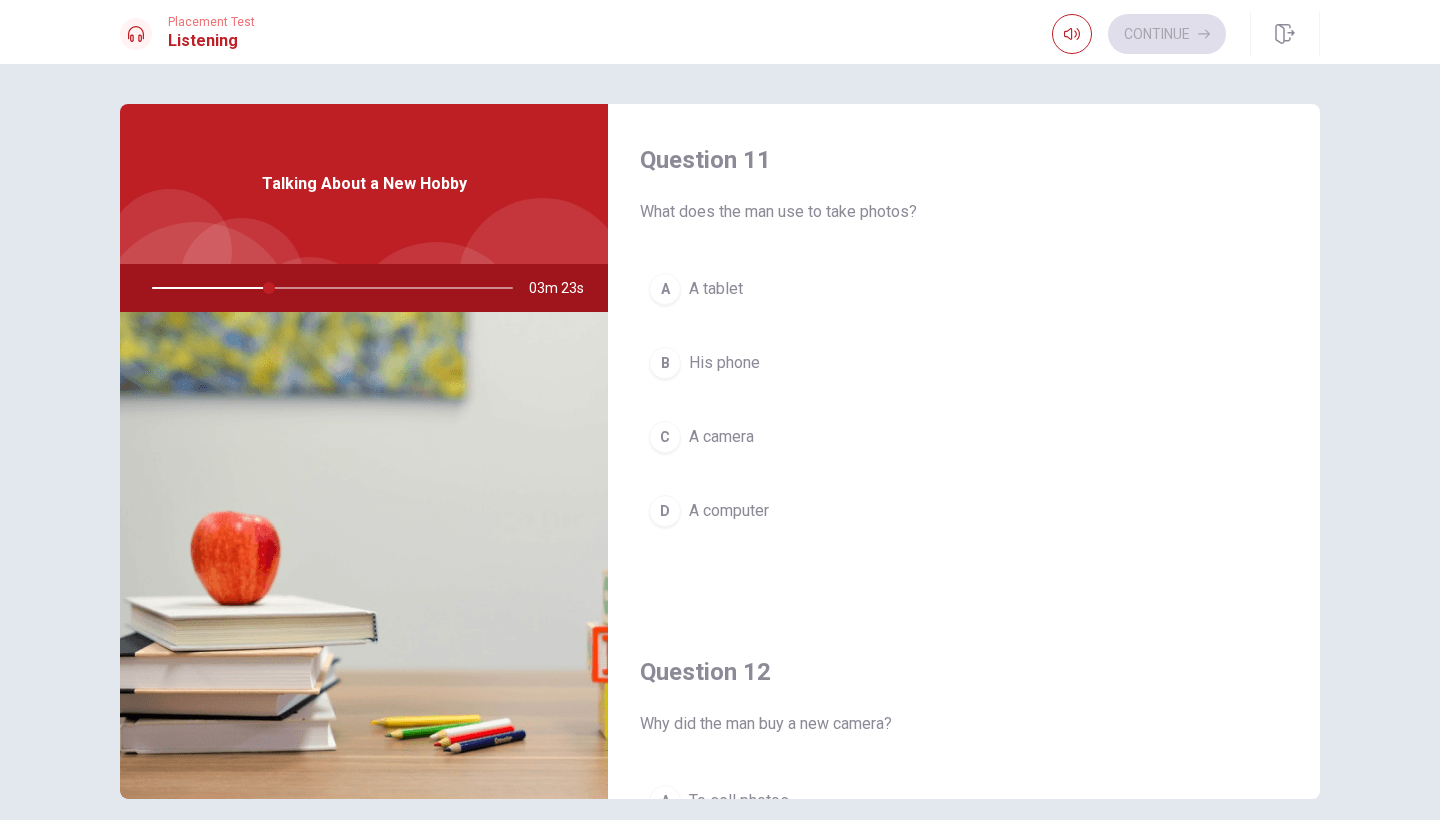 click on "C" at bounding box center (665, 437) 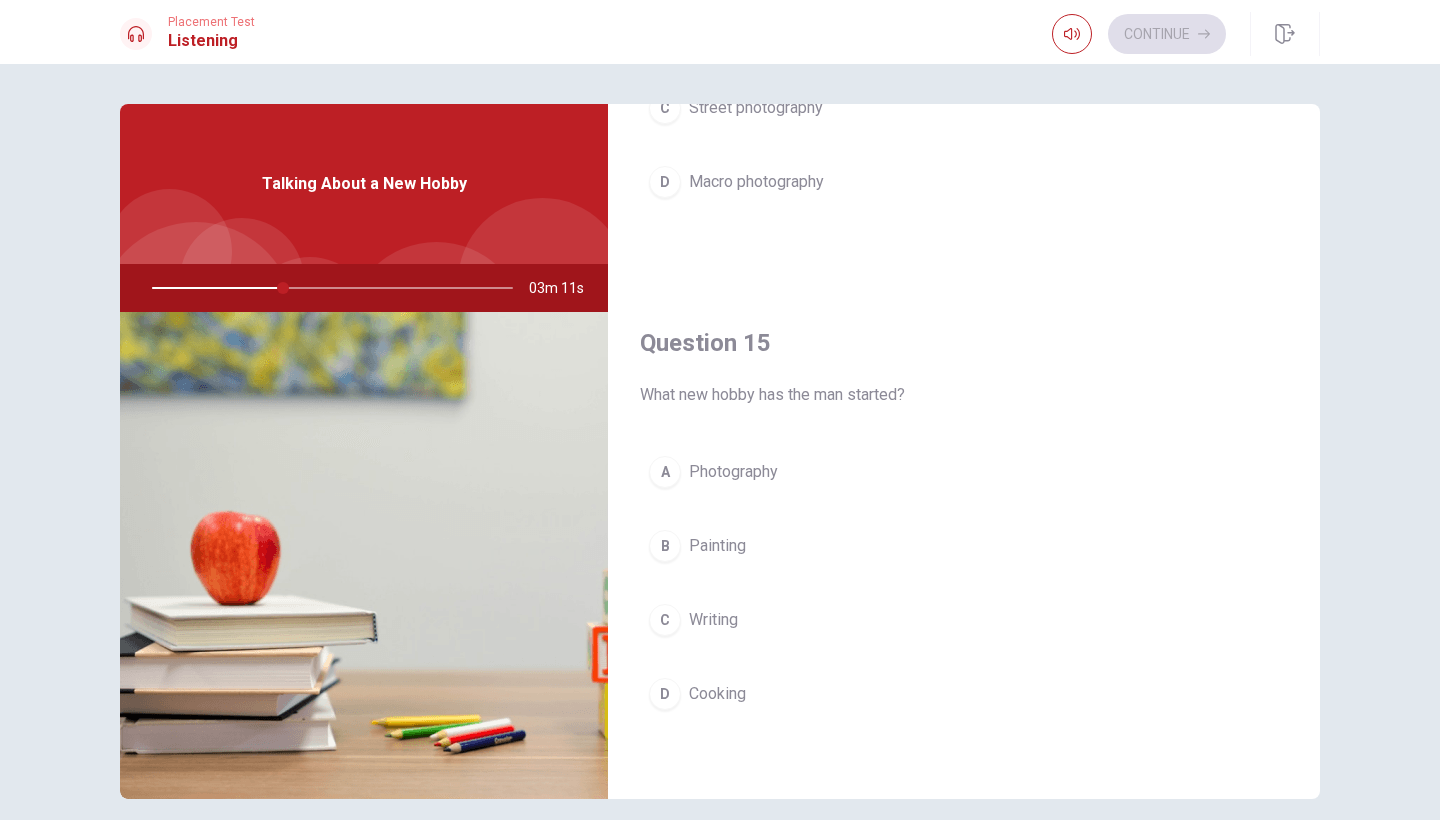 scroll, scrollTop: 1865, scrollLeft: 0, axis: vertical 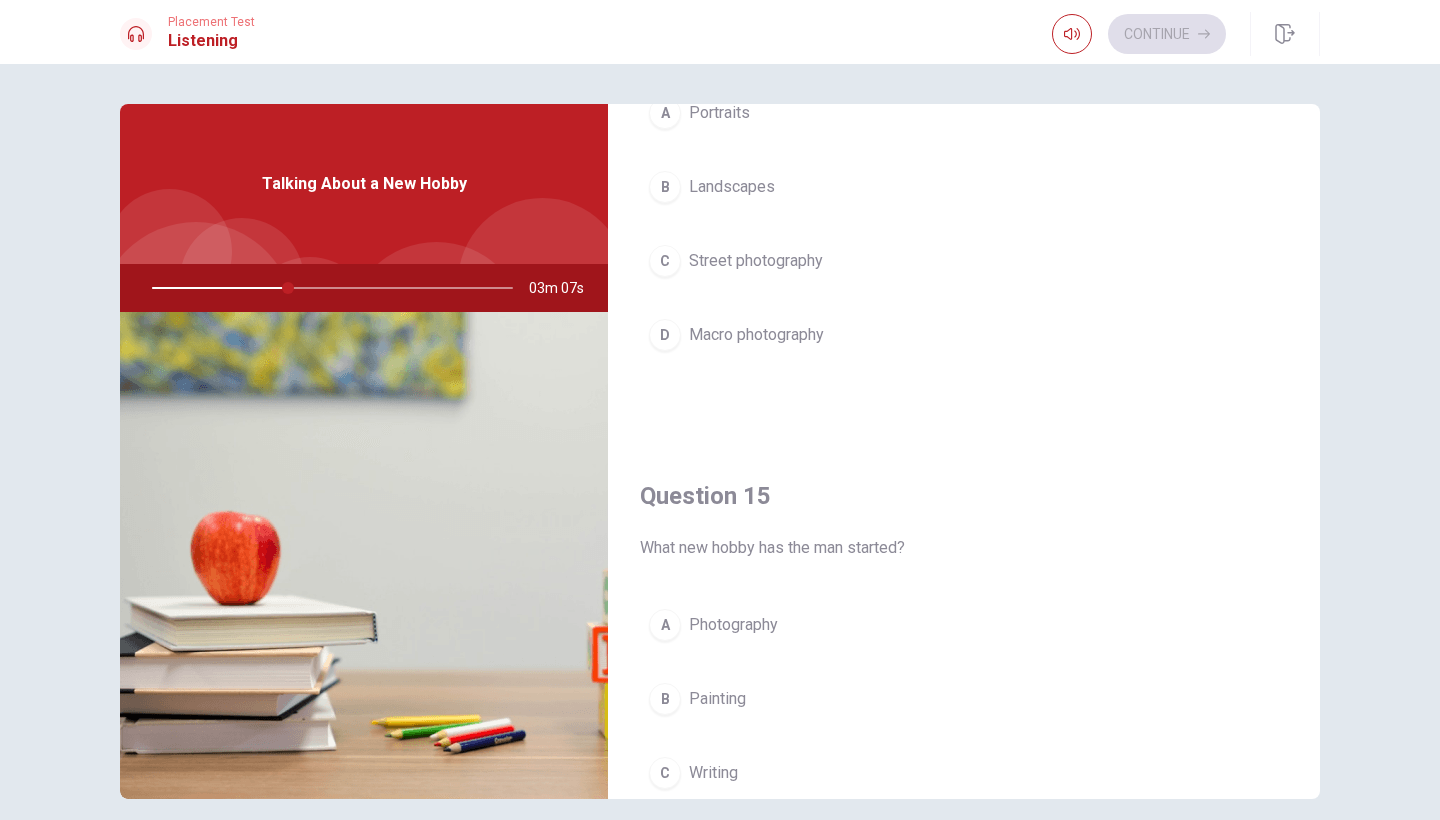 click on "A" at bounding box center (665, 625) 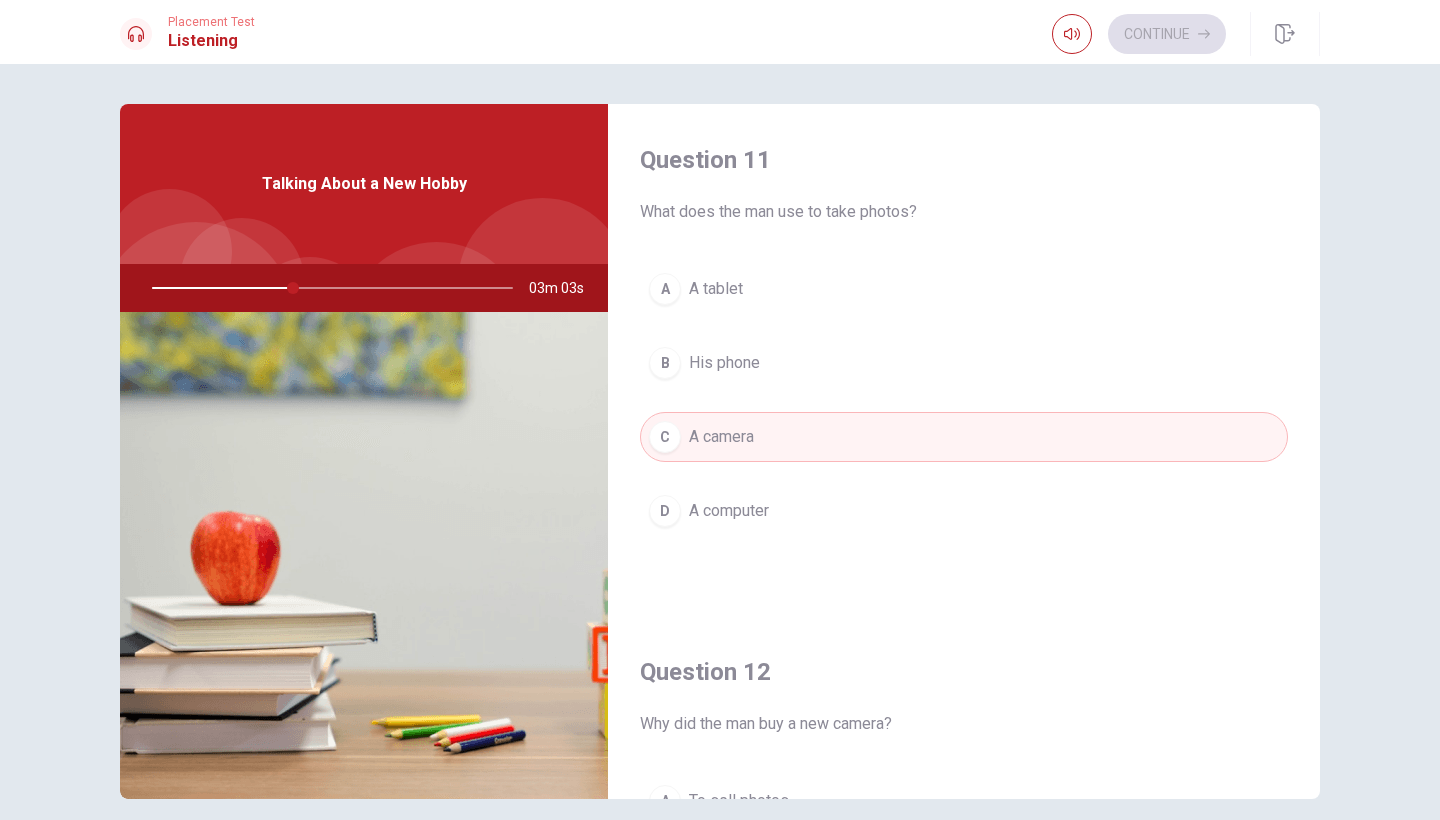 scroll, scrollTop: 0, scrollLeft: 0, axis: both 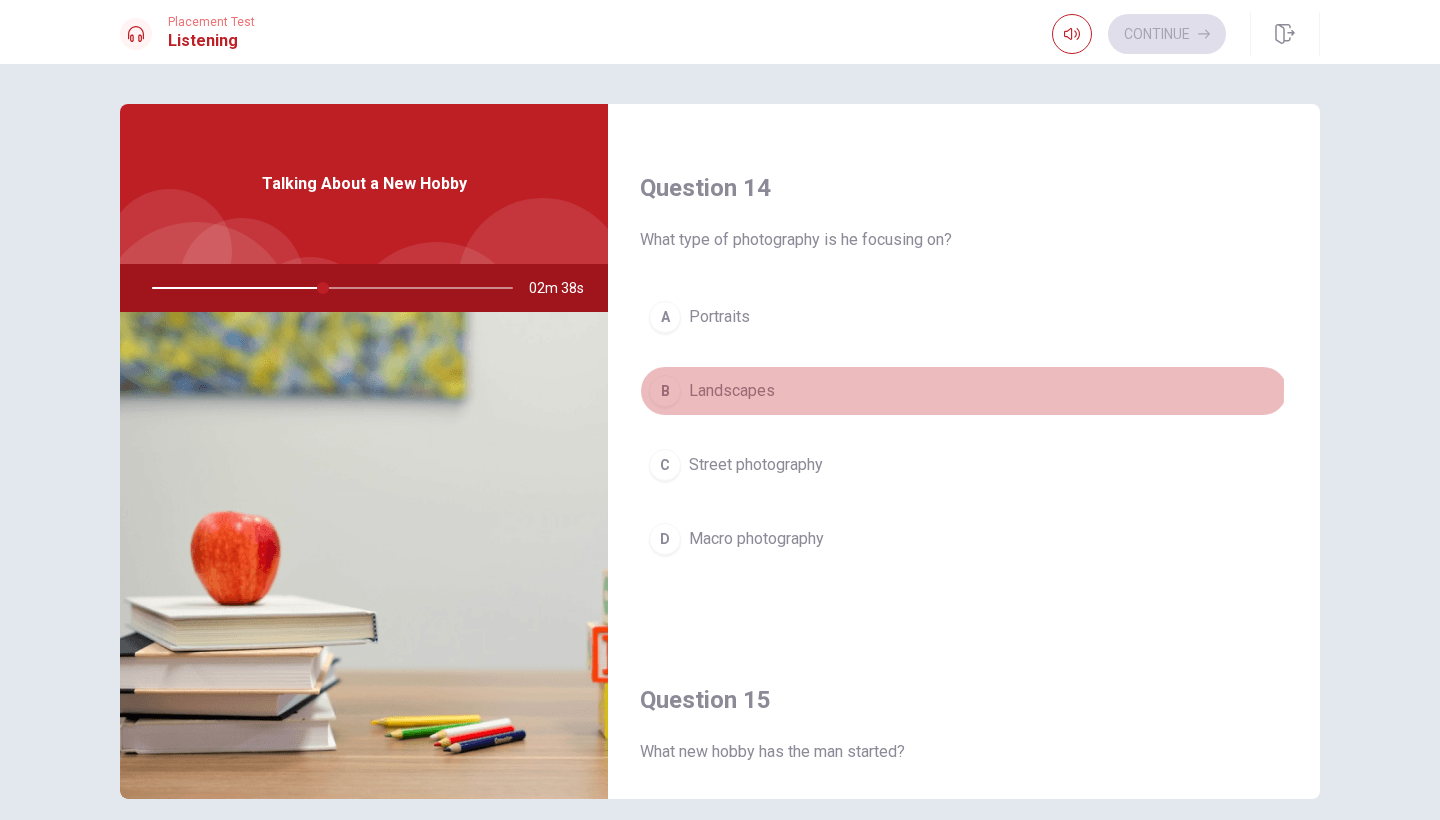 click on "B" at bounding box center (665, 391) 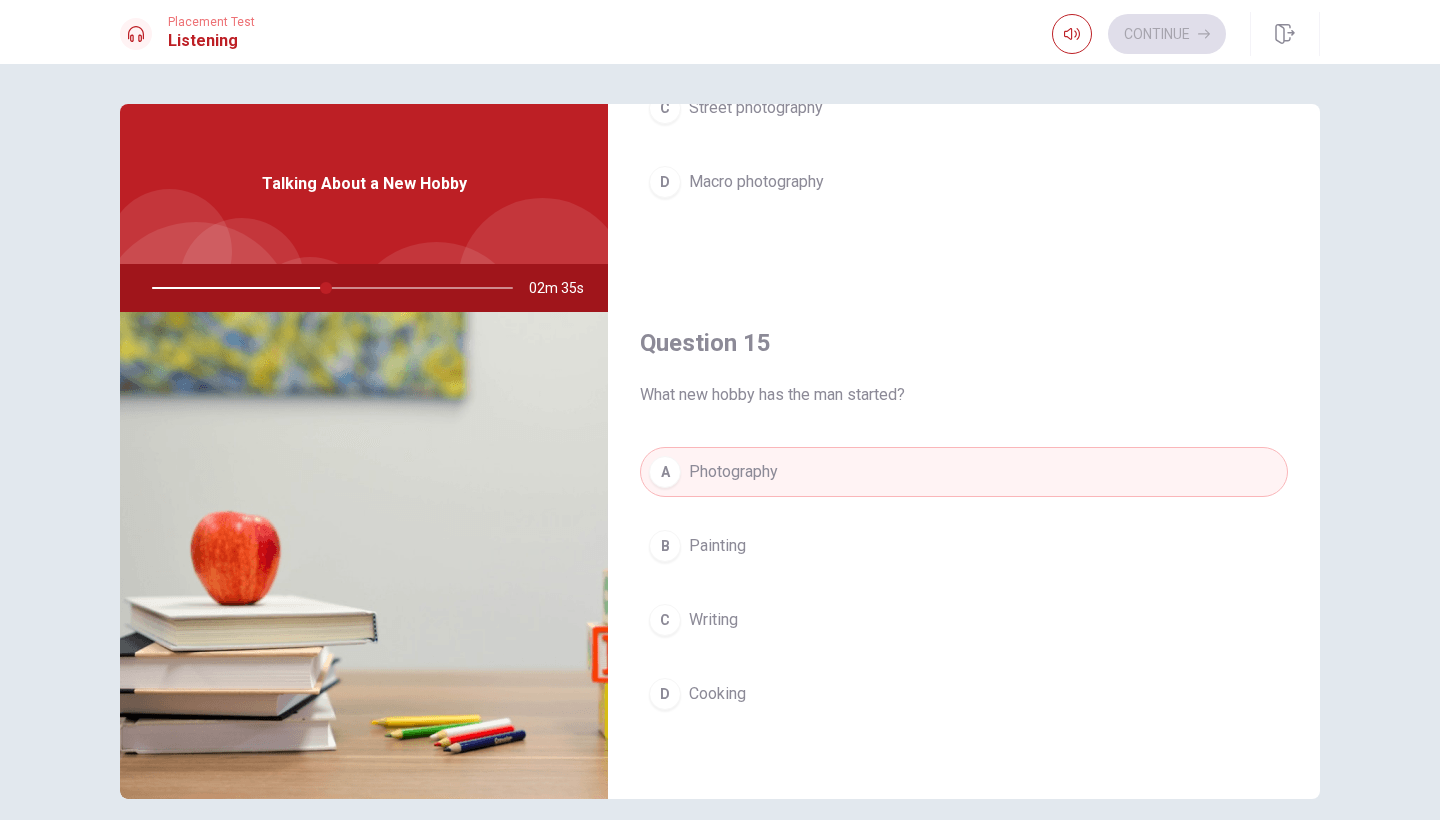 scroll, scrollTop: 1865, scrollLeft: 0, axis: vertical 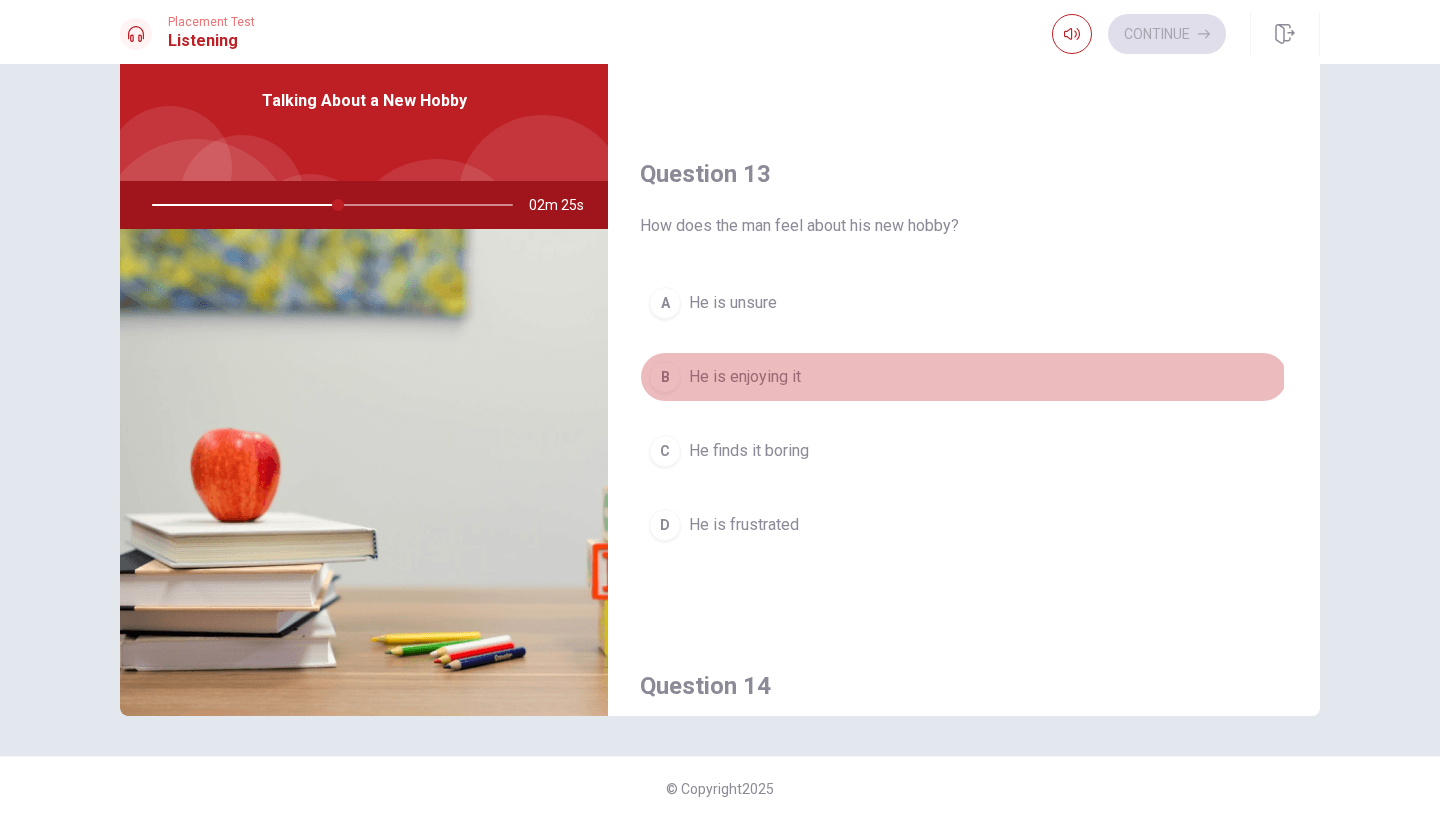 click on "B" at bounding box center (665, 377) 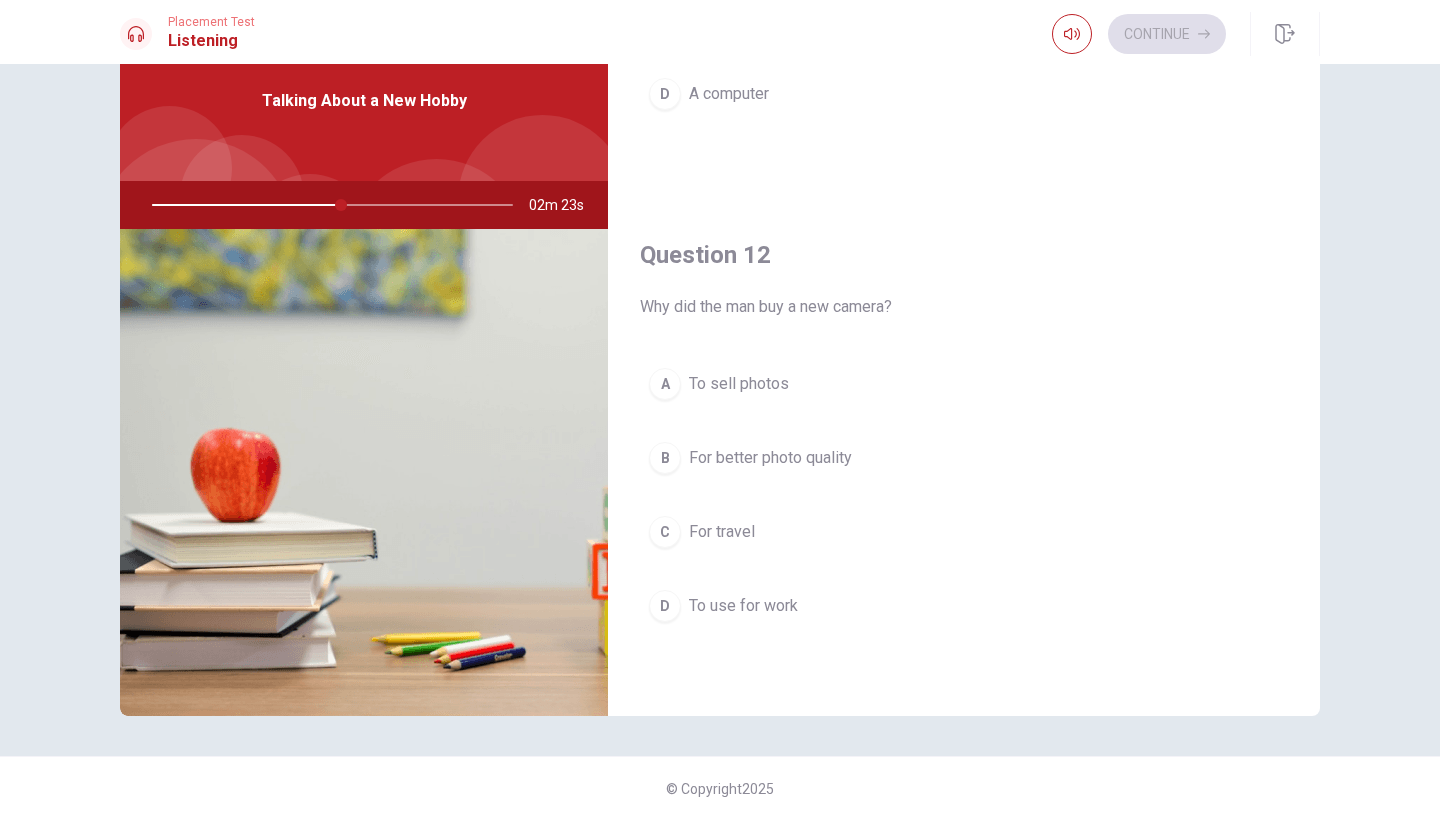 scroll, scrollTop: 347, scrollLeft: 0, axis: vertical 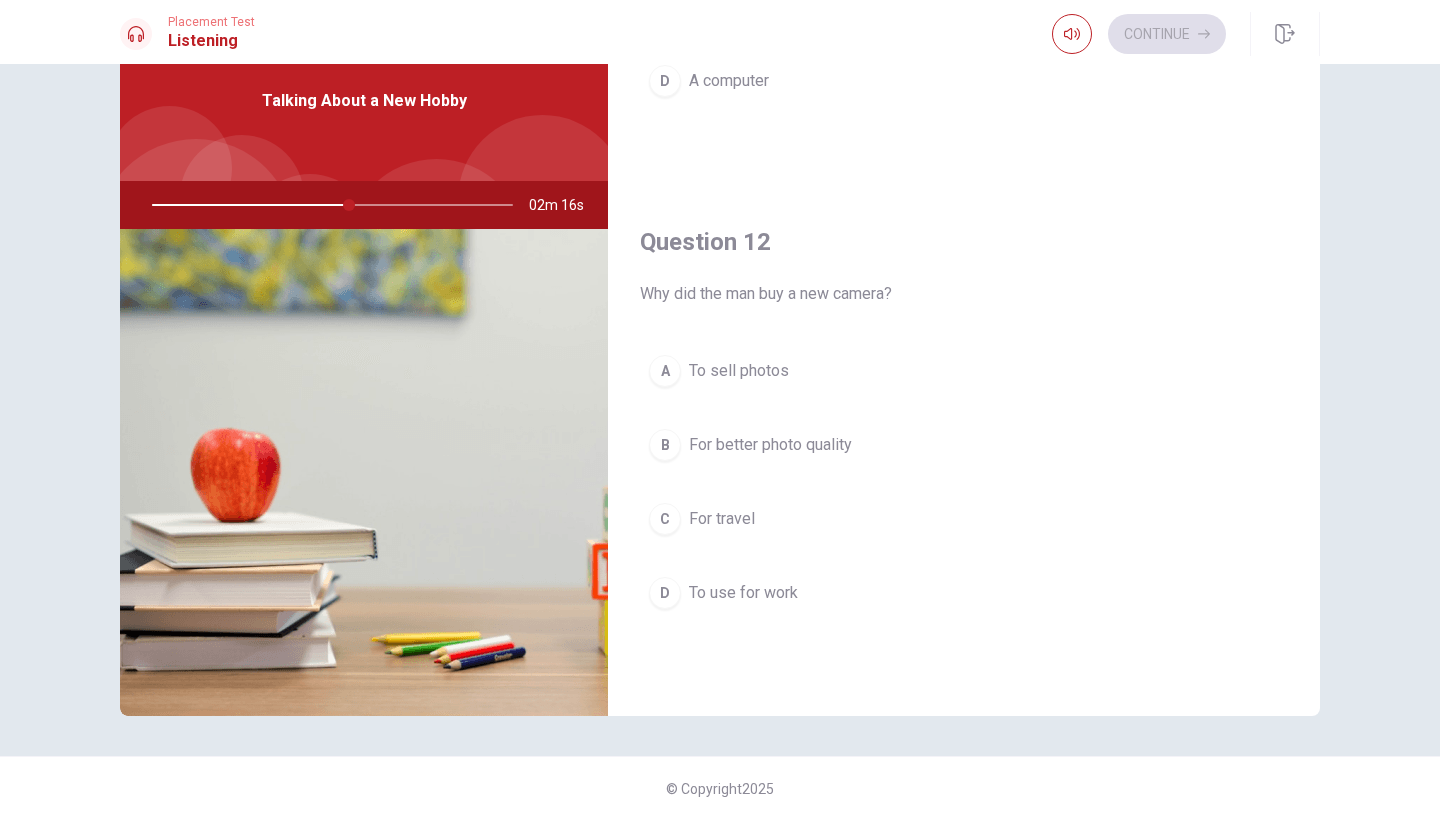 click on "B" at bounding box center [665, 445] 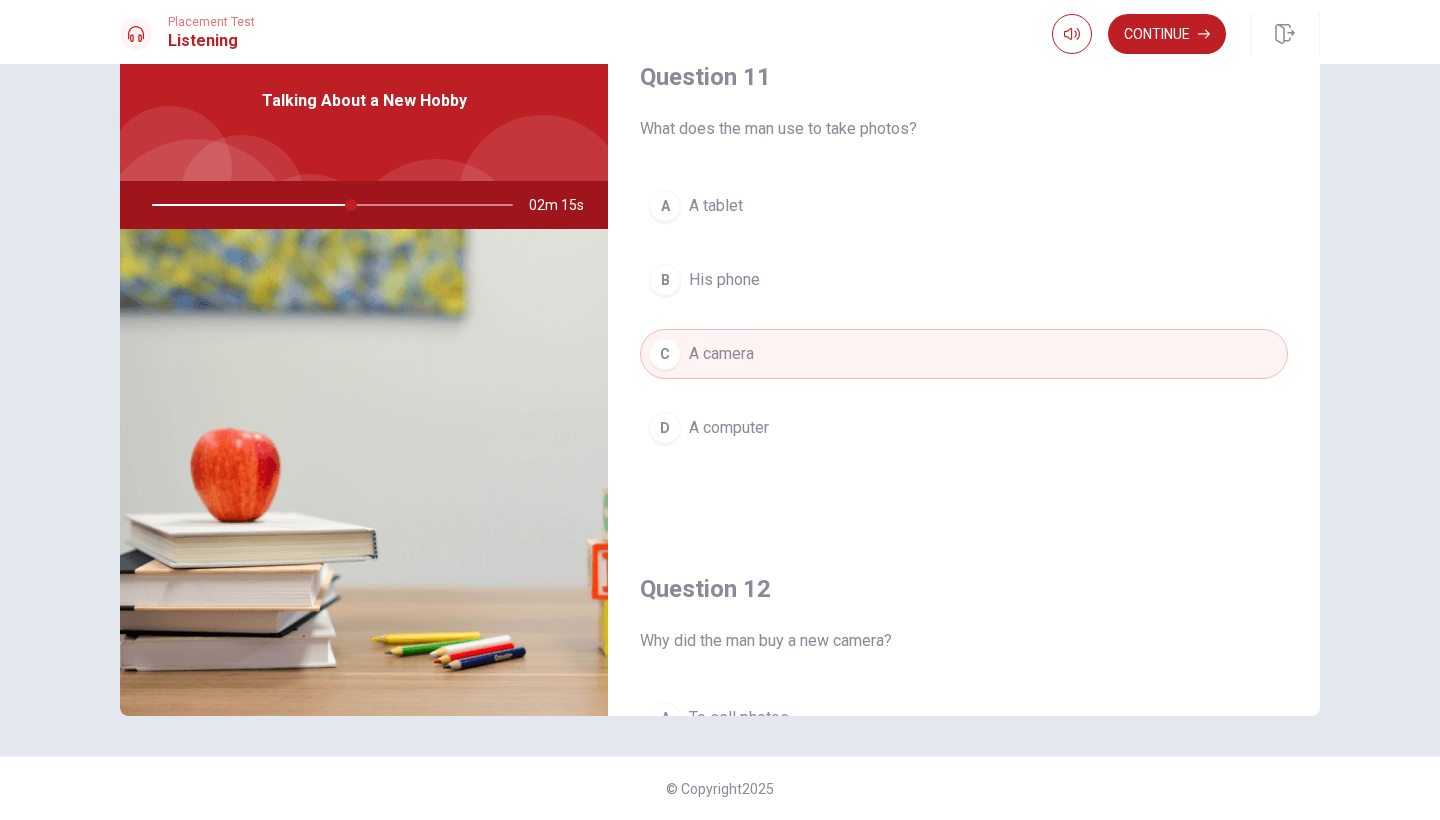 scroll, scrollTop: 0, scrollLeft: 0, axis: both 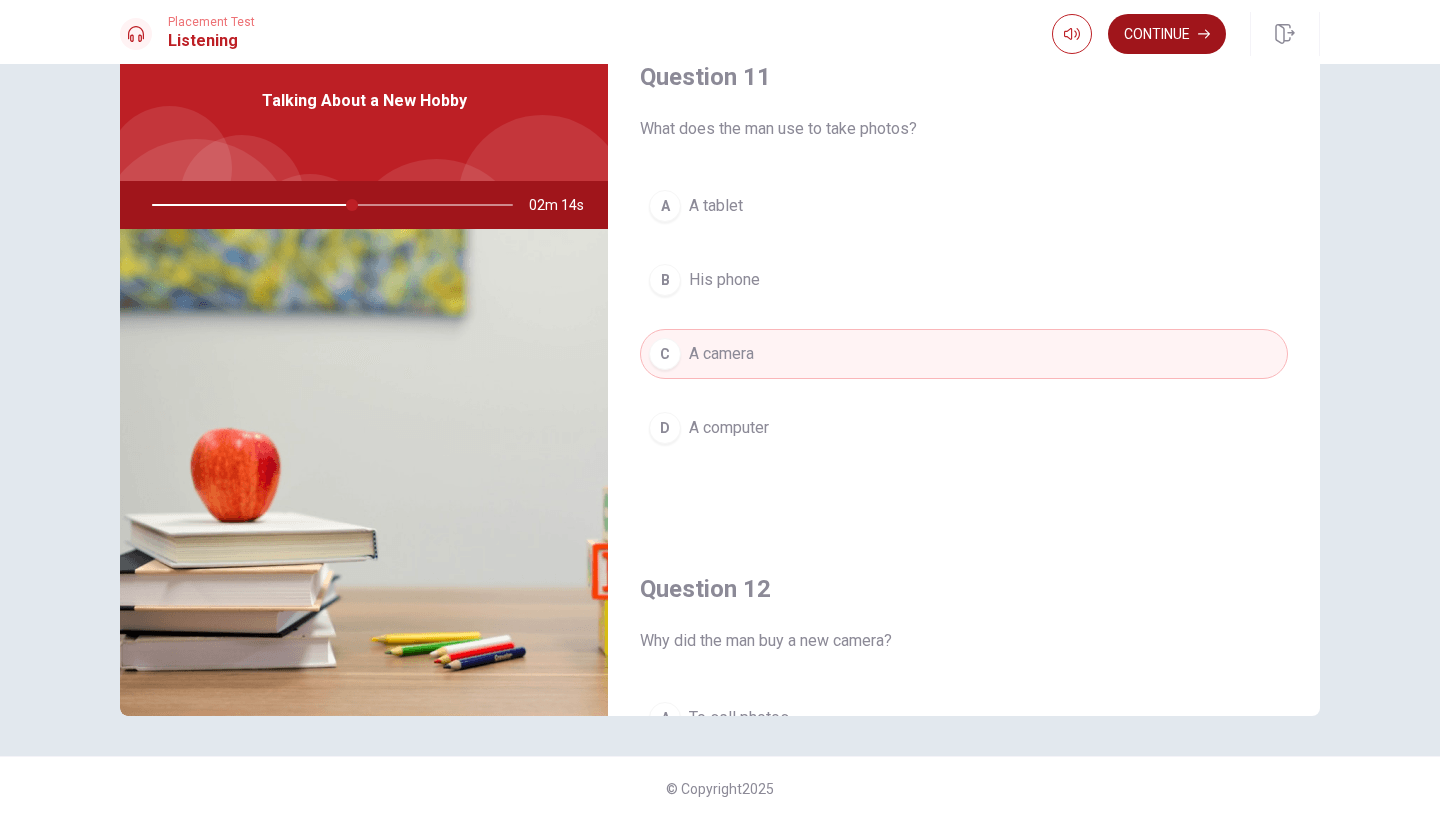 click on "Continue" at bounding box center [1167, 34] 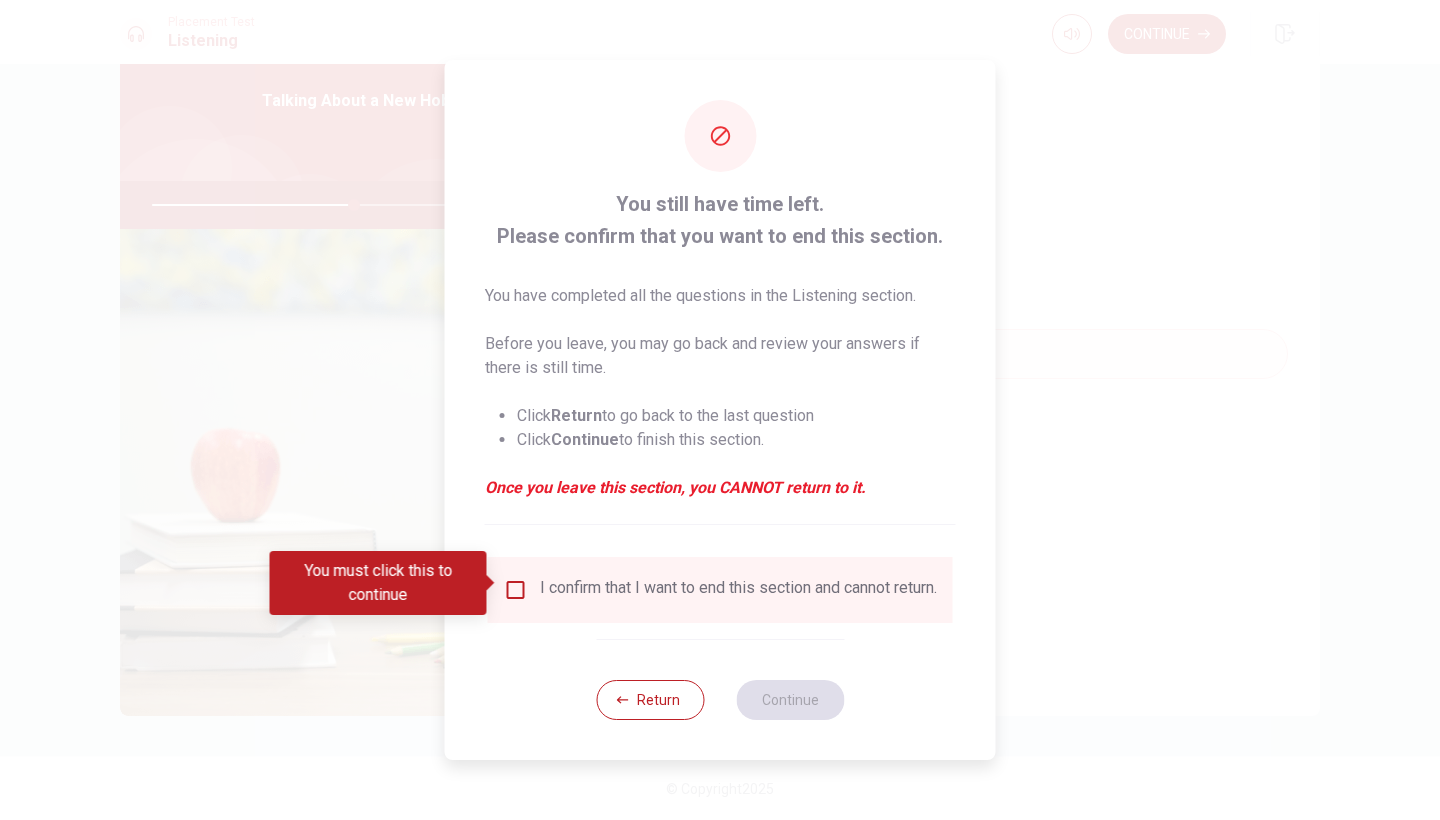 click at bounding box center [516, 590] 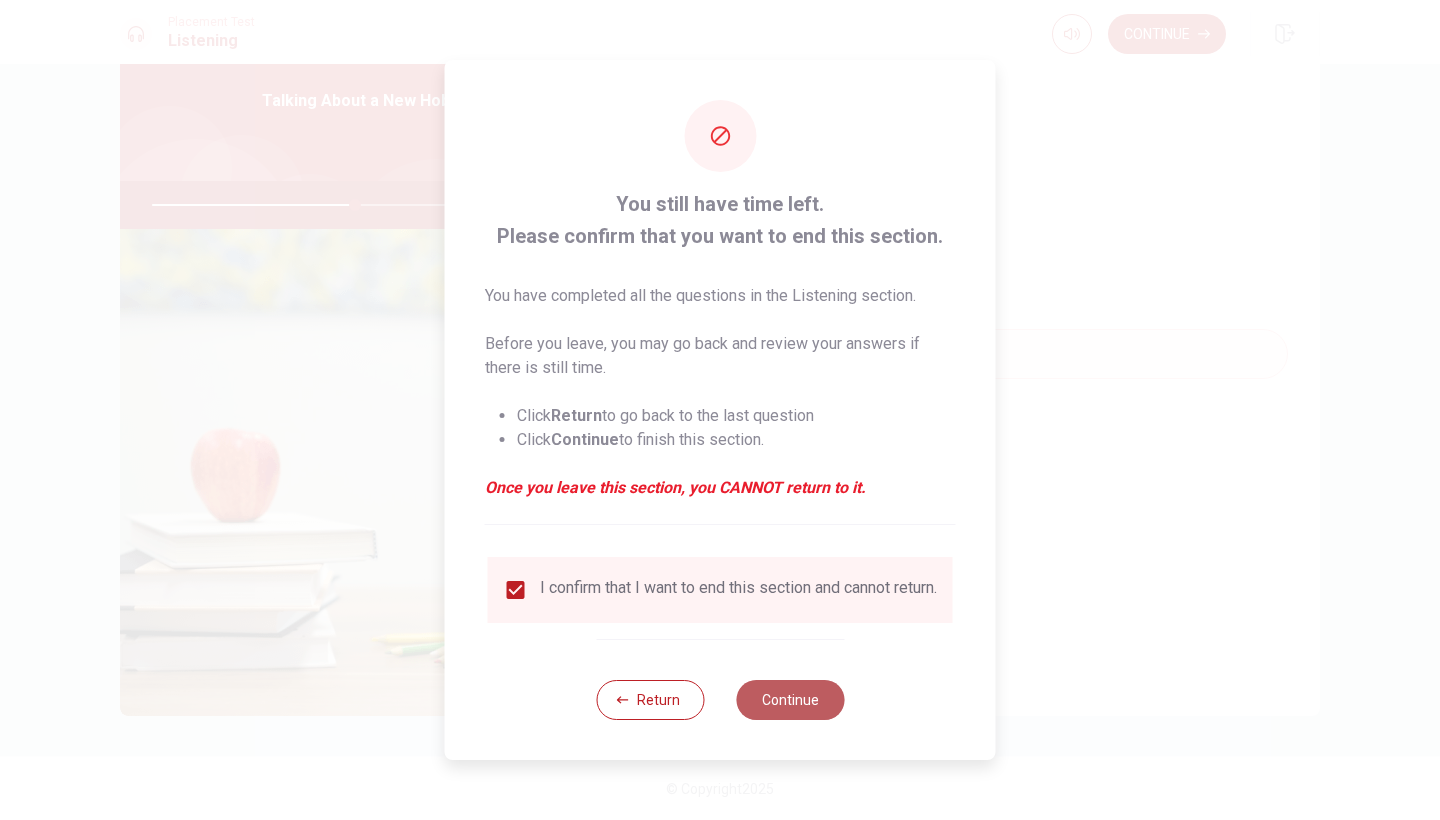 click on "Continue" at bounding box center [790, 700] 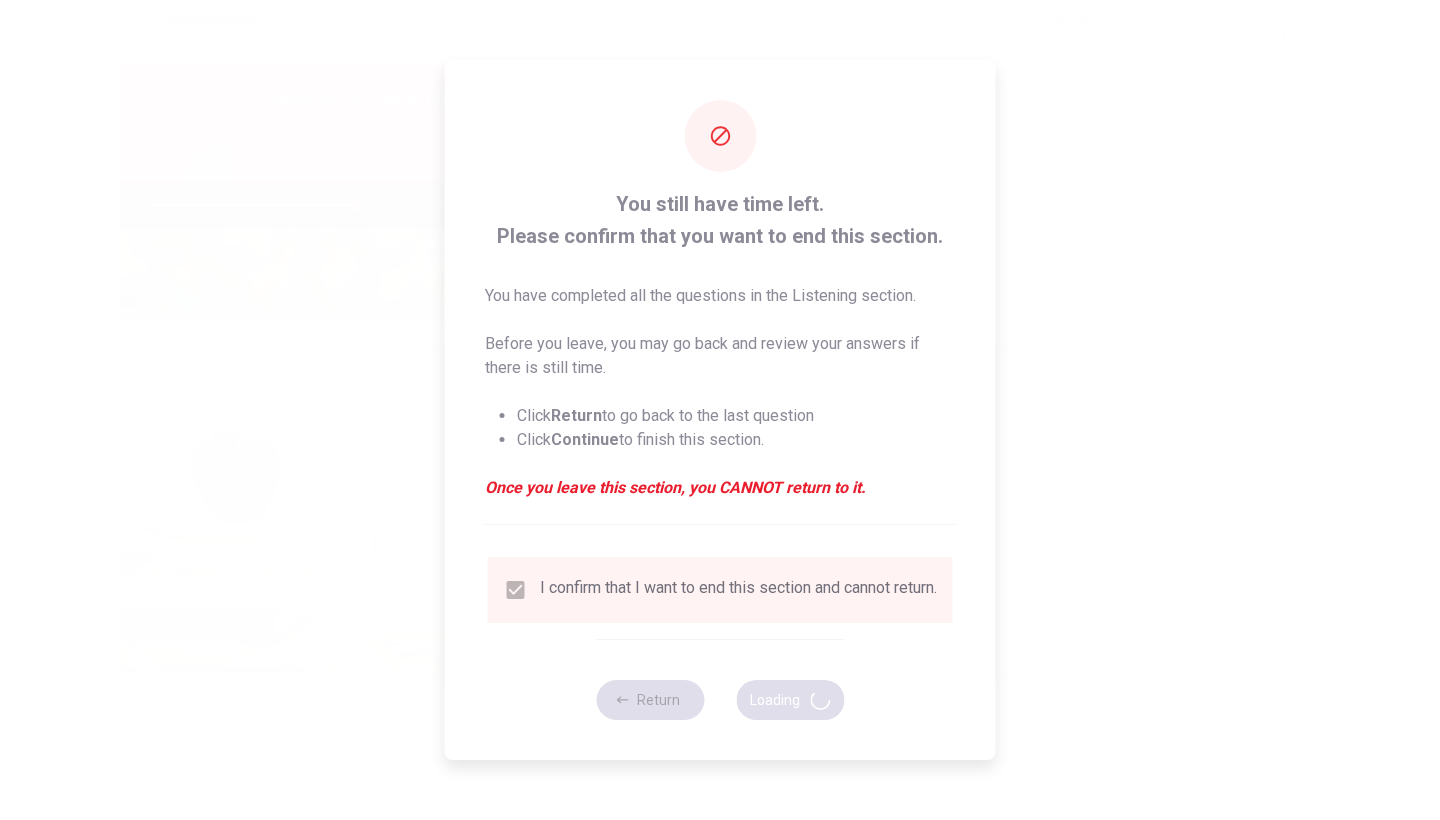 type on "57" 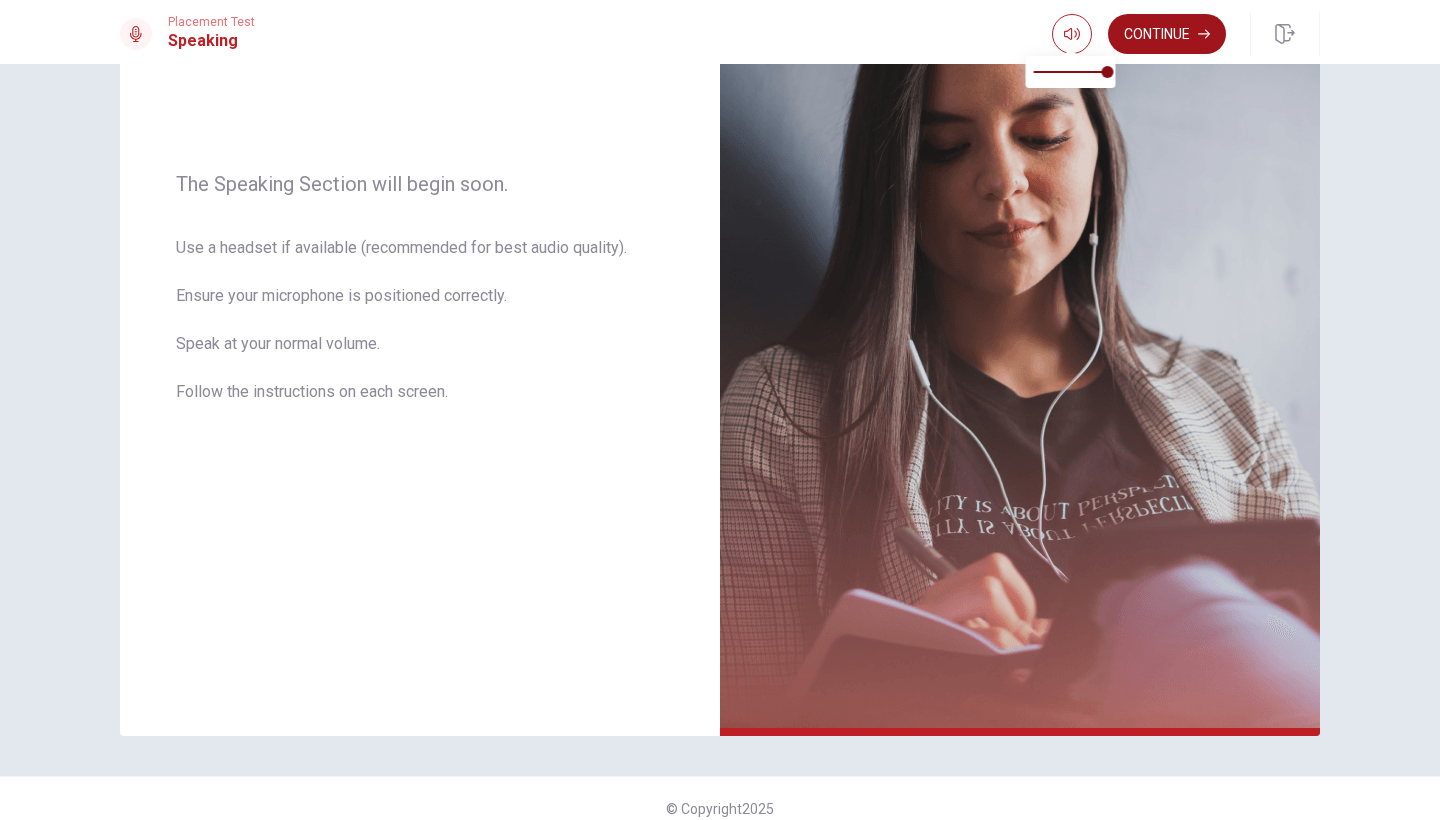 scroll, scrollTop: 241, scrollLeft: 0, axis: vertical 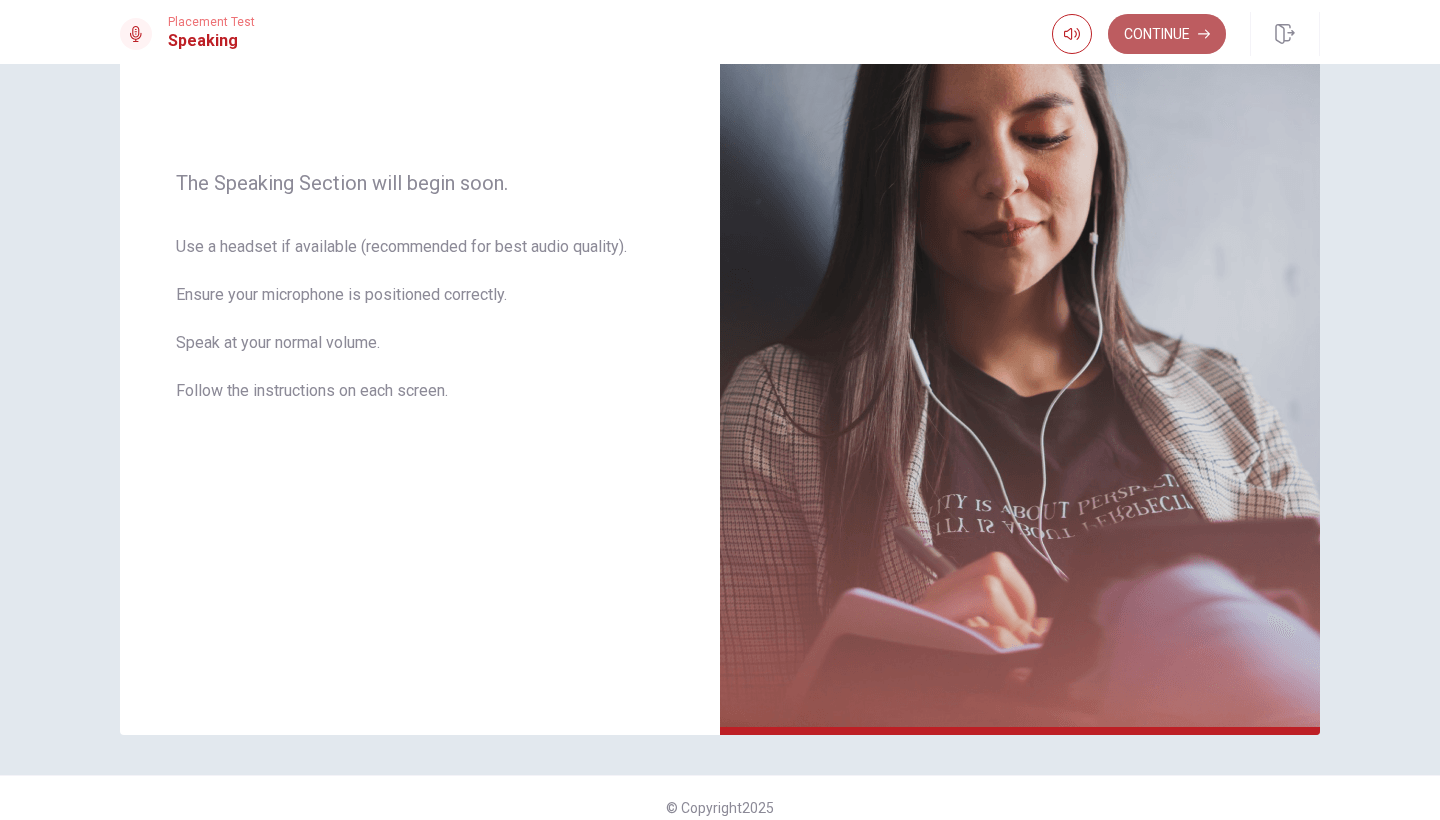 click on "Continue" at bounding box center (1167, 34) 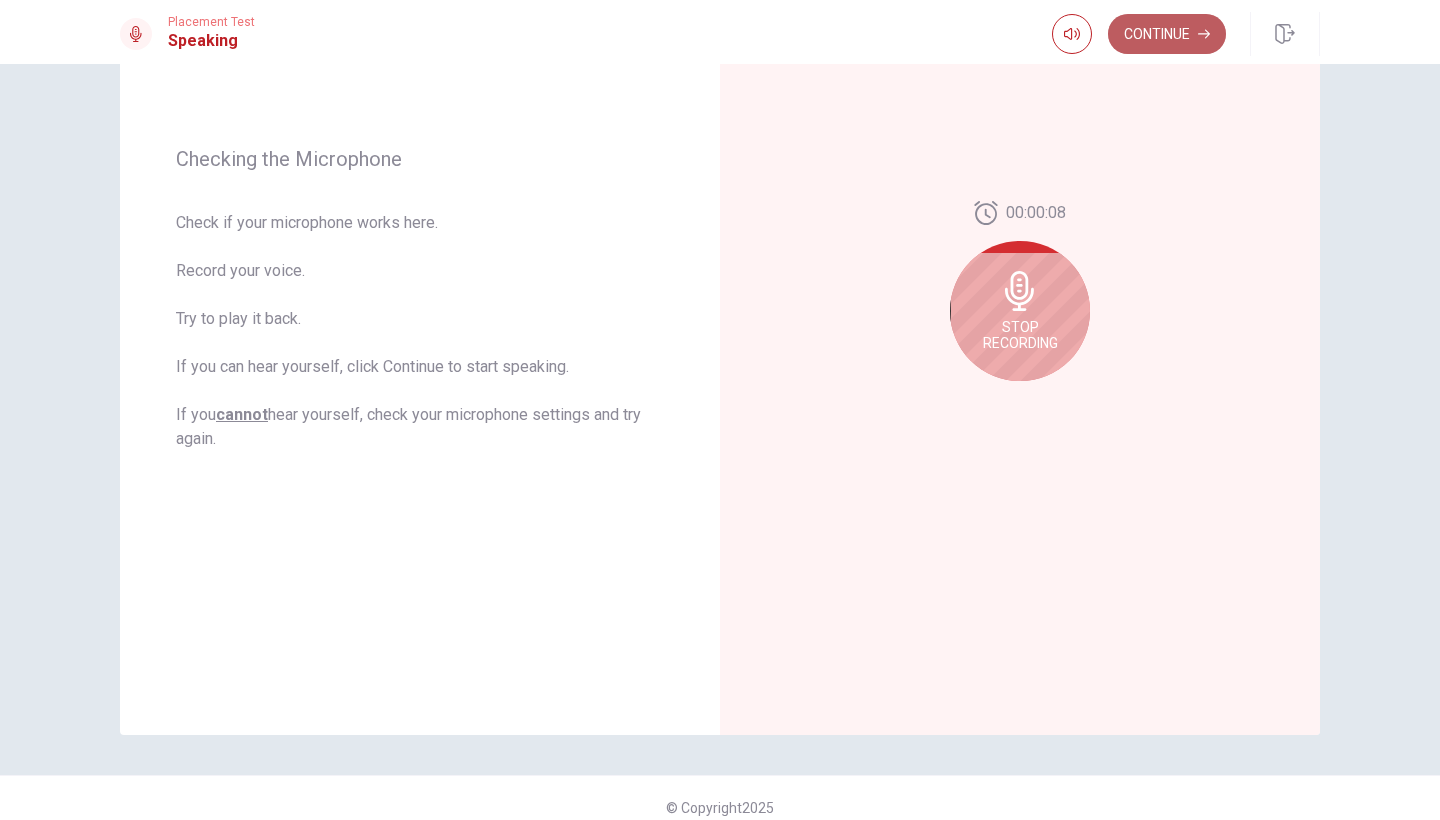 click on "Continue" at bounding box center (1167, 34) 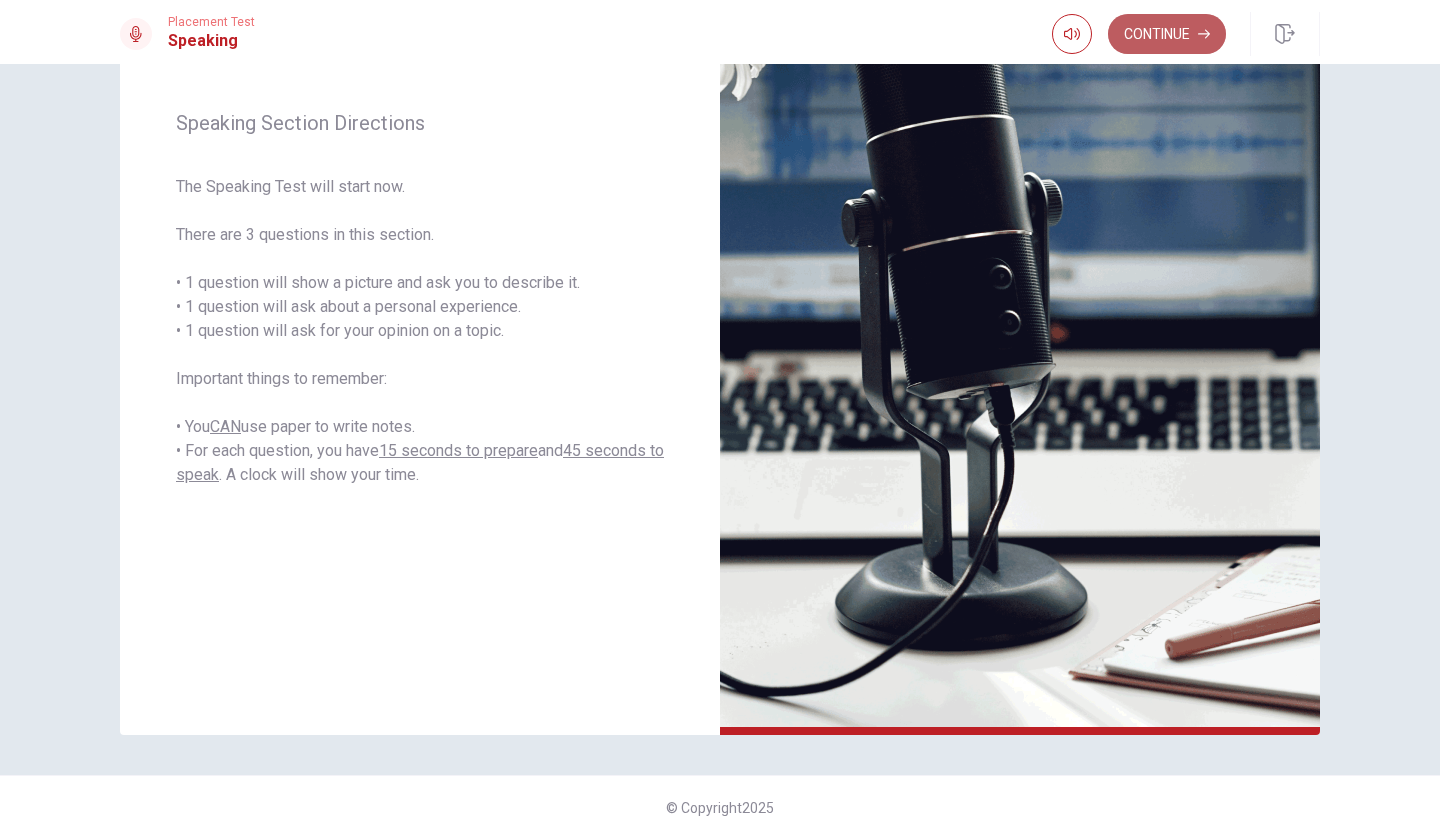 click 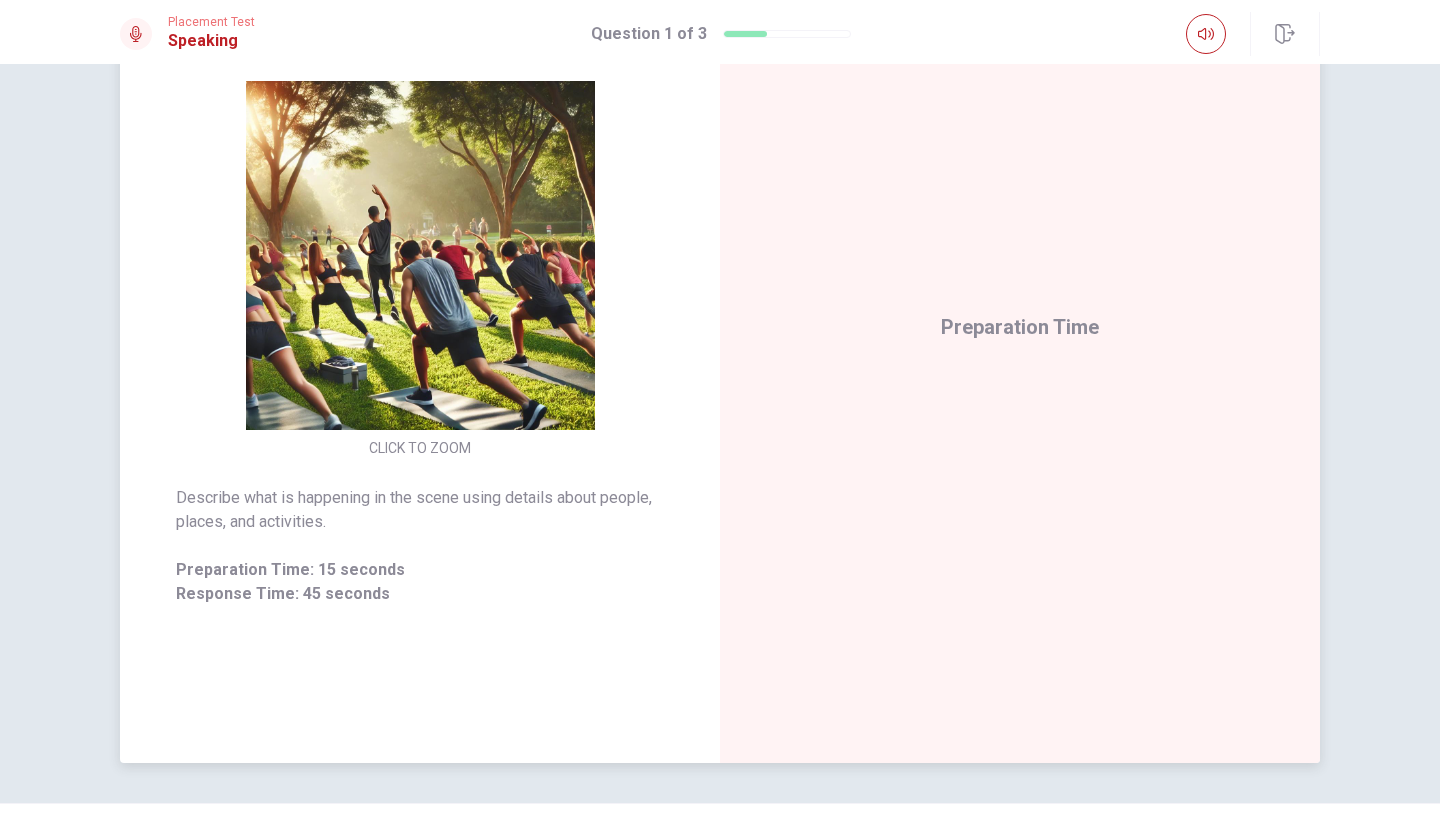 scroll, scrollTop: 217, scrollLeft: 0, axis: vertical 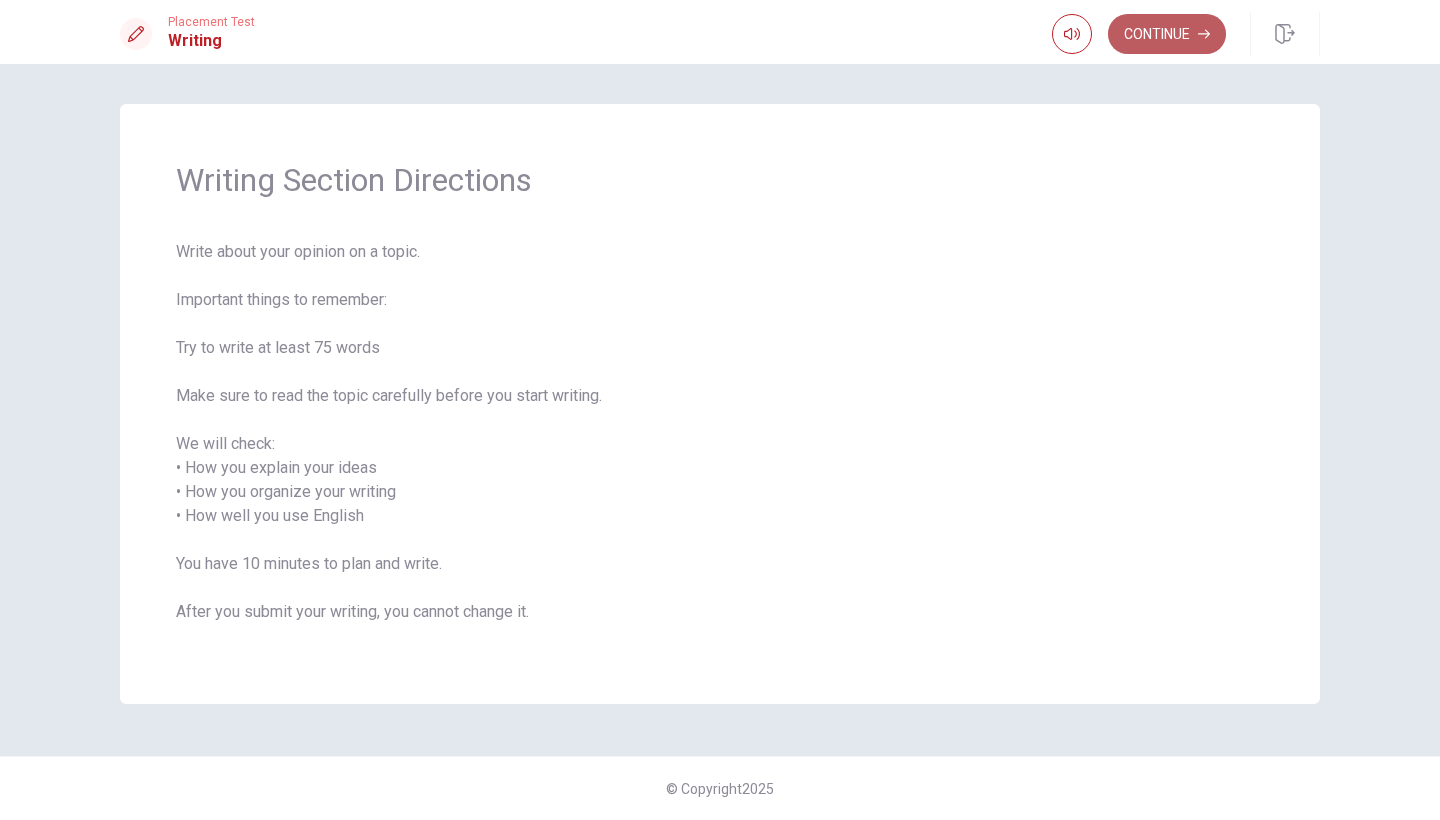 click on "Continue" at bounding box center (1167, 34) 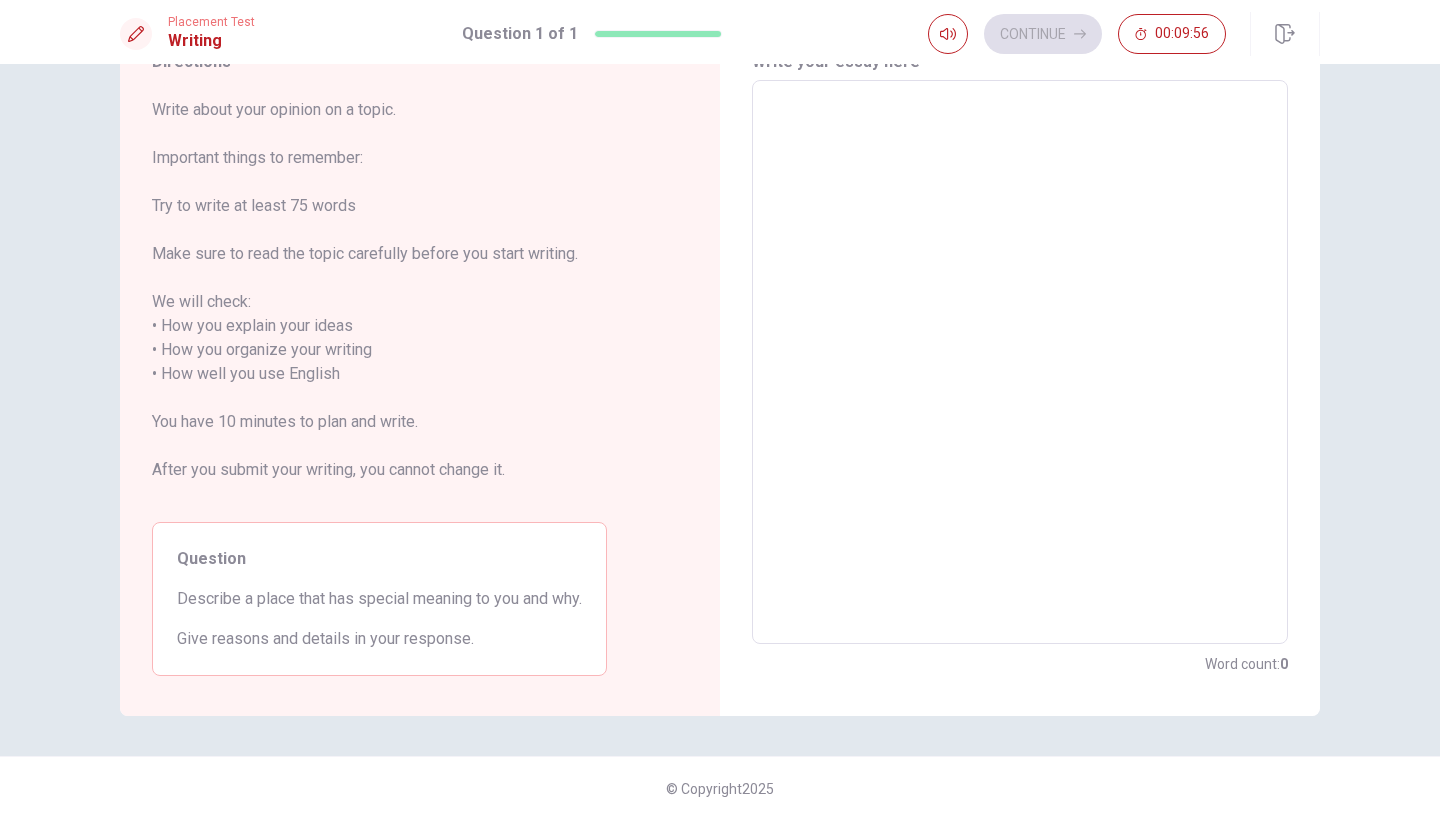 scroll, scrollTop: 94, scrollLeft: 0, axis: vertical 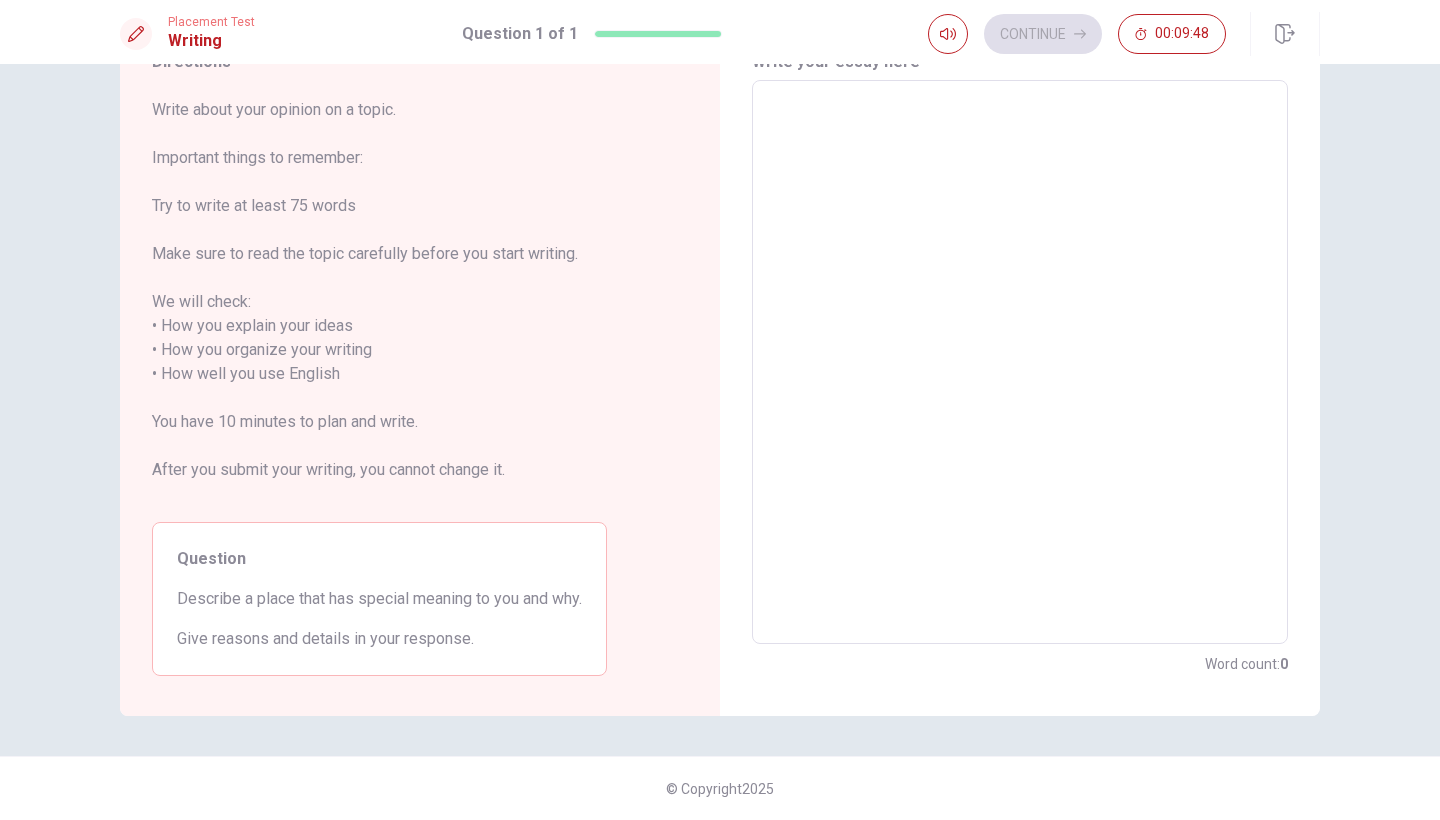 click on "Directions Write about your opinion on a topic.
Important things to remember:
Try to write at least 75 words
Make sure to read the topic carefully before you start writing.
We will check:
• How you explain your ideas
• How you organize your writing
• How well you use English
You have 10 minutes to plan and write.
After you submit your writing, you cannot change it.  Question Describe a place that has special meaning to you and why. Give reasons and details in your response. Write your essay here x ​ Word count :  0 © Copyright  2025" at bounding box center (720, 442) 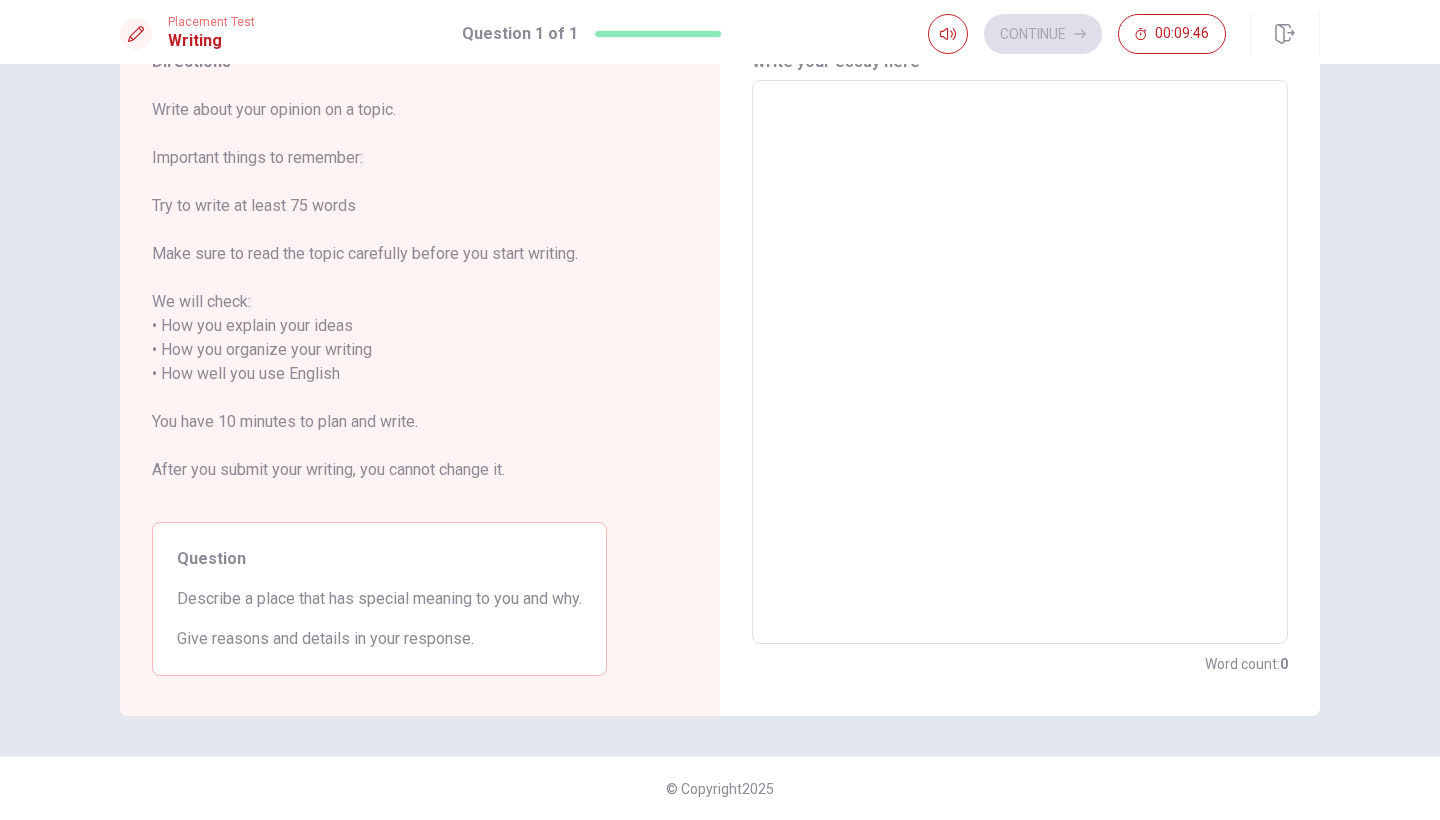 click at bounding box center (1020, 362) 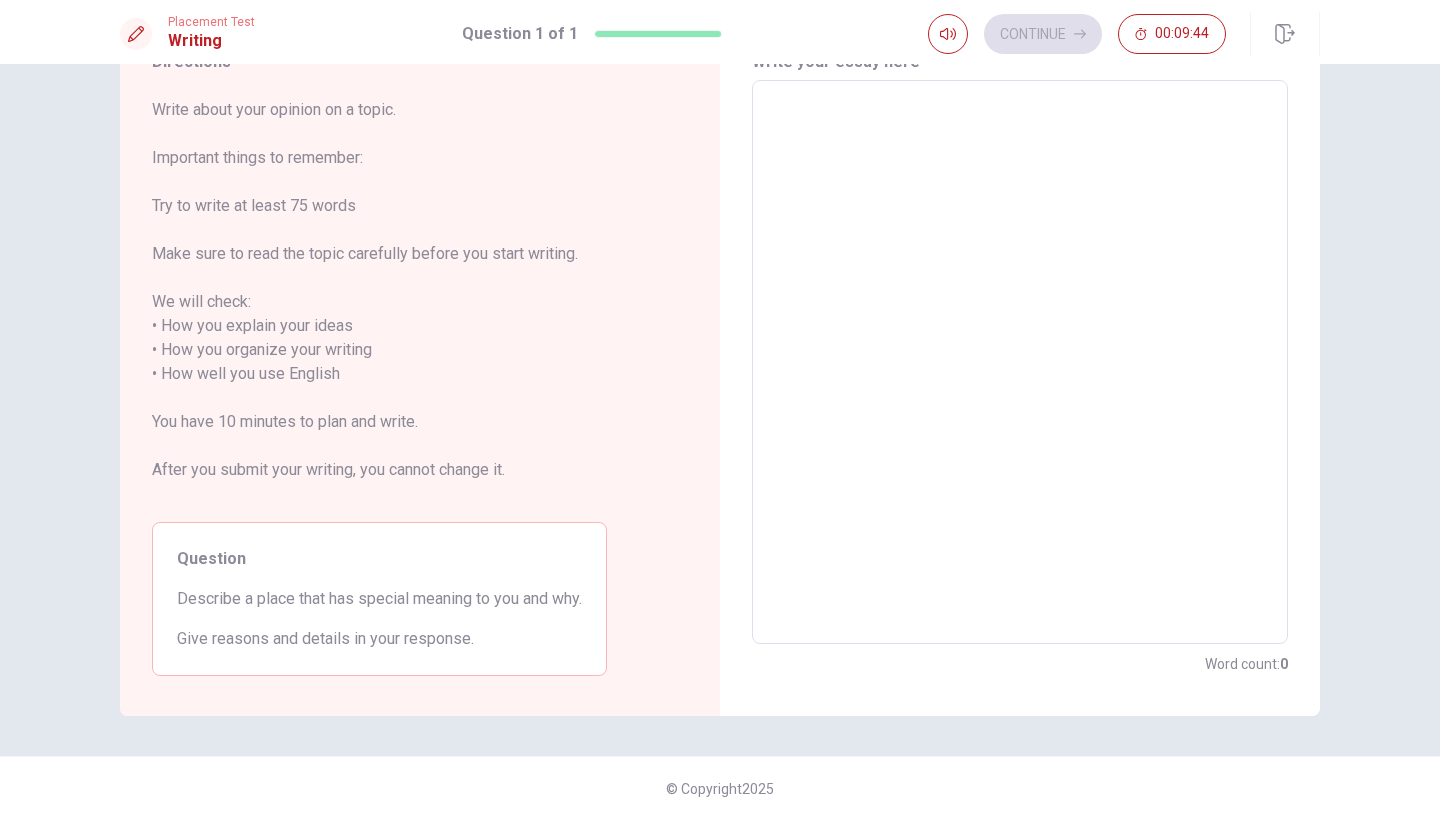 type on "m" 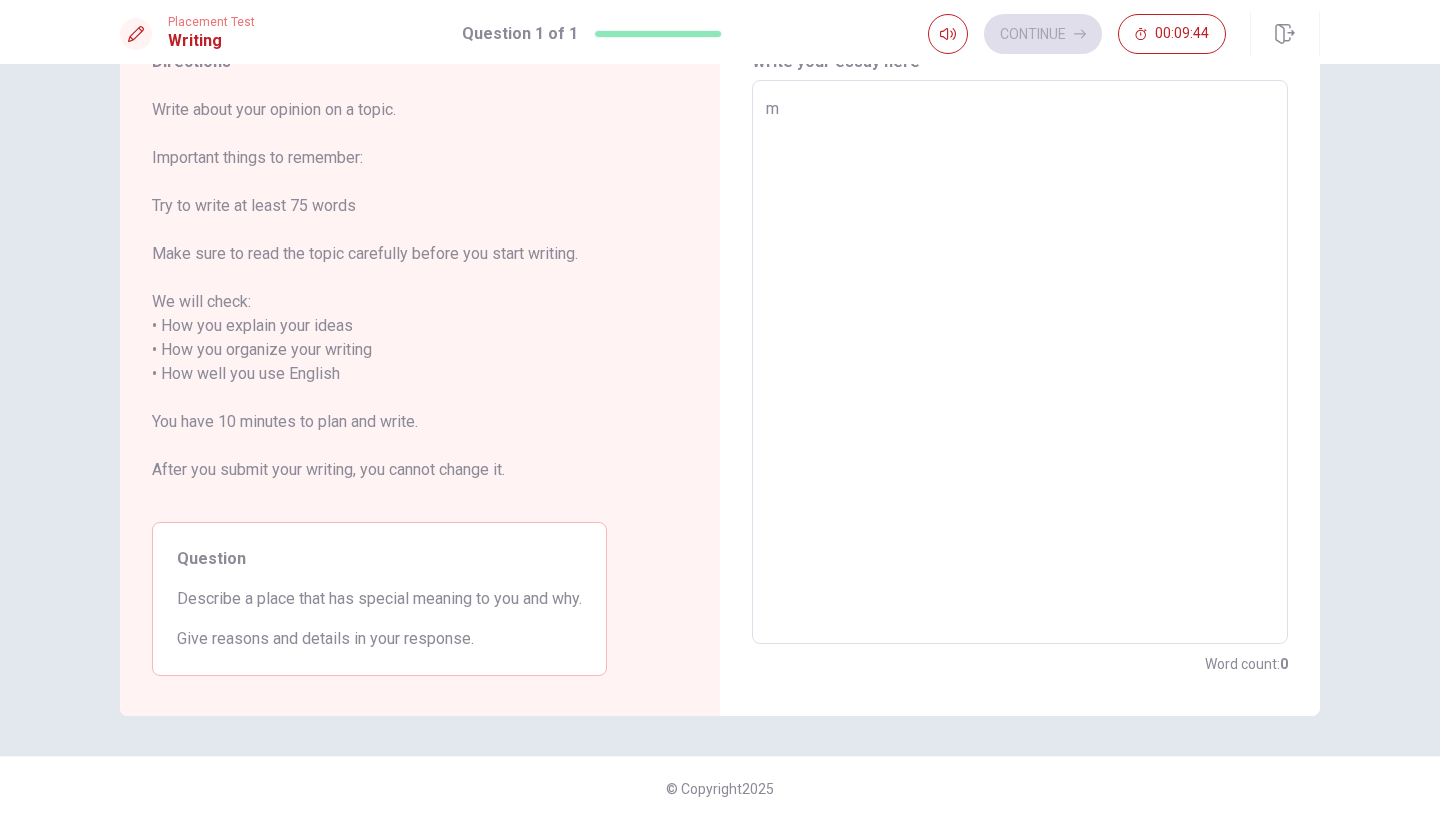 type on "x" 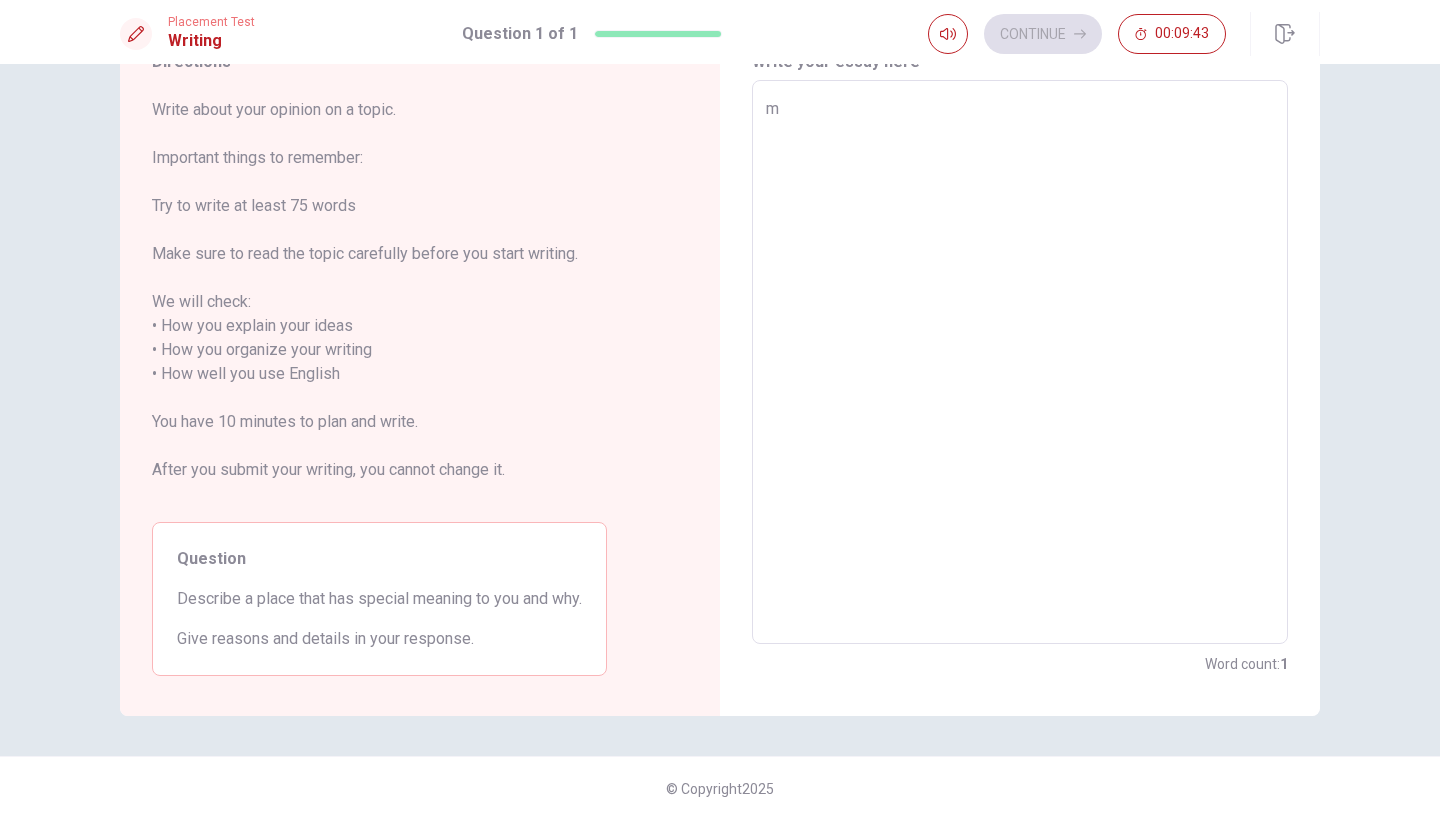 type on "my" 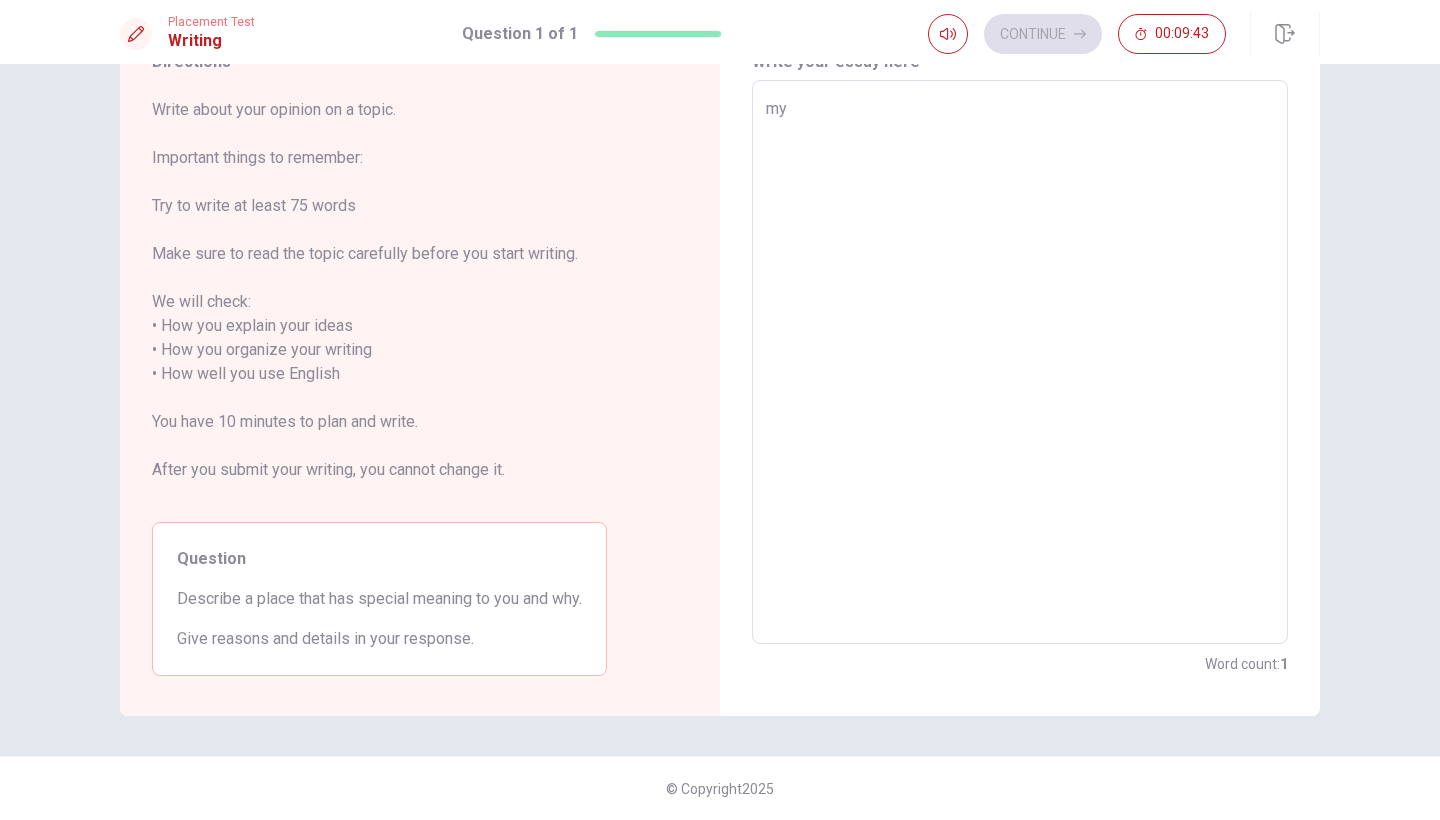 type on "x" 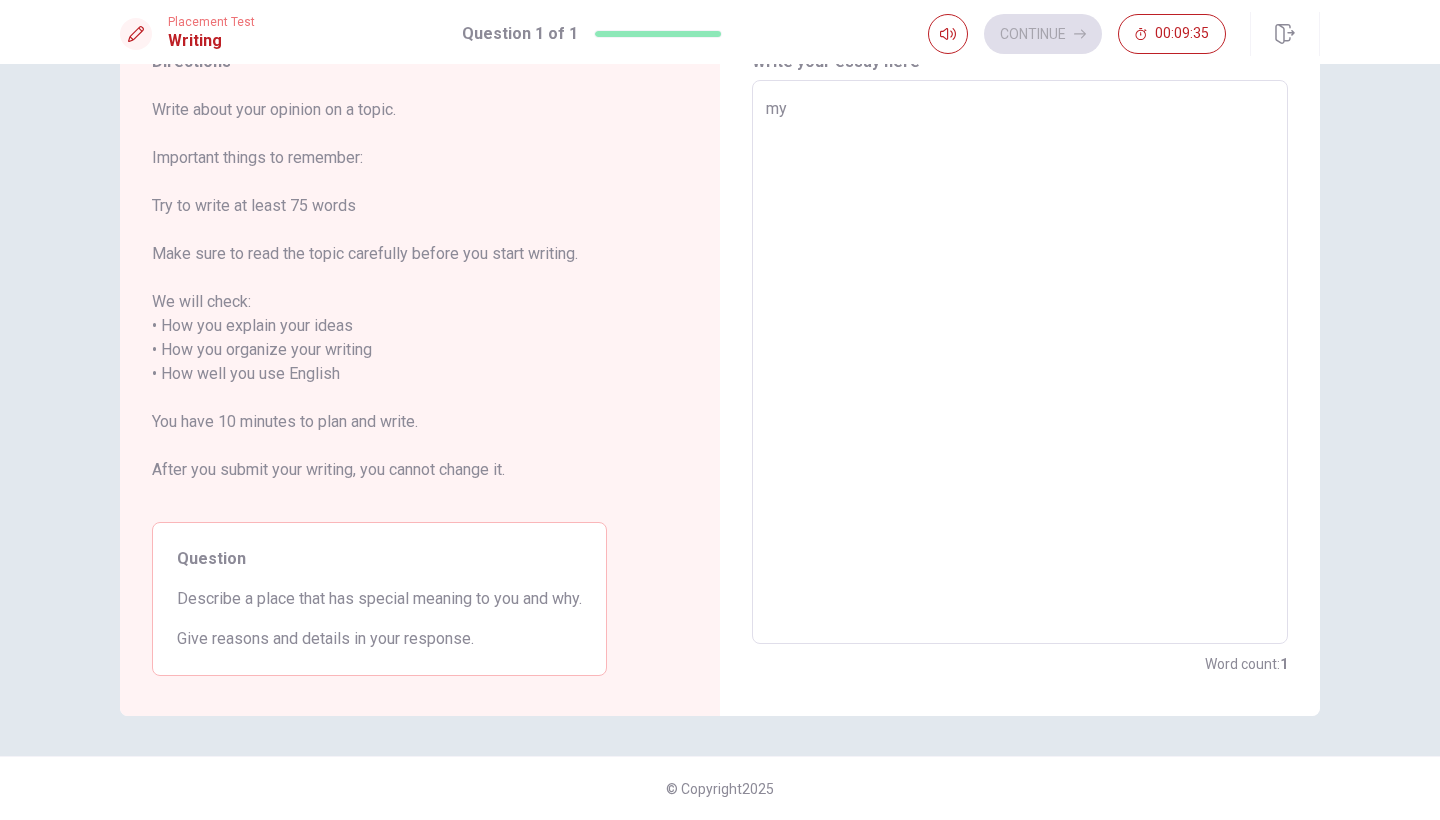 type on "x" 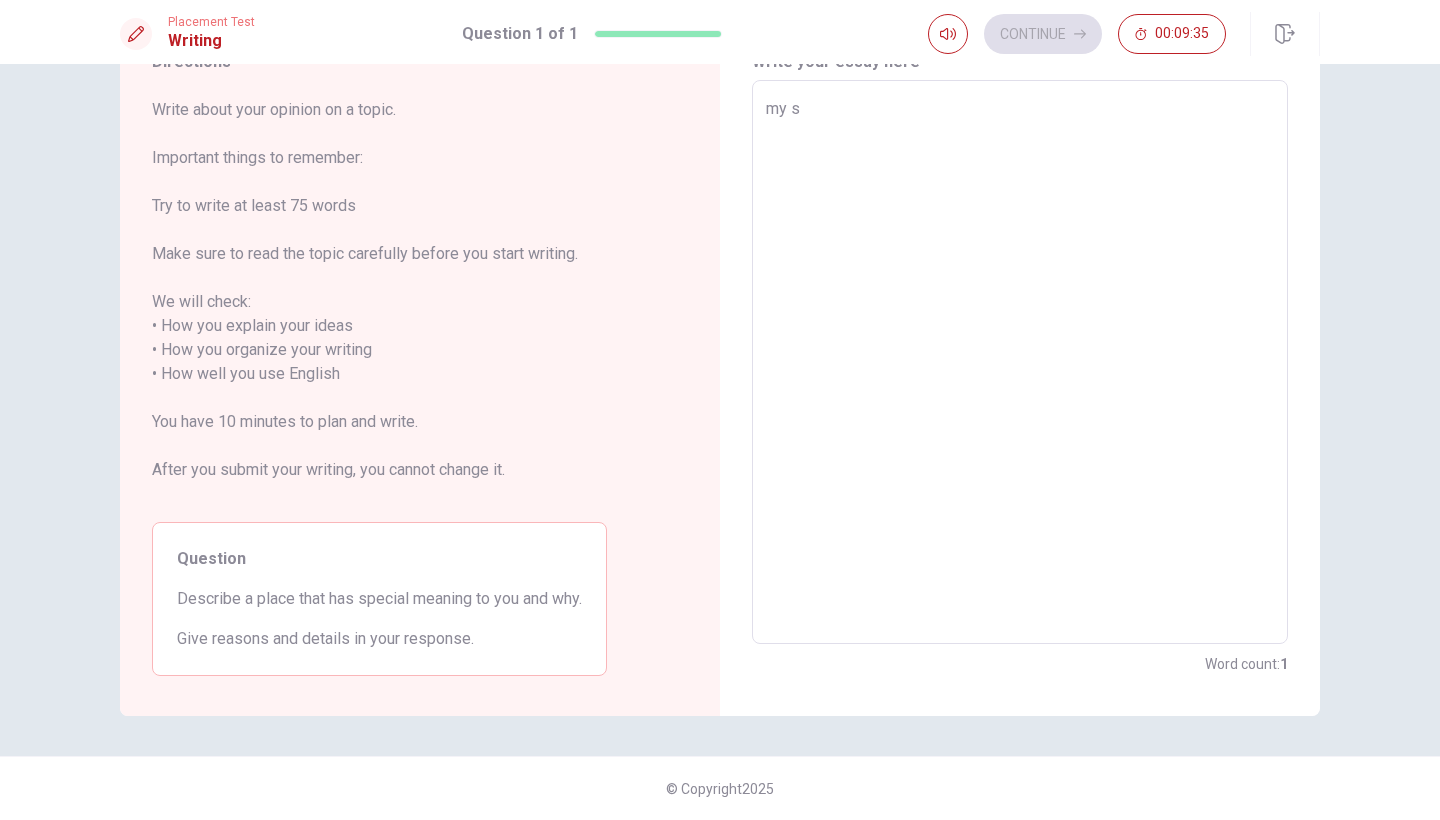 type on "x" 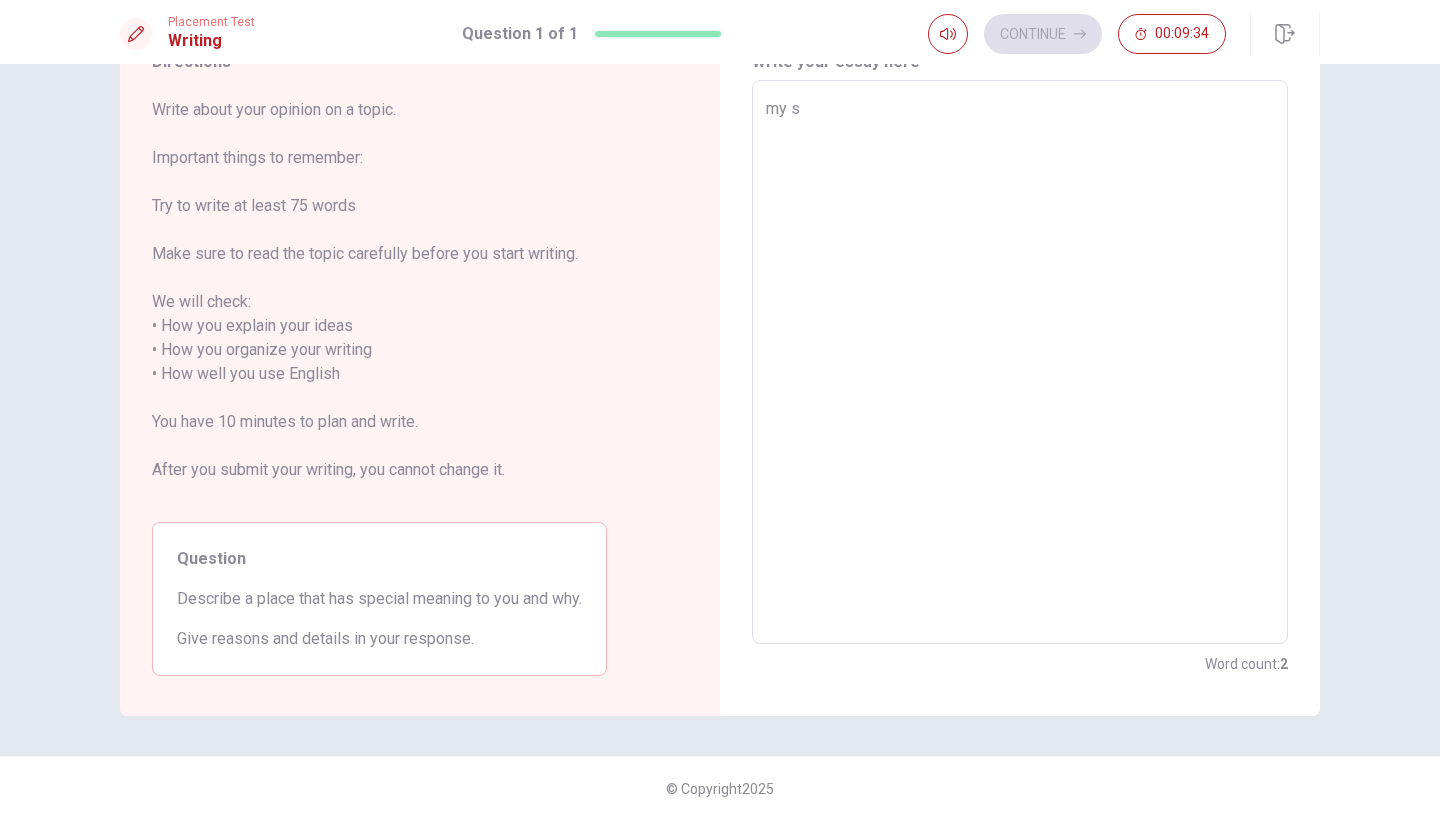type on "my sp" 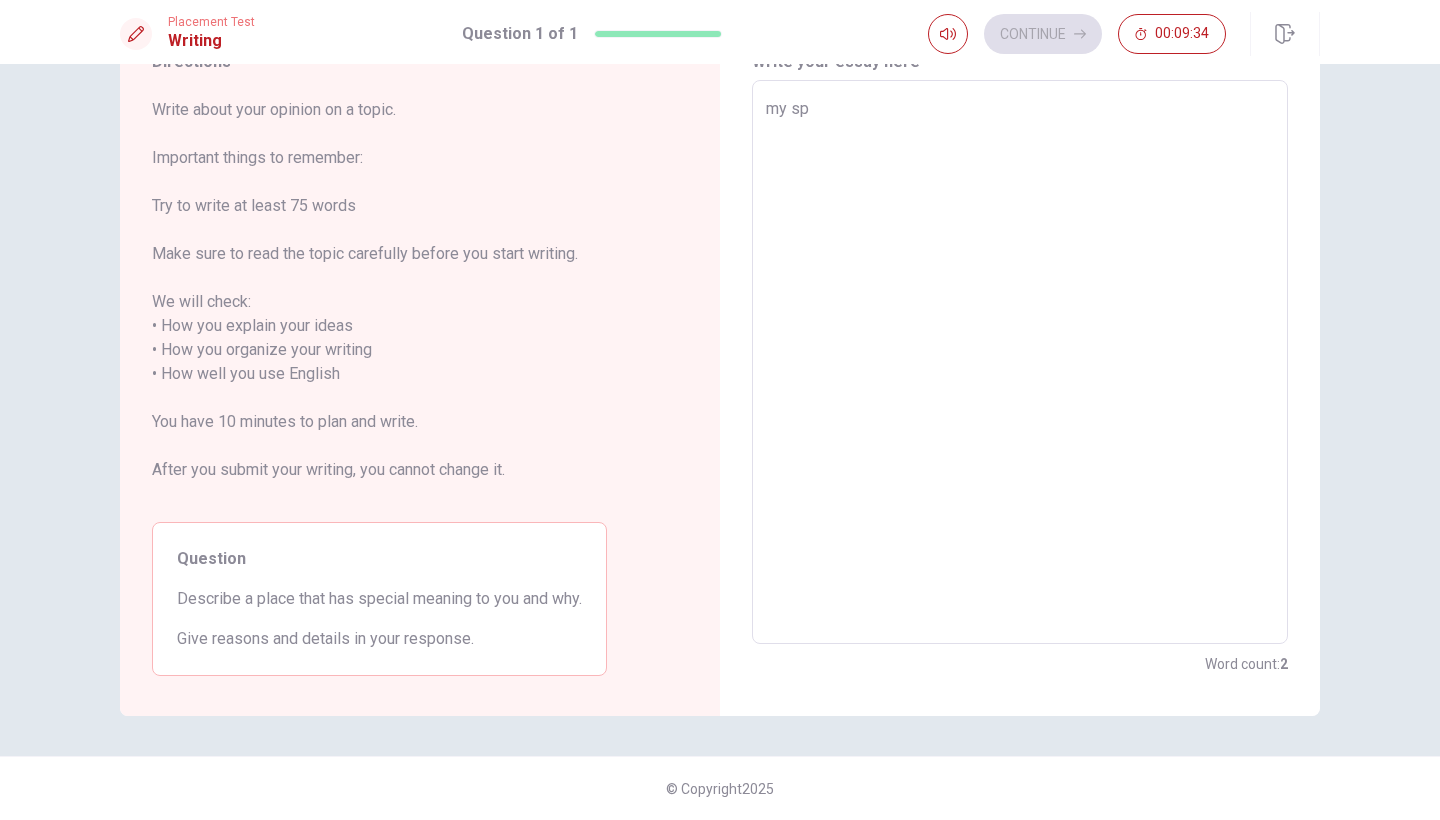 type on "x" 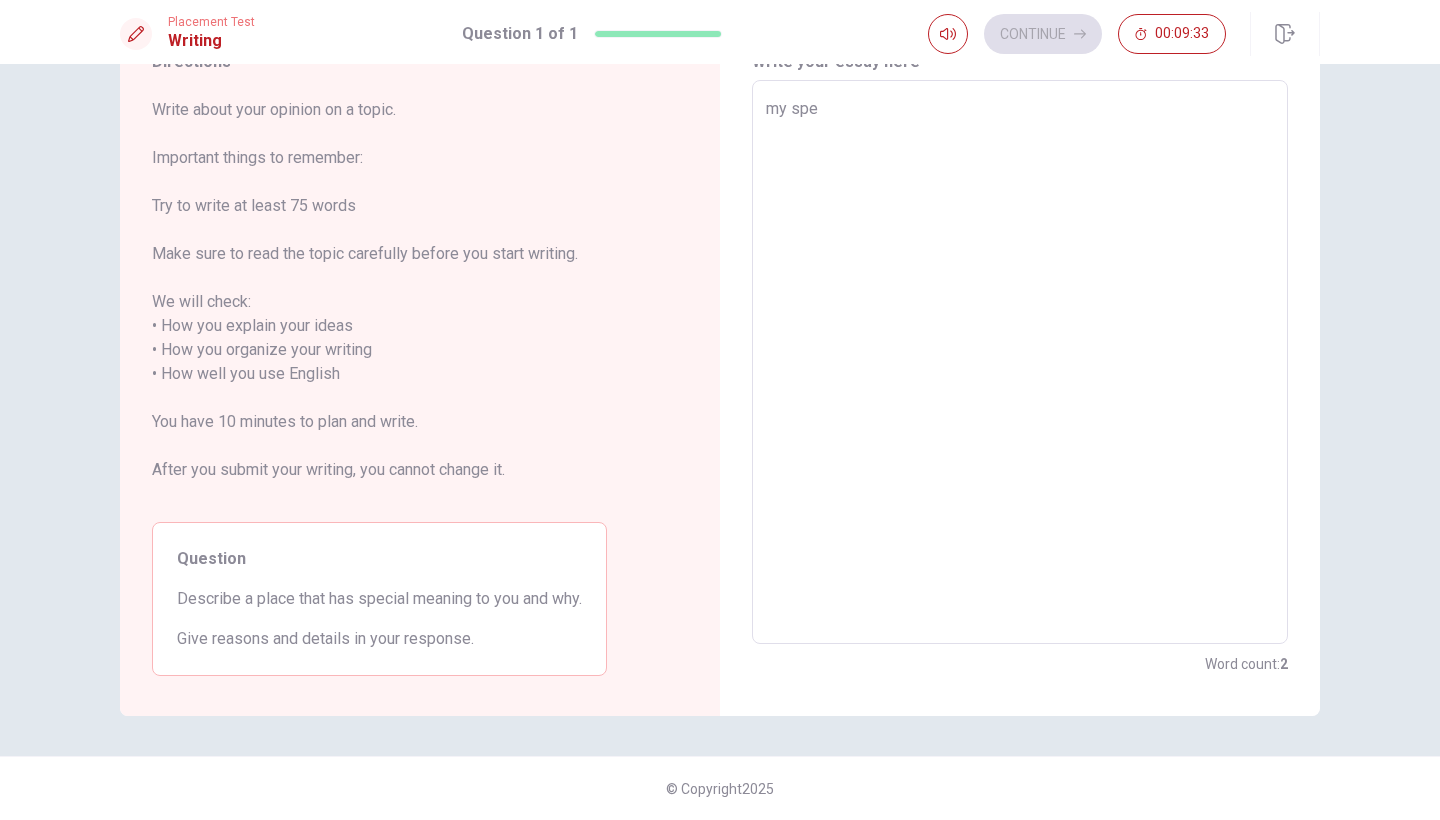 type on "x" 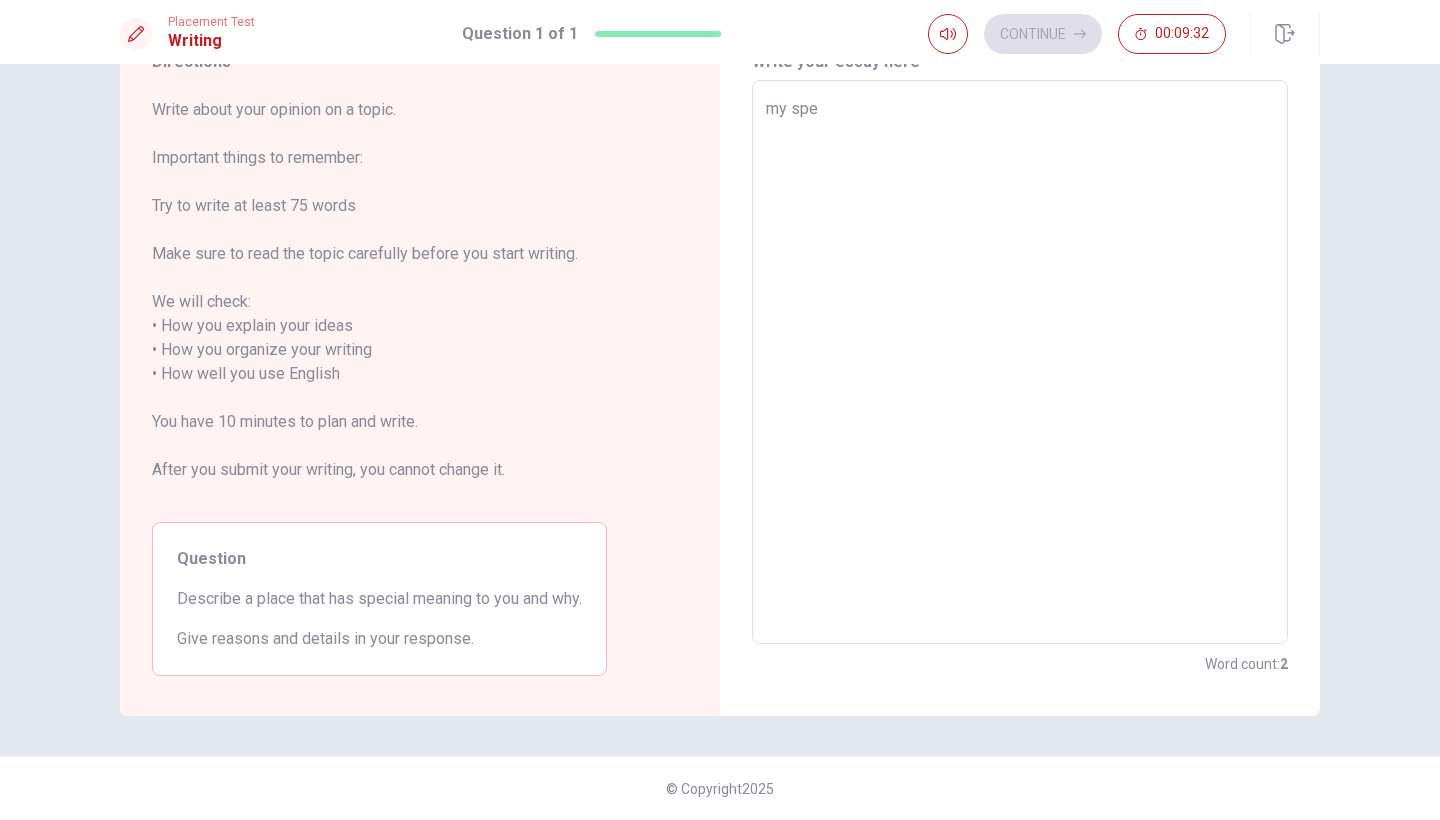 type on "my special" 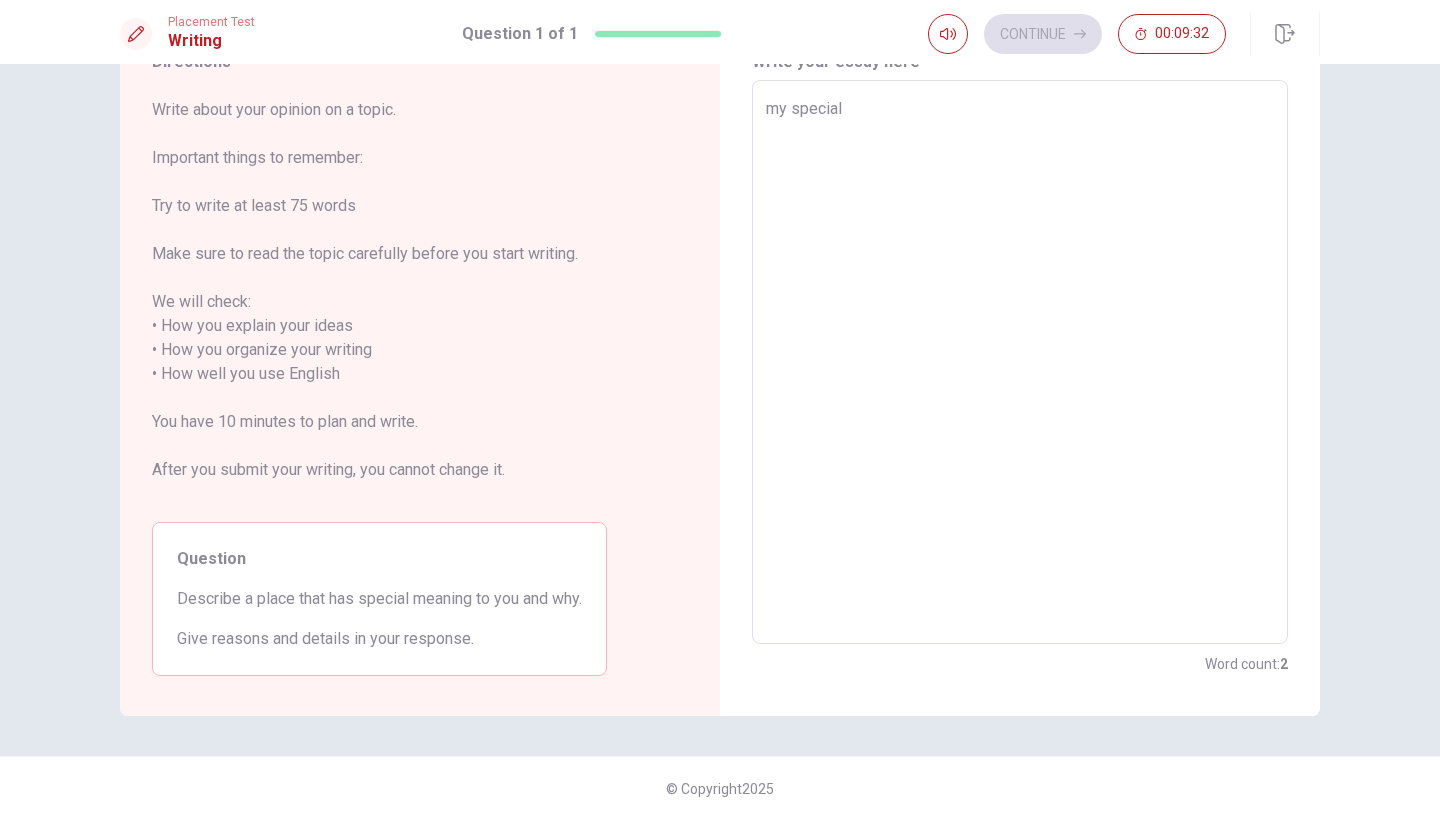 type on "x" 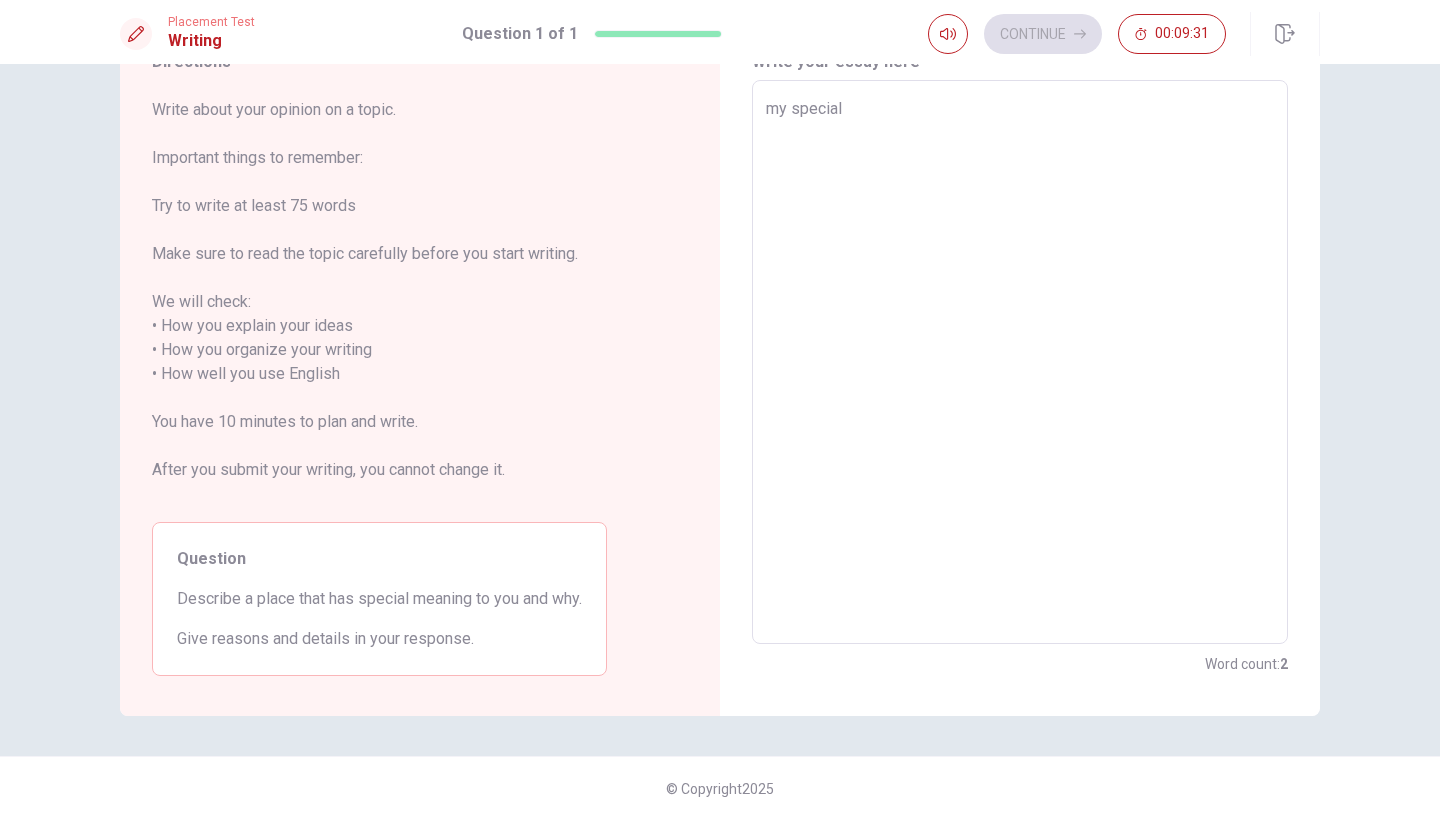 type on "my special  p" 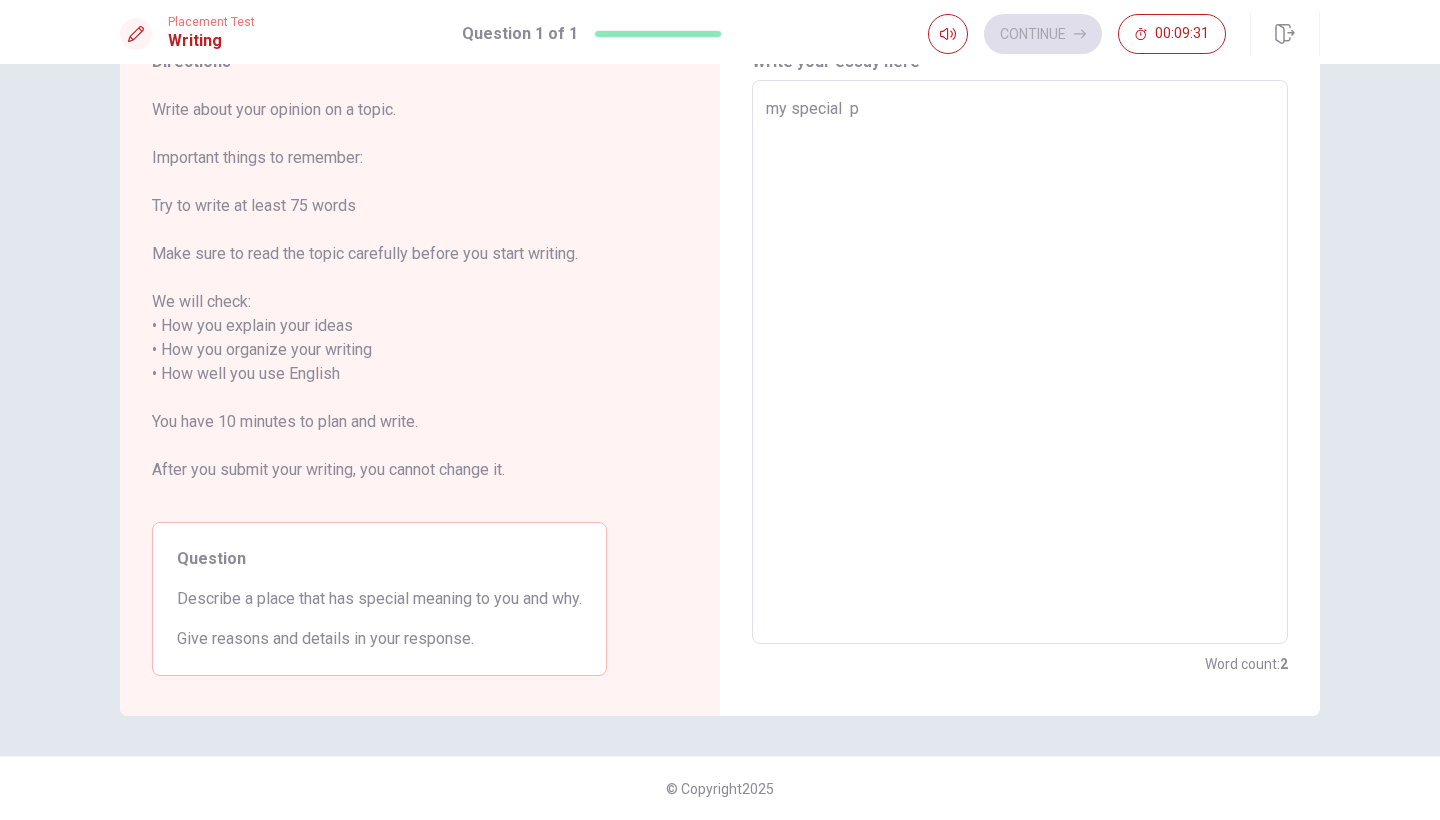 type on "x" 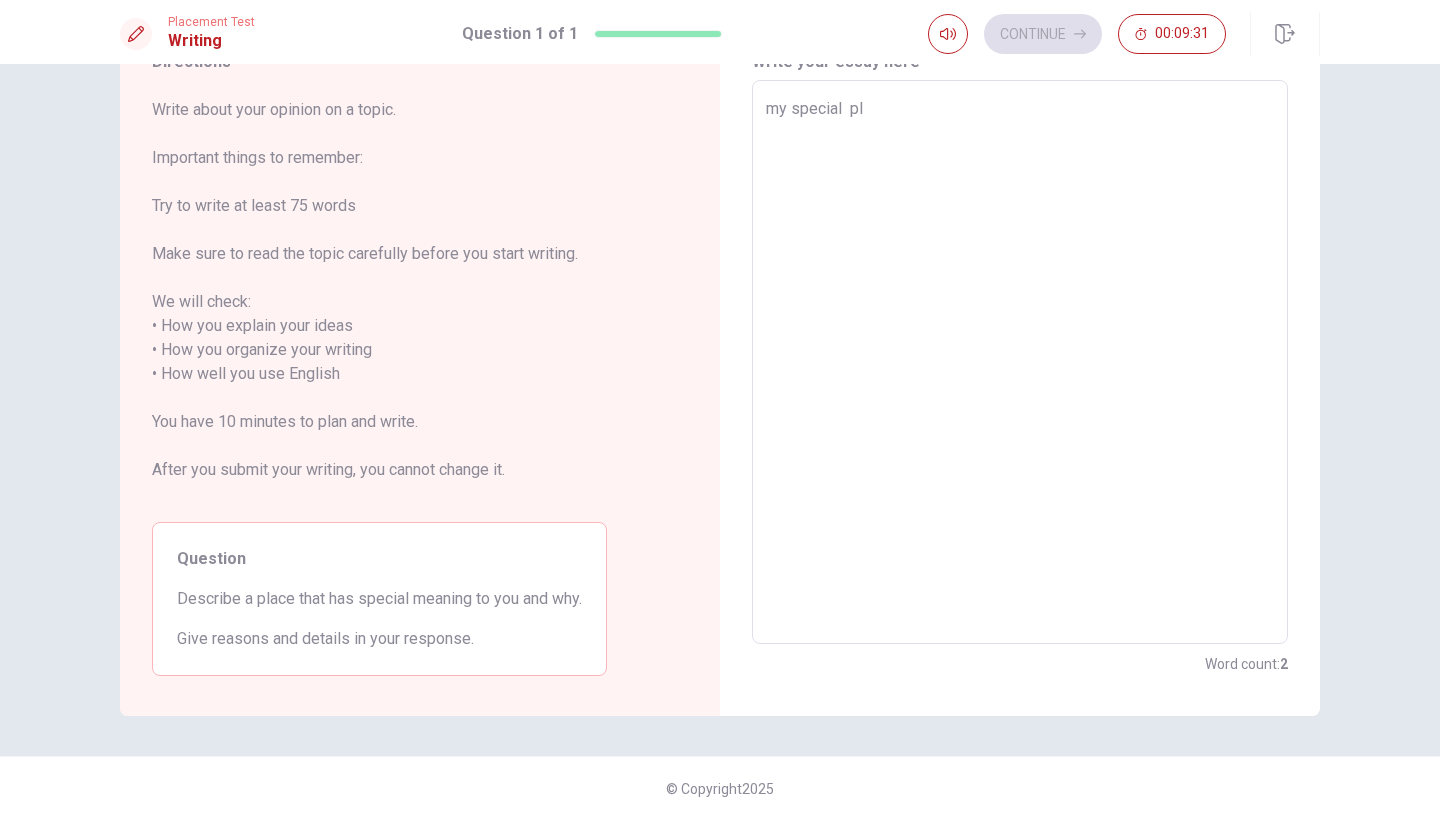 type on "x" 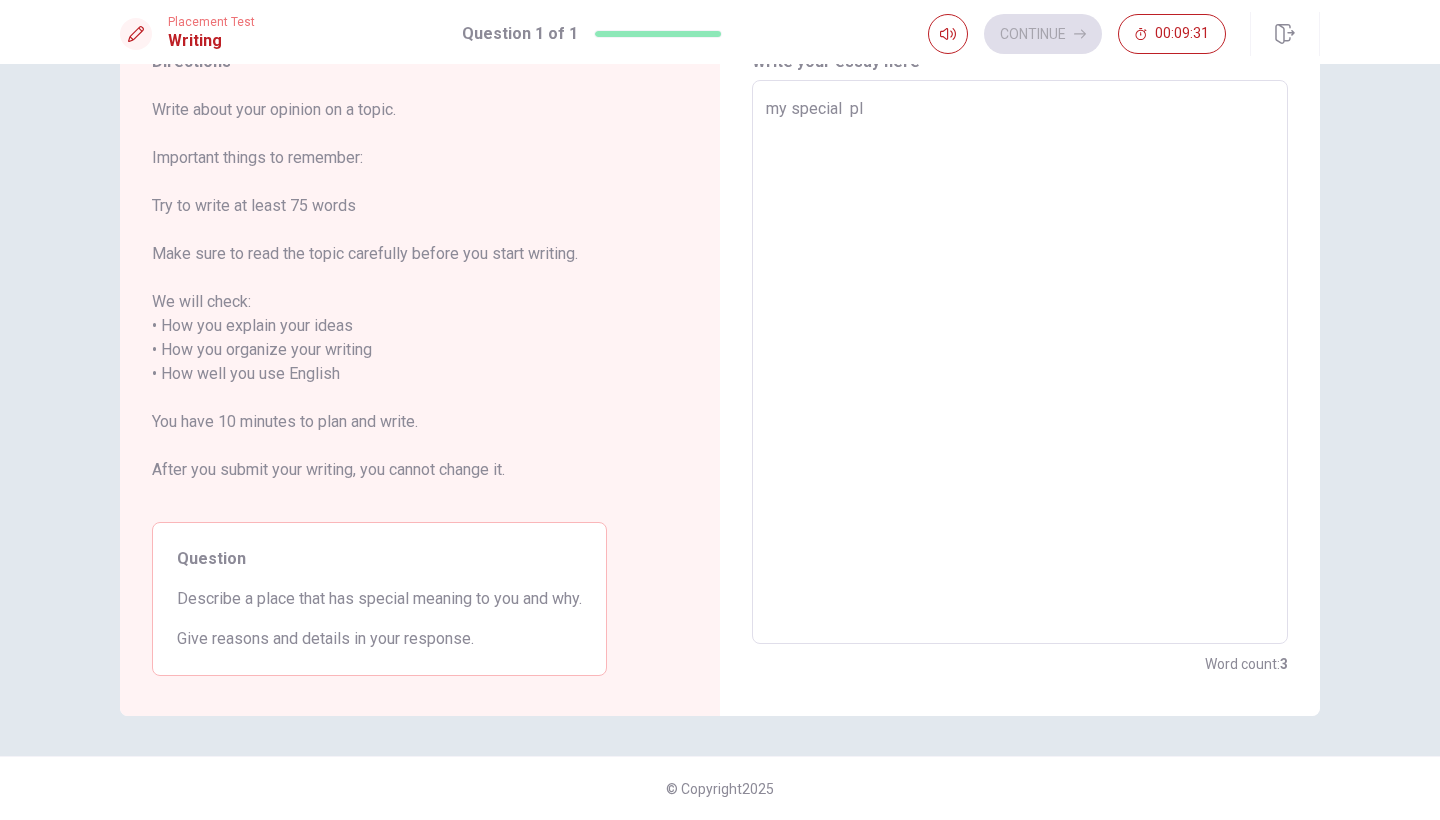 type on "my special  pla" 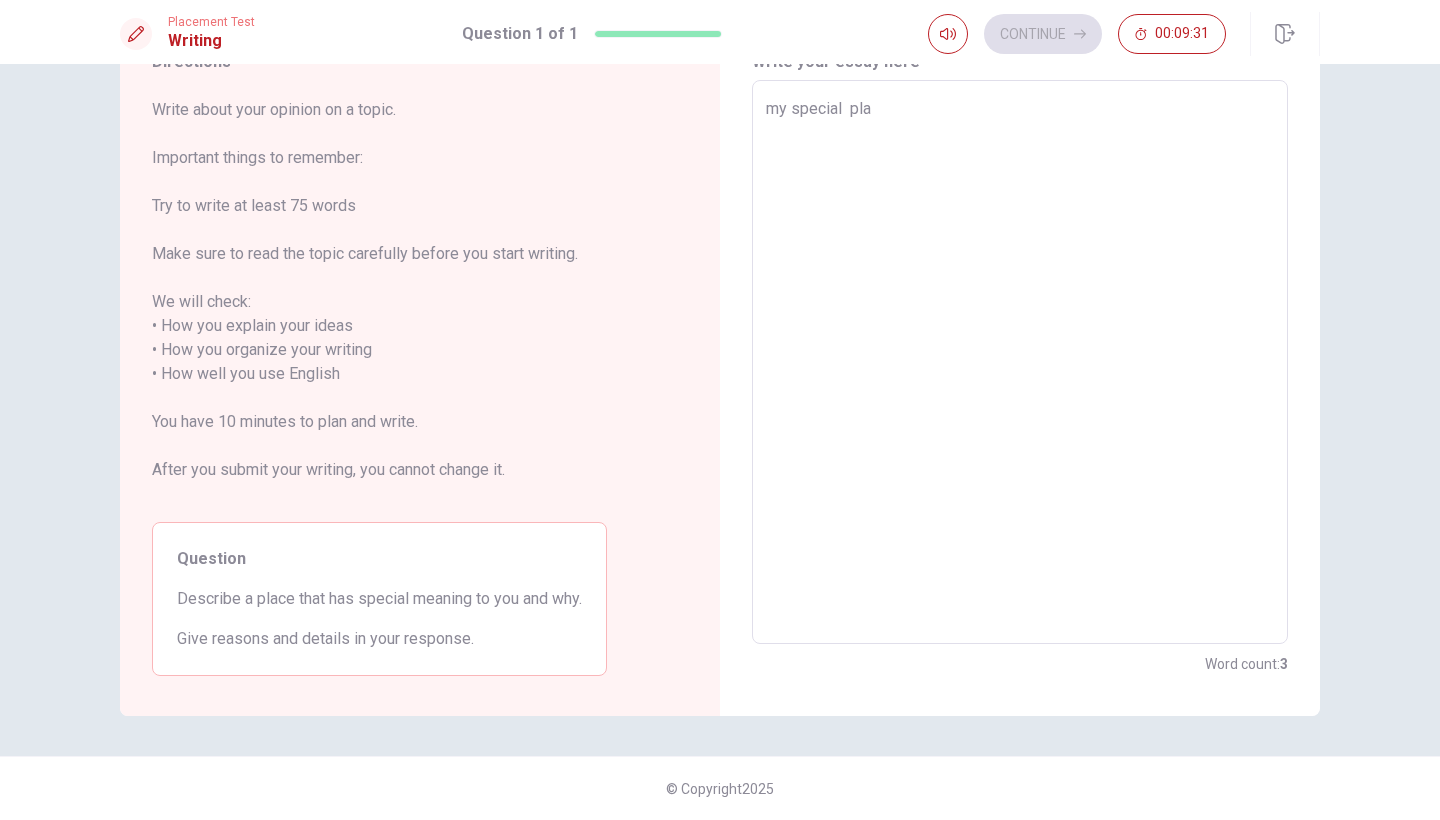 type on "x" 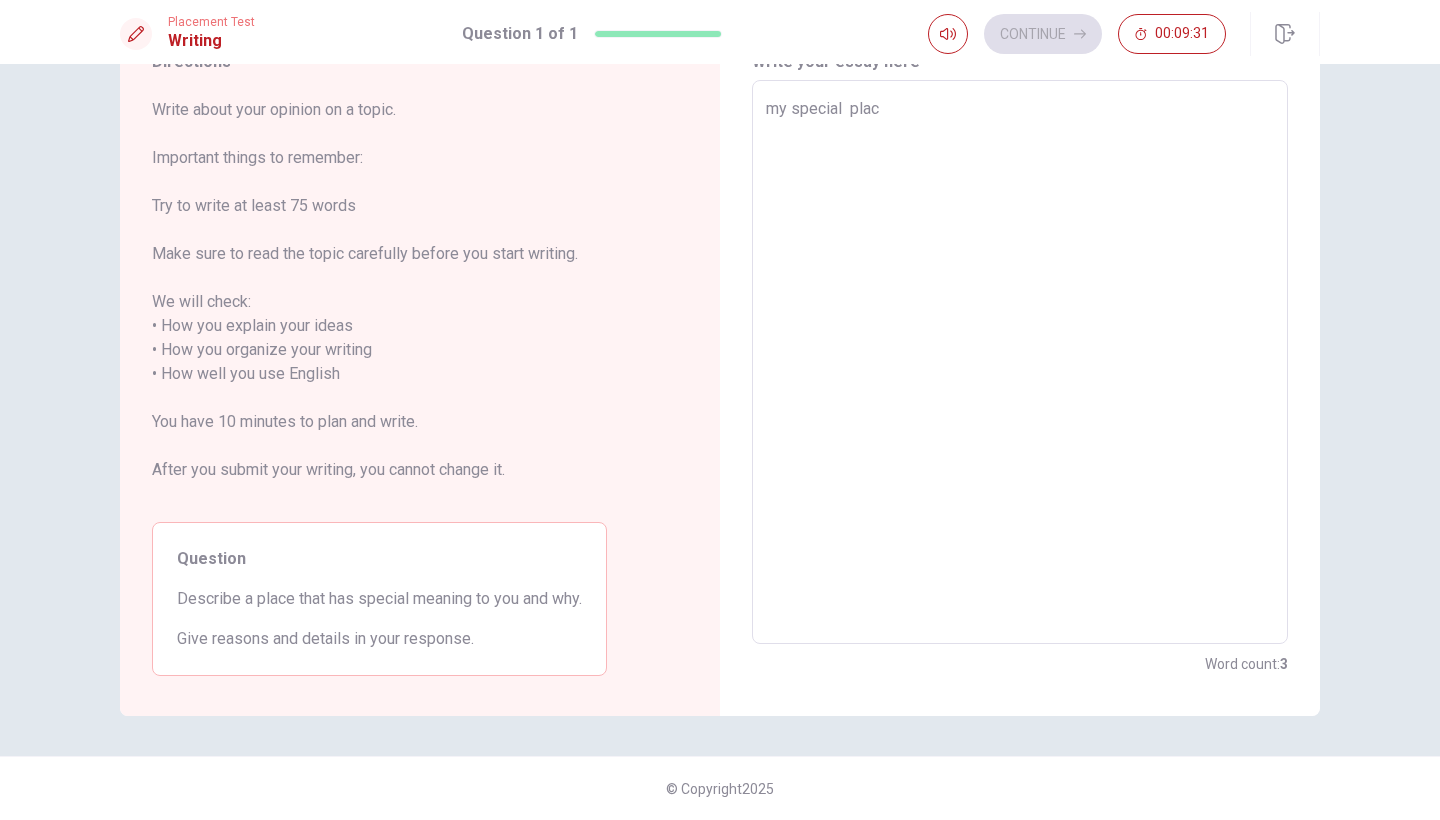 type on "x" 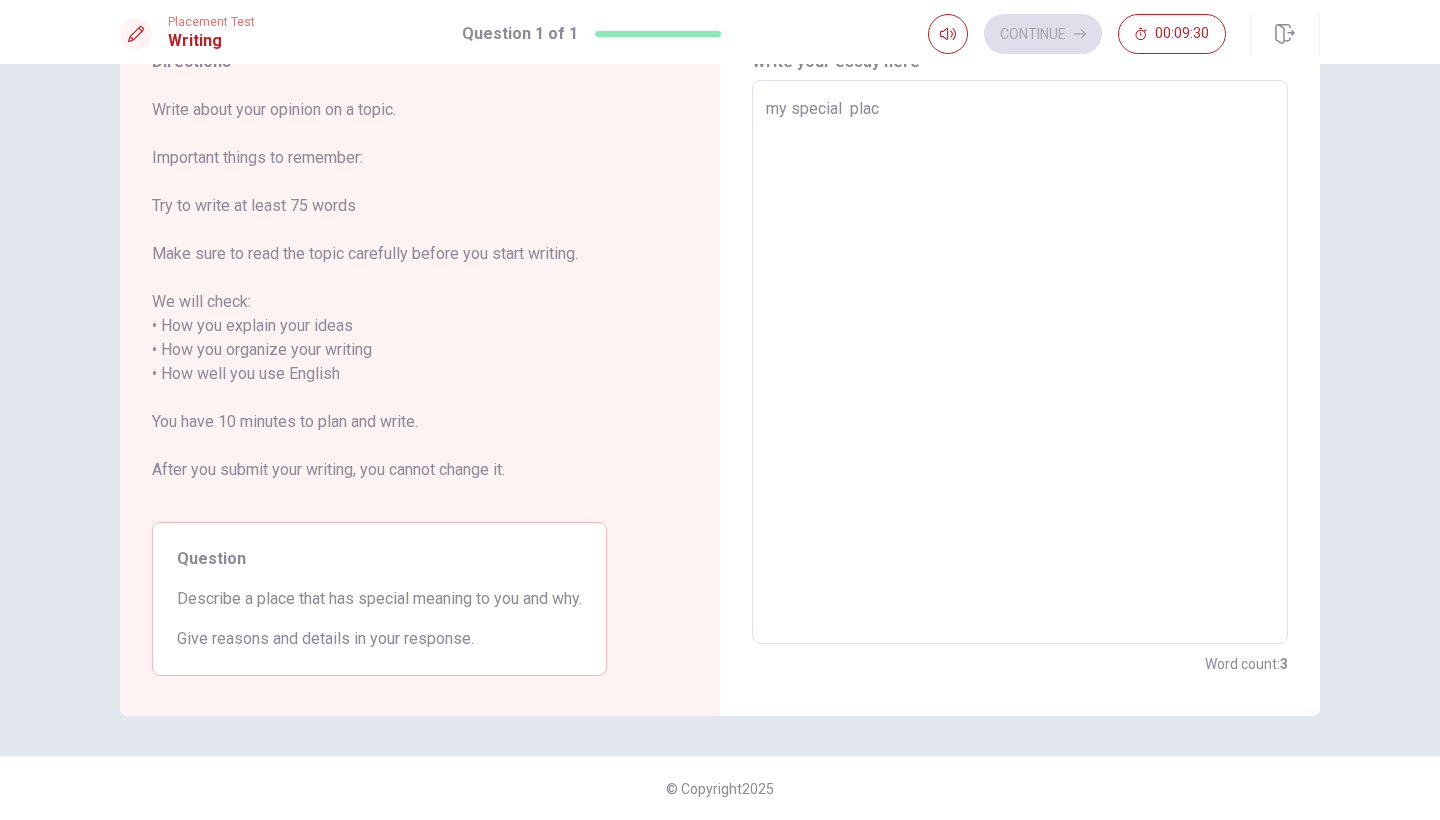 type on "my special  place" 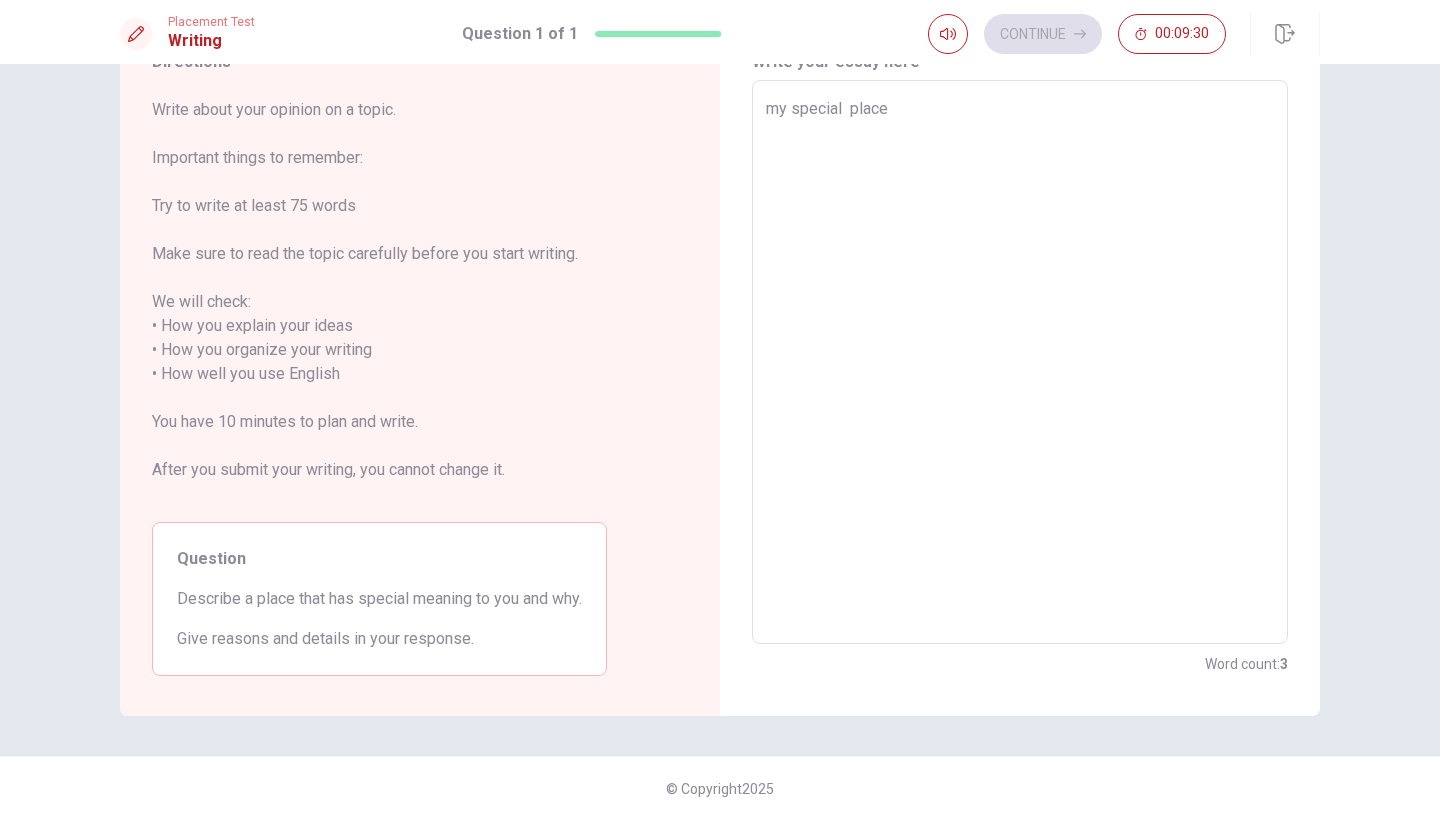 type on "x" 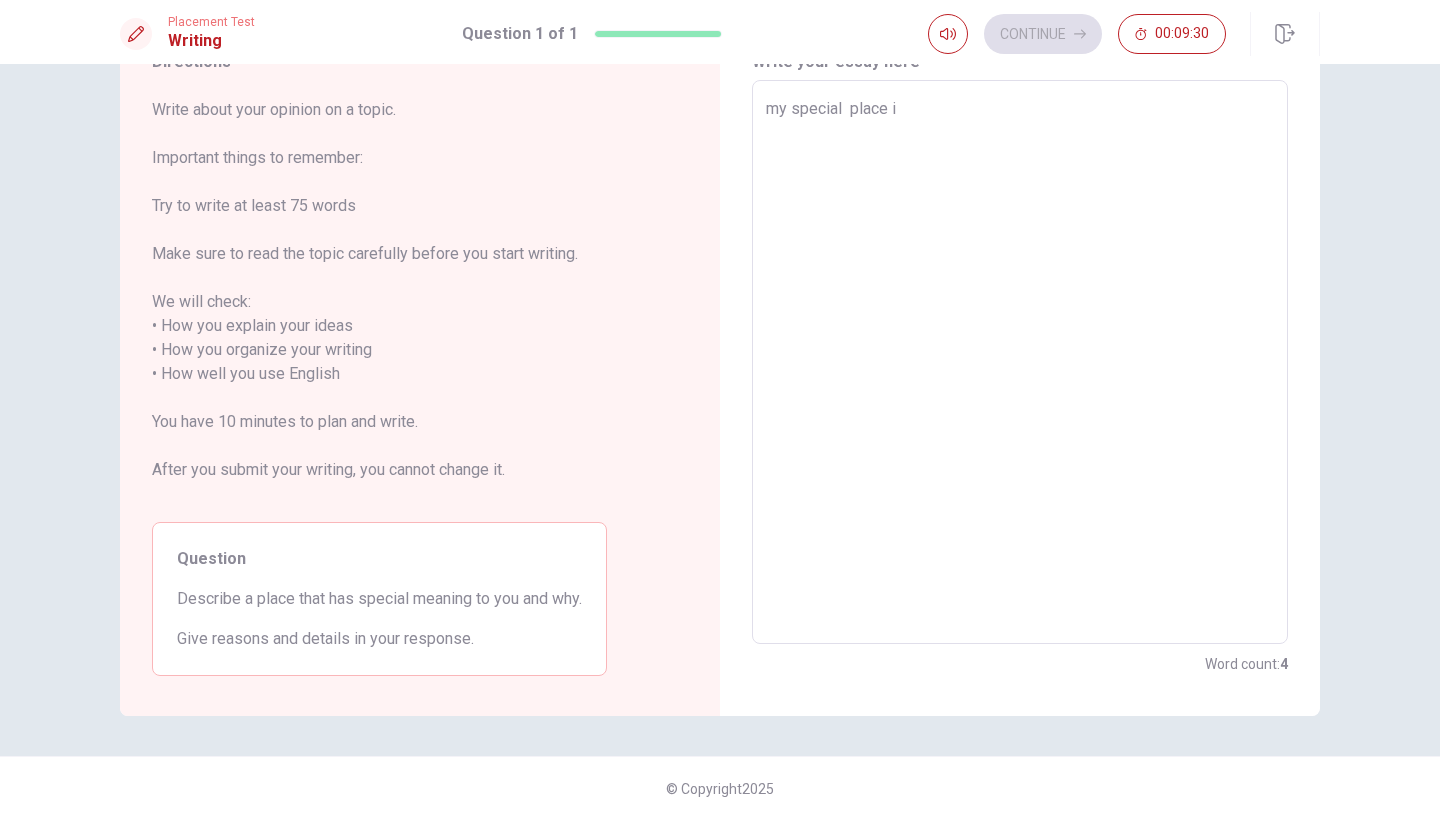 type on "x" 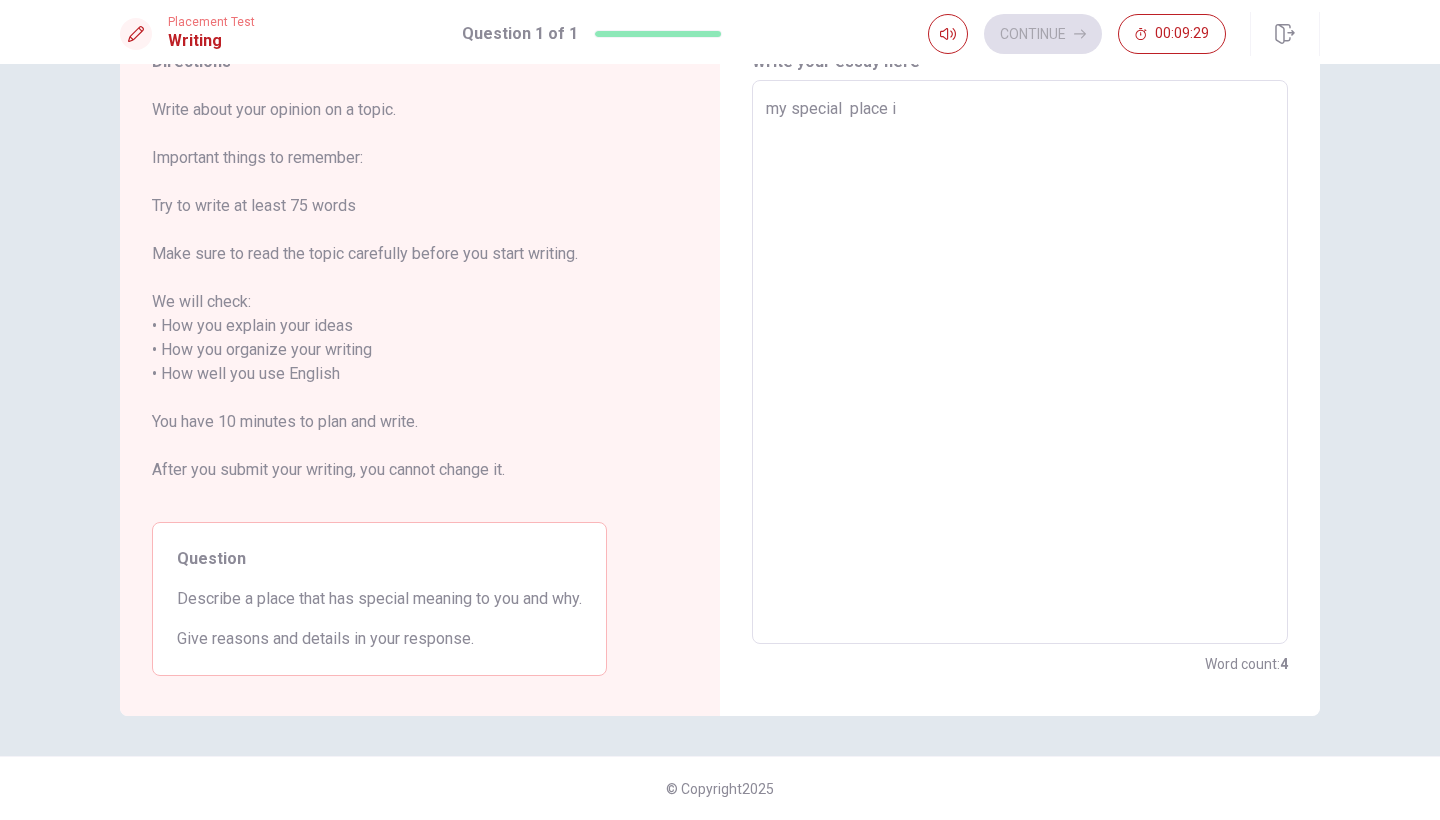 type on "my special  place it" 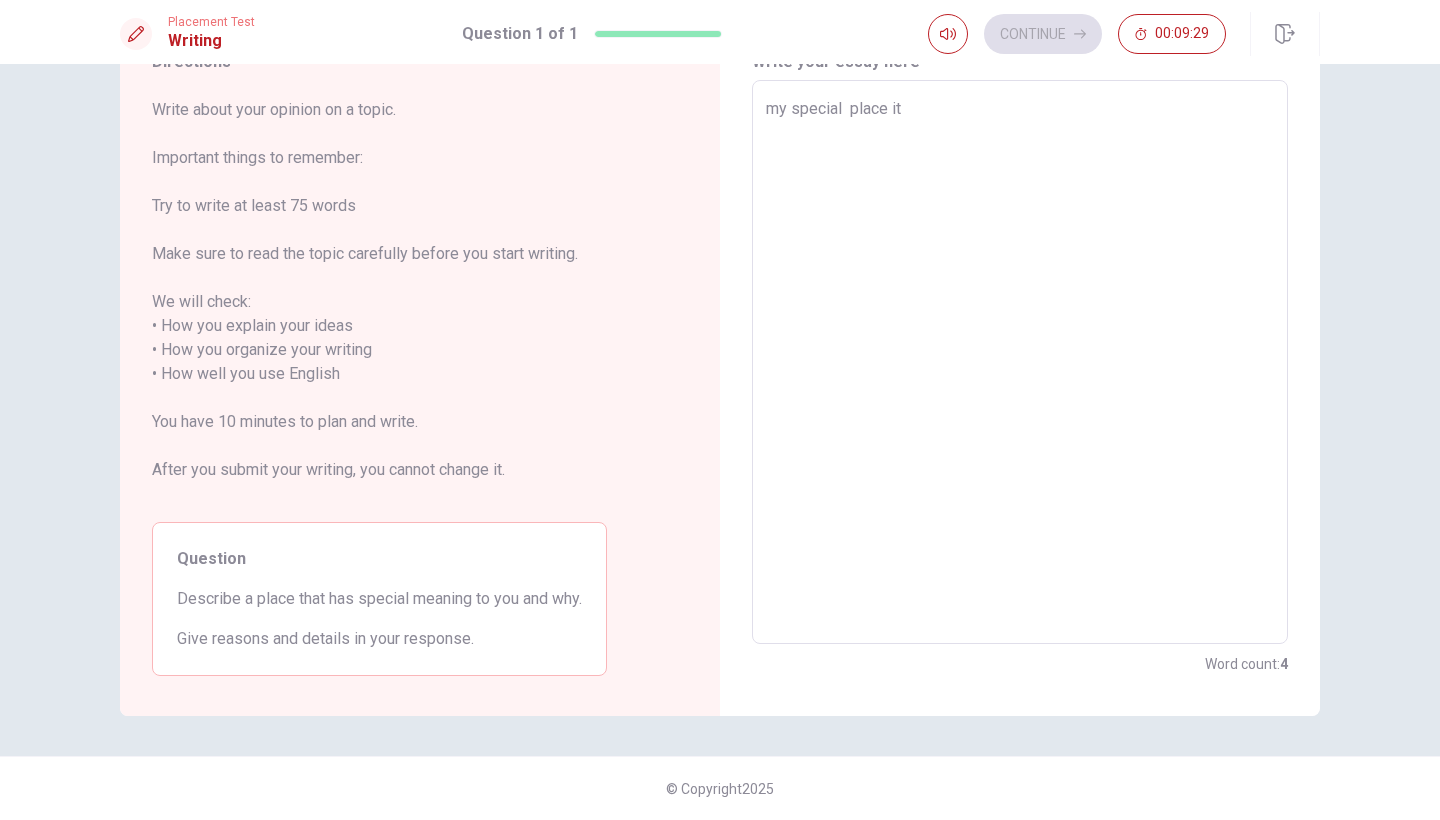 type on "x" 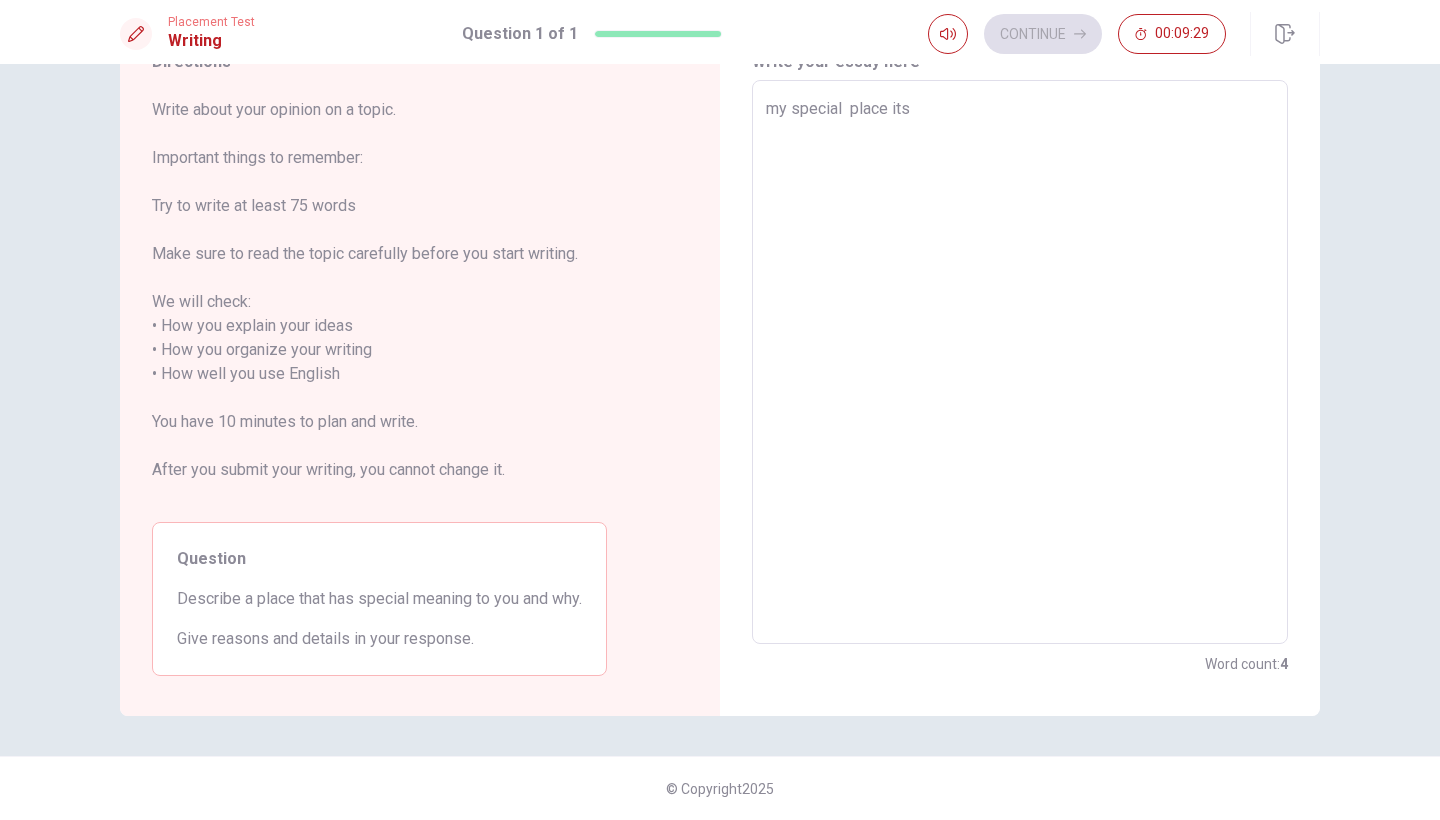 type on "x" 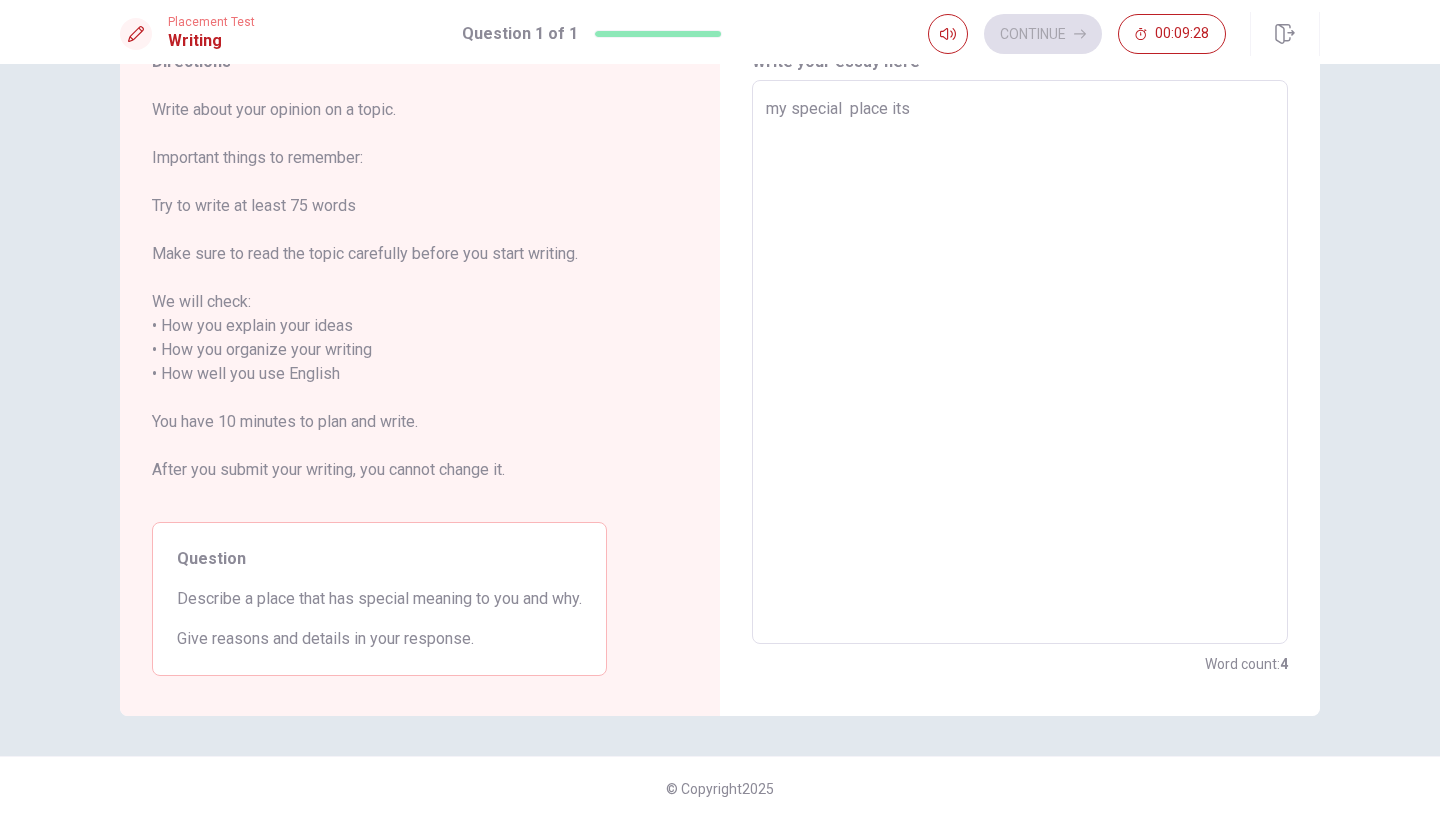 type on "x" 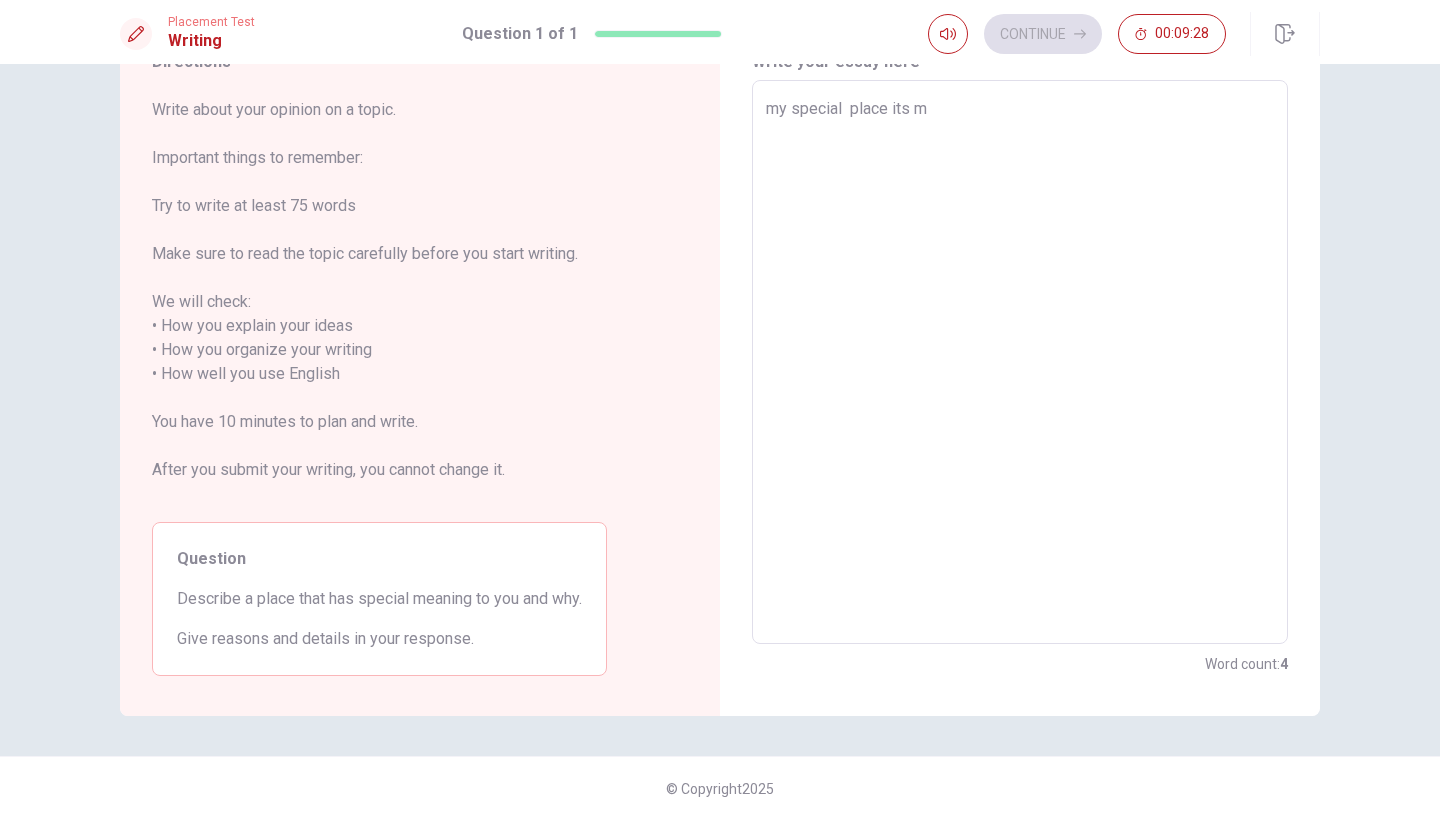 type on "x" 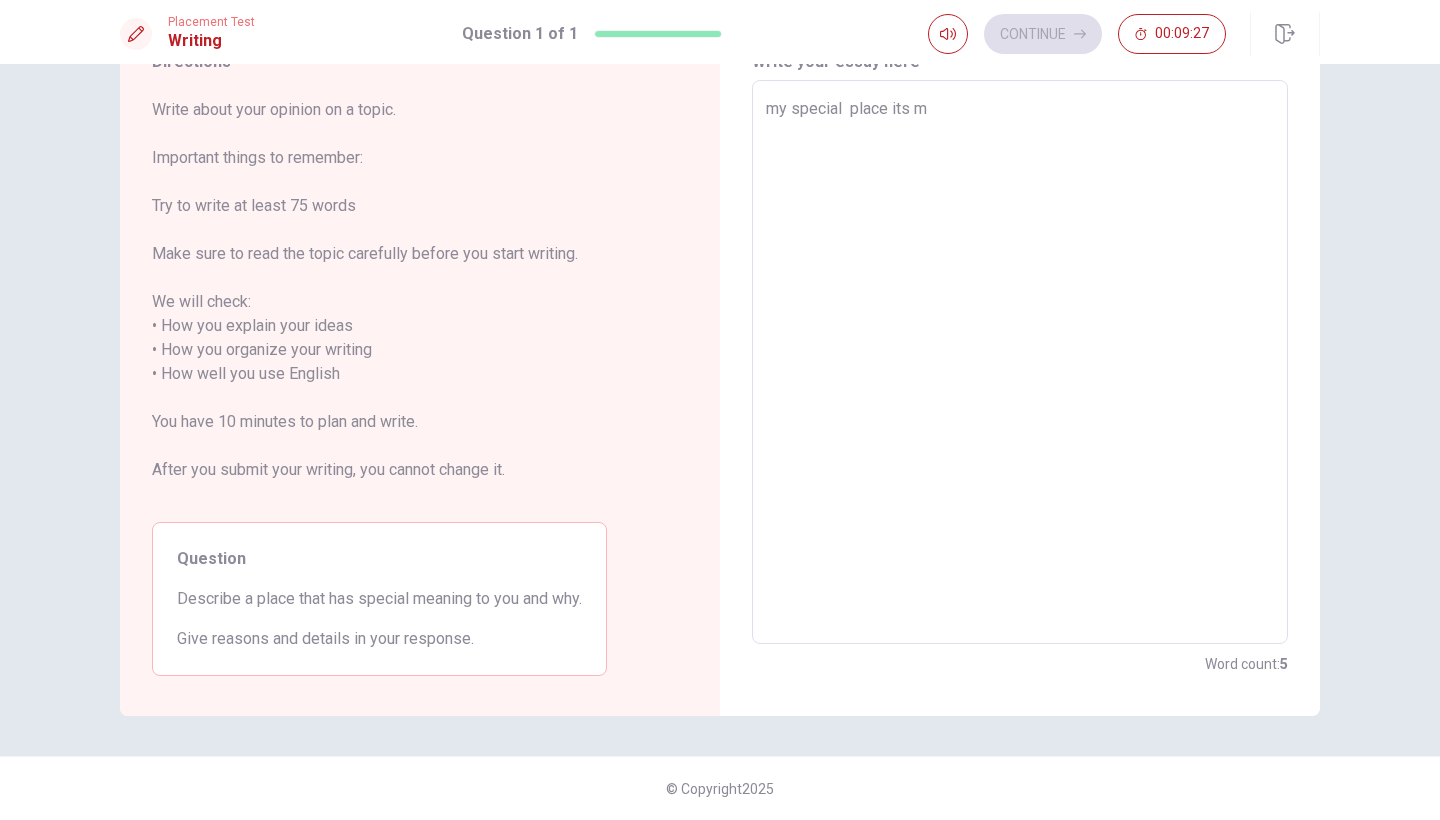 type on "my special  place its my" 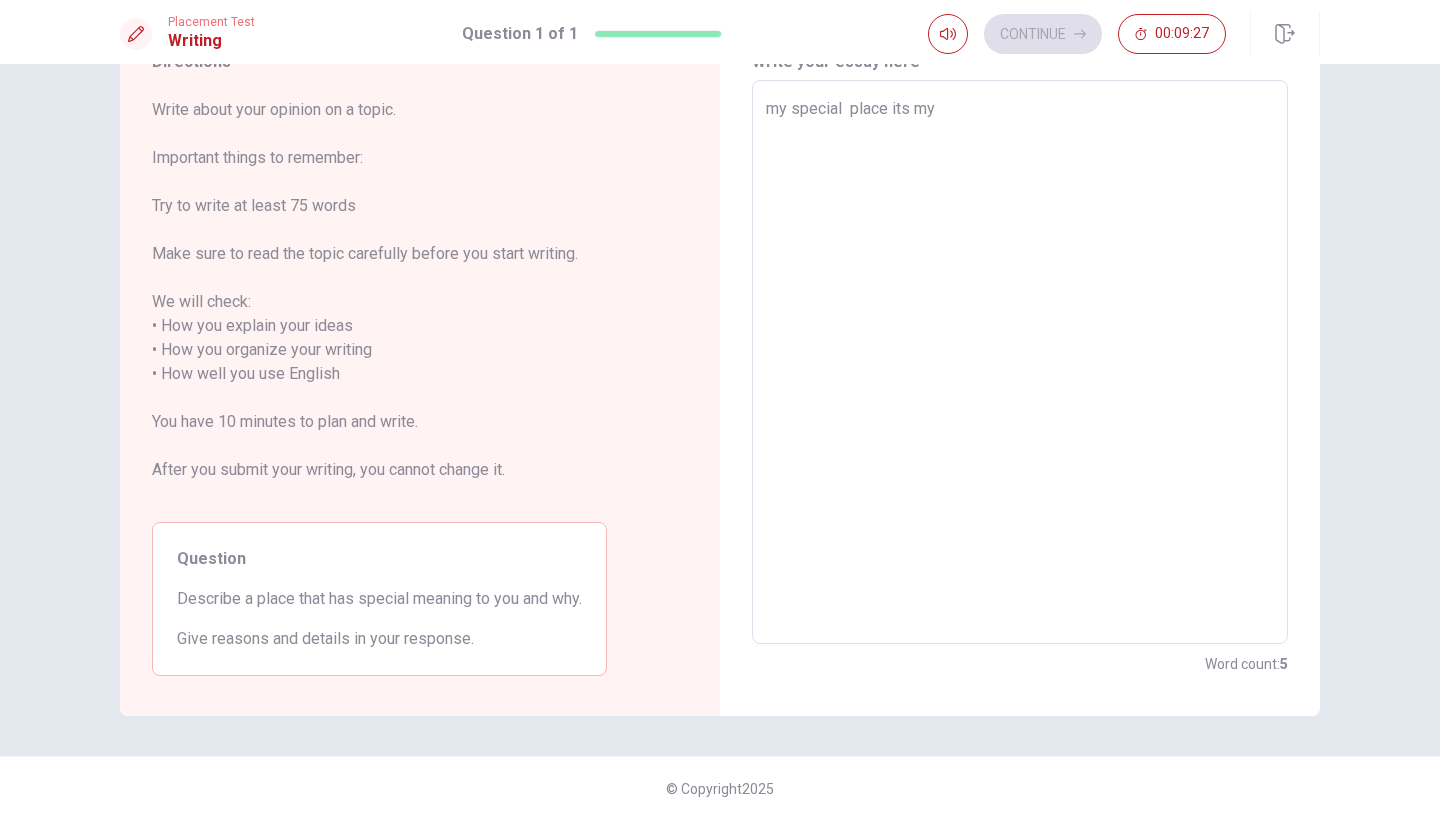 type on "x" 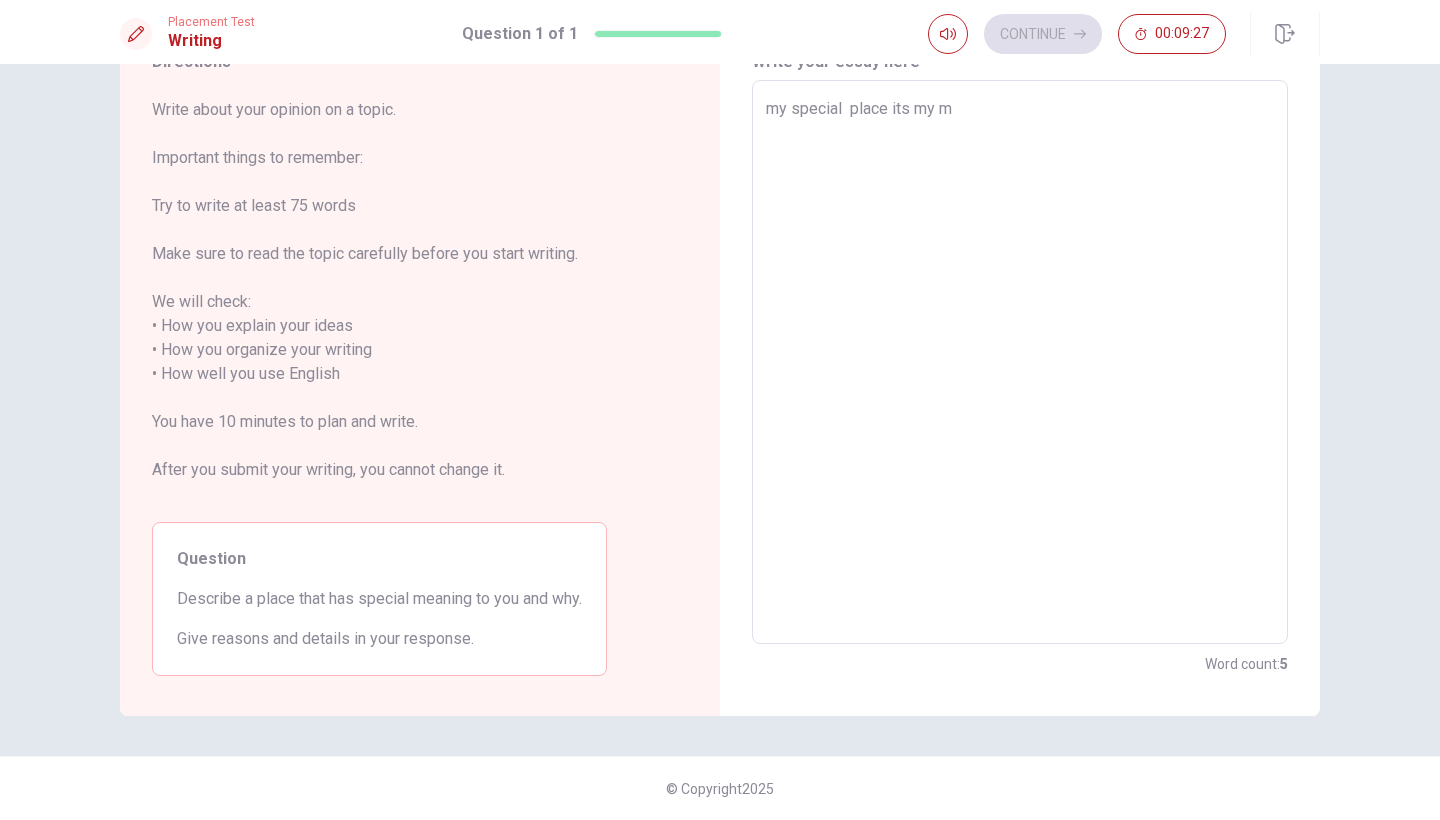 type on "x" 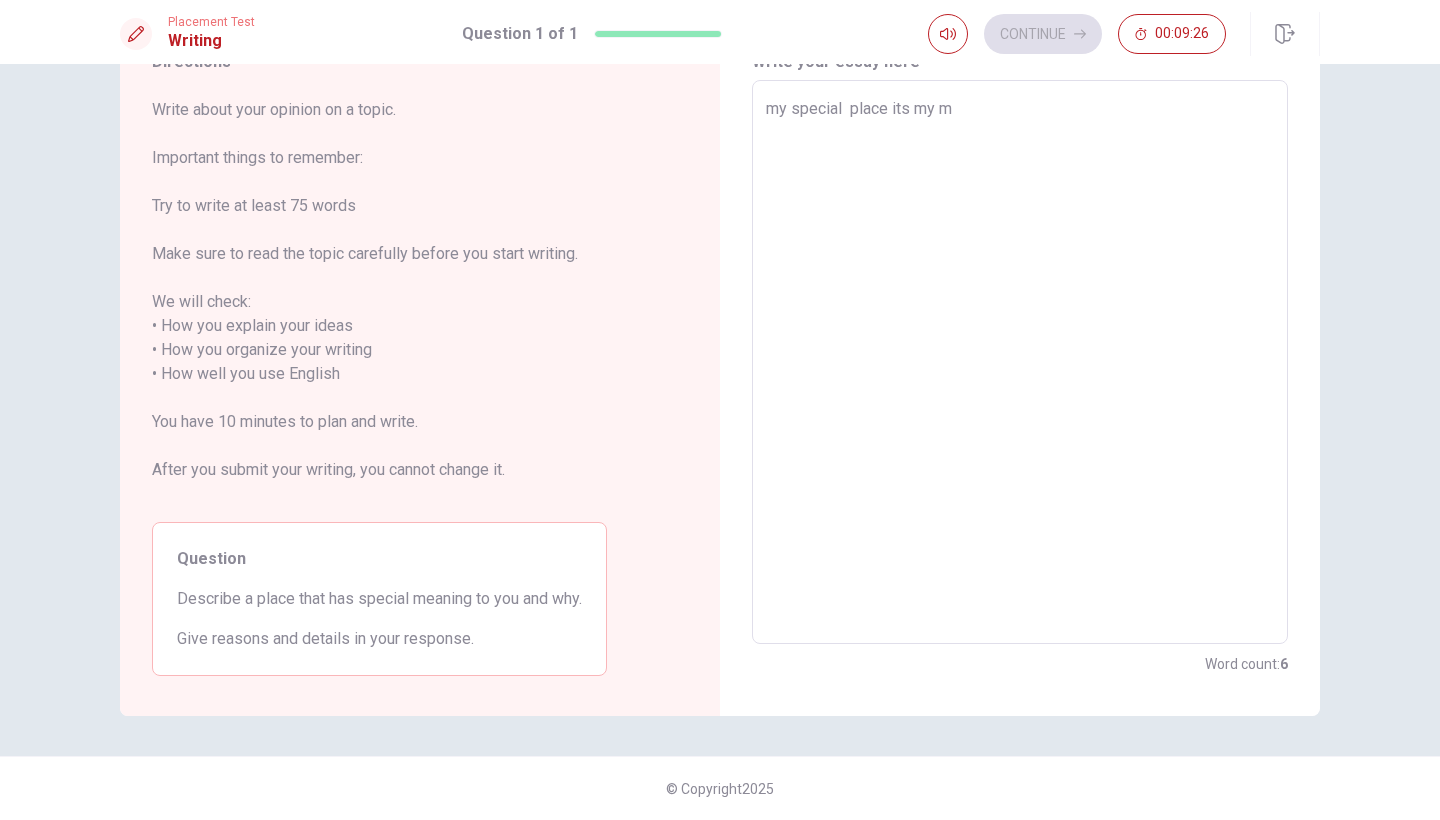 type on "my special  place its my mo" 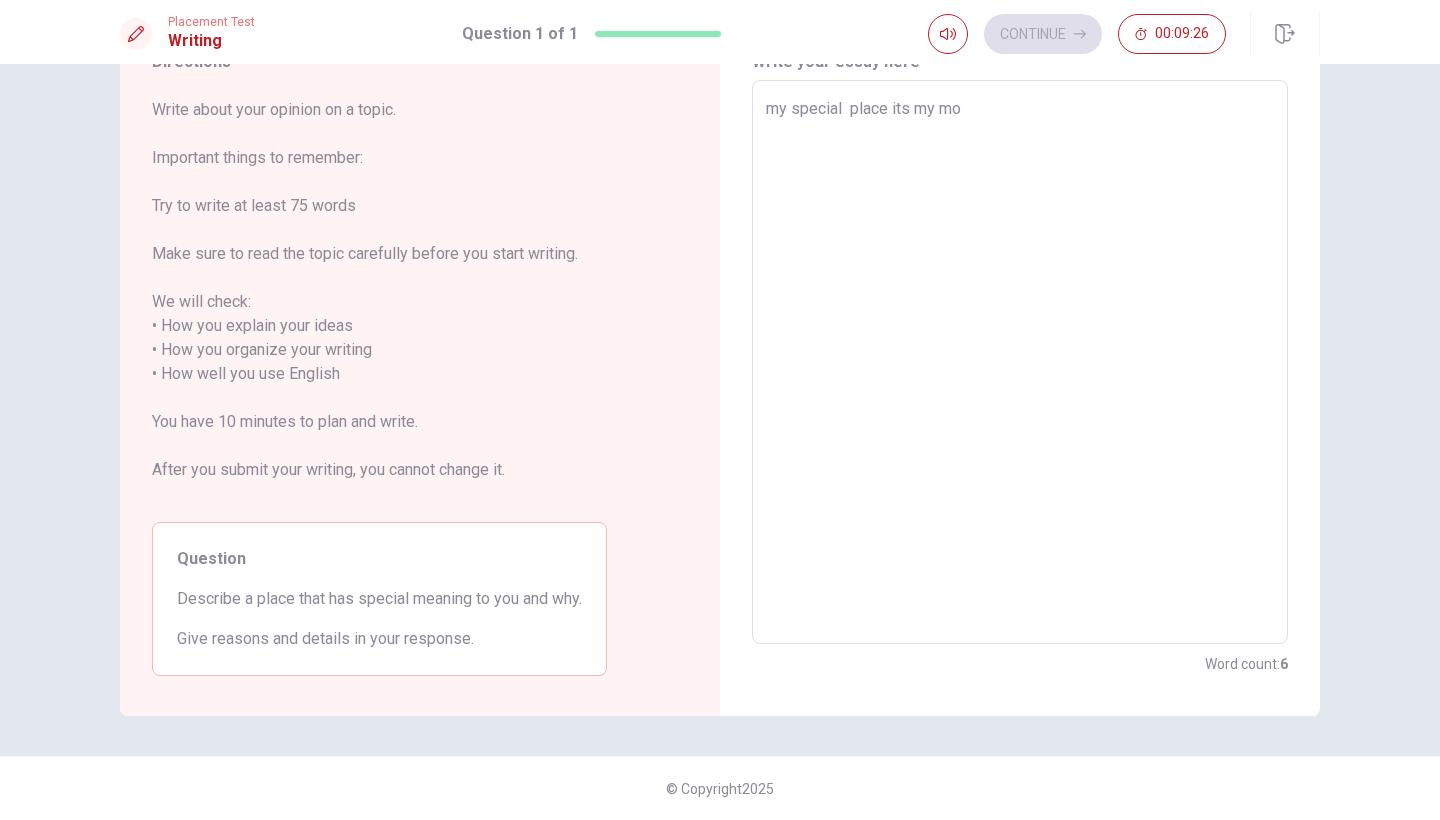 type on "x" 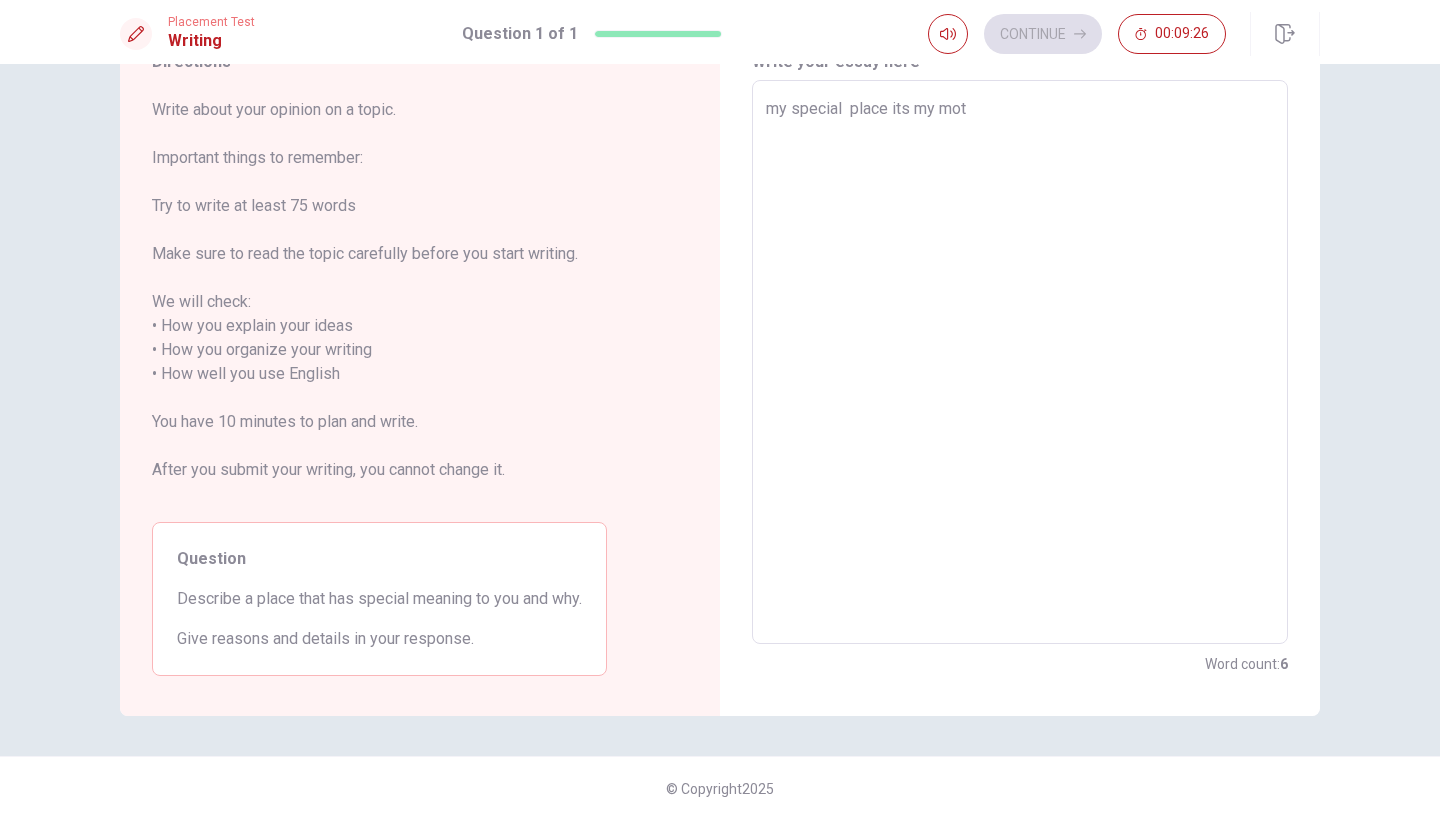 type on "x" 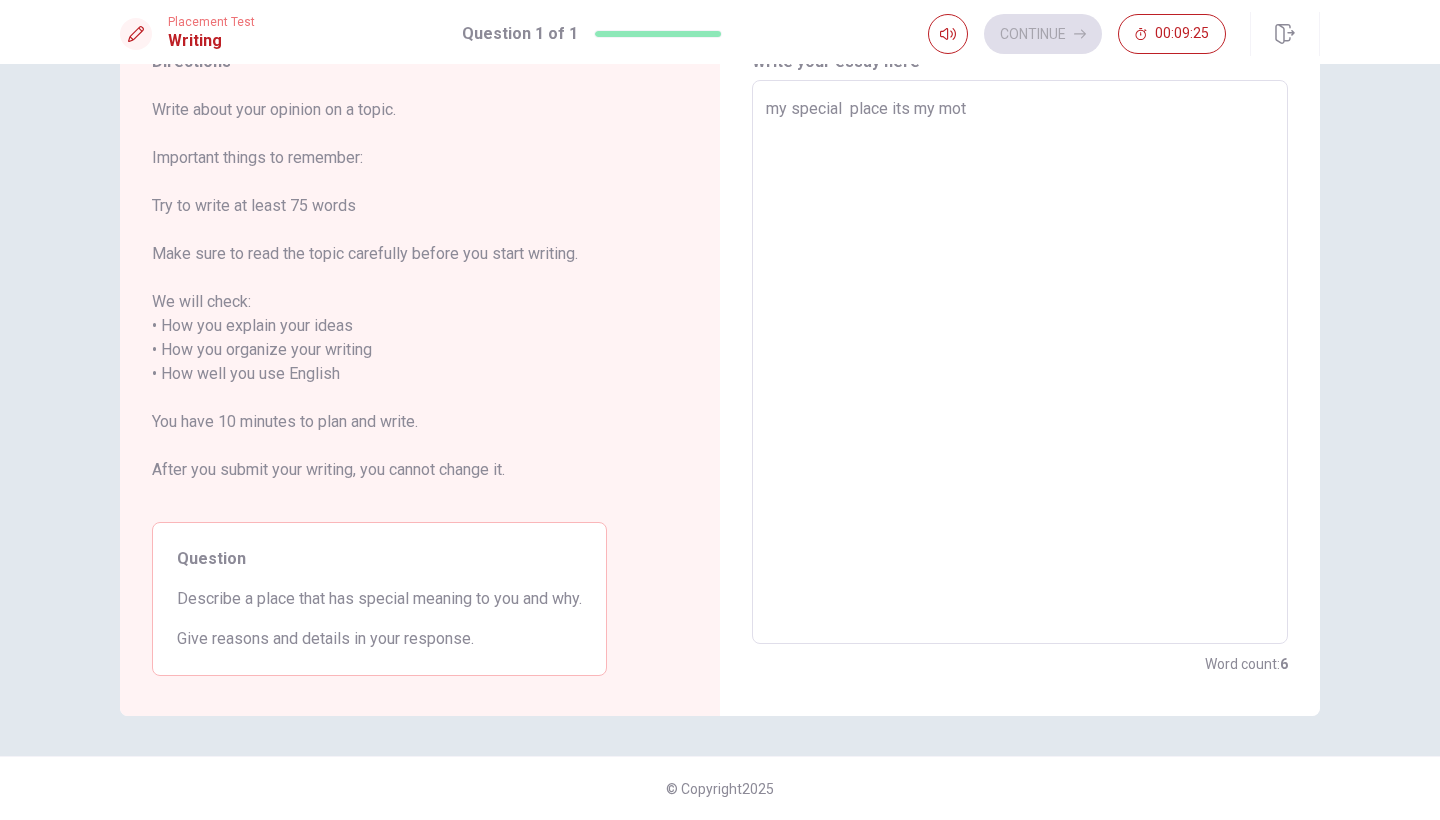 type on "my special  place its my moth" 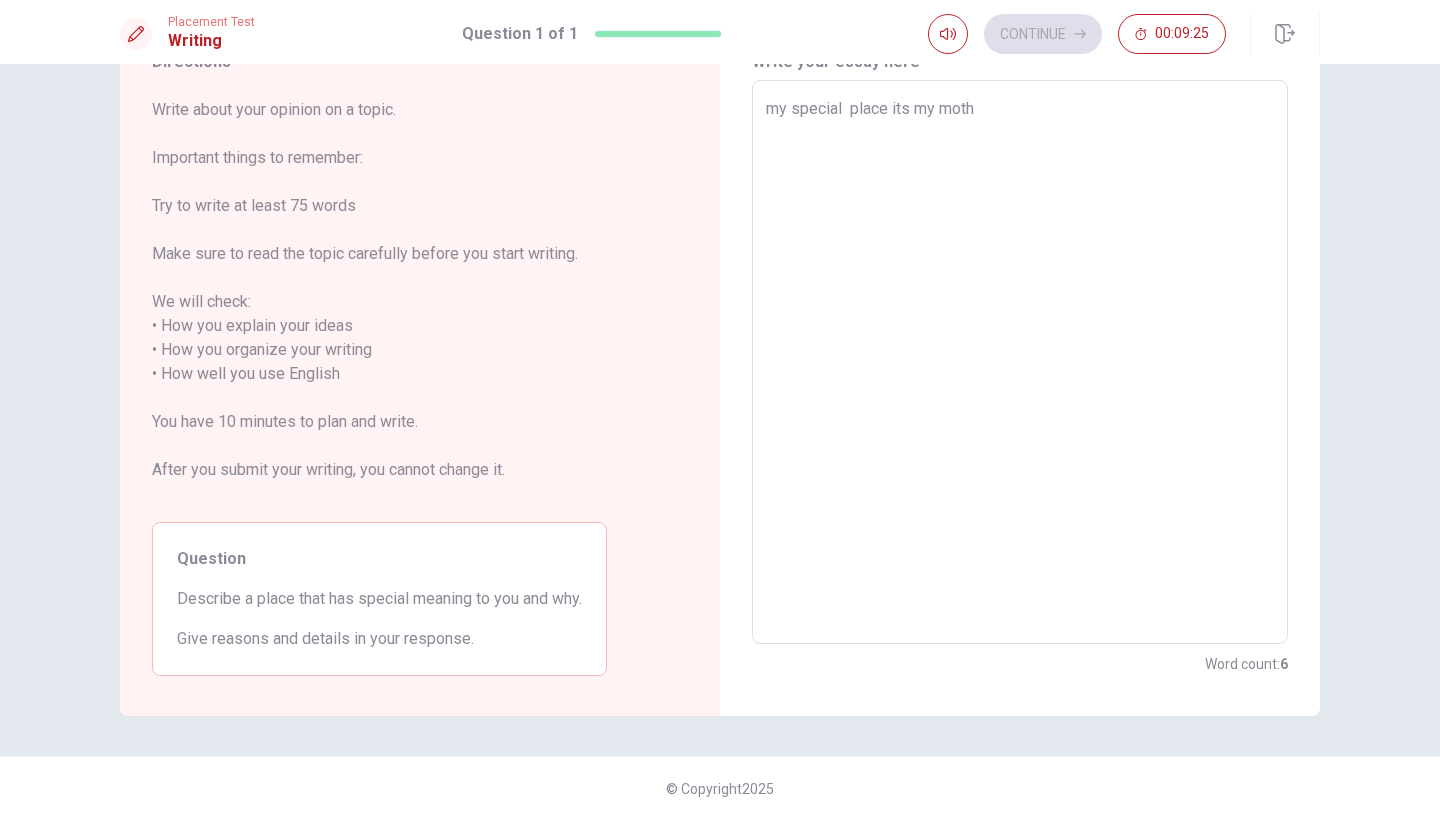 type on "x" 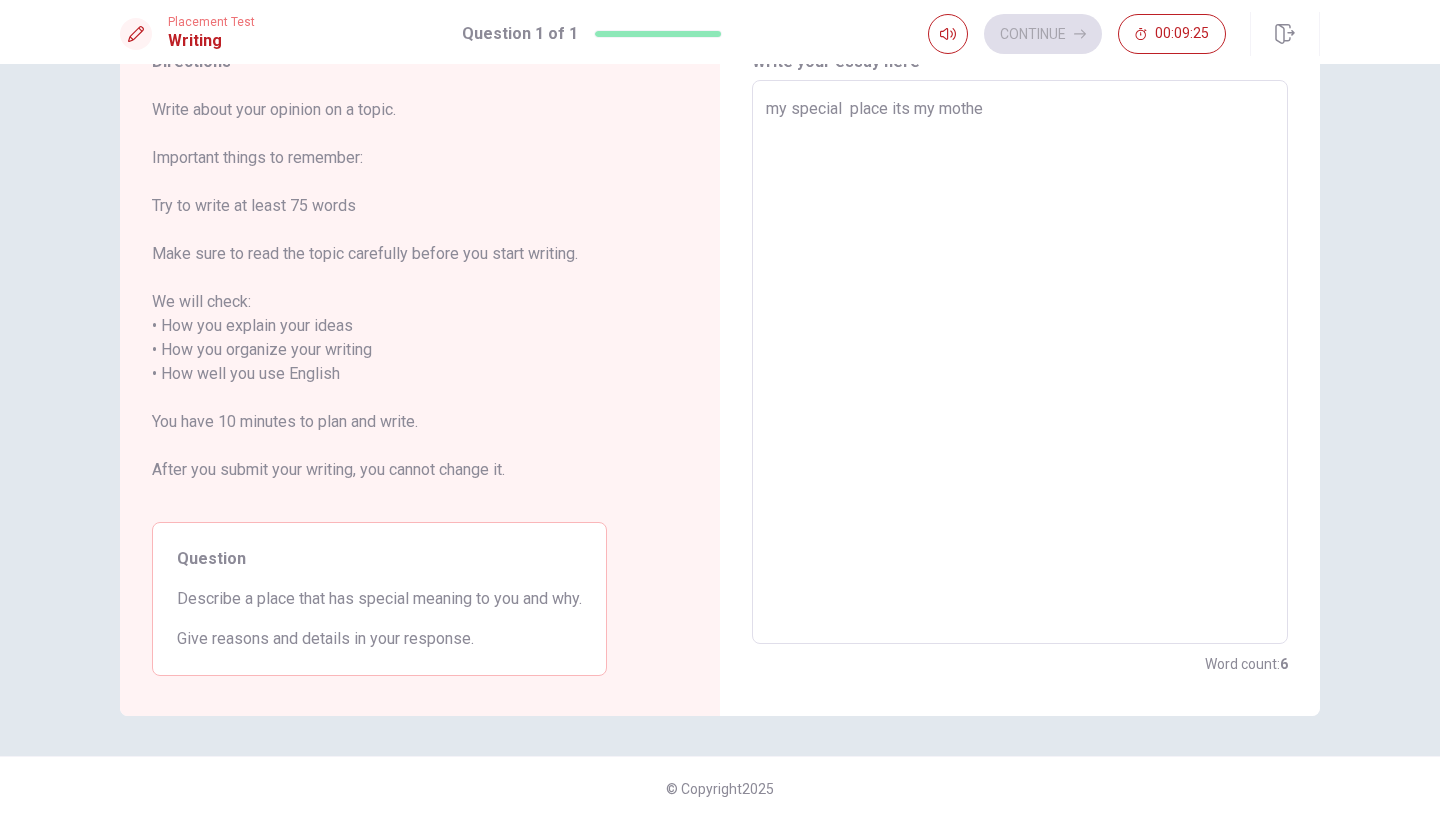 type on "x" 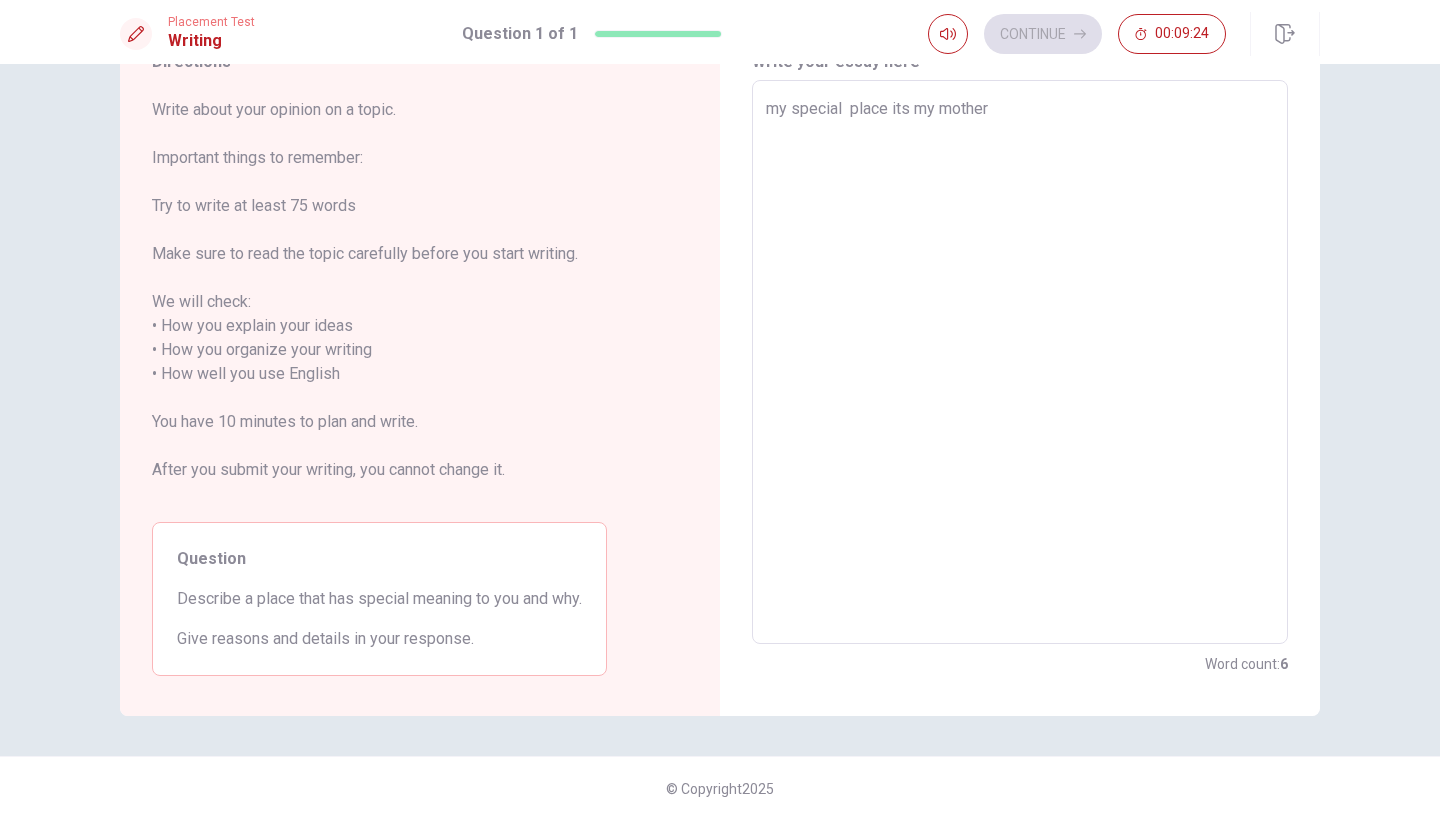 type on "x" 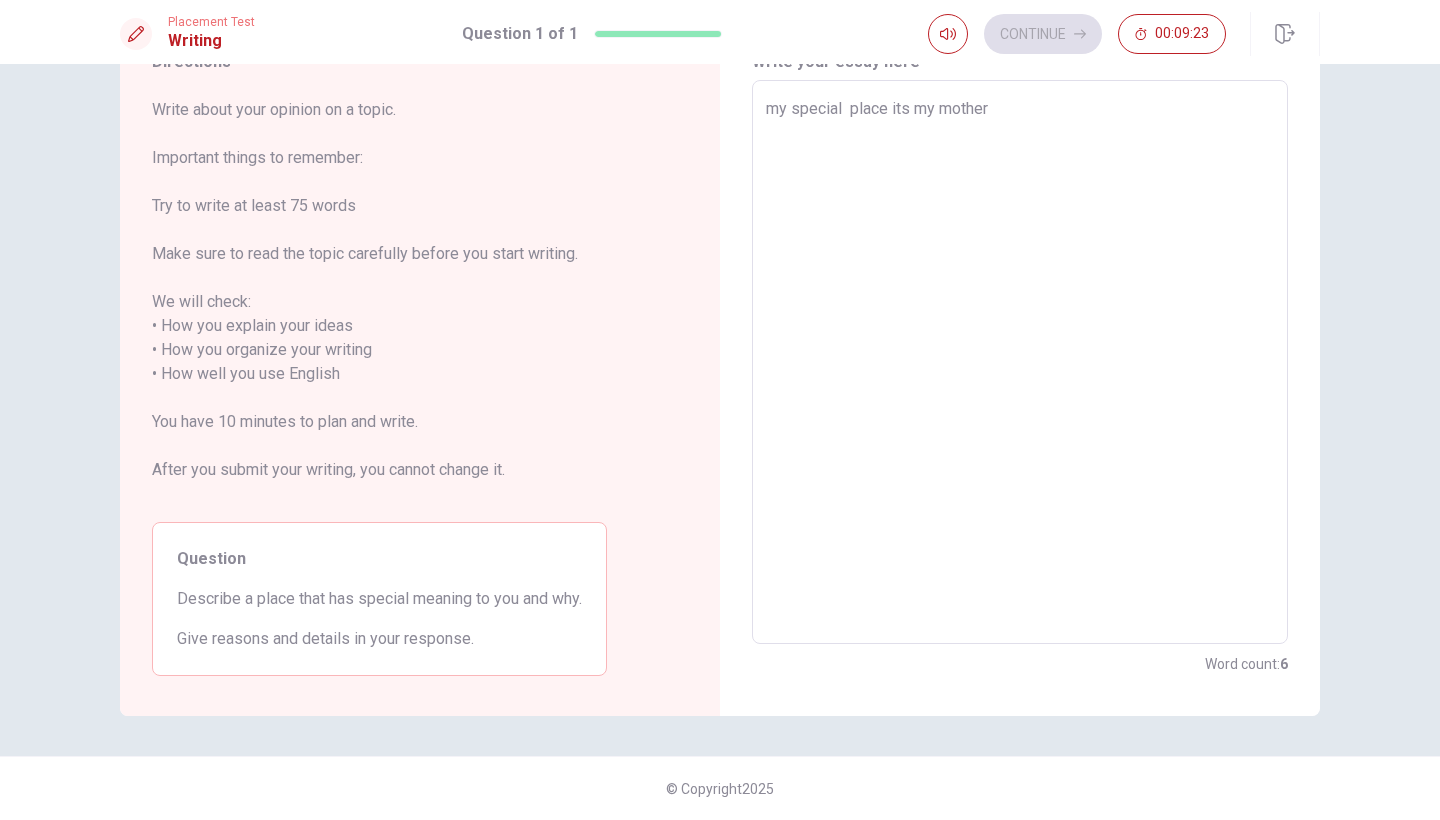 type on "my special  place its my motherl" 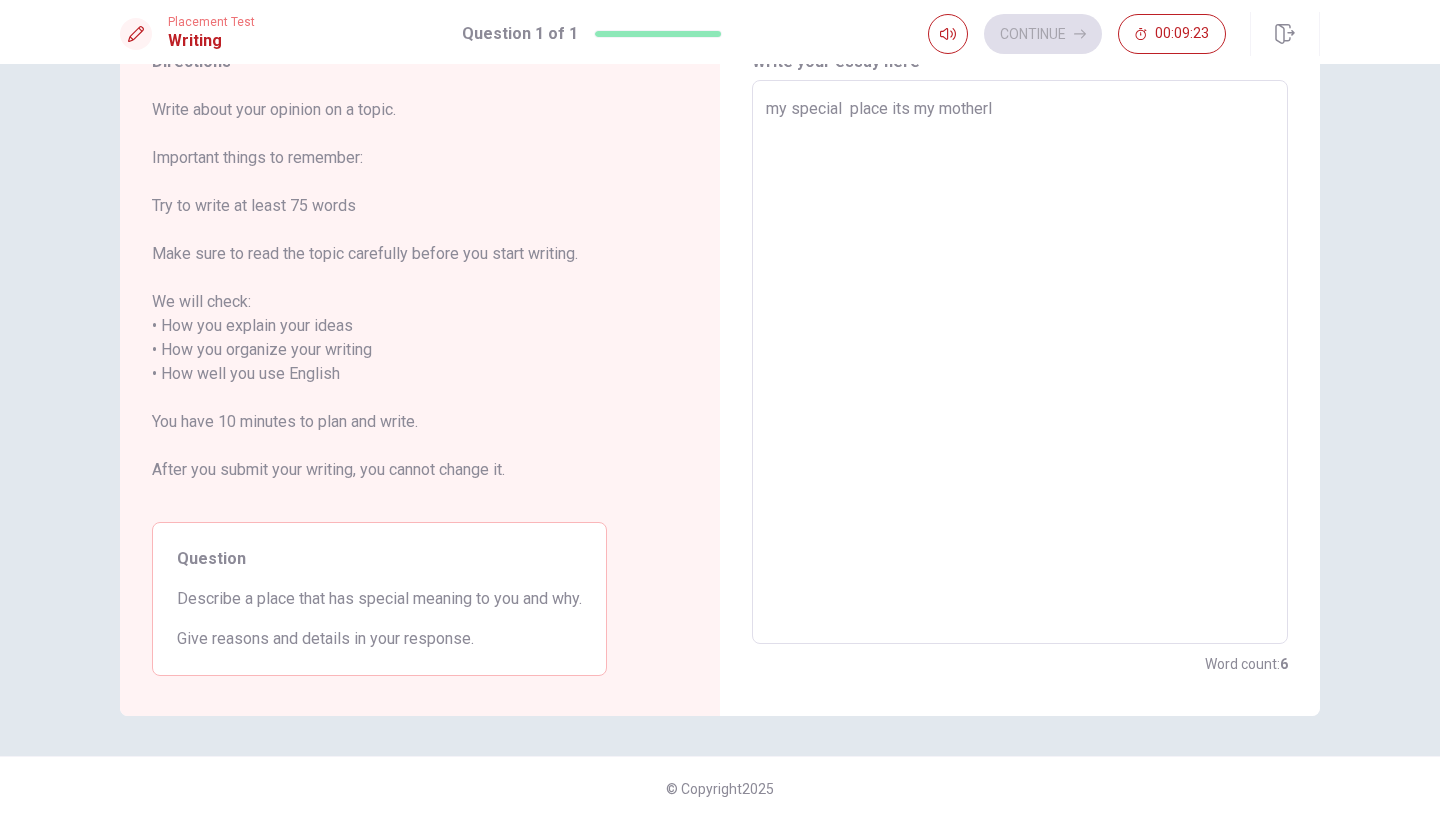 type on "x" 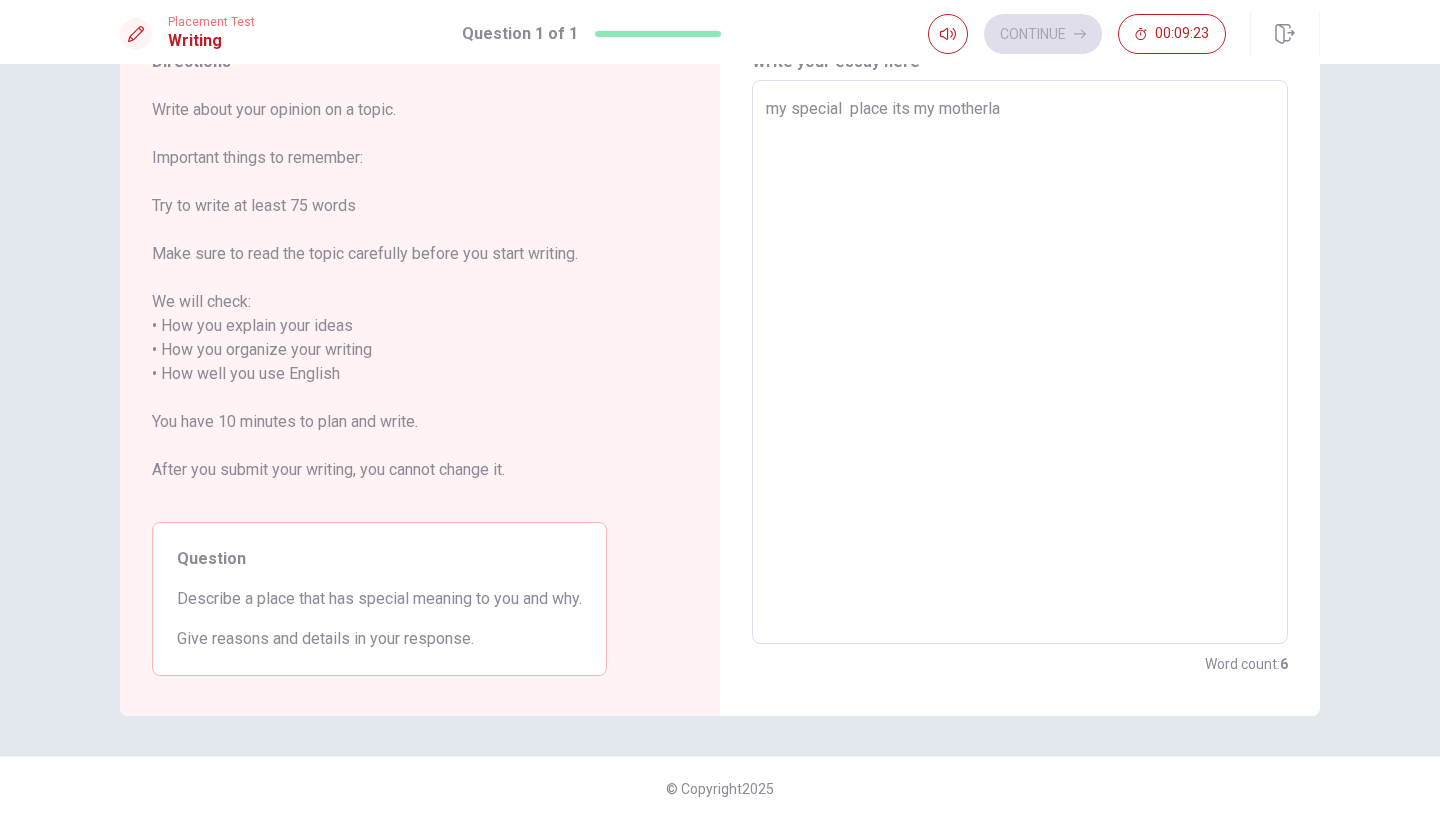 type on "x" 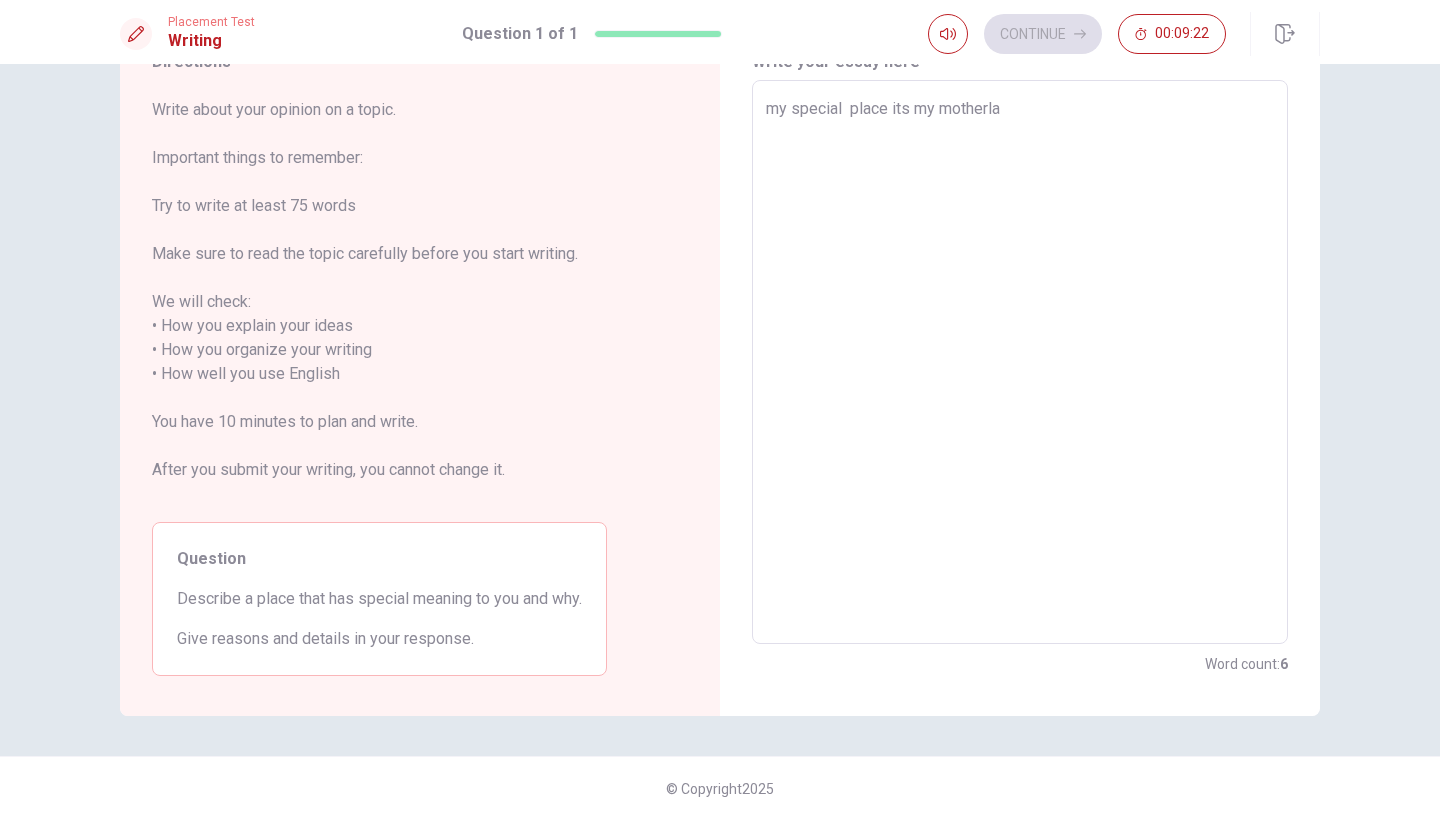 type on "my special  place its my motherland" 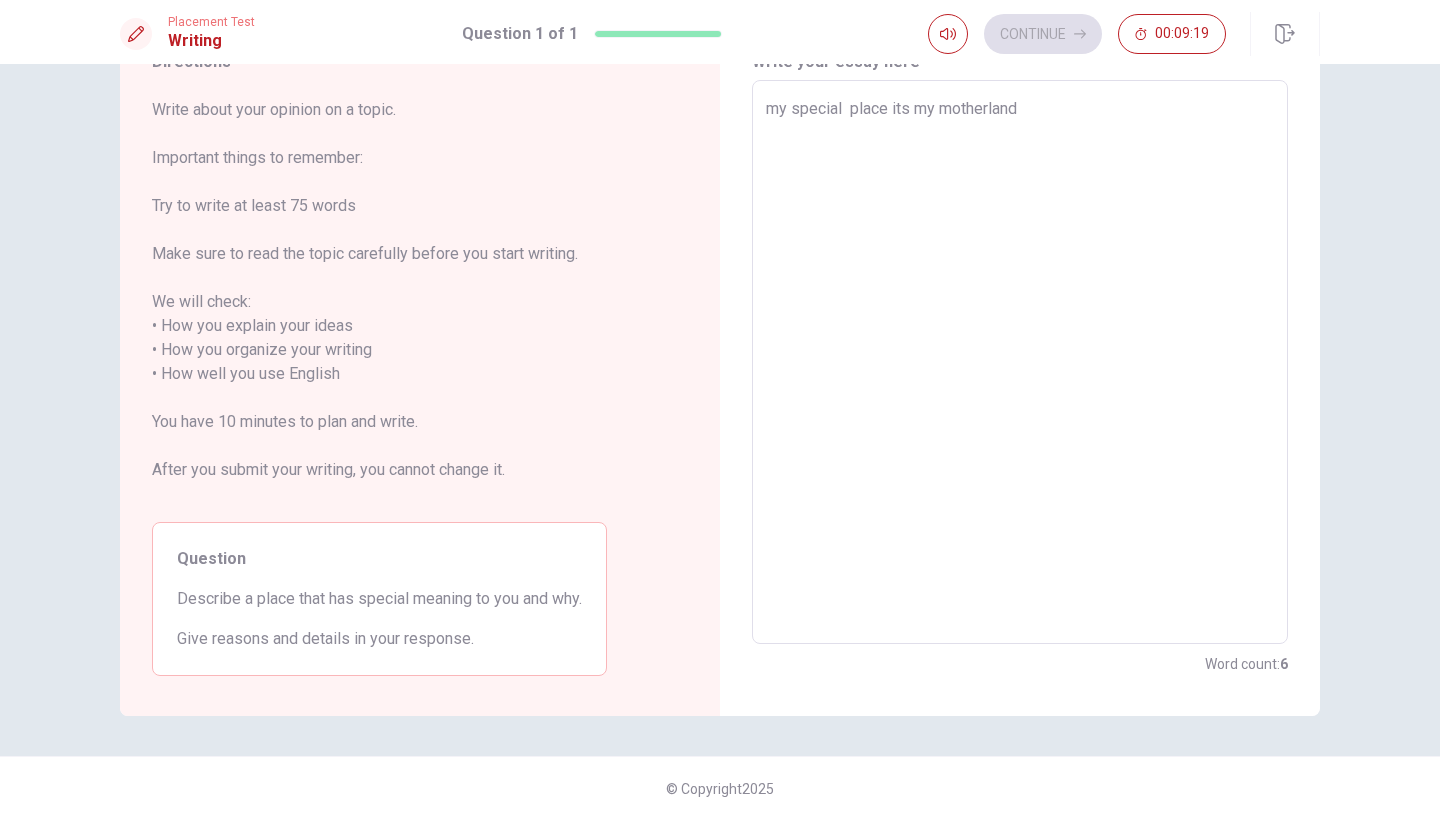 type on "x" 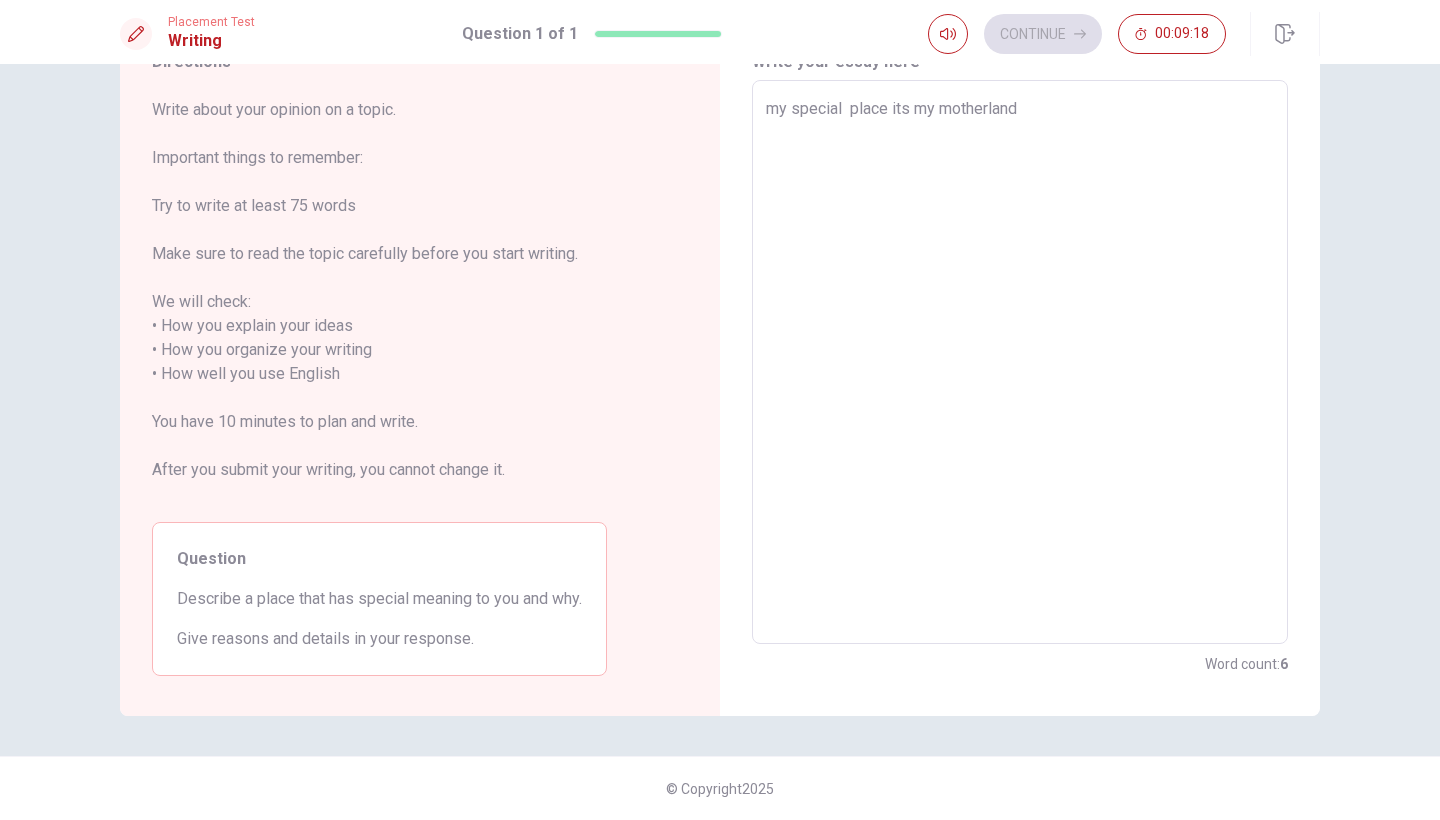 type on "my special  place its my motherland ." 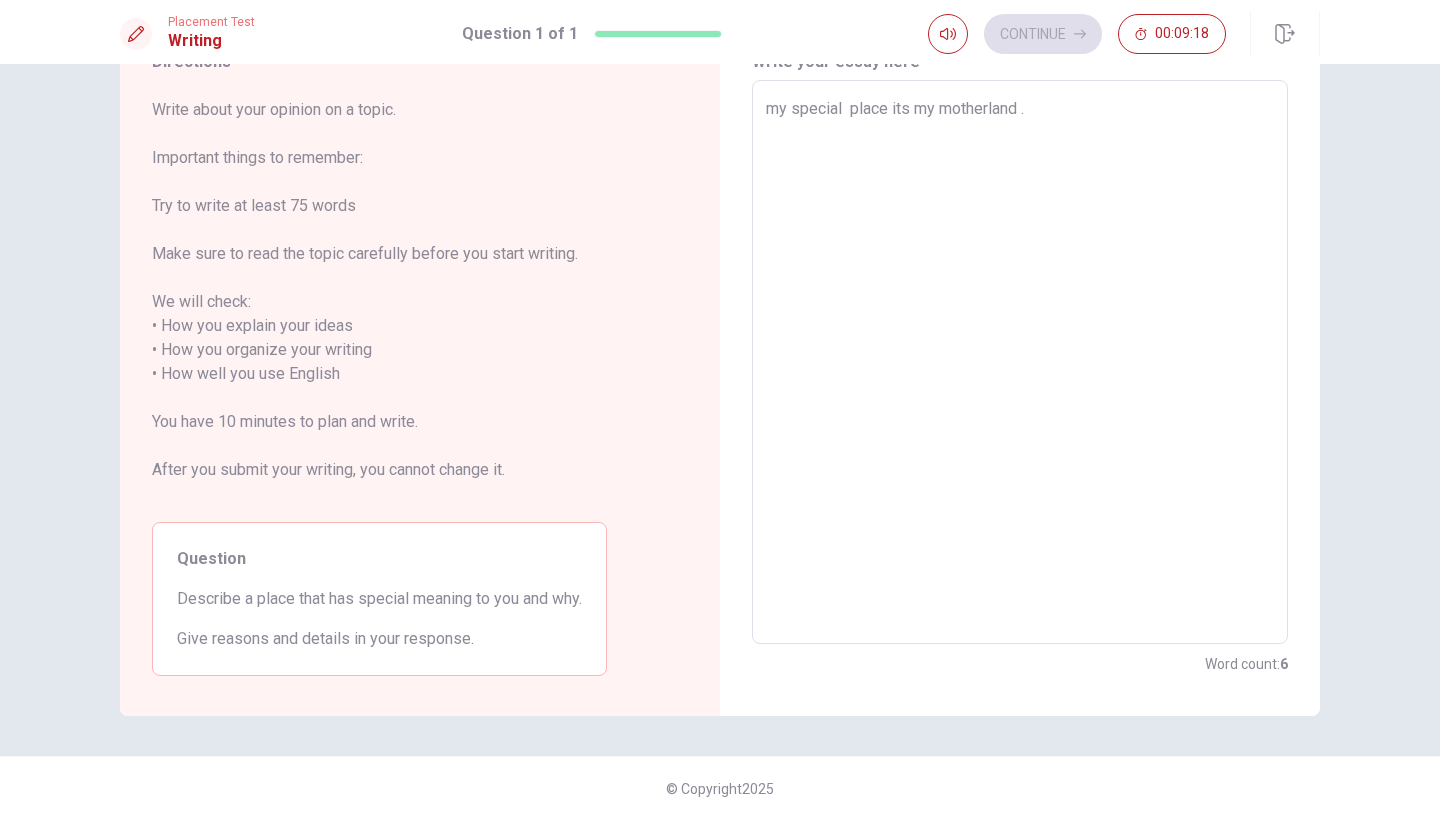 type on "x" 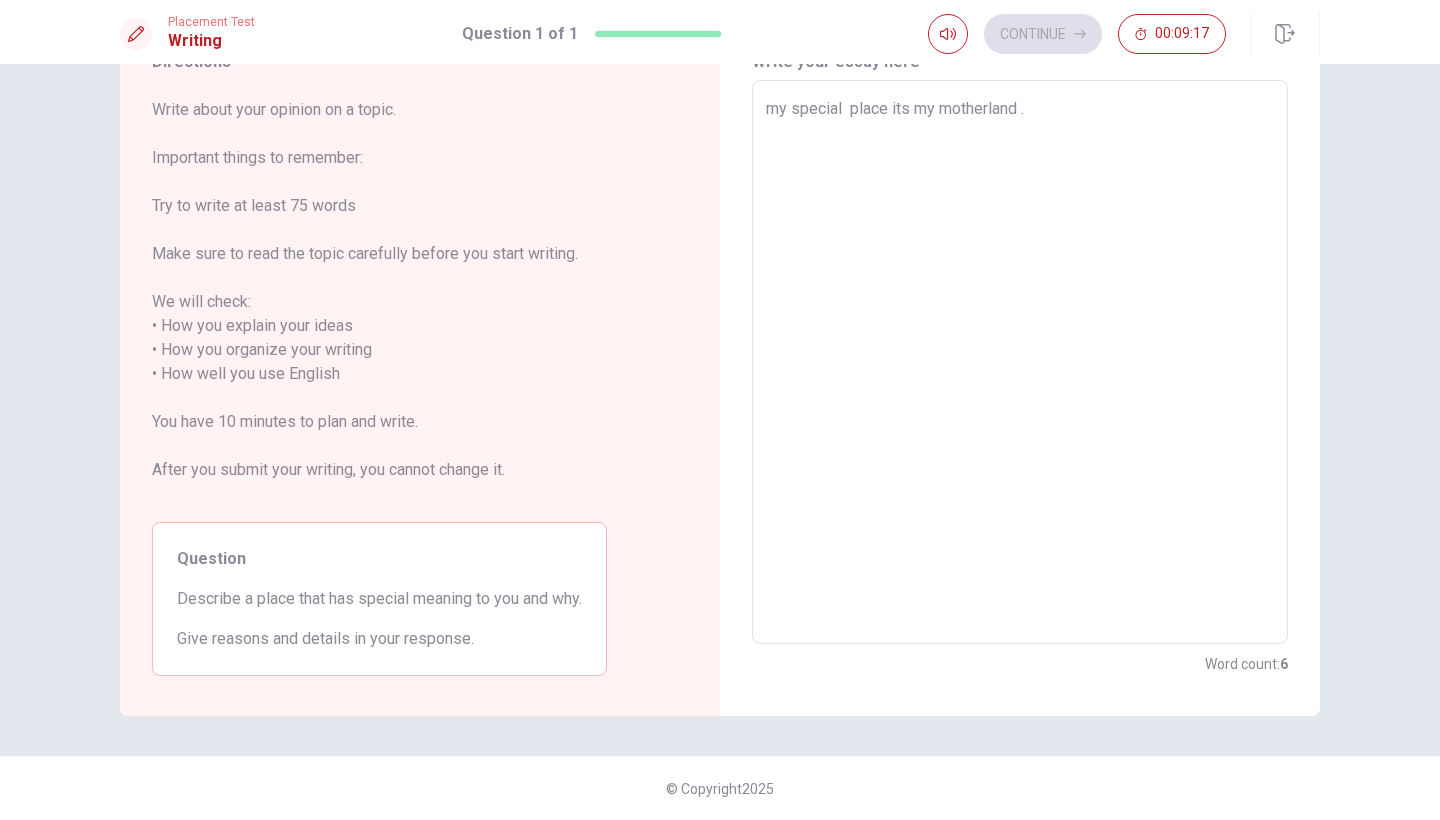 type on "my special  place its my motherland .i" 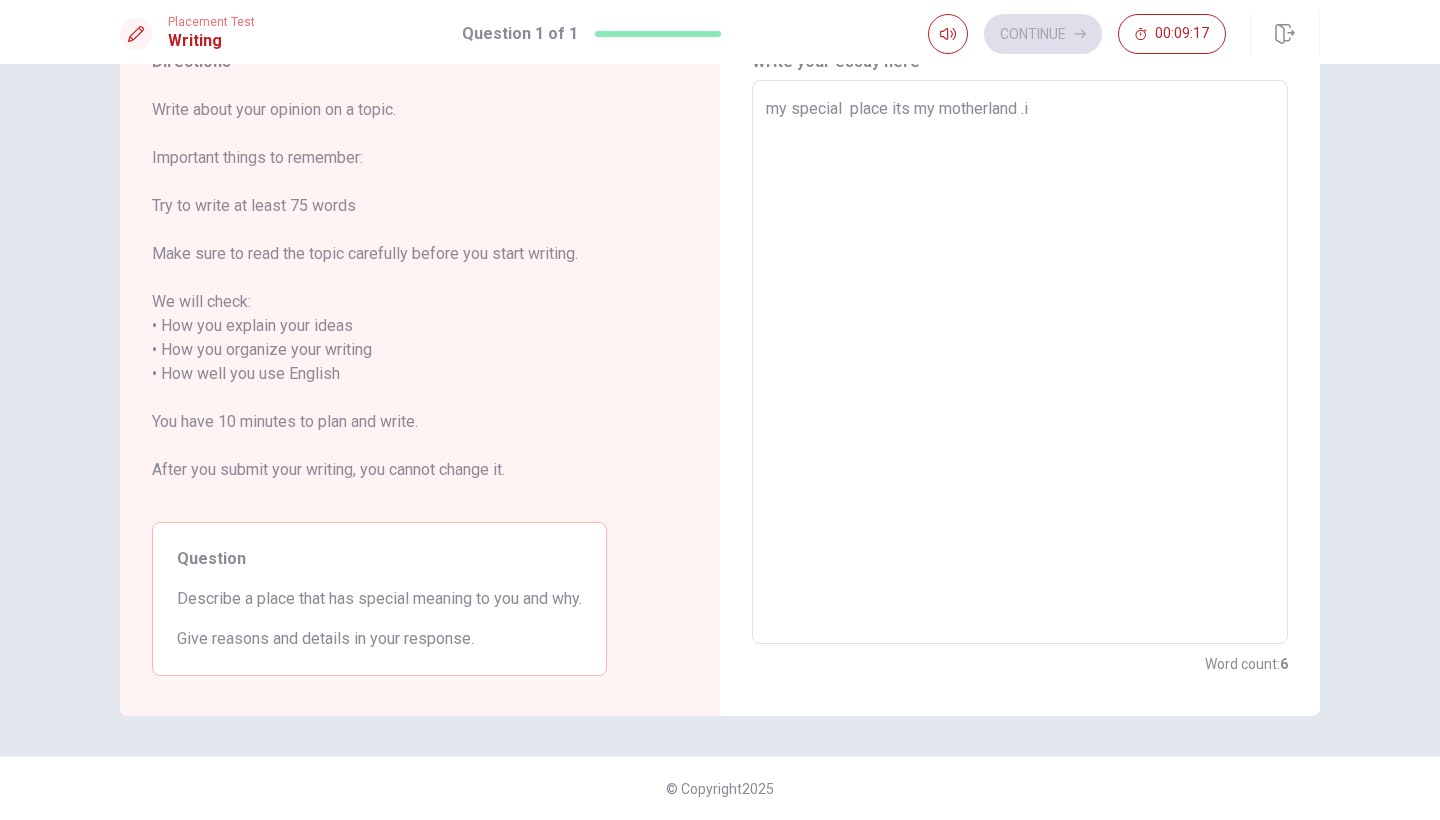 type on "x" 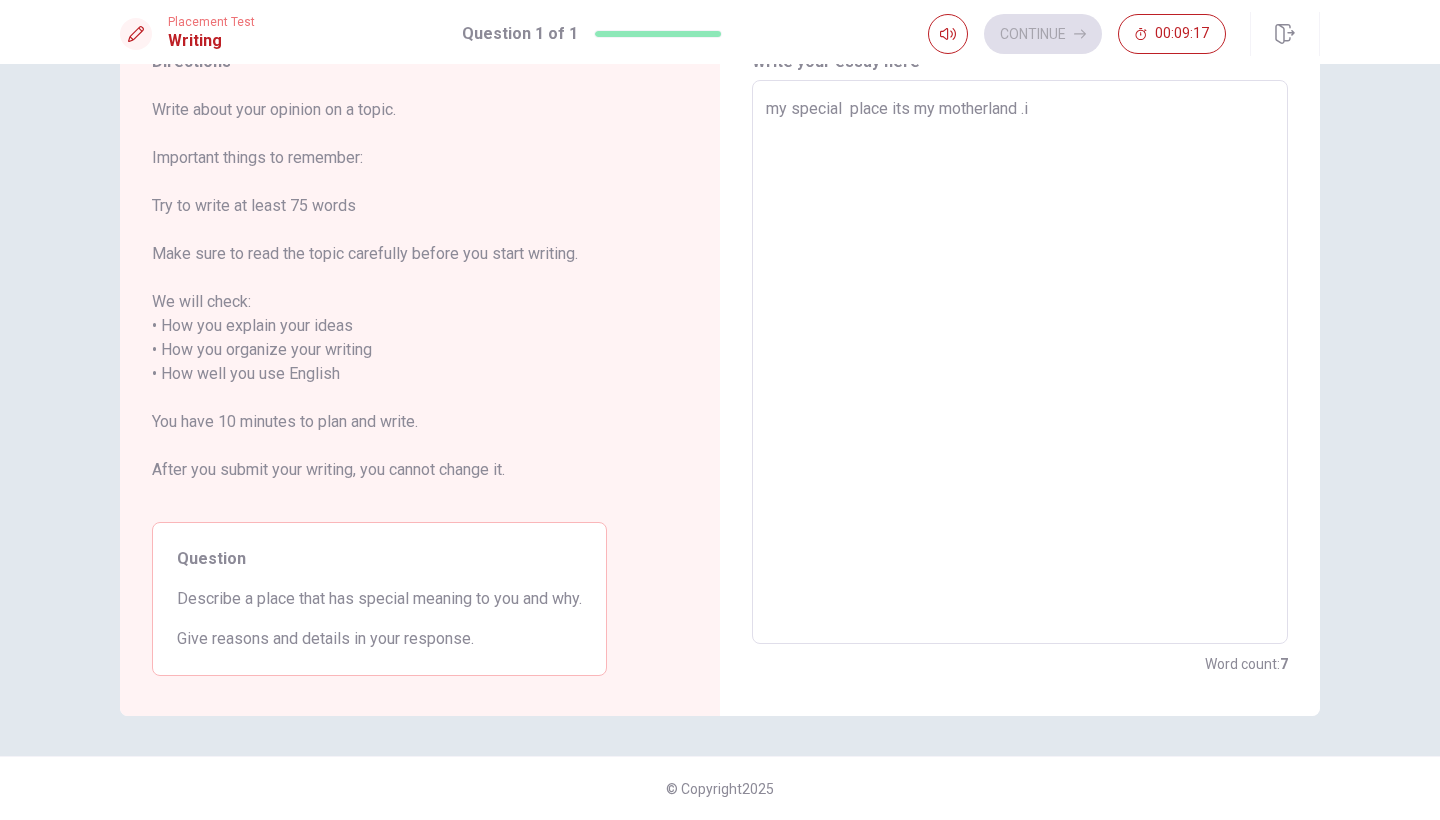 type on "my special  place its my motherland .i" 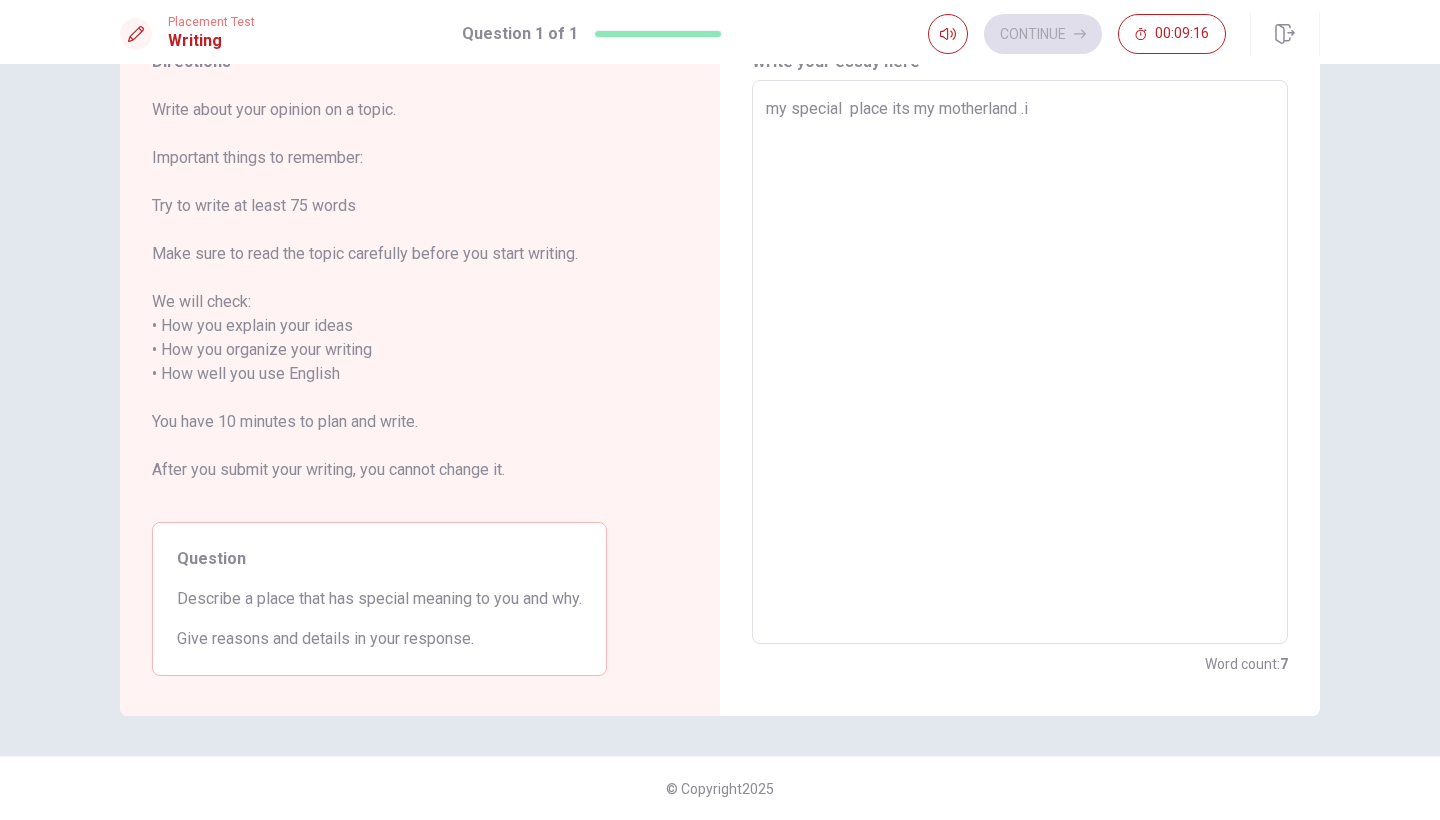 type on "my special  place its my motherland .i c" 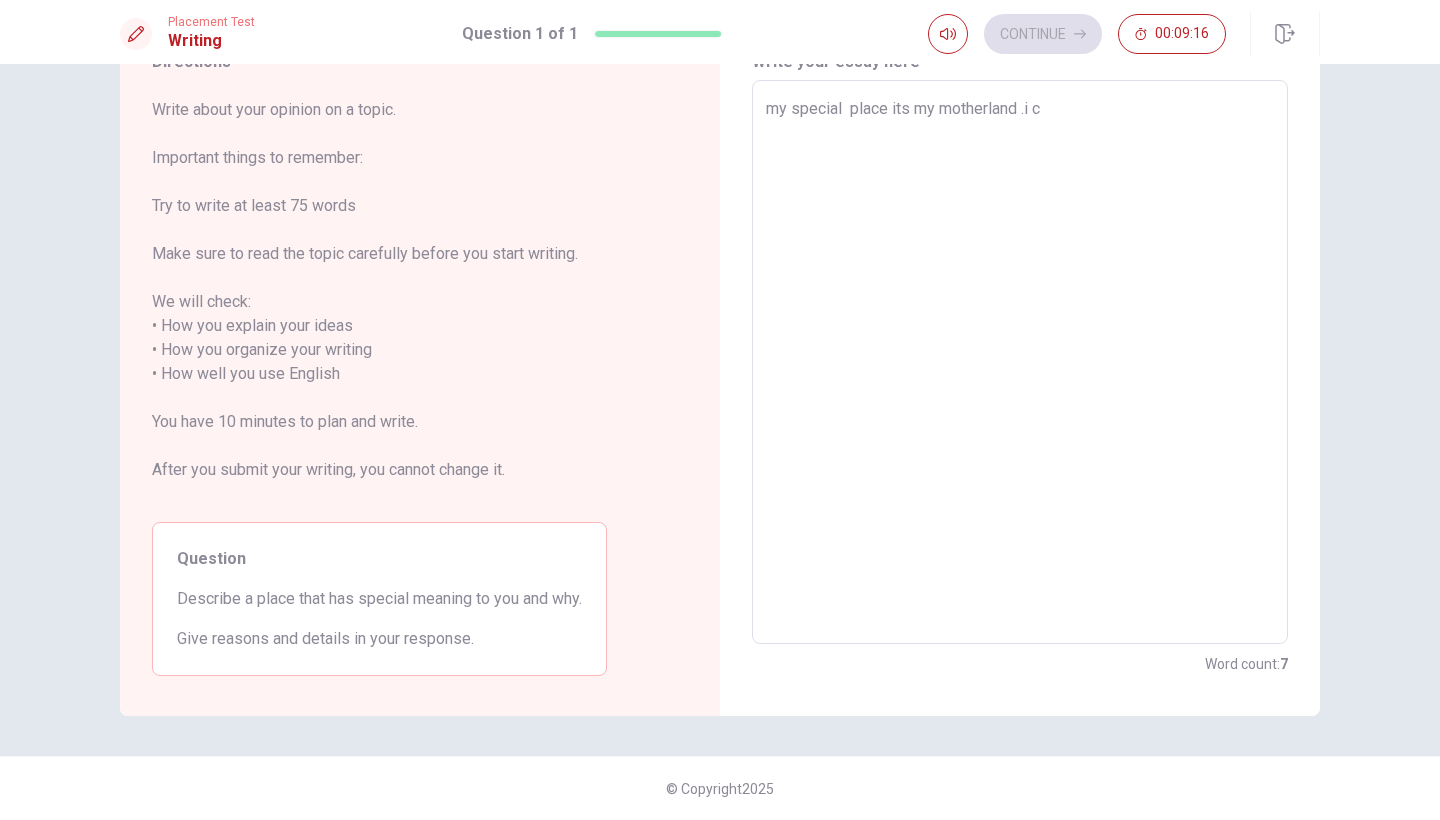 type on "x" 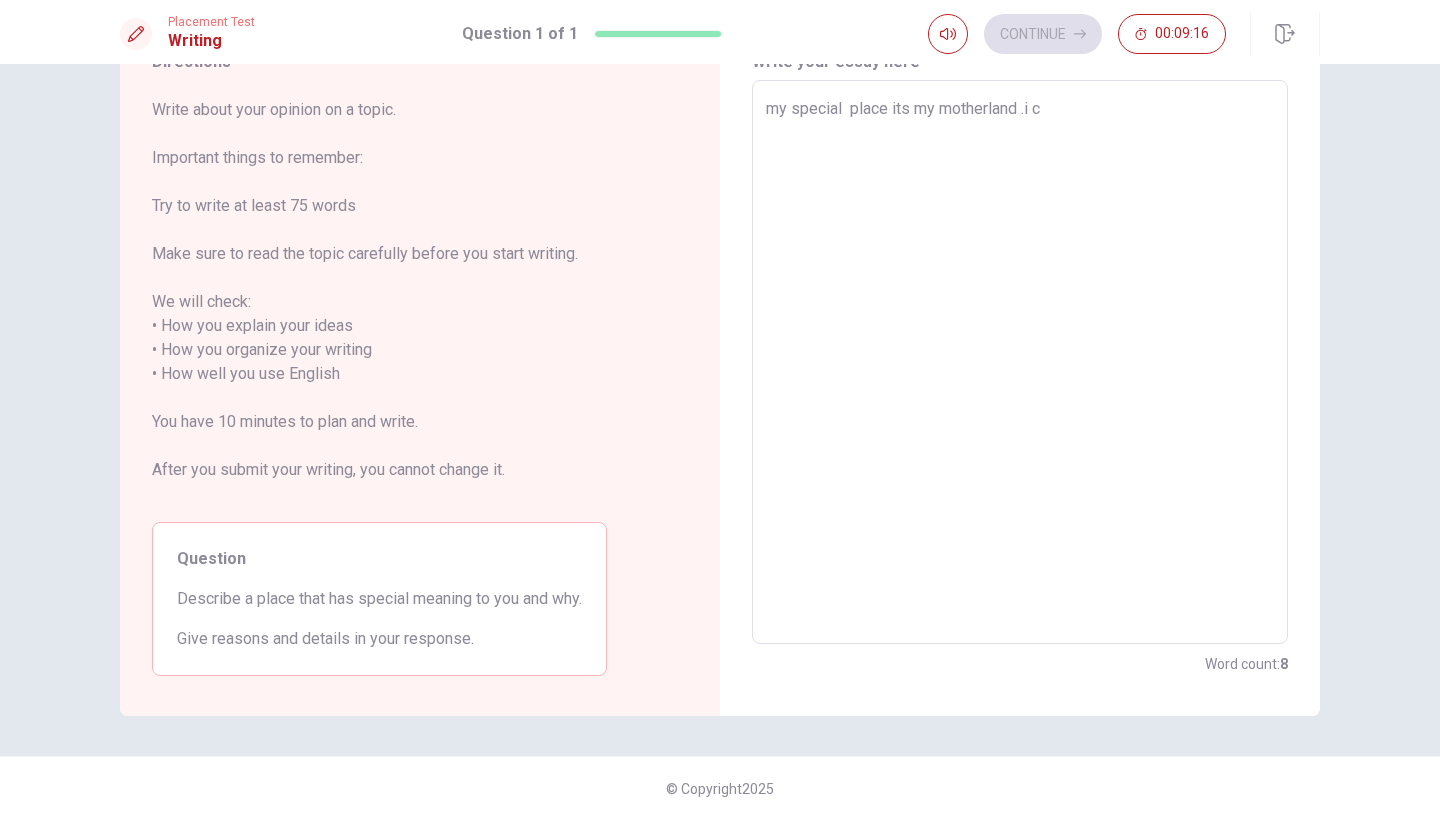 type on "my special  place its my motherland .i ca" 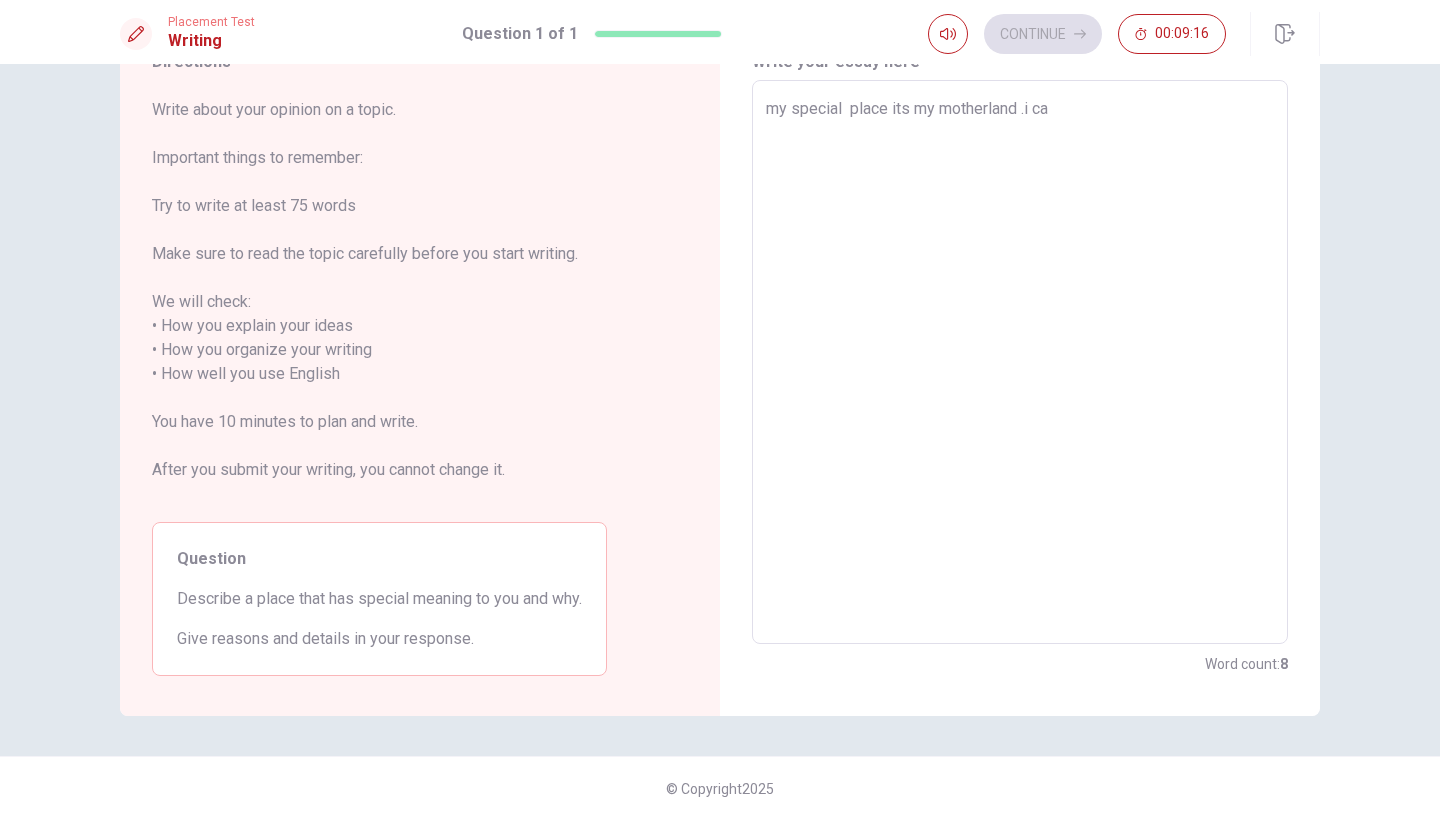 type on "x" 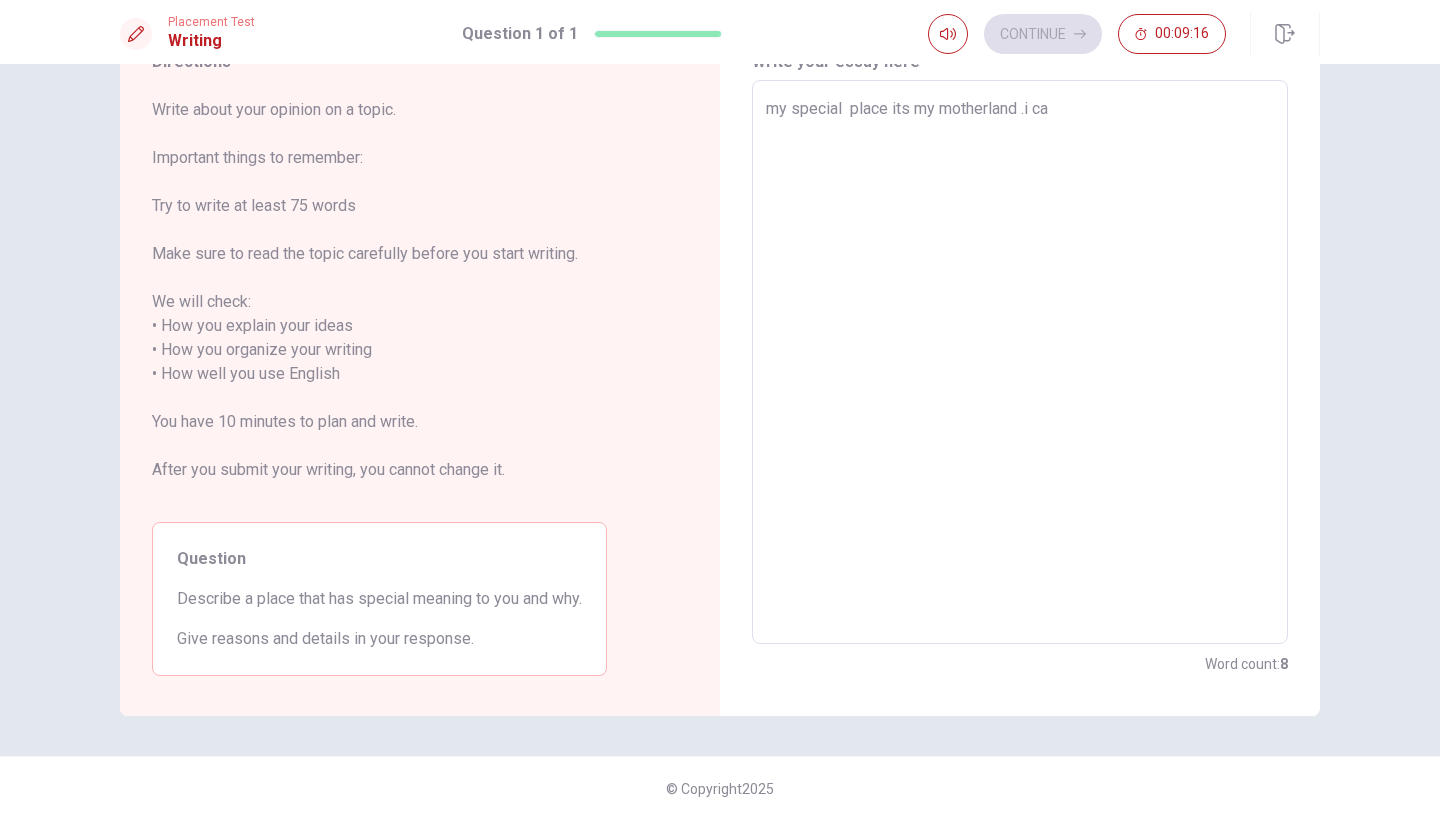 type on "my special  place its my motherland .i cam" 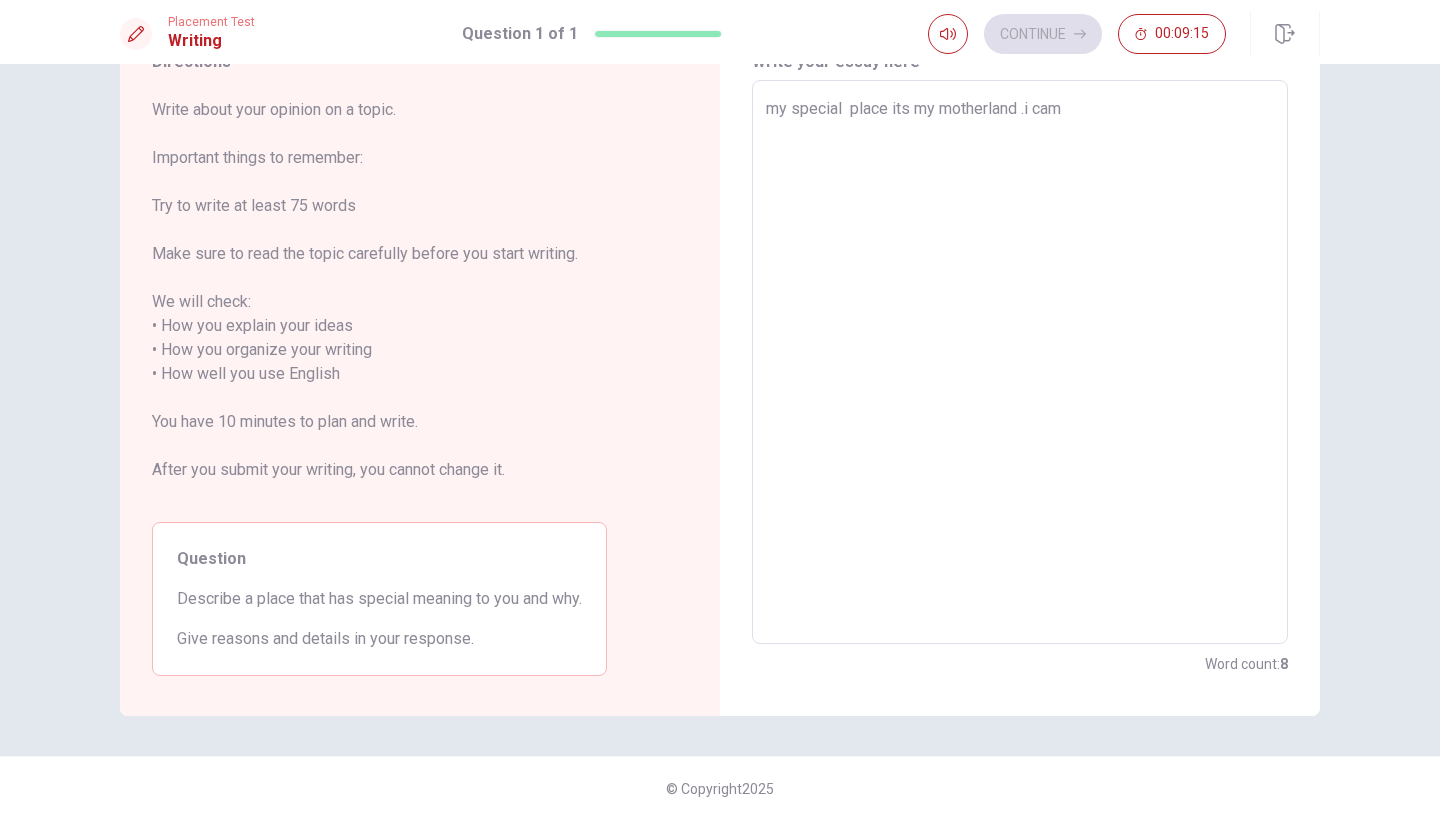 type on "x" 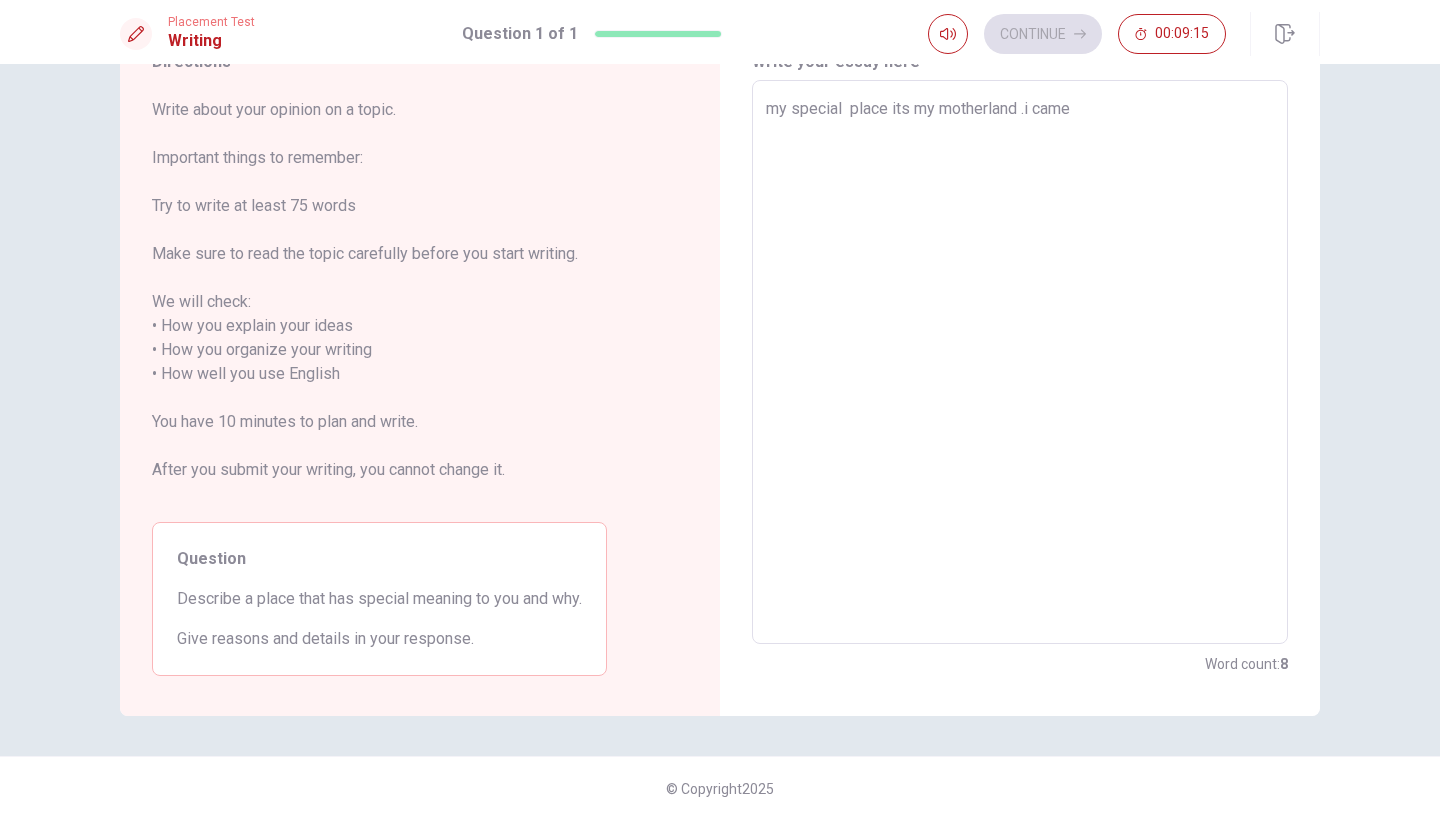type on "x" 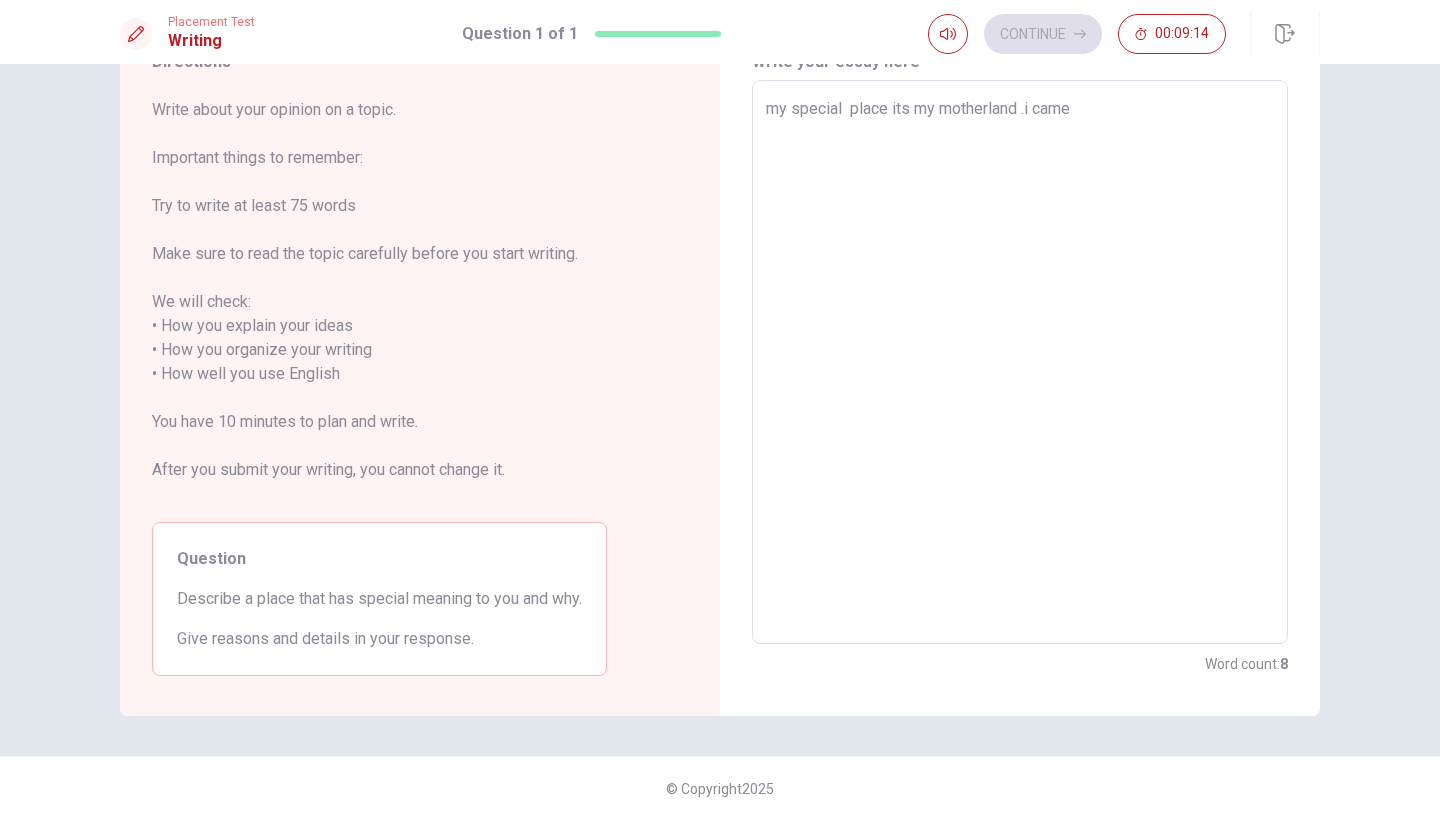 type on "my special  place its my motherland .i came f" 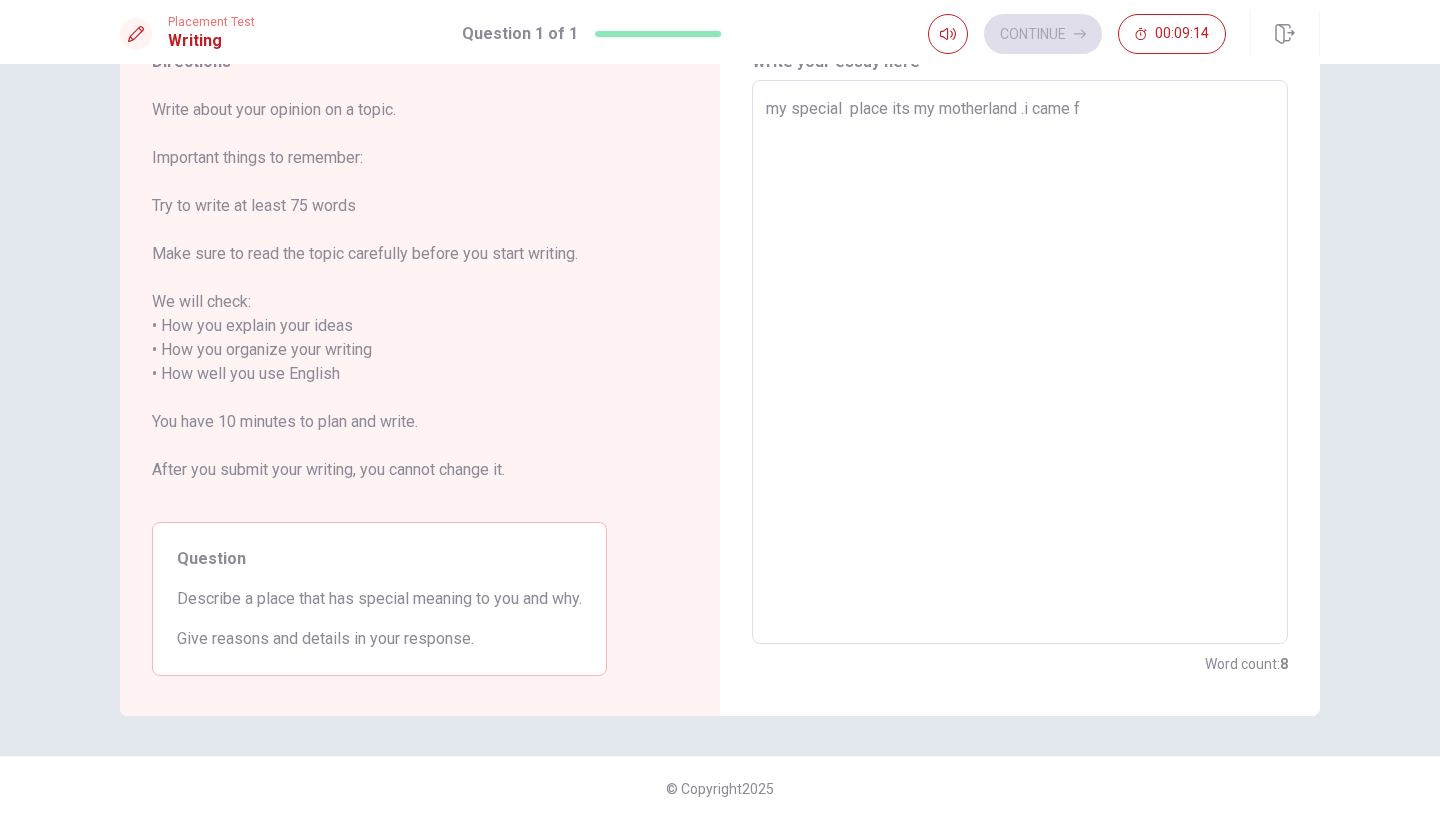 type on "x" 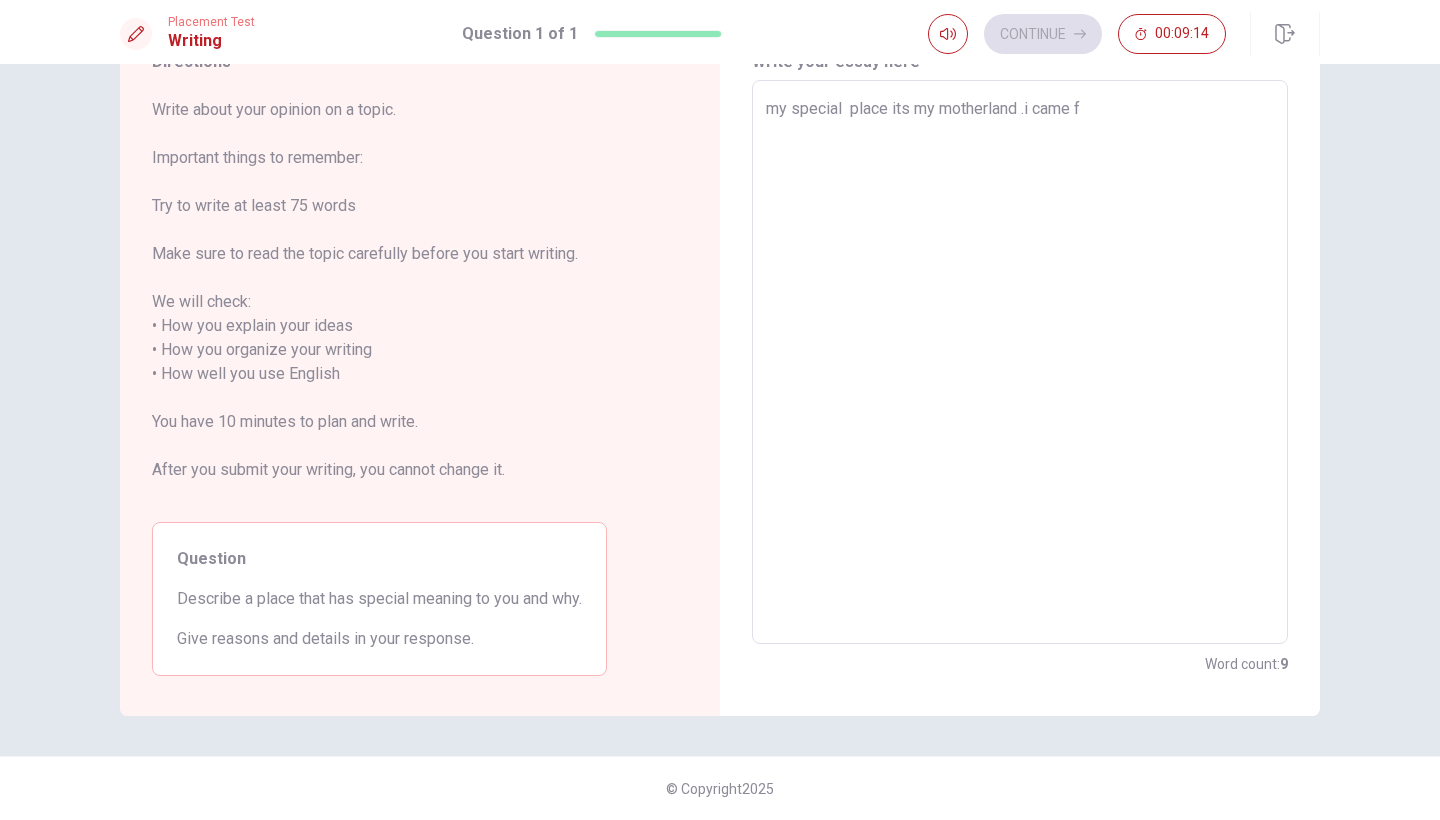 type on "my special  place its my motherland .i came fr" 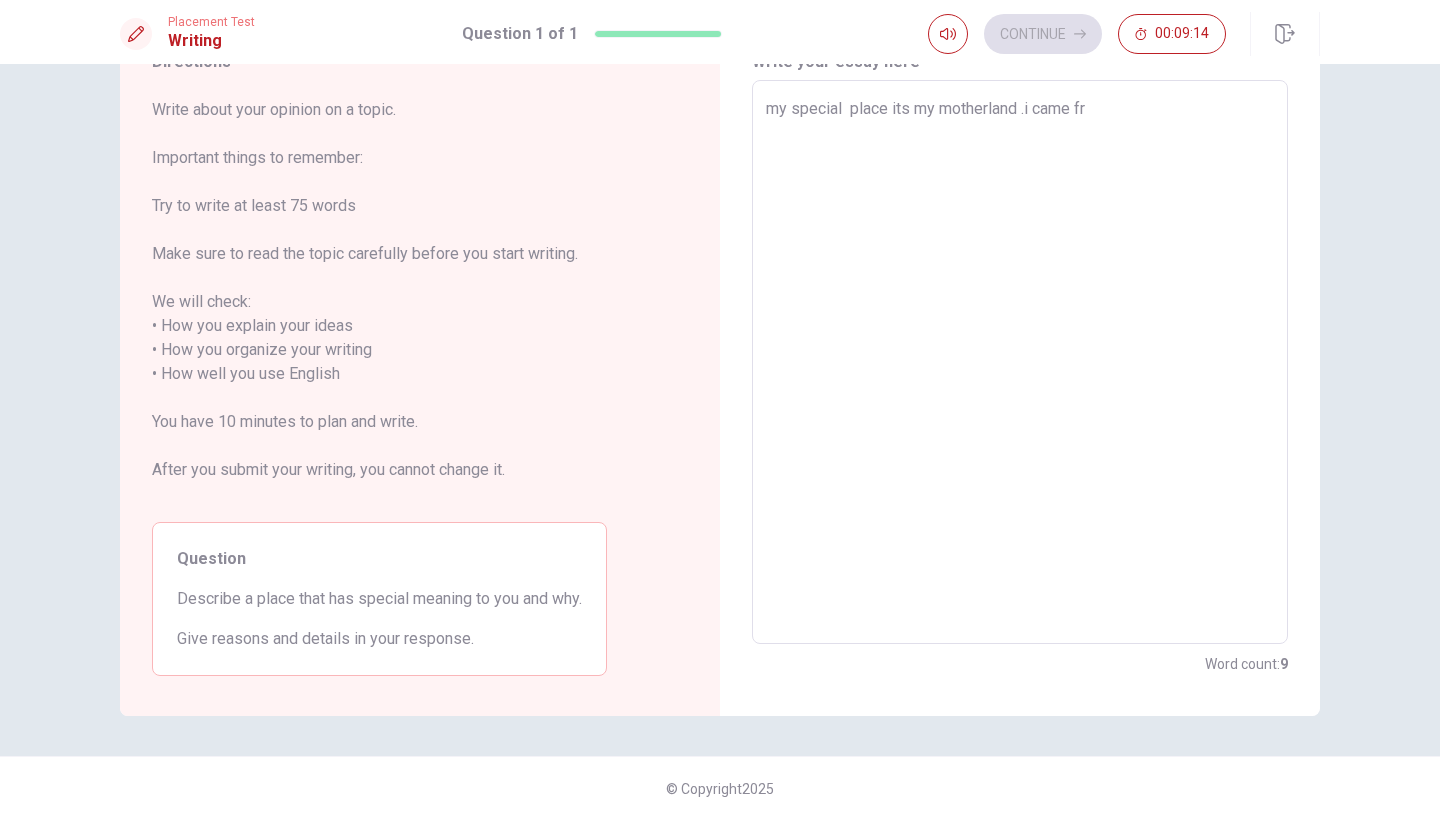 type on "x" 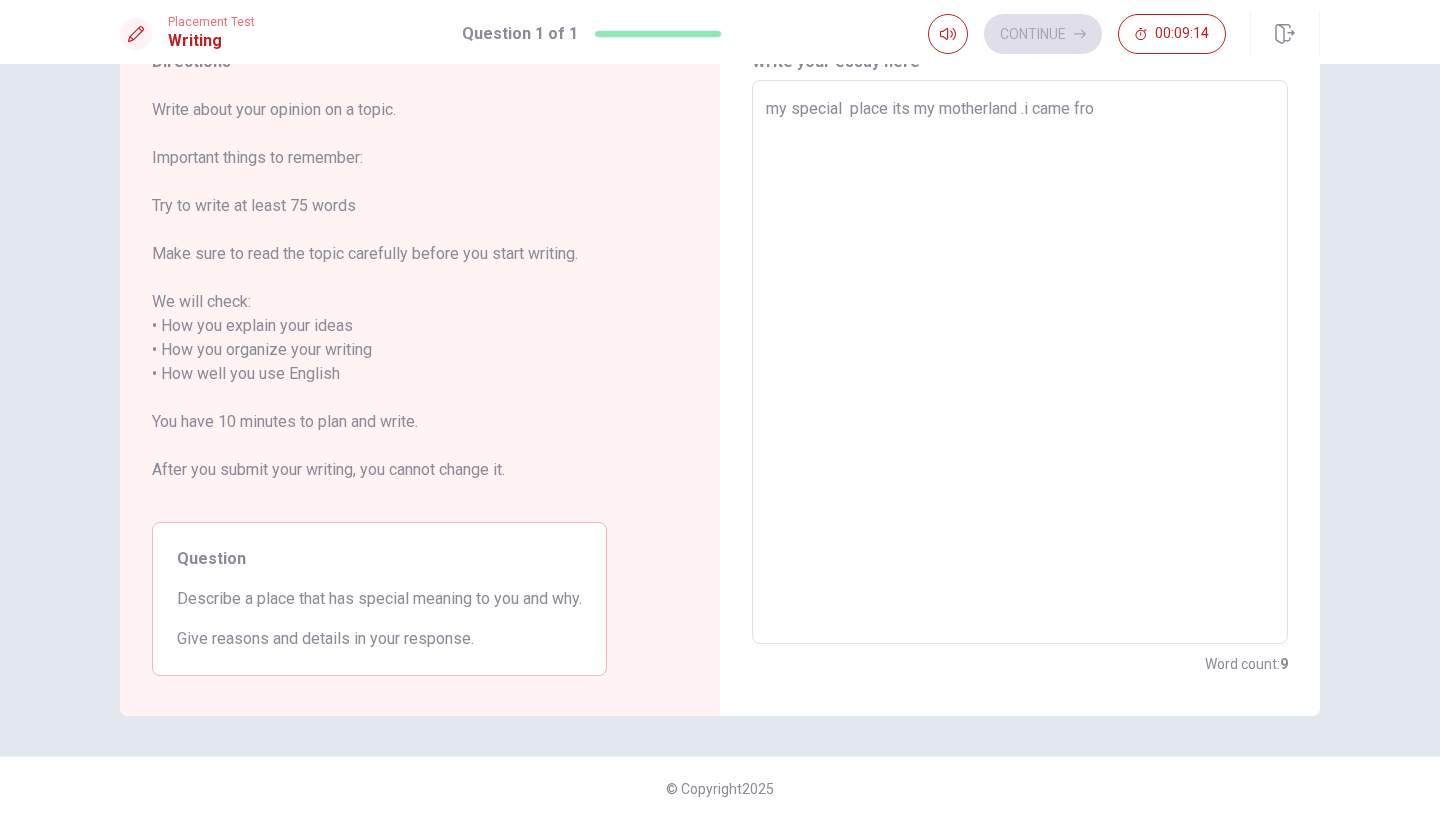 type on "x" 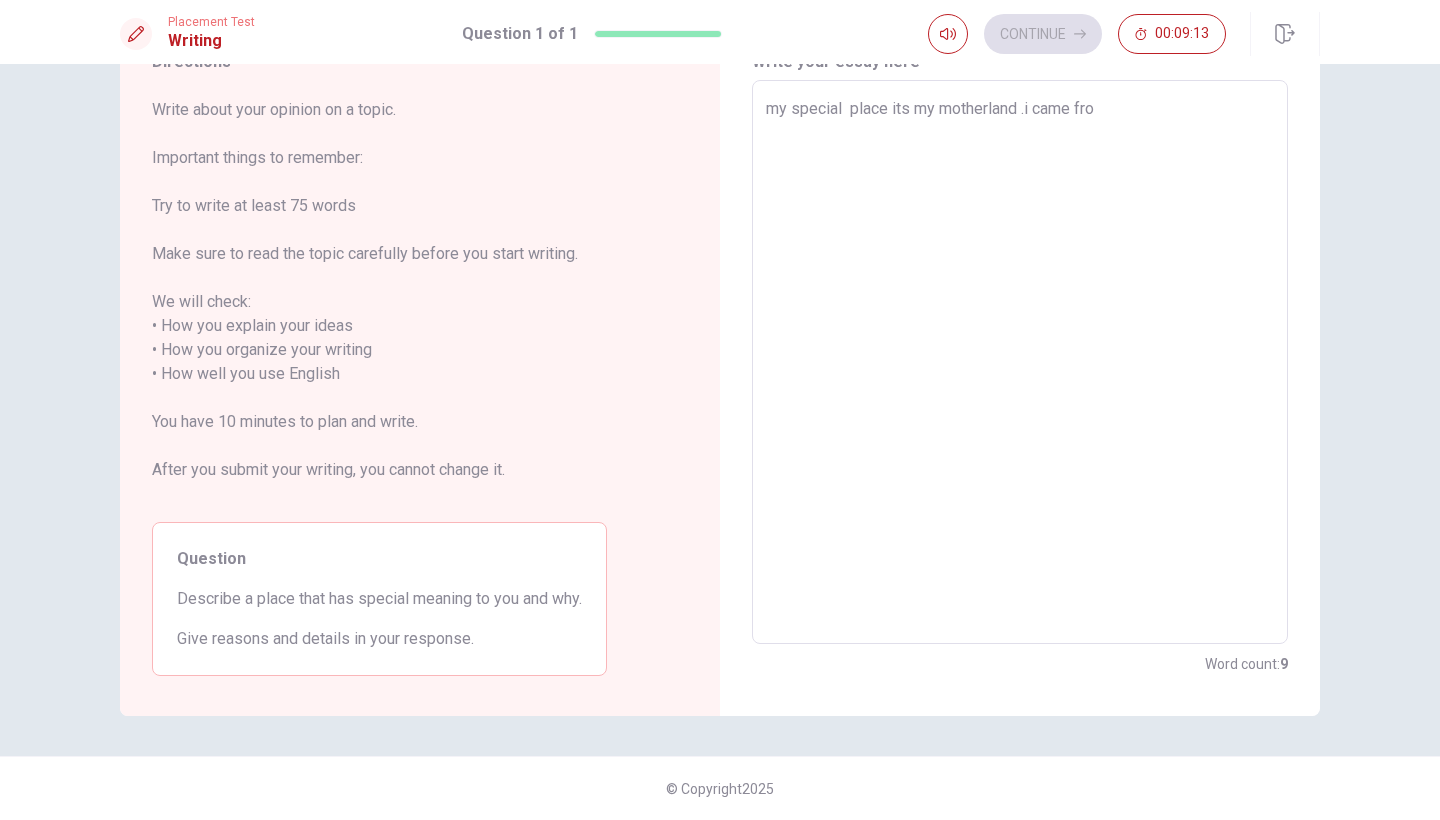type on "my special  place its my motherland .i came from" 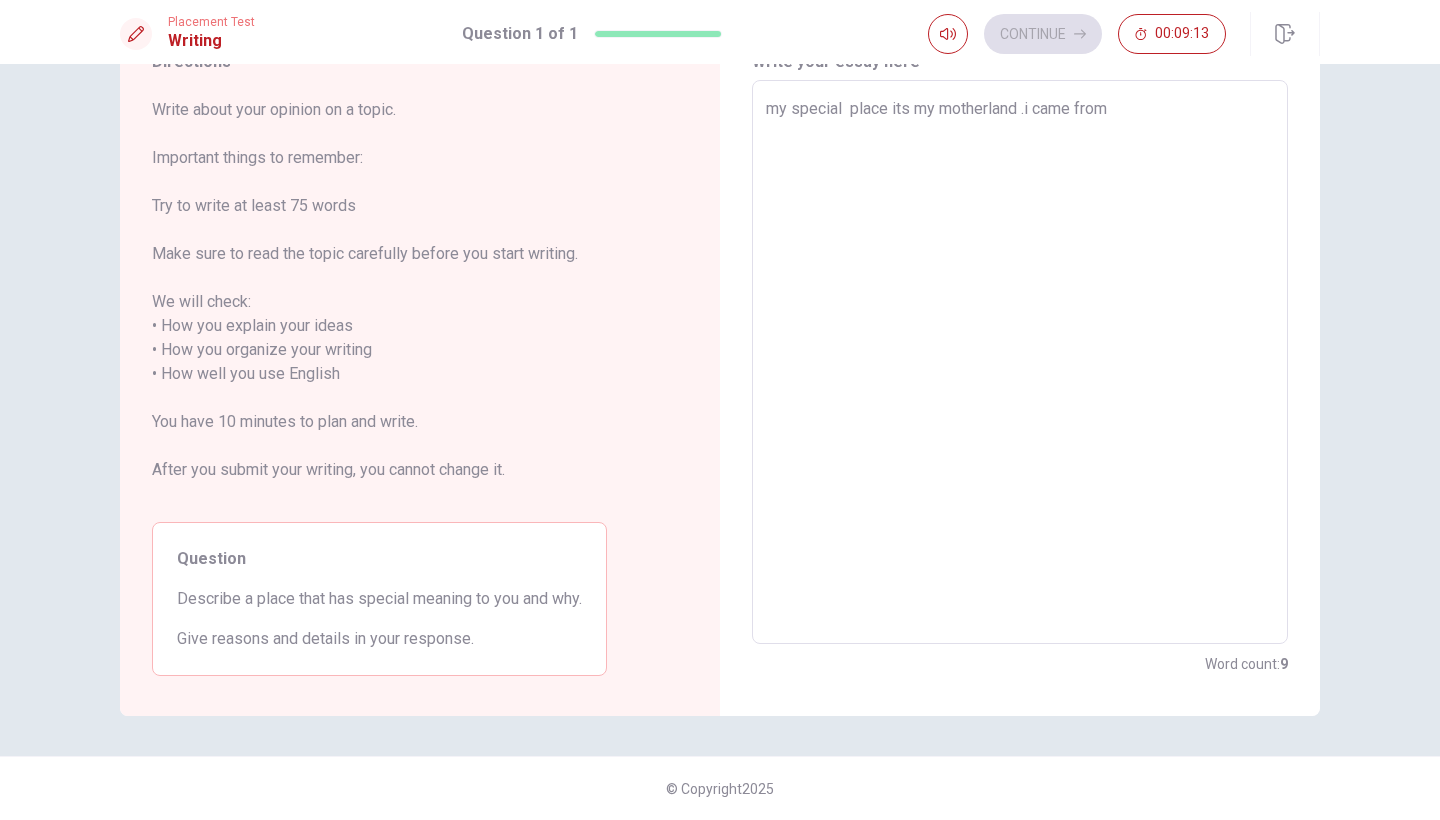 type on "x" 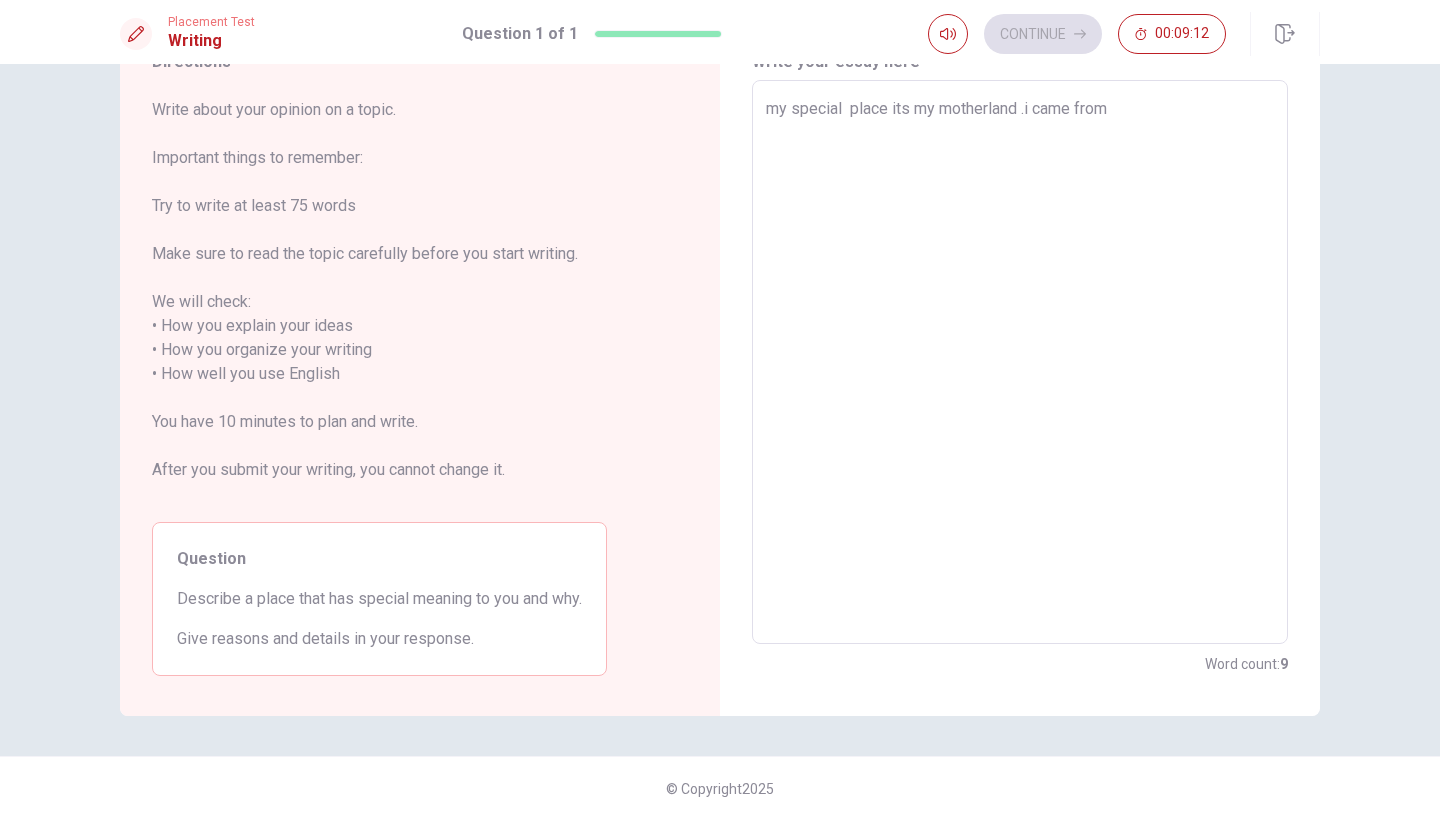 type on "x" 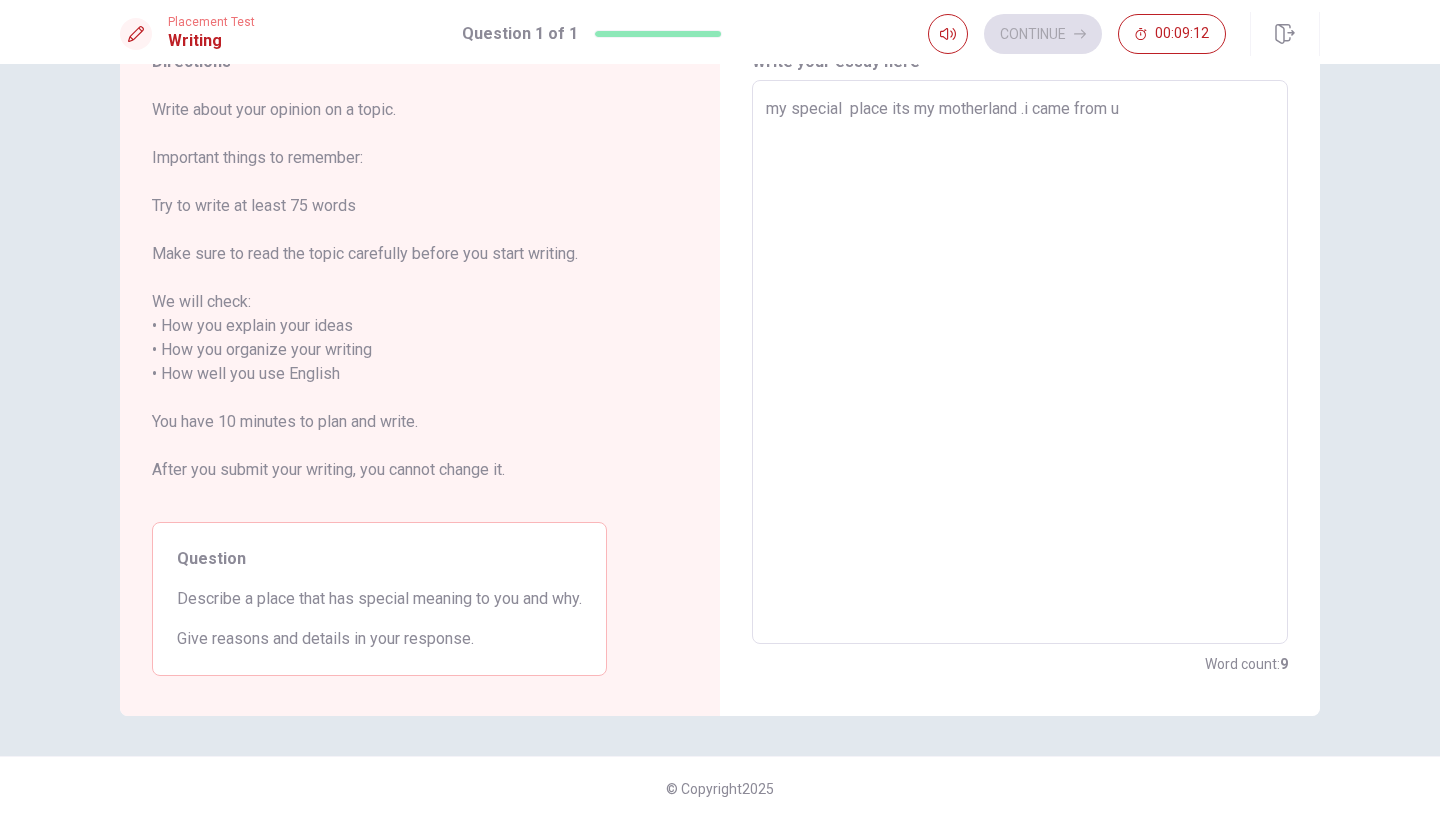 type on "x" 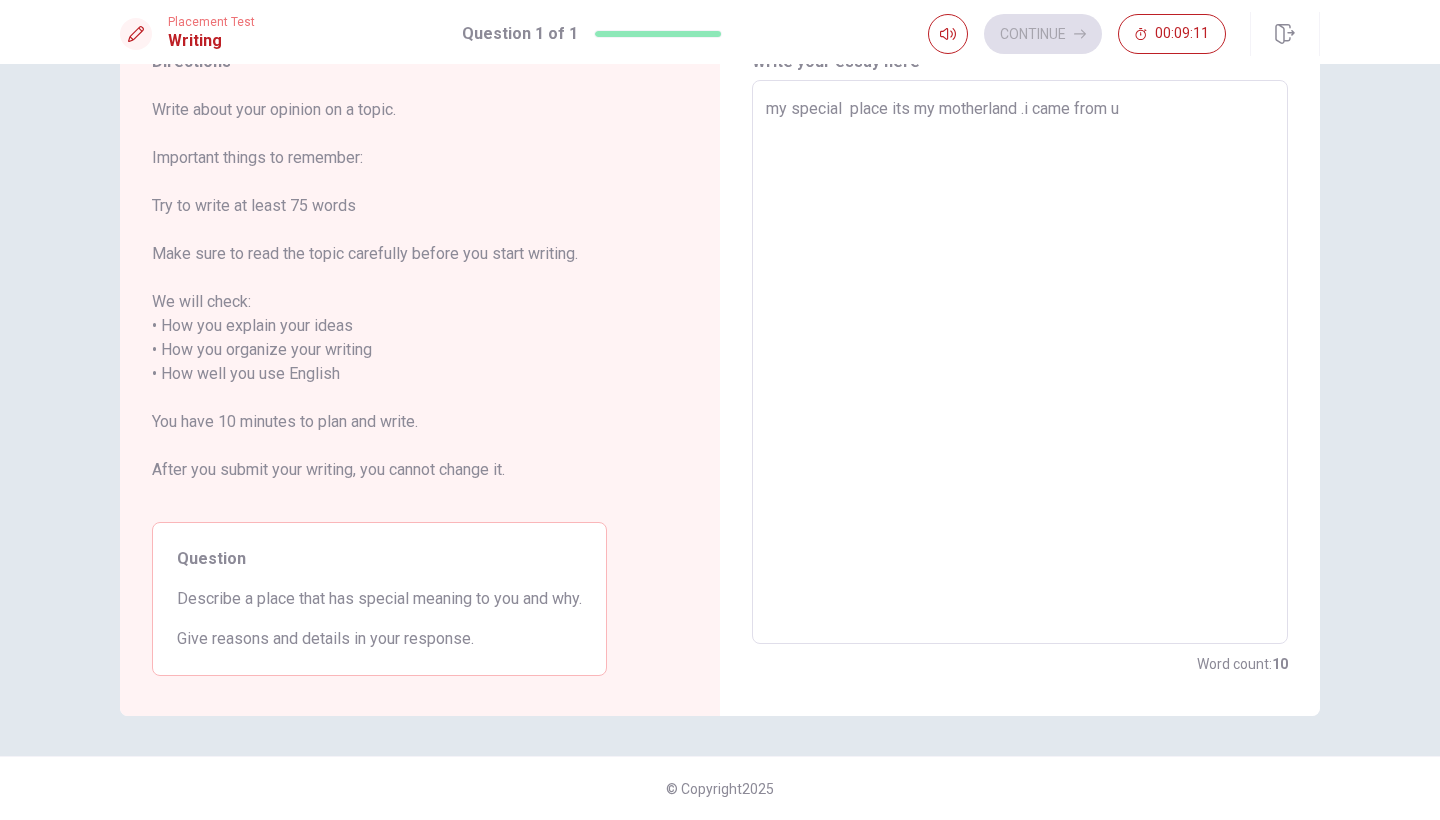 type on "my special  place its my motherland .i came from [GEOGRAPHIC_DATA]" 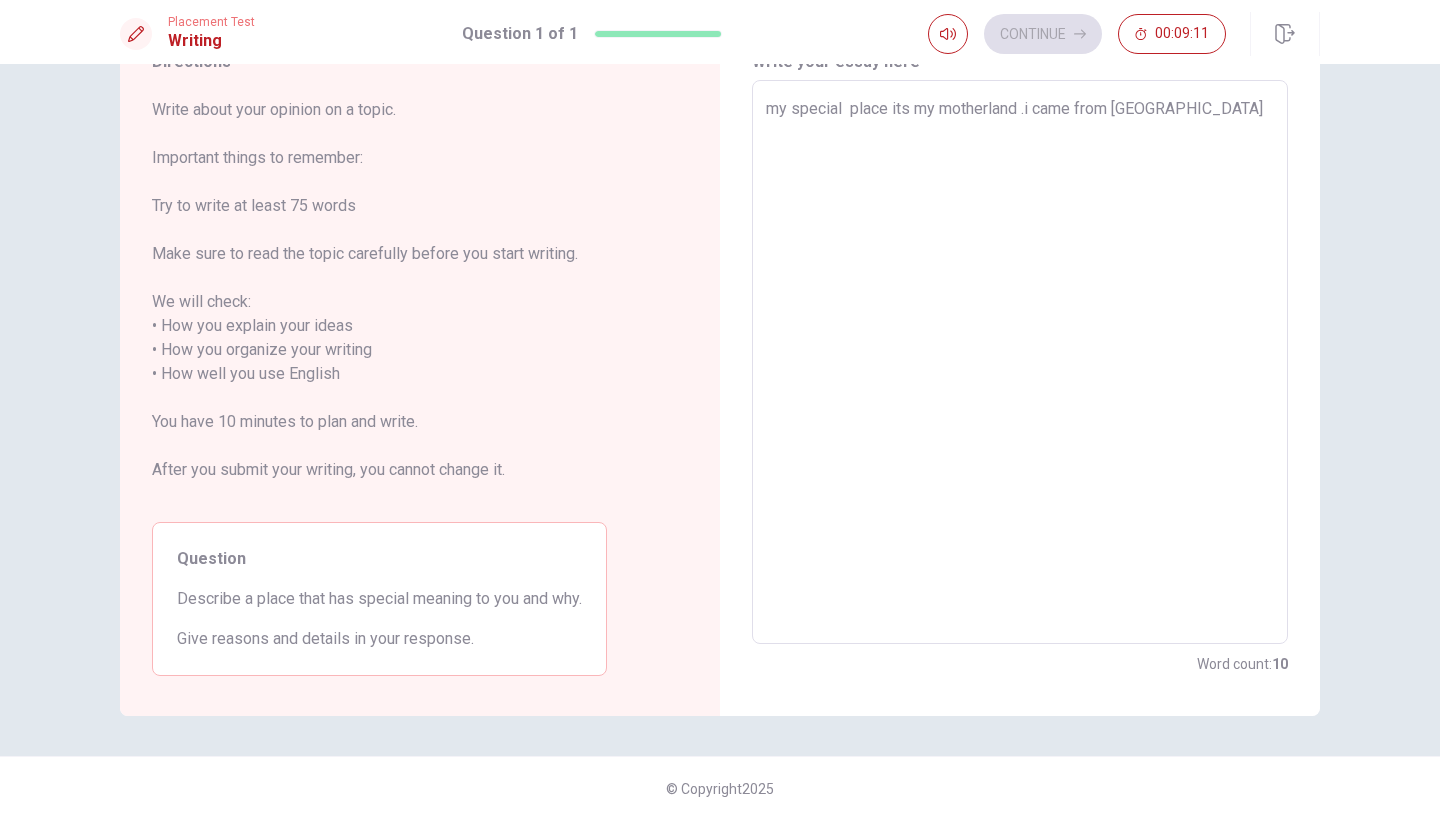 type on "x" 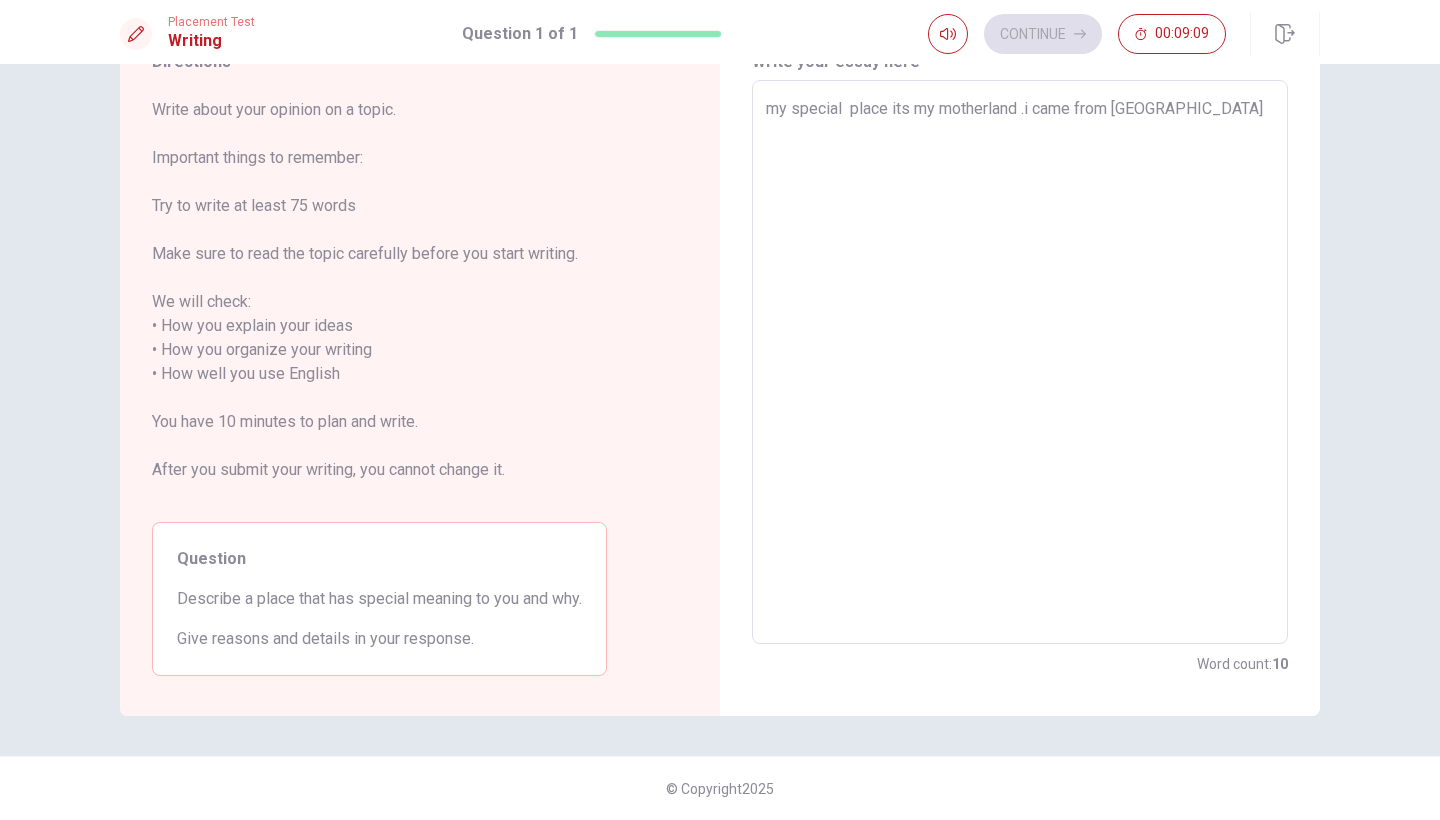 type on "x" 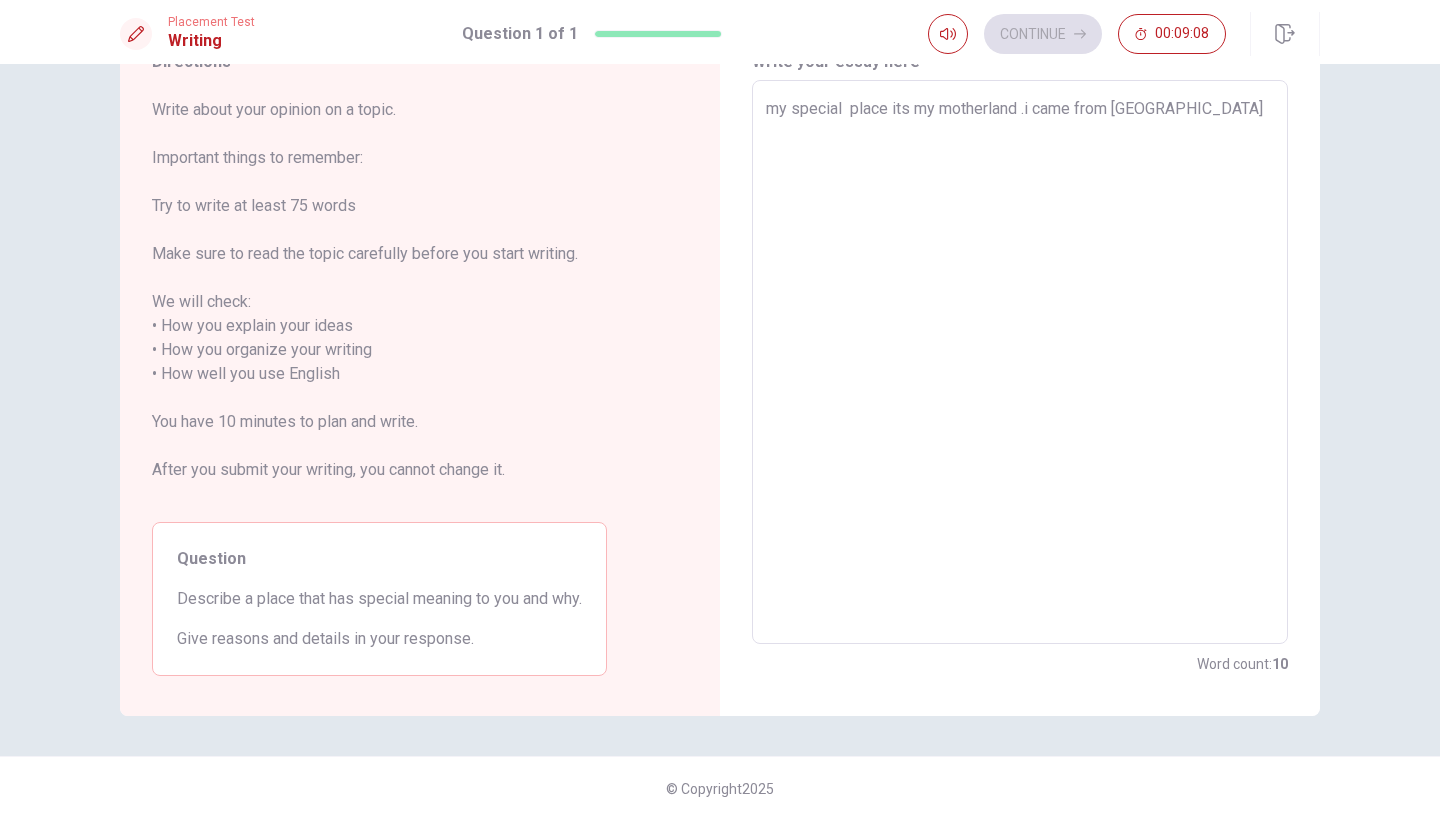type on "my special  place its my motherland .i came from [DEMOGRAPHIC_DATA]" 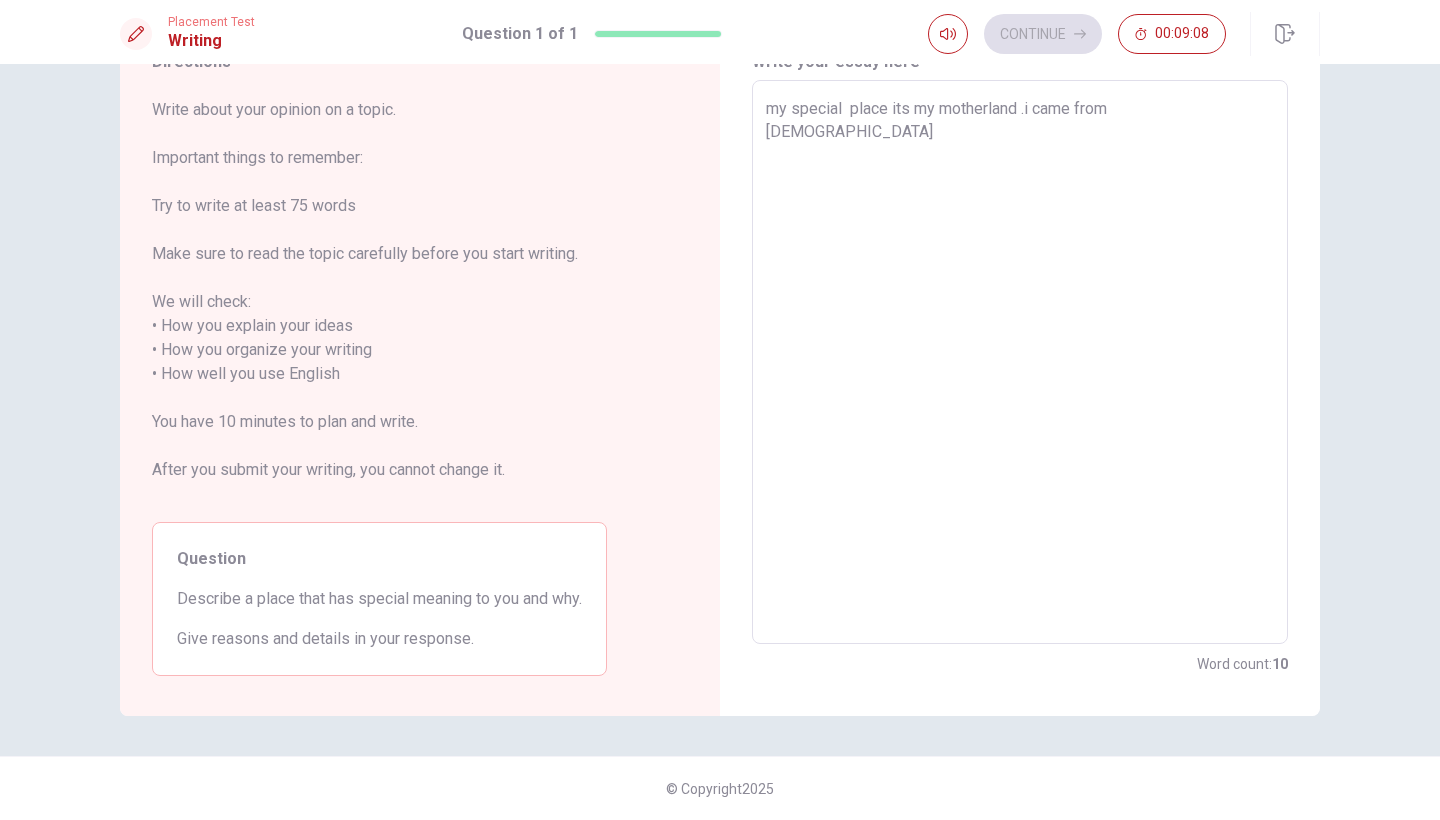 type on "x" 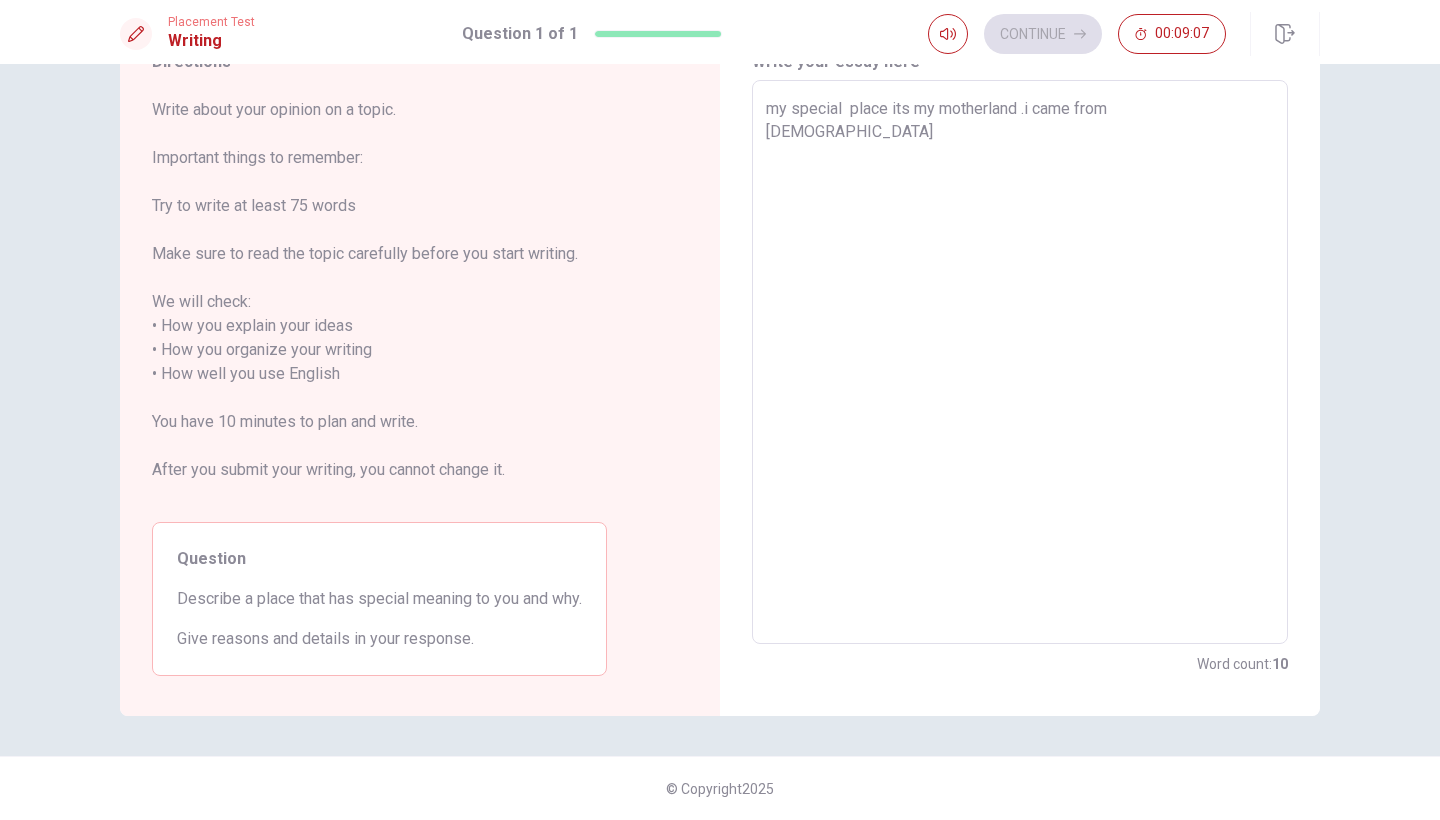 type on "my special  place its my motherland .i came from [GEOGRAPHIC_DATA]" 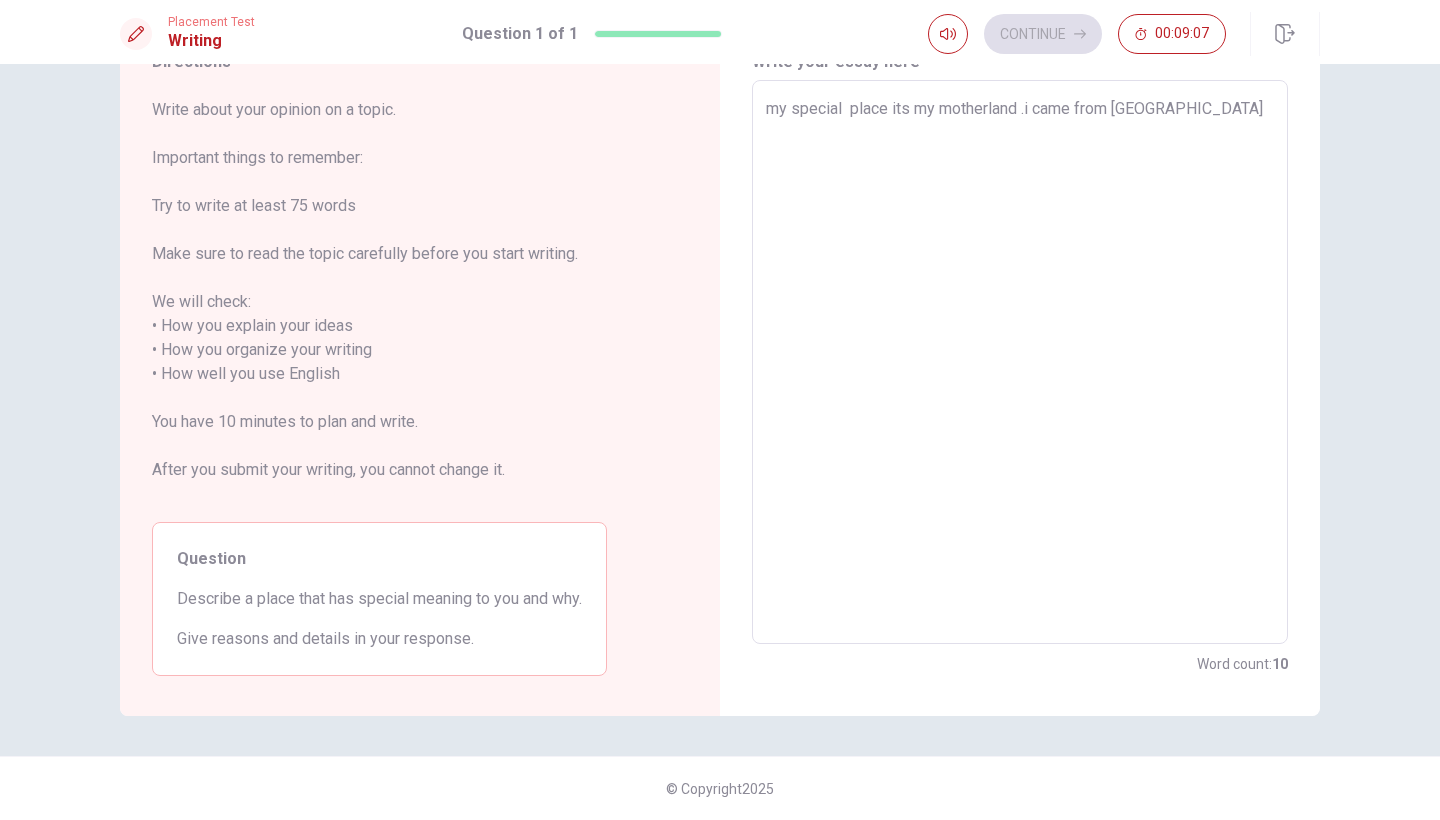 type on "x" 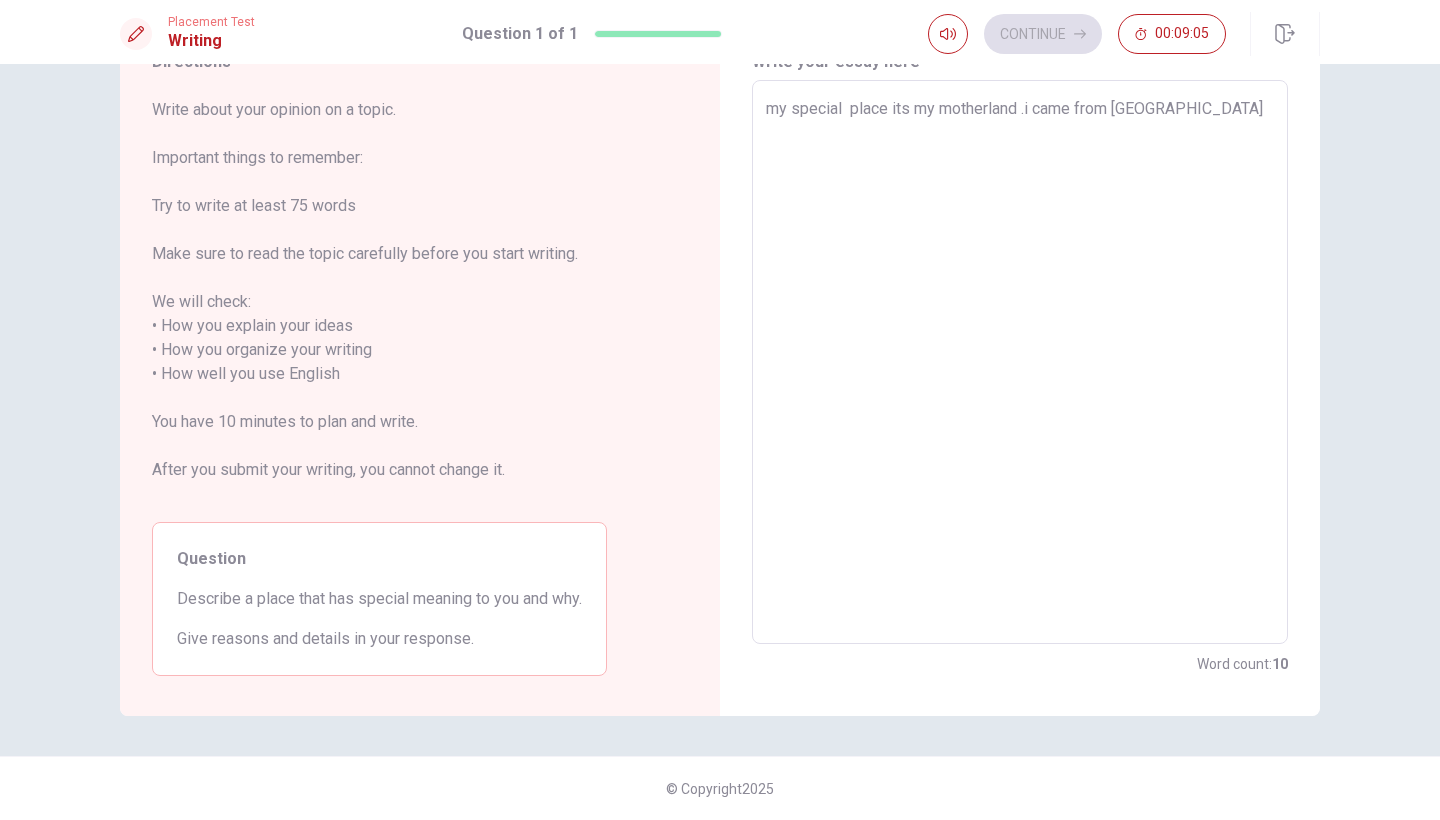 click on "my special  place its my motherland .i came from [GEOGRAPHIC_DATA]" at bounding box center (1020, 362) 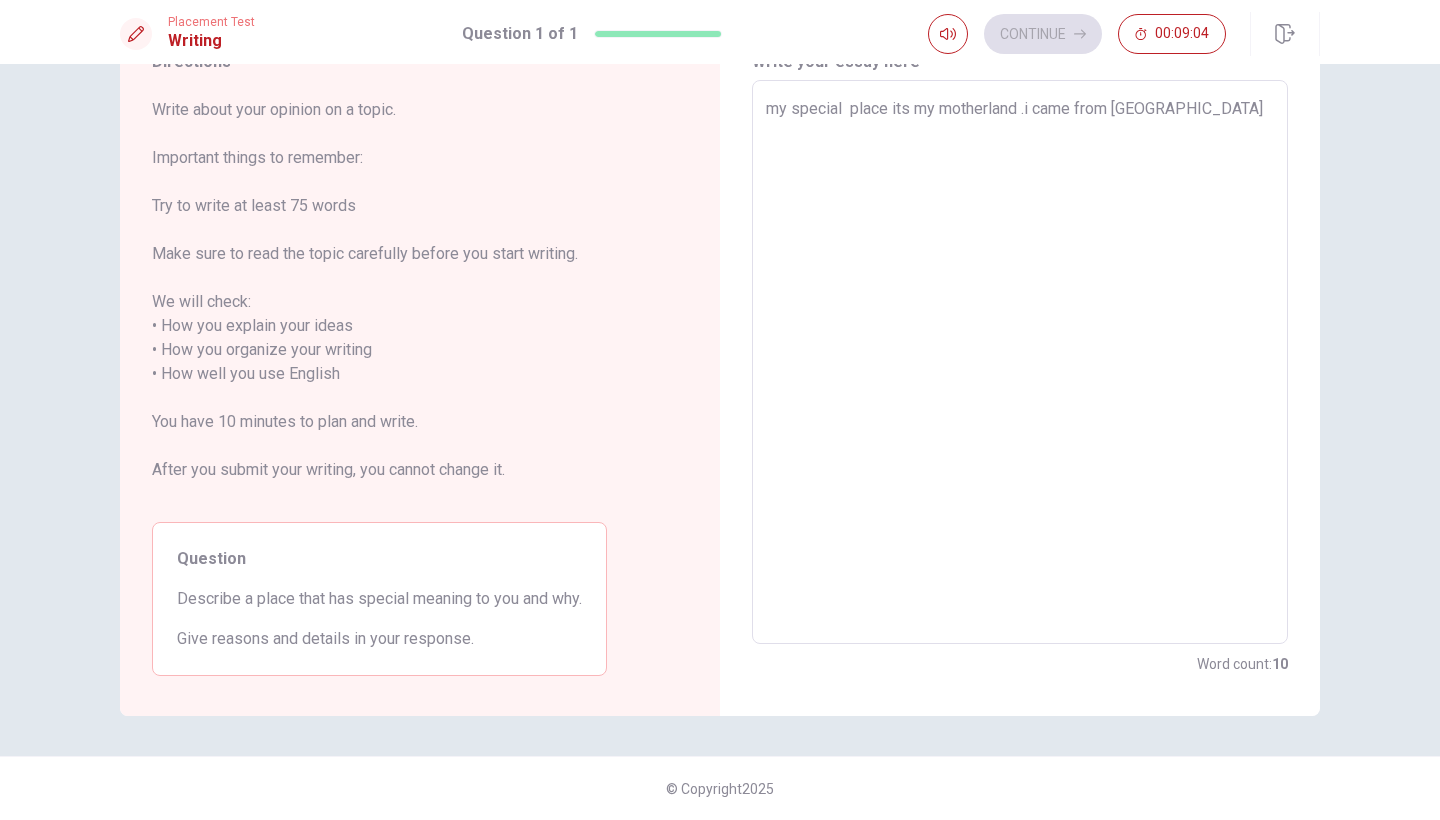 type on "my special  place its my motherland .i cam from [GEOGRAPHIC_DATA]" 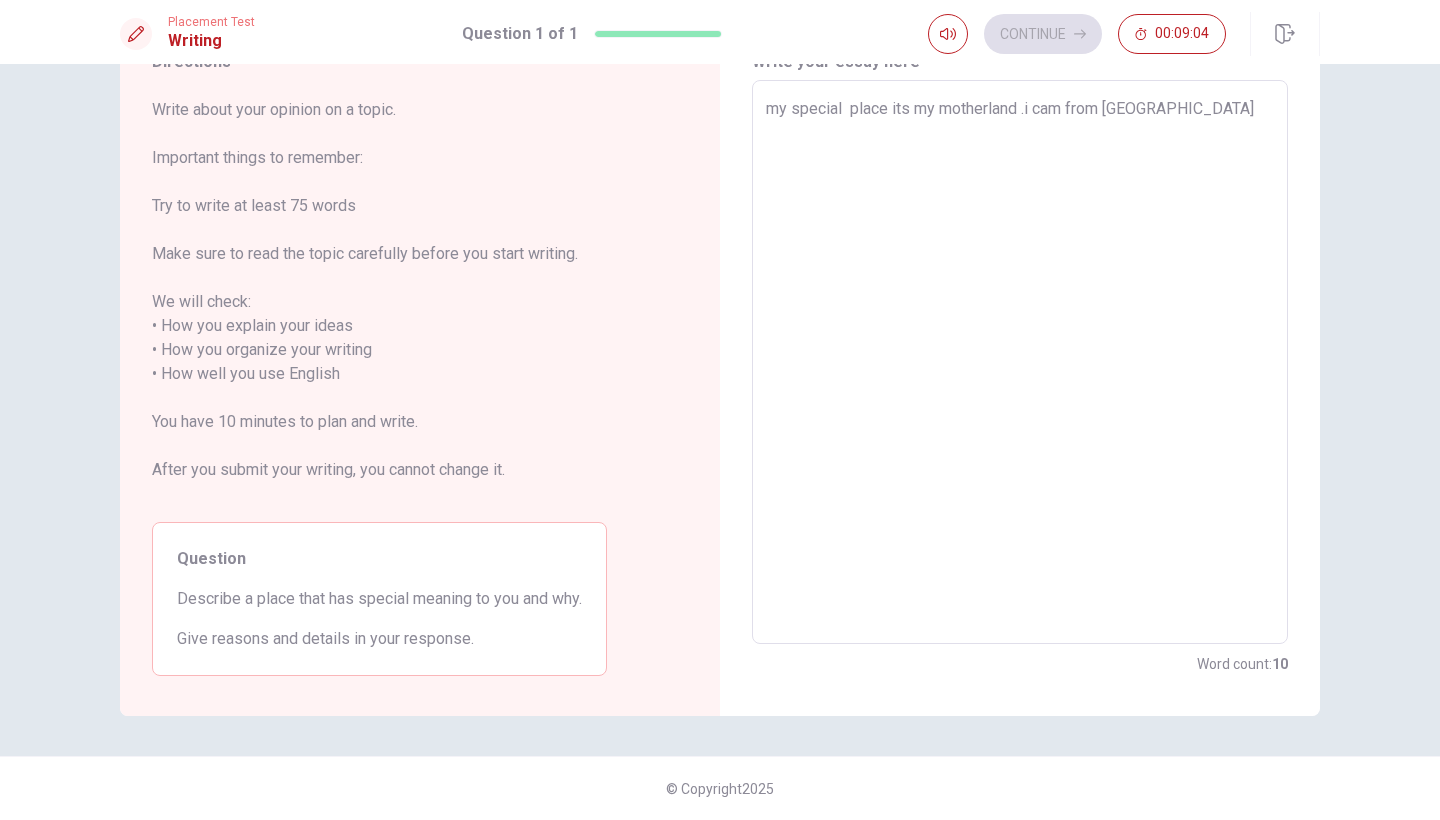 type on "x" 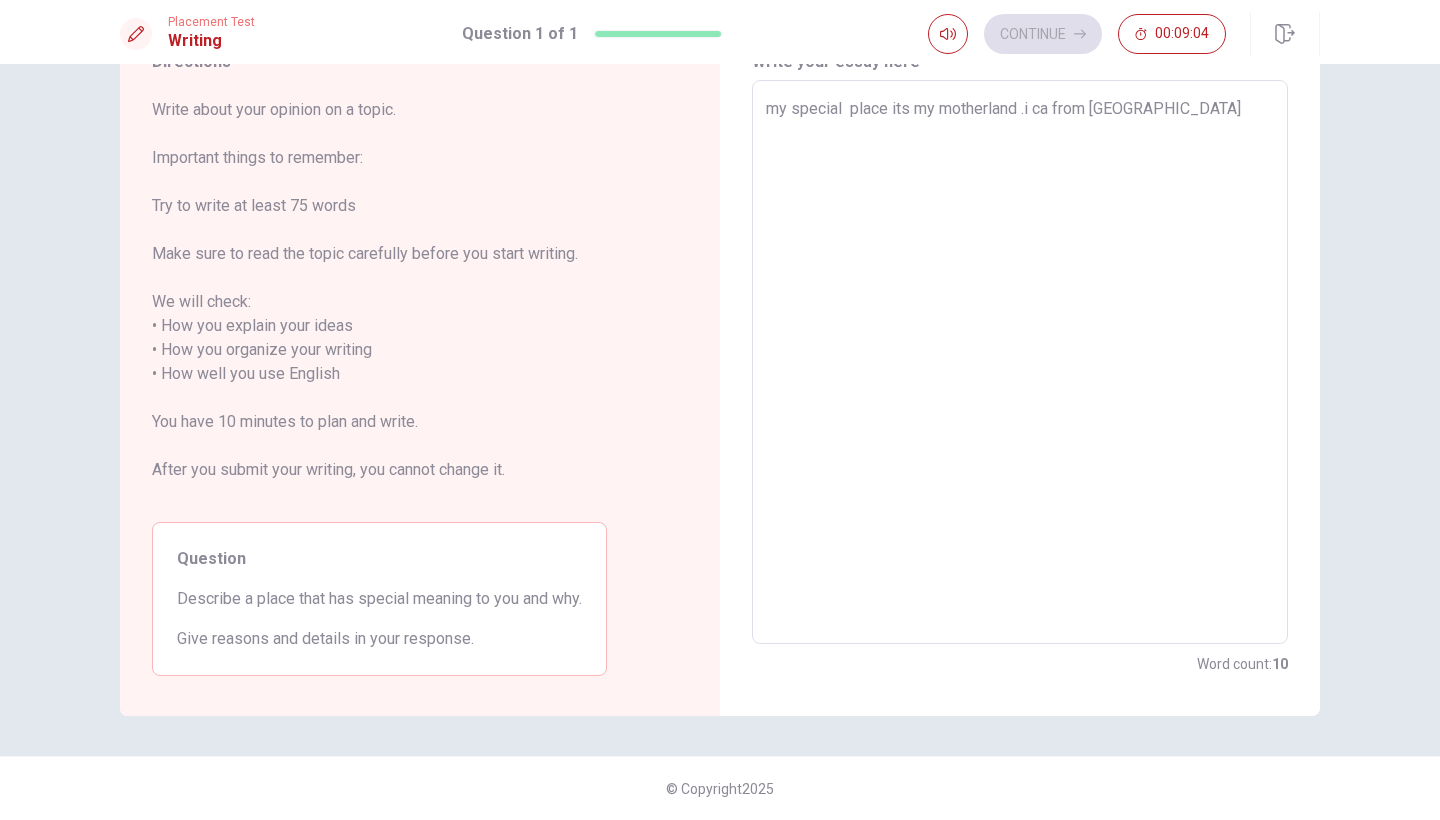 type on "x" 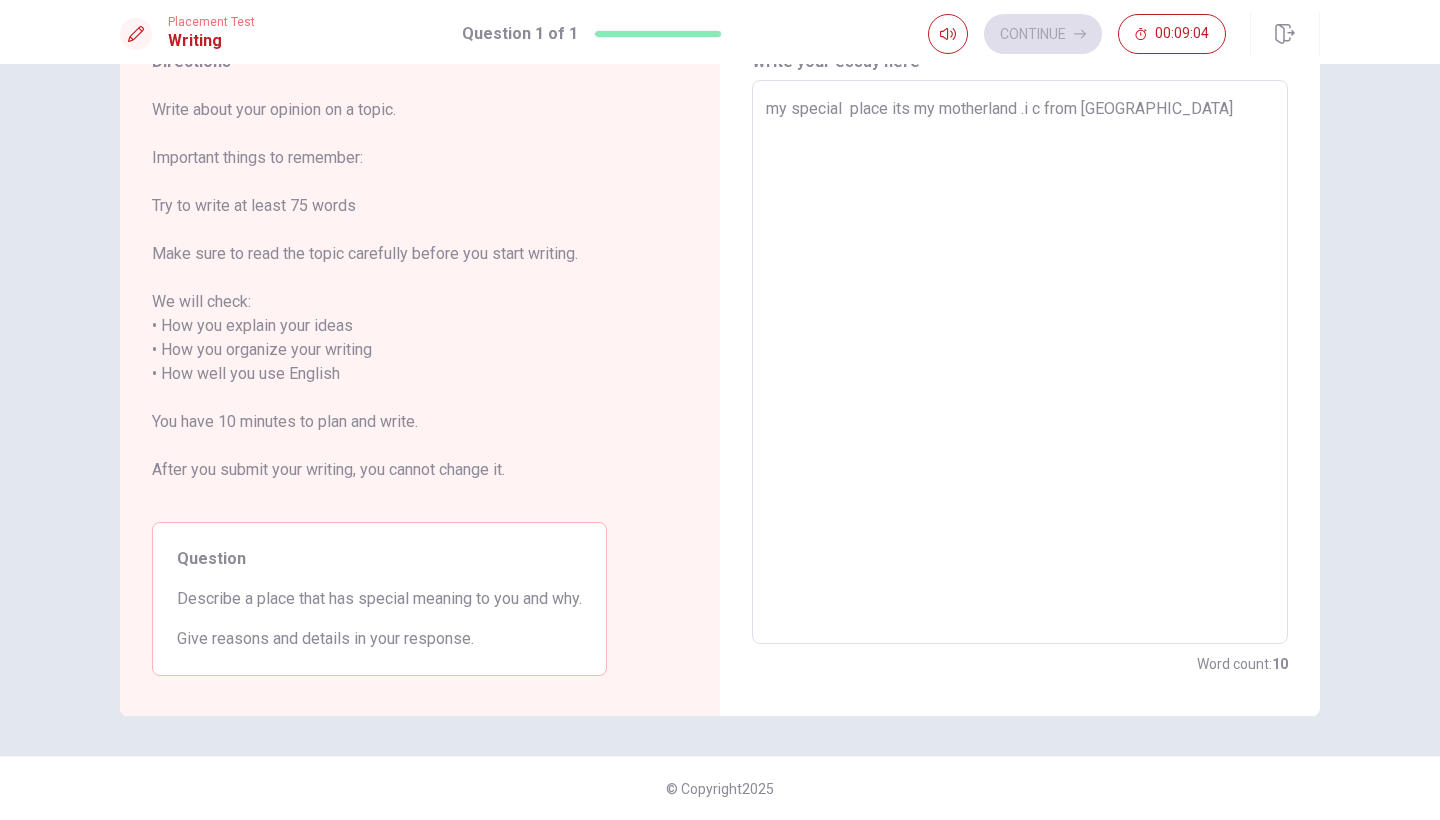 type on "x" 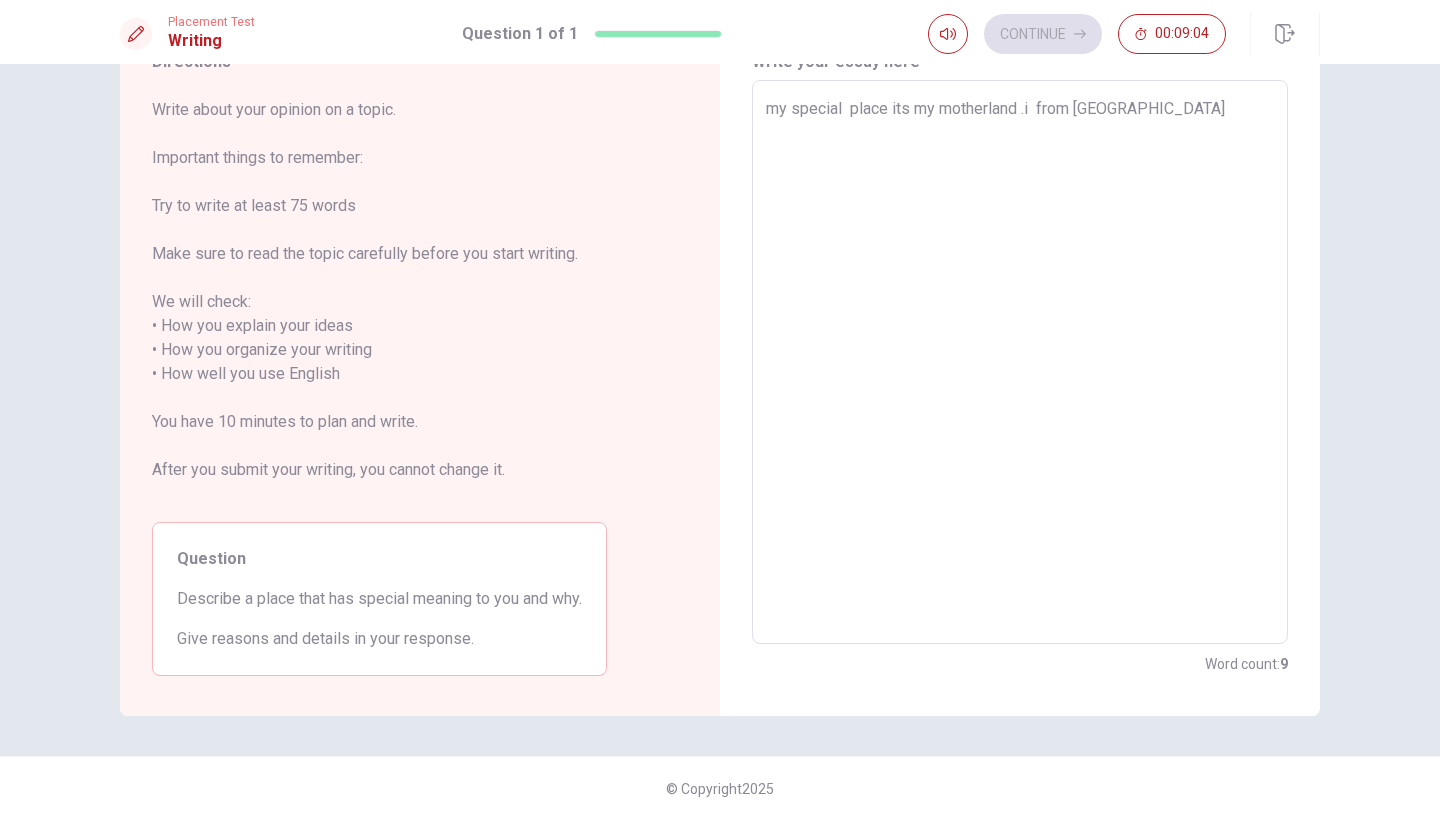 type on "x" 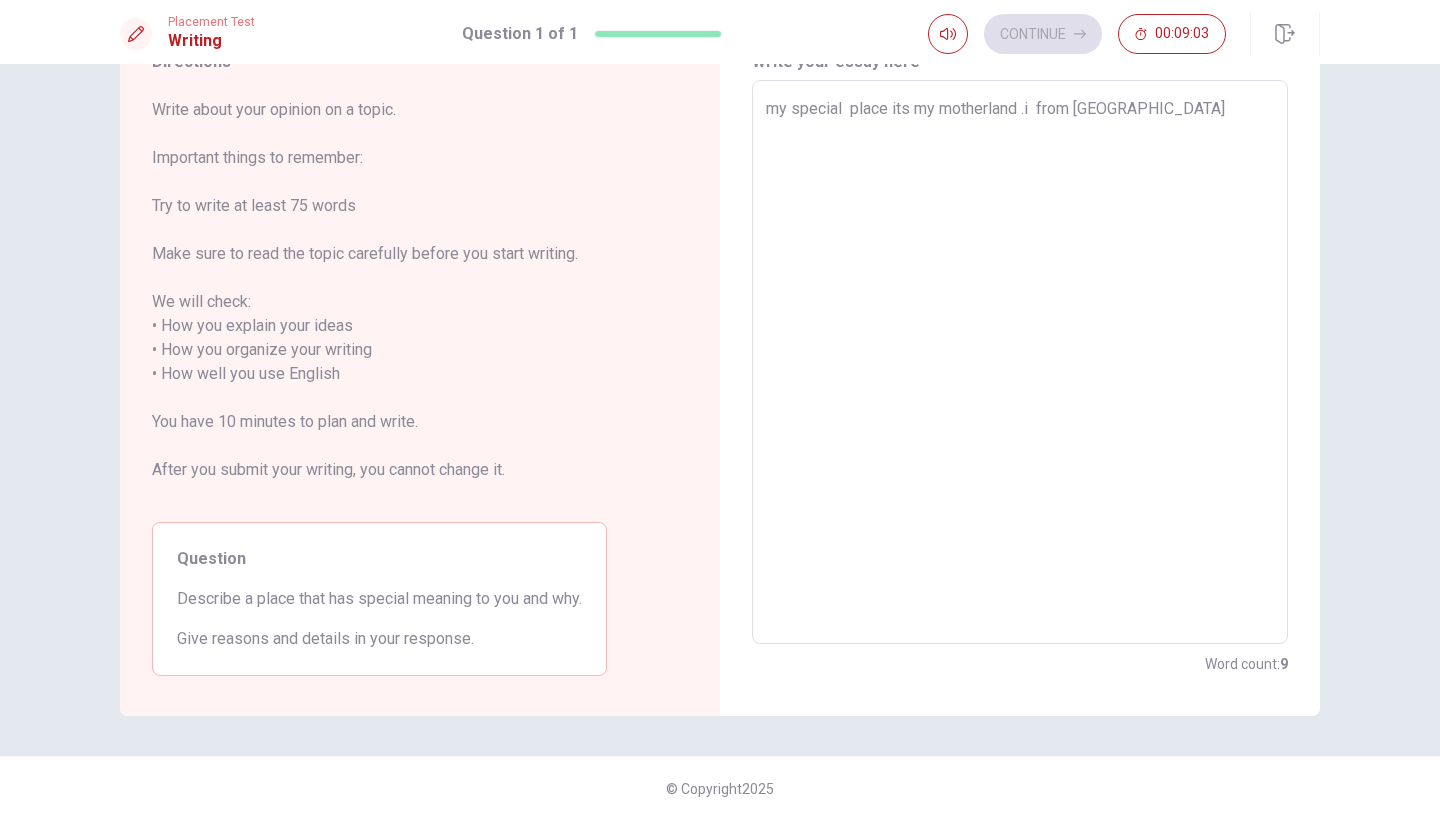 type on "my special  place its my motherland .i m from [GEOGRAPHIC_DATA]" 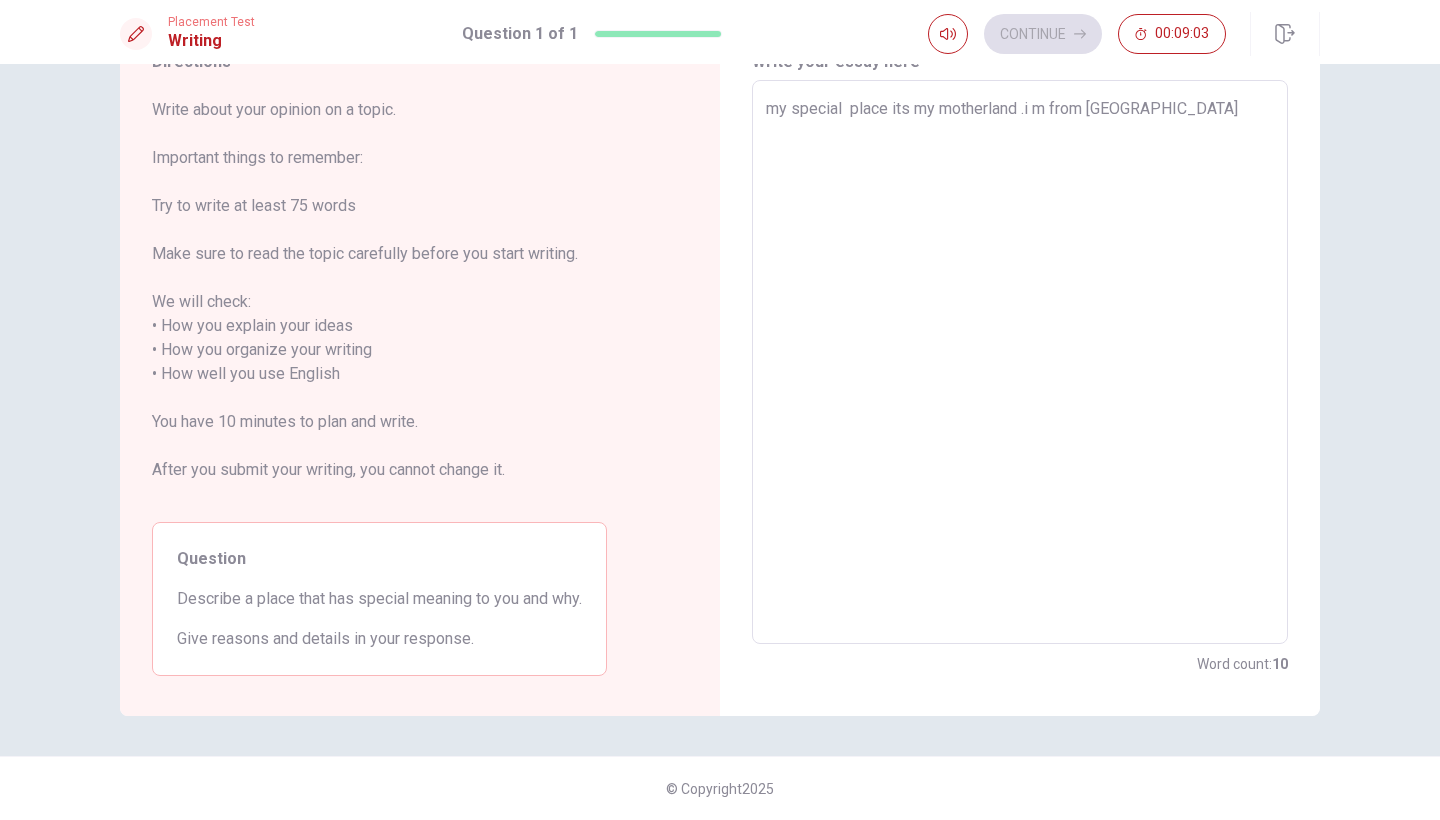 type on "x" 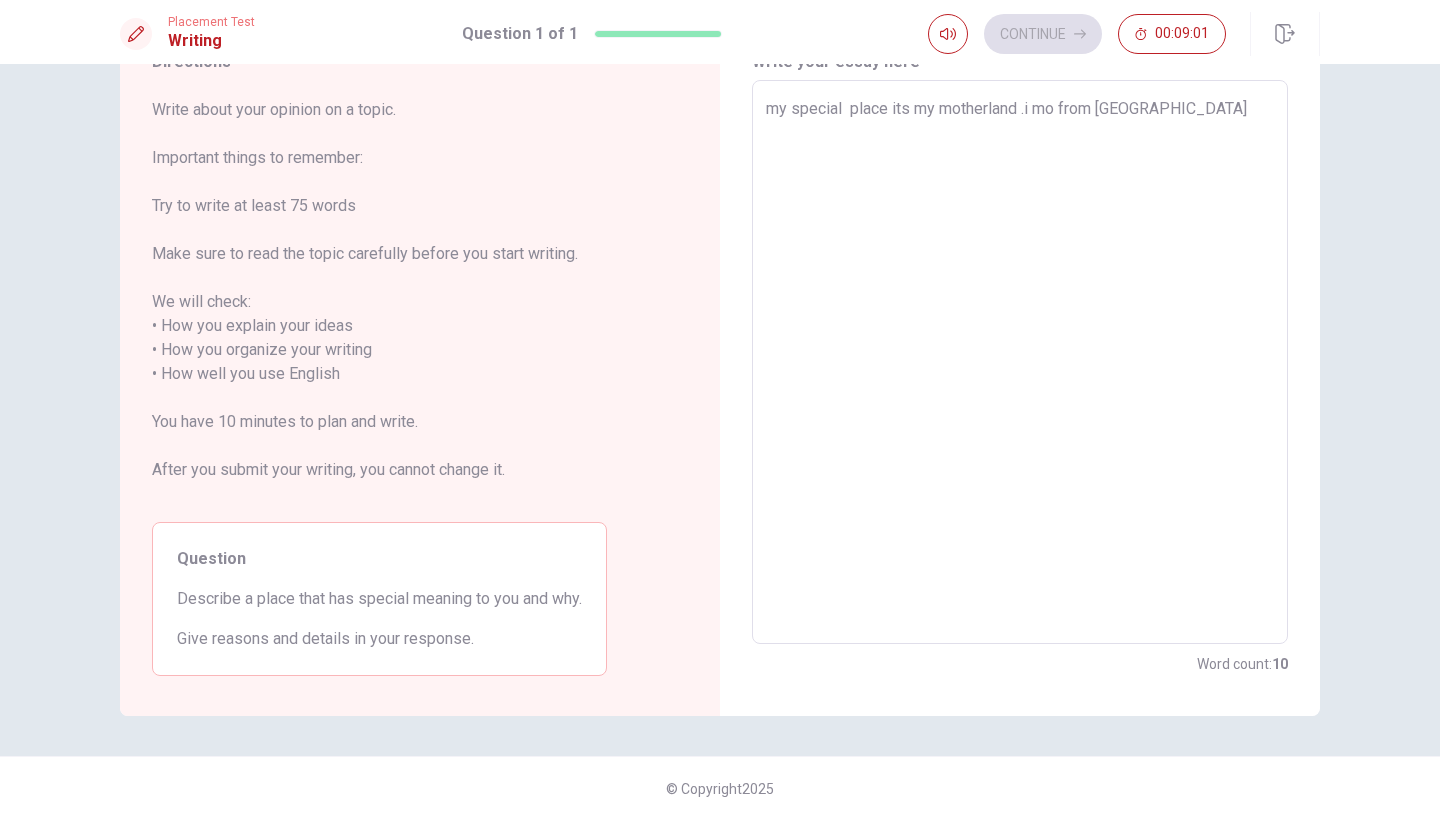 type on "x" 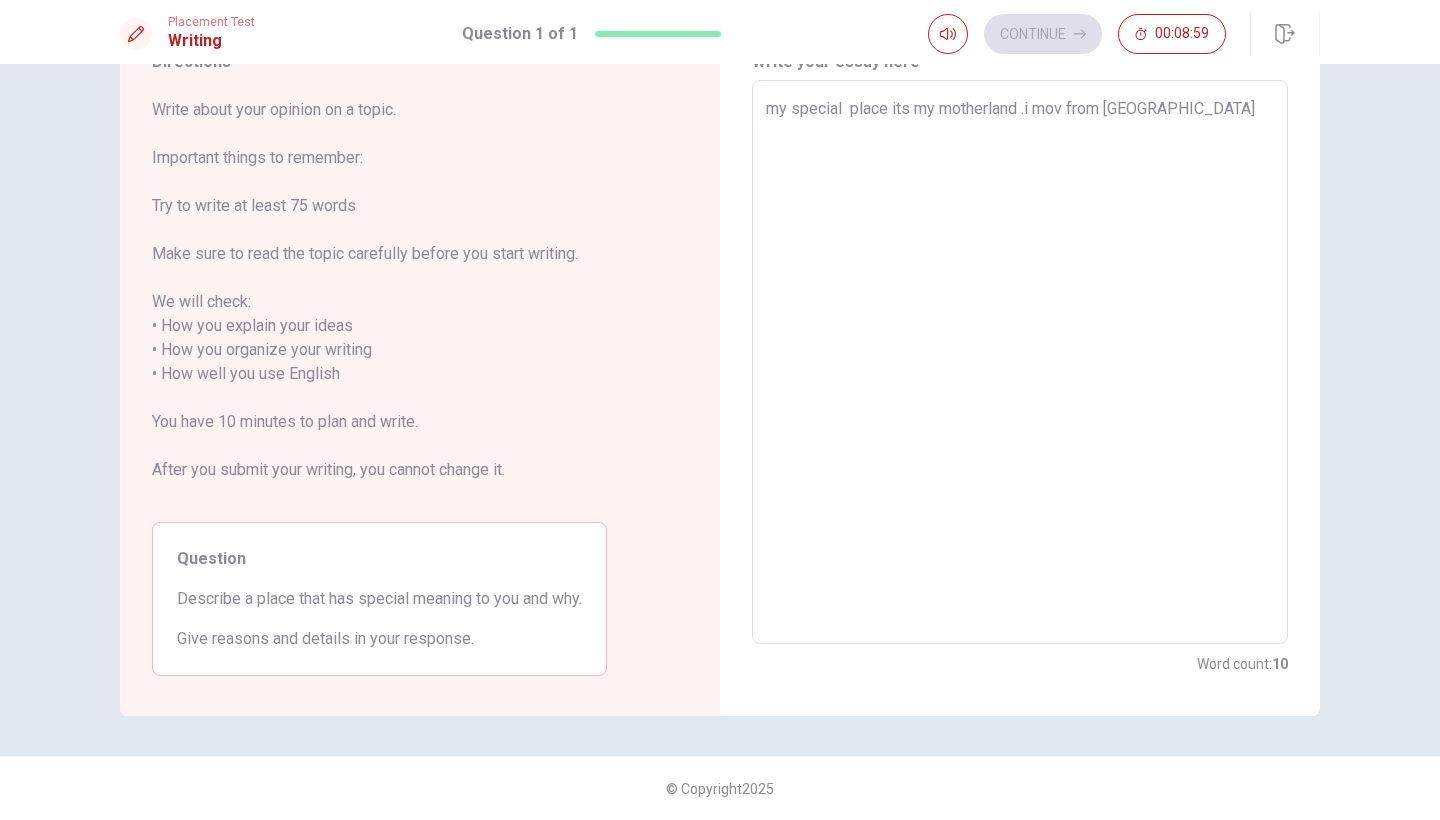 type on "x" 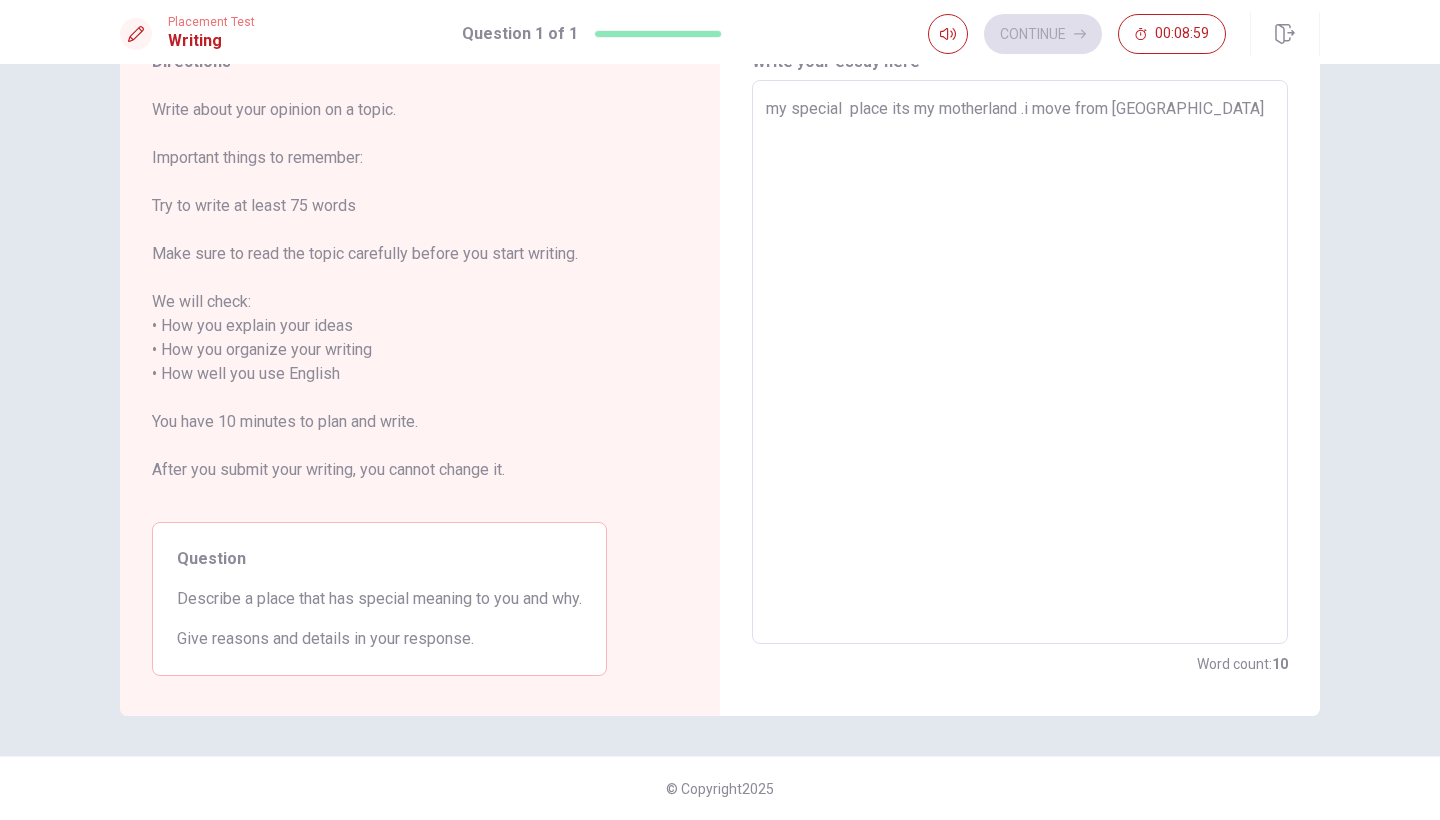 type on "x" 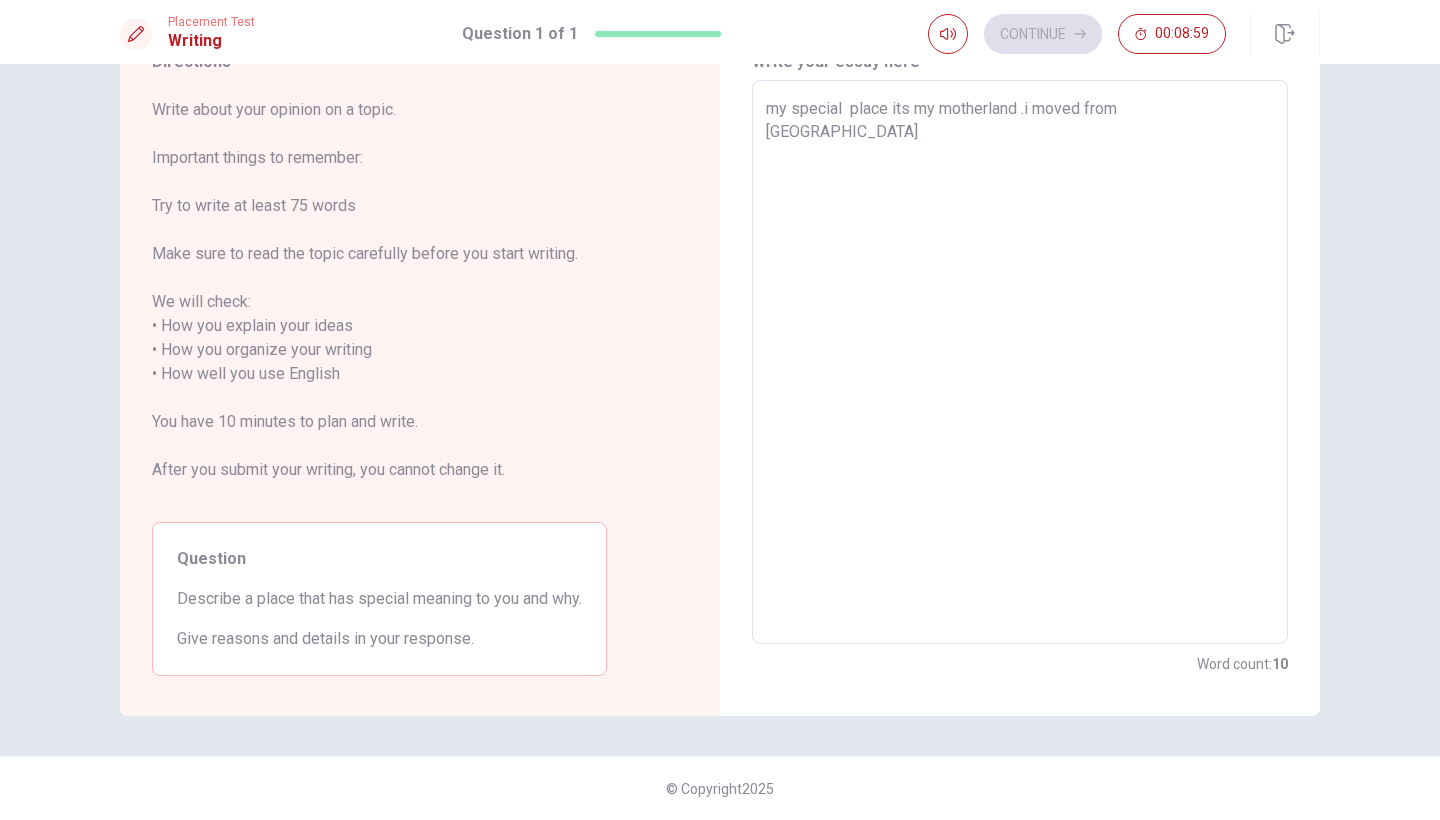 type on "x" 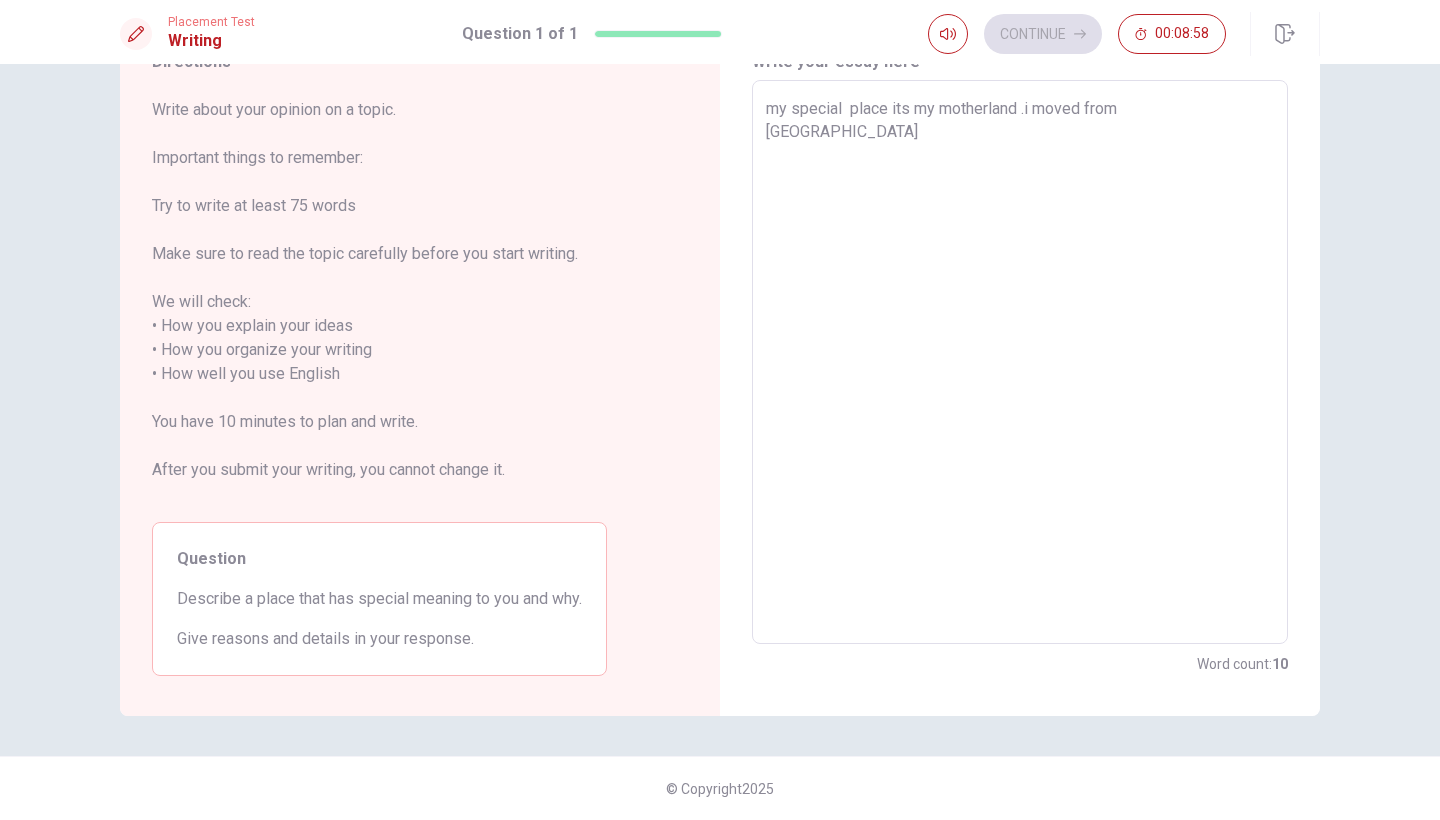 type on "my special  place its my motherland .i moved  from [GEOGRAPHIC_DATA]" 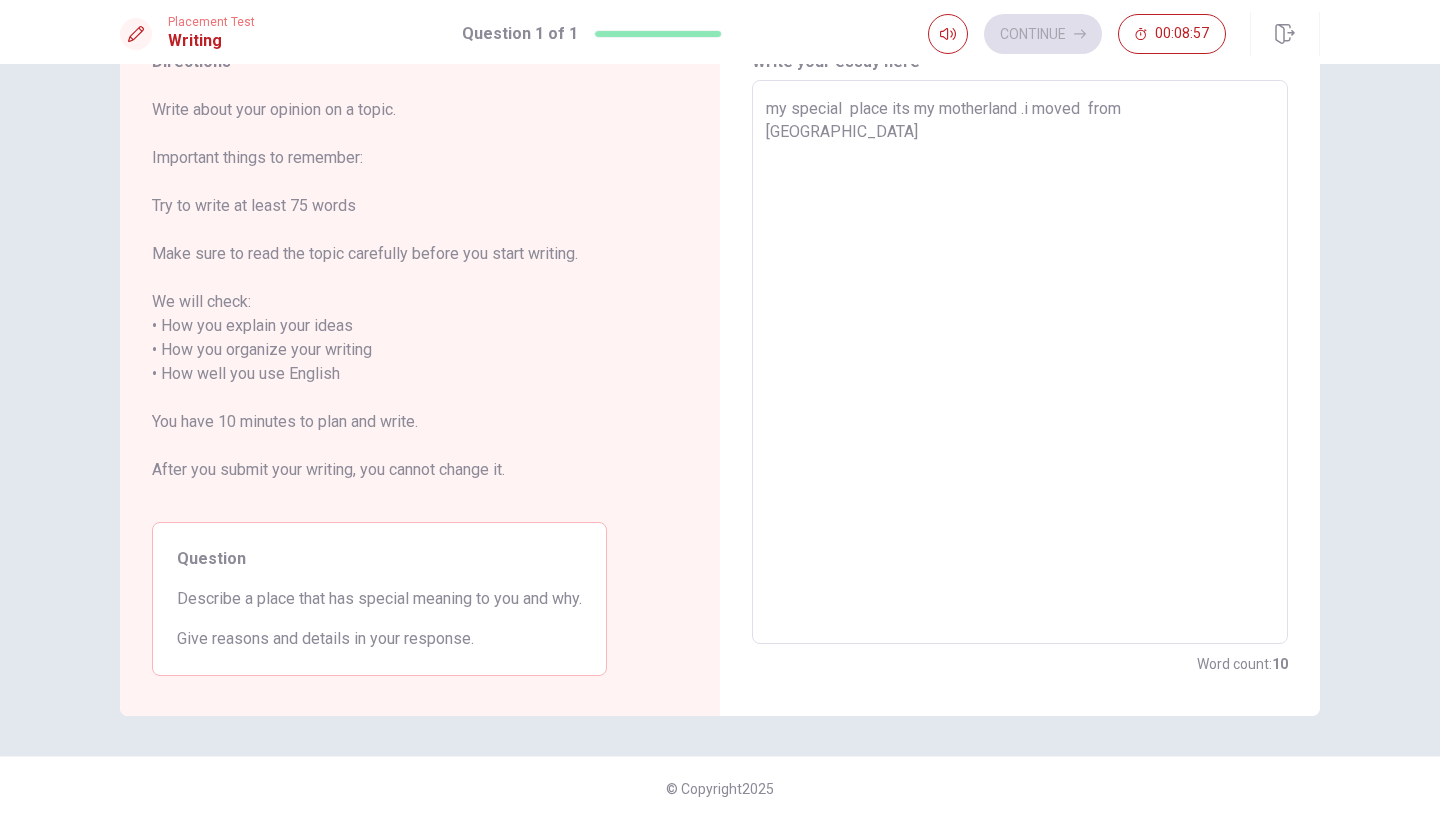scroll, scrollTop: 93, scrollLeft: 0, axis: vertical 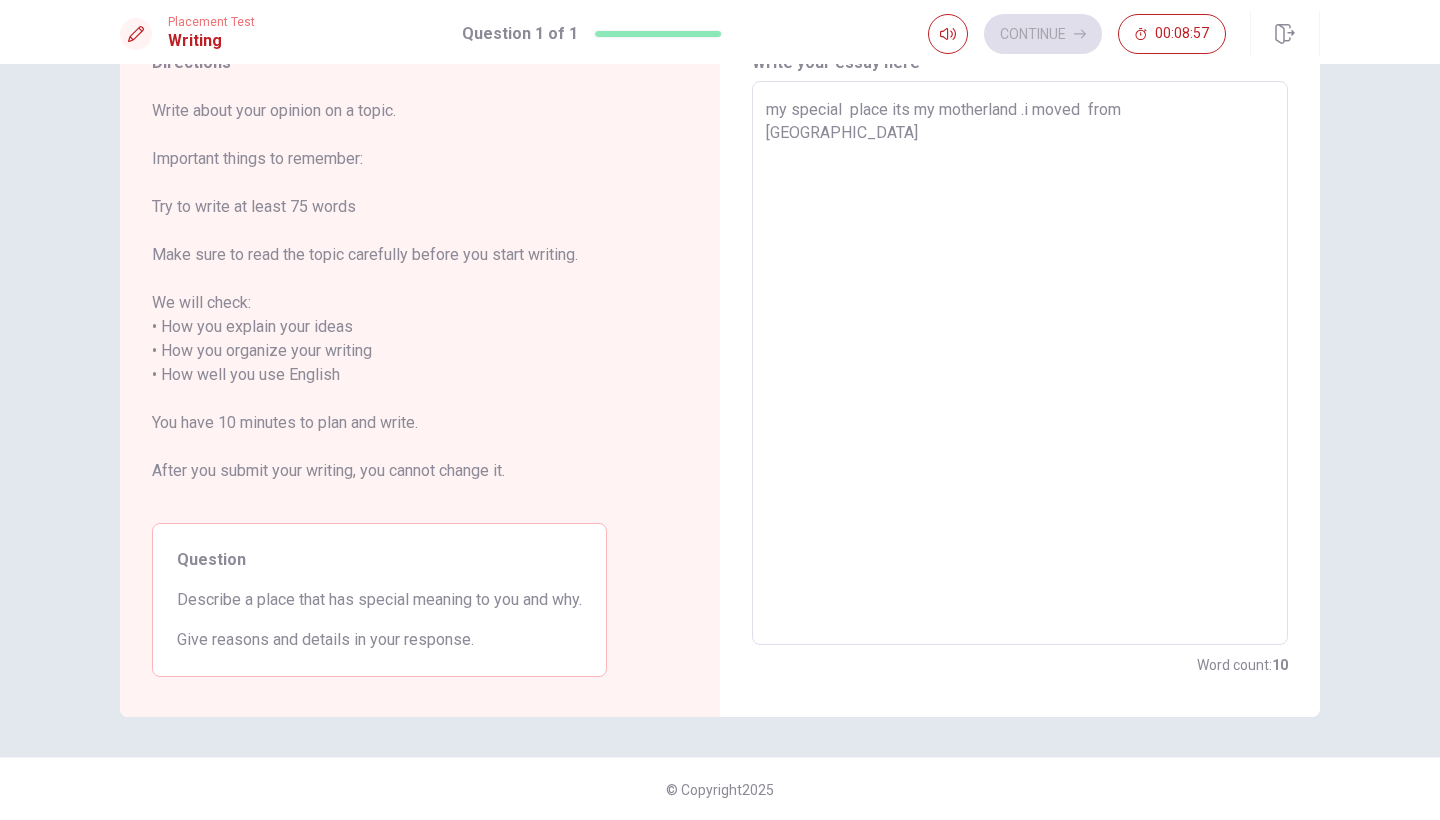 click on "my special  place its my motherland .i moved  from [GEOGRAPHIC_DATA]" at bounding box center (1020, 363) 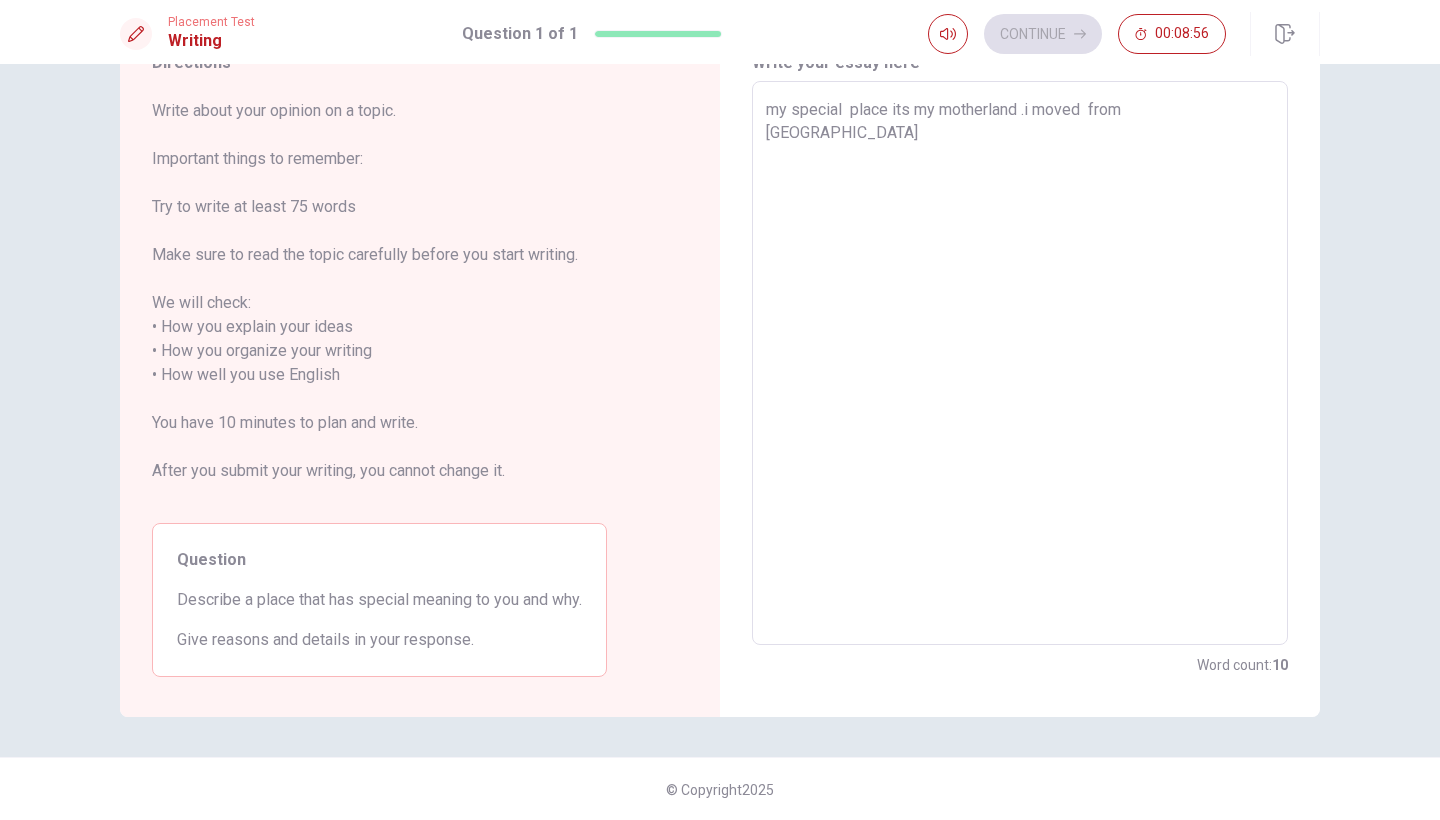 type on "my special  place its my motherland .i moved  from [GEOGRAPHIC_DATA] t" 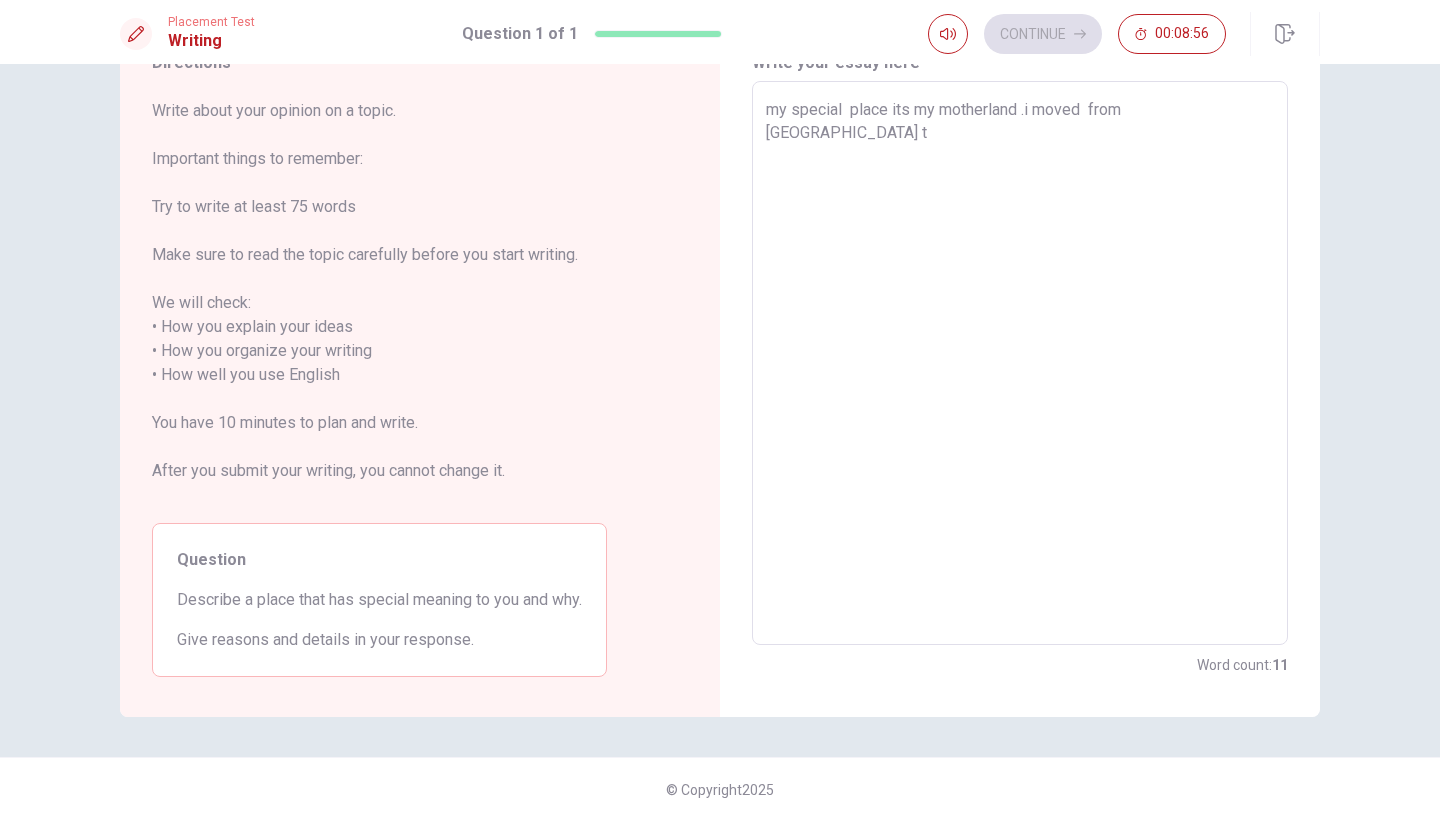 type on "x" 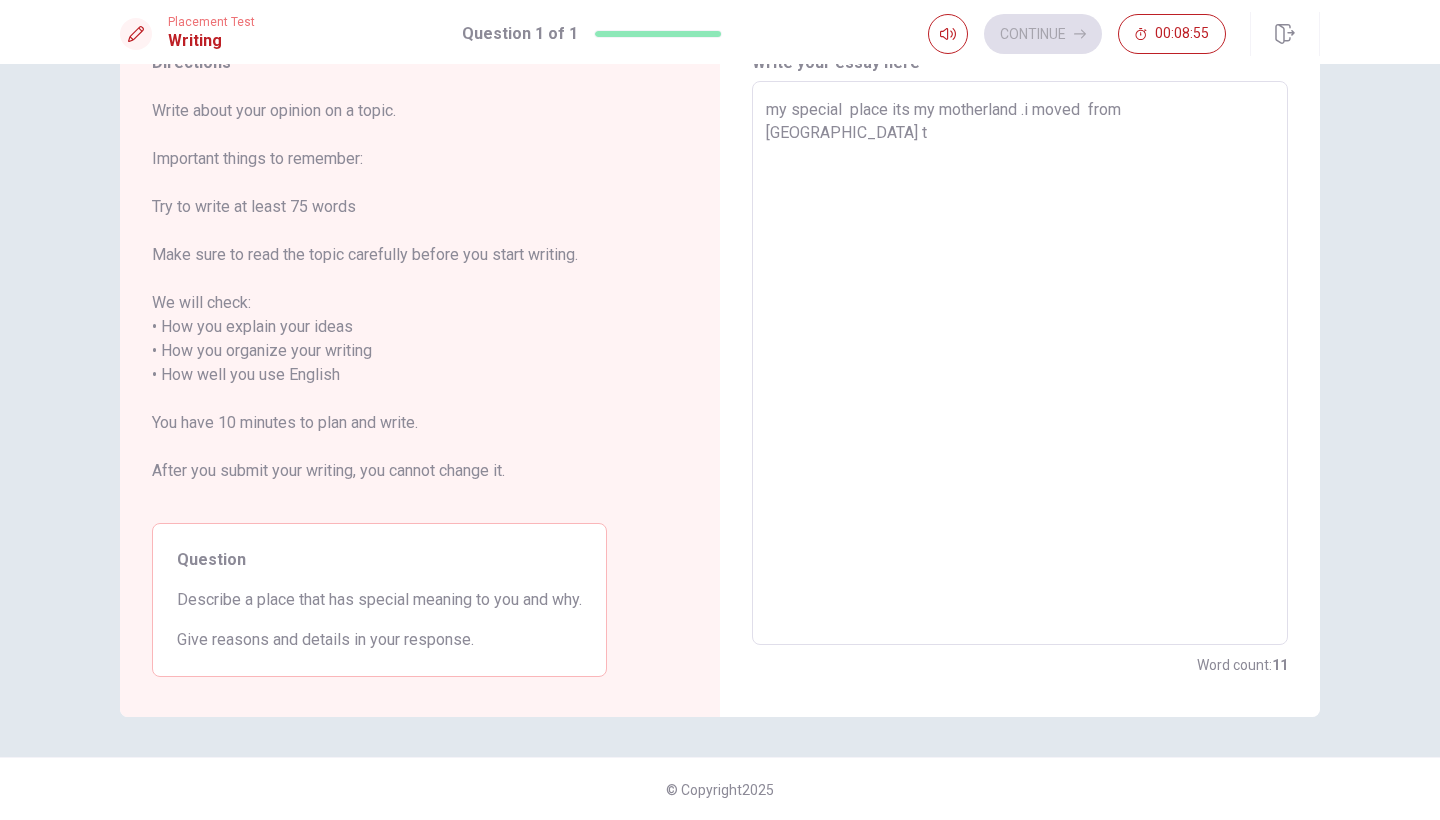 type on "my special  place its my motherland .i moved  from [GEOGRAPHIC_DATA] to" 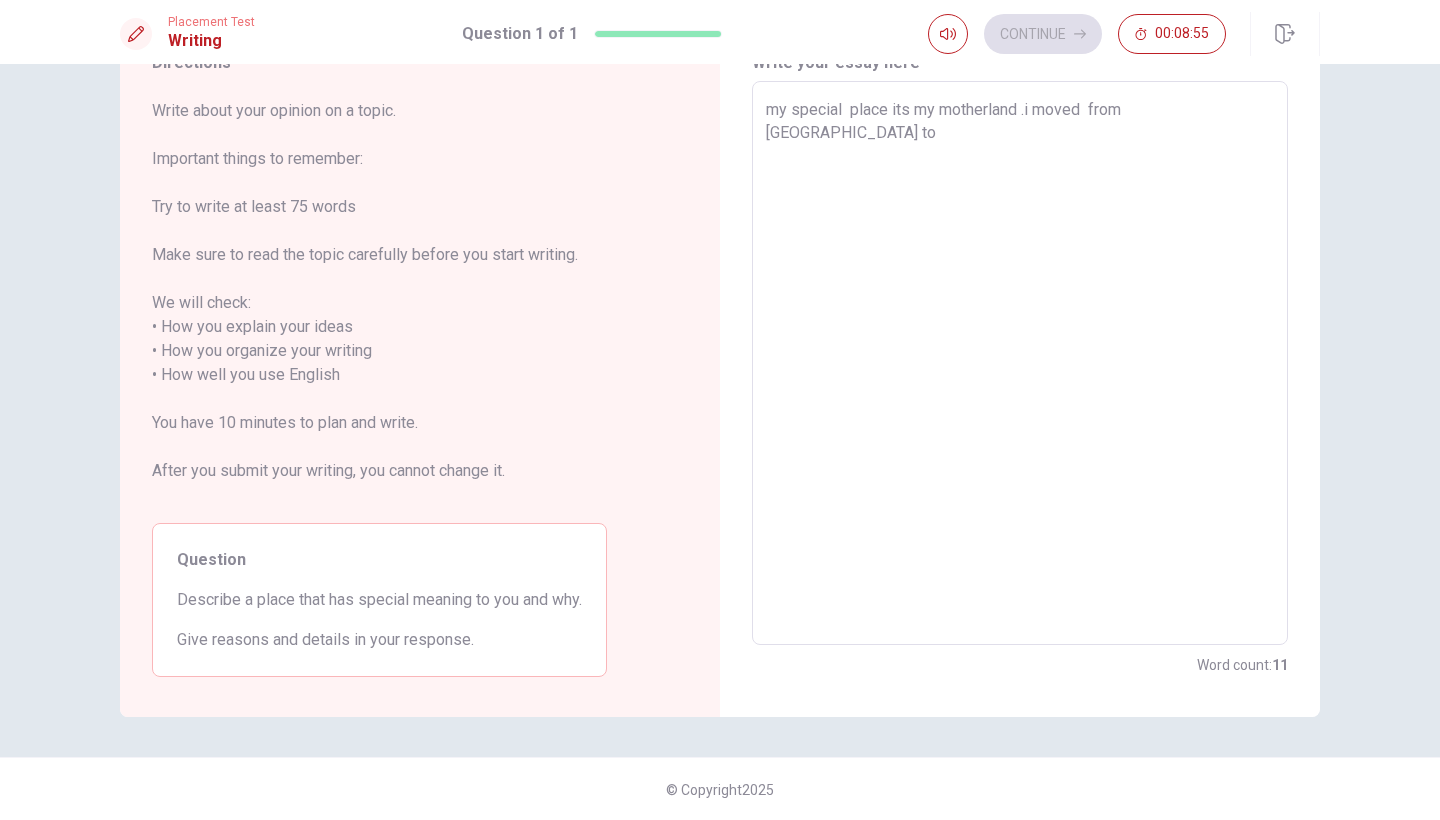 type on "x" 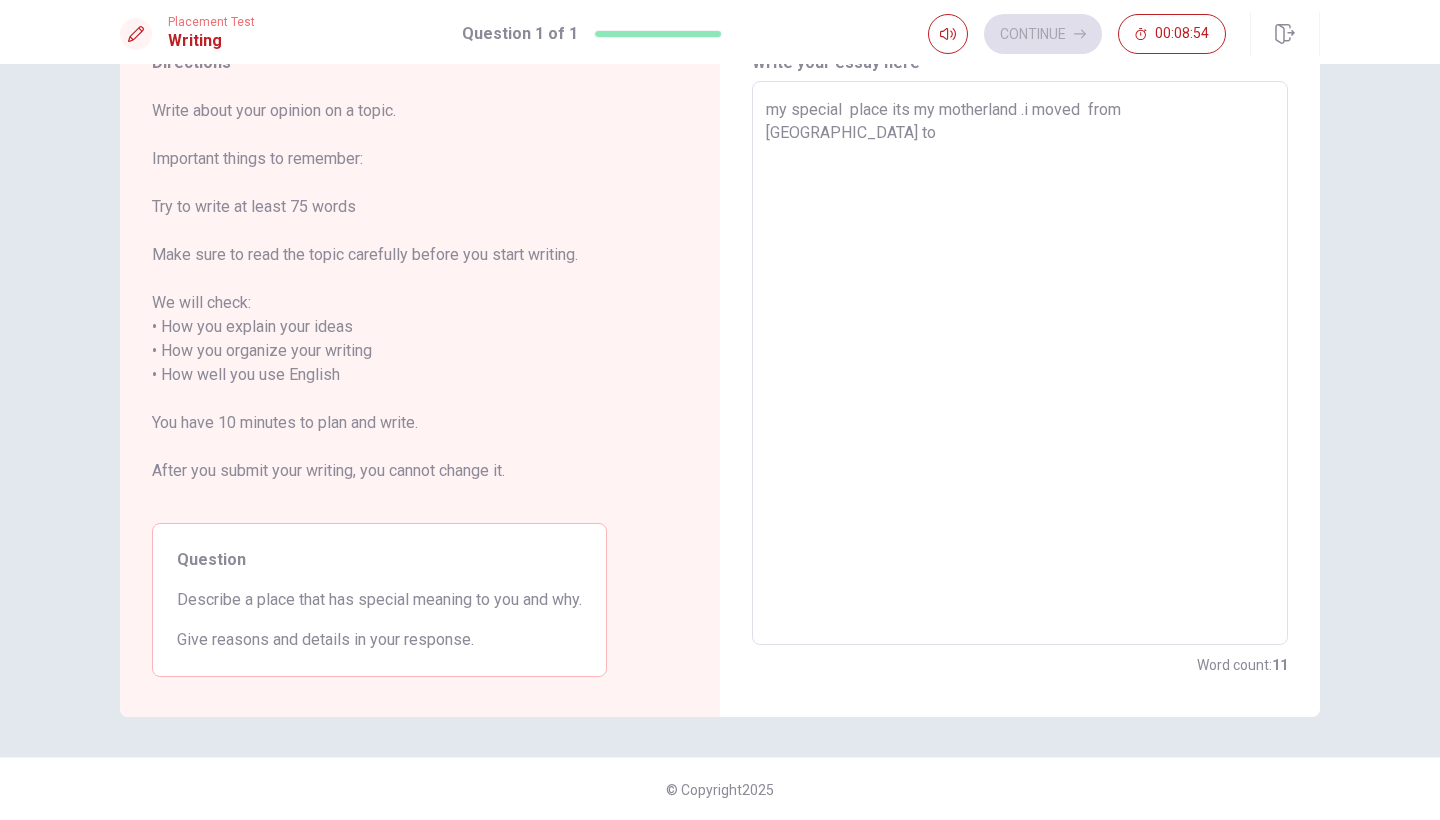 type on "my special  place its my motherland .i moved  from [GEOGRAPHIC_DATA] to c" 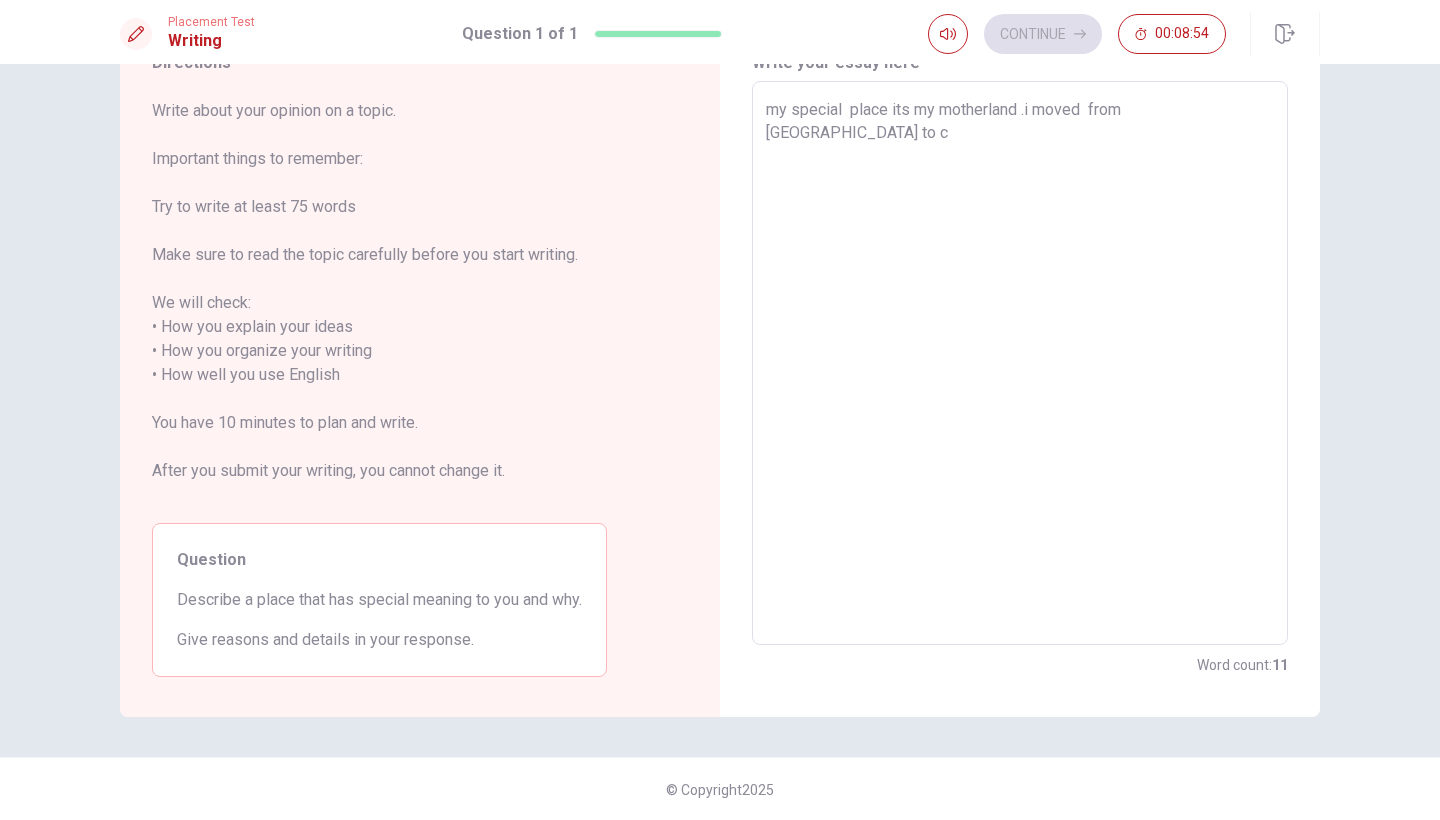 type on "x" 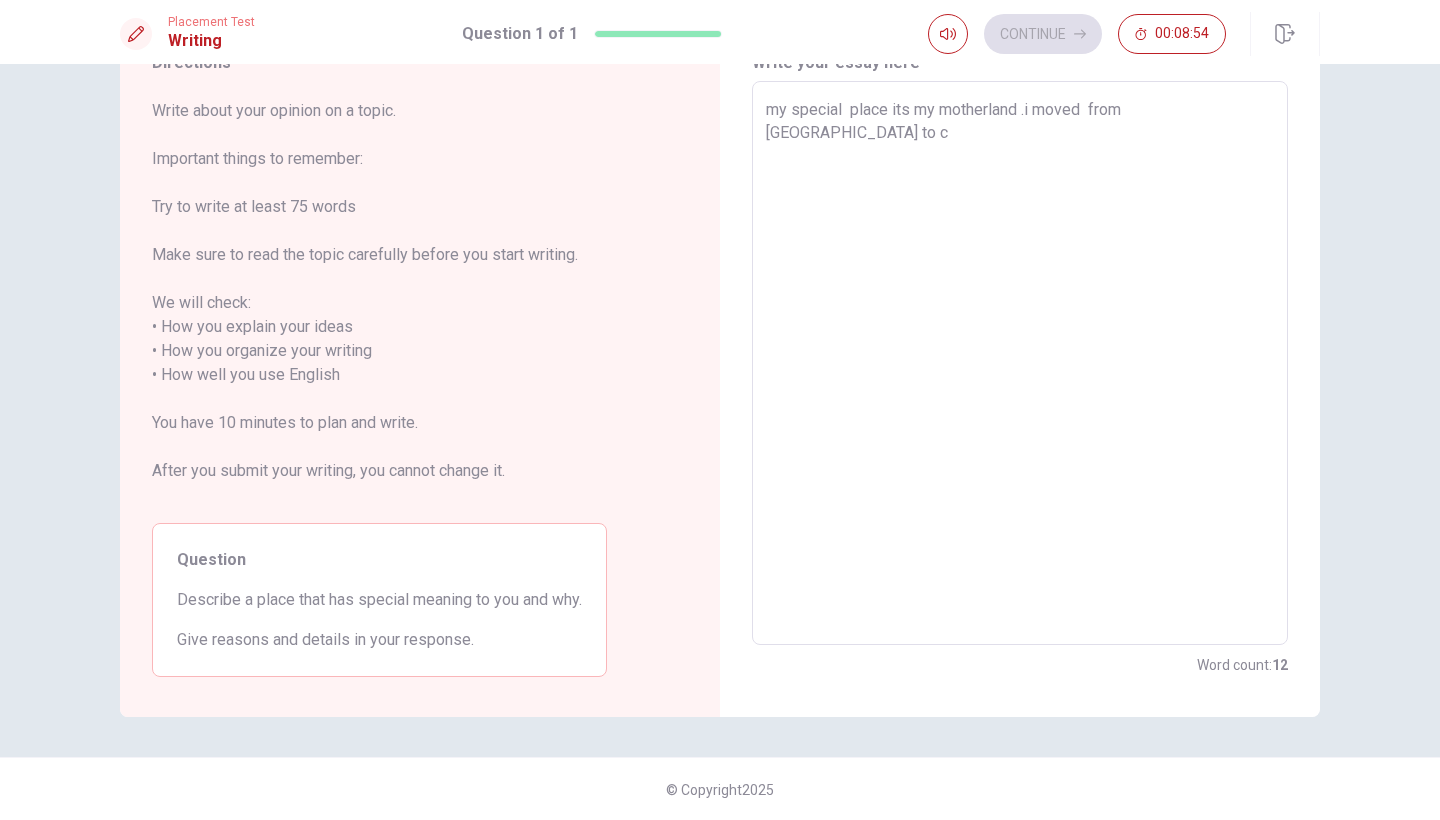 type on "my special  place its my motherland .i moved  from [GEOGRAPHIC_DATA] to [GEOGRAPHIC_DATA]" 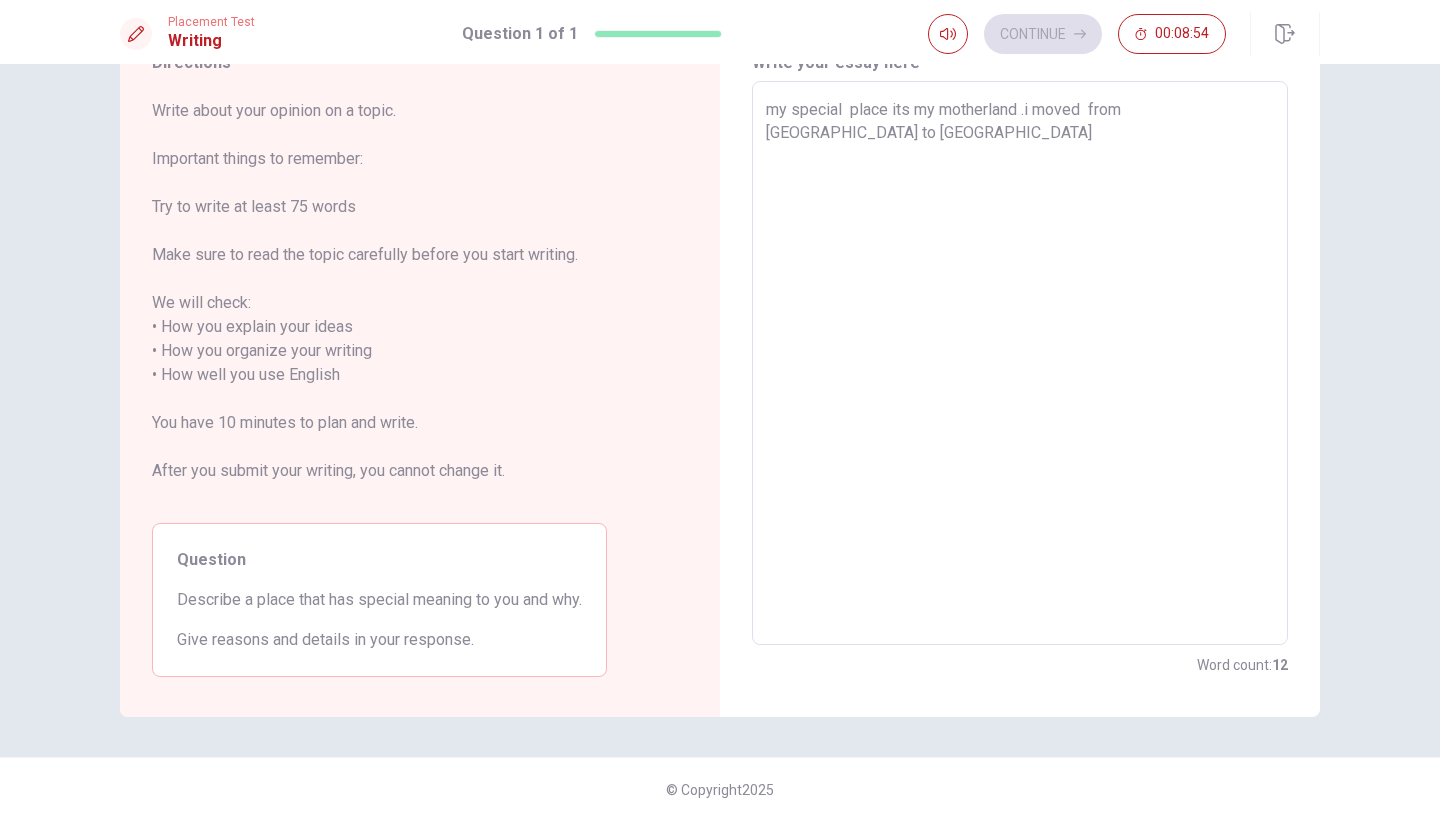 type on "x" 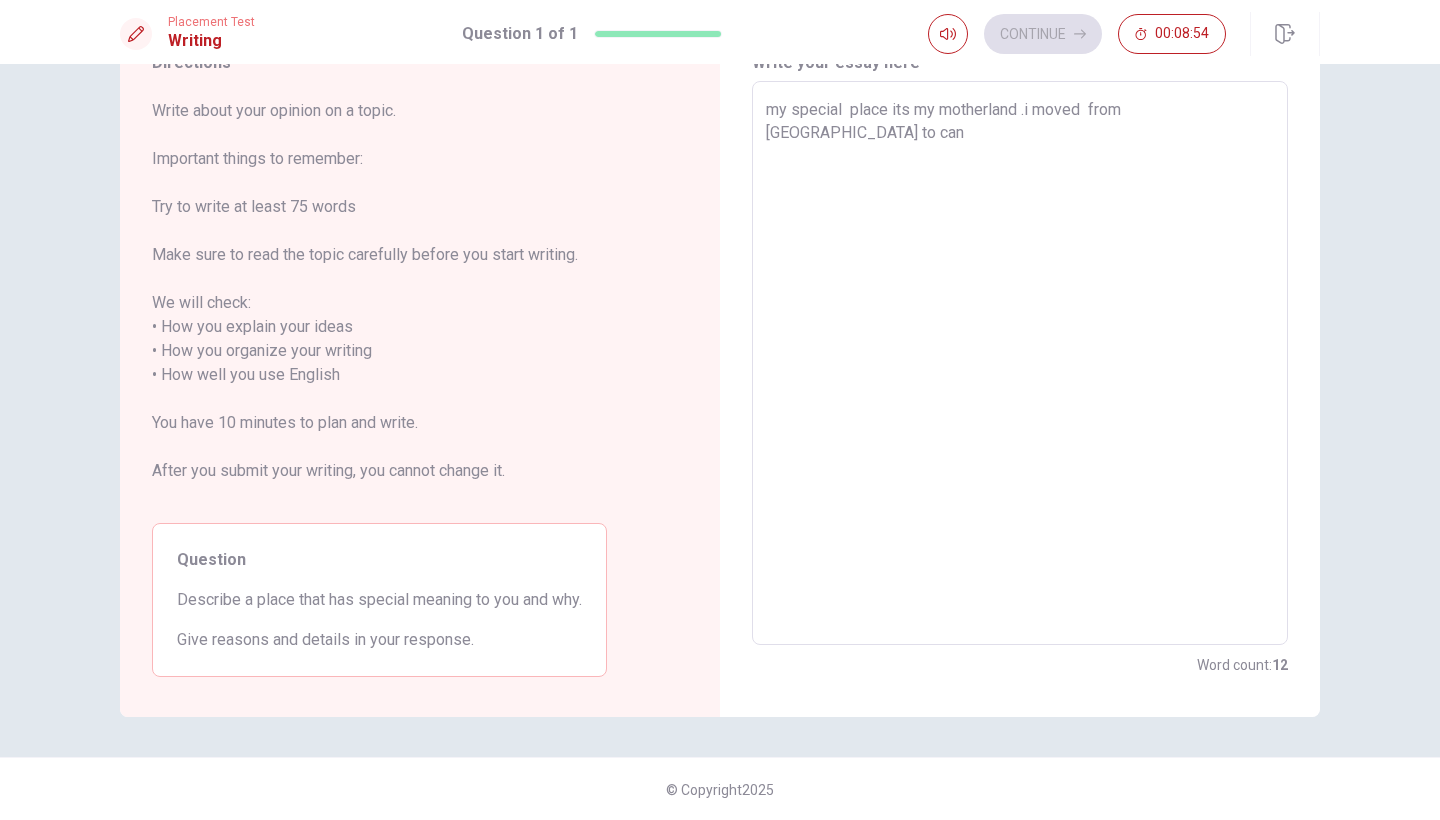 type on "x" 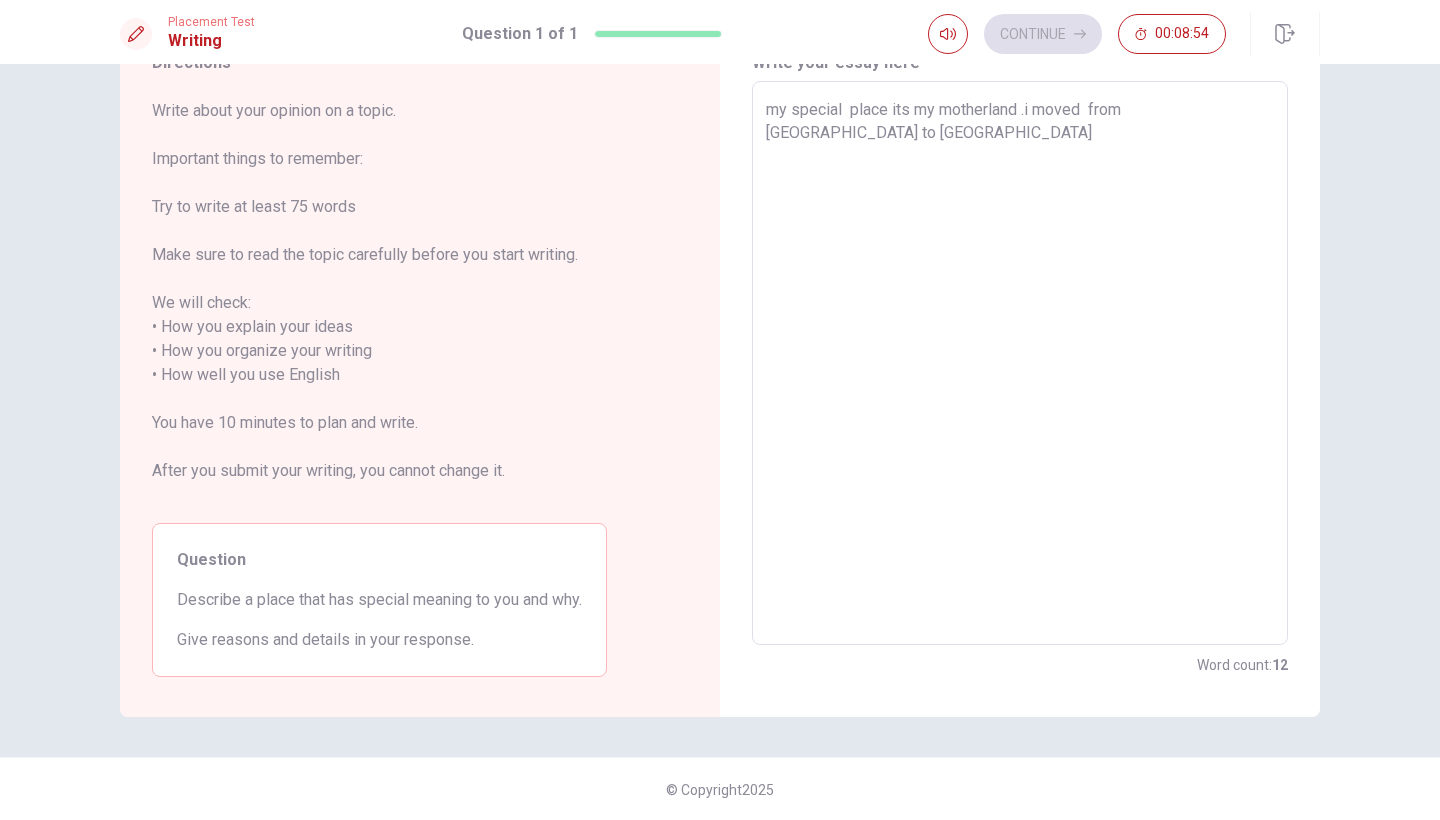 type on "x" 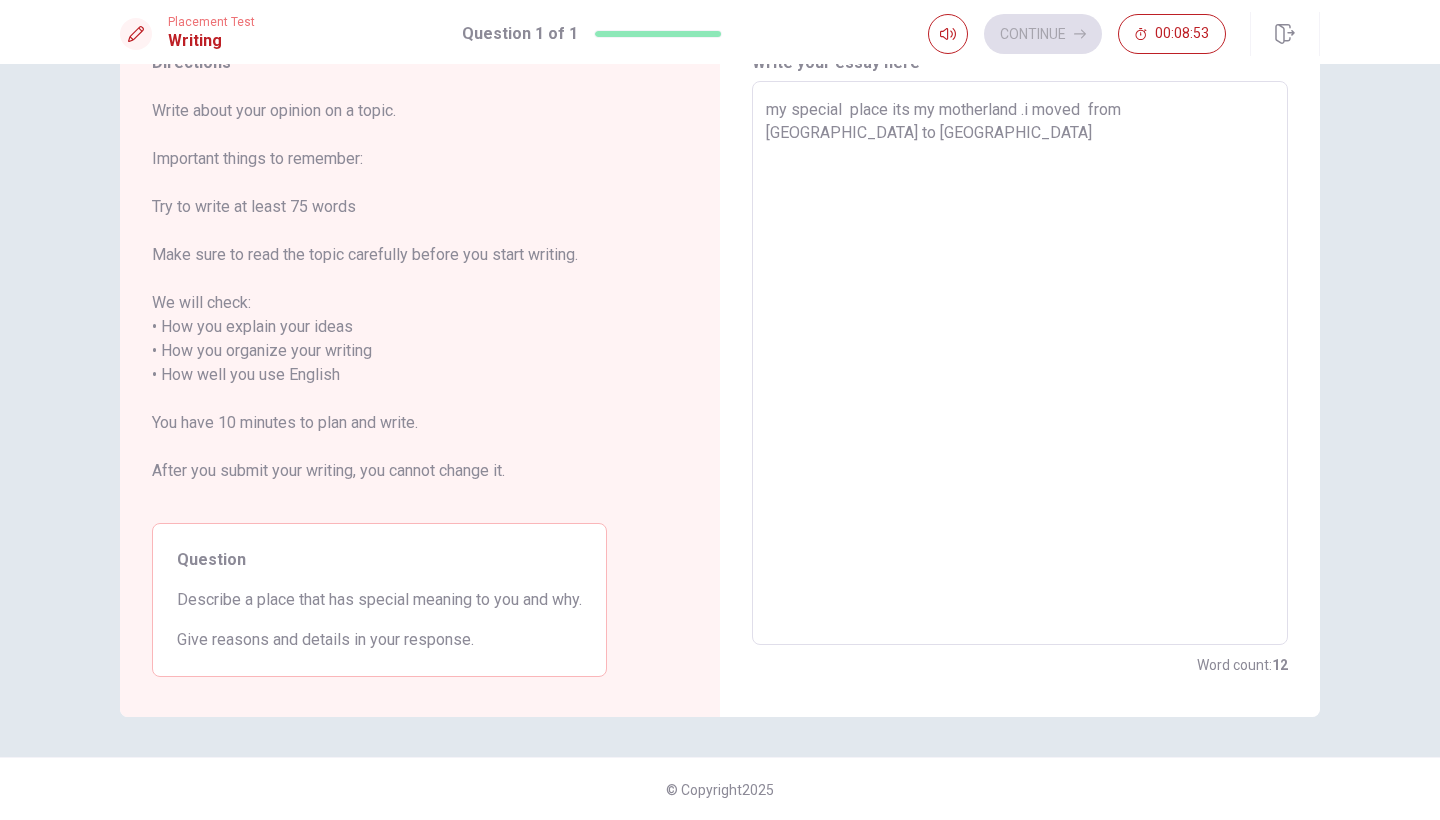 type on "my special  place its my motherland .i moved  from [GEOGRAPHIC_DATA] to [GEOGRAPHIC_DATA]" 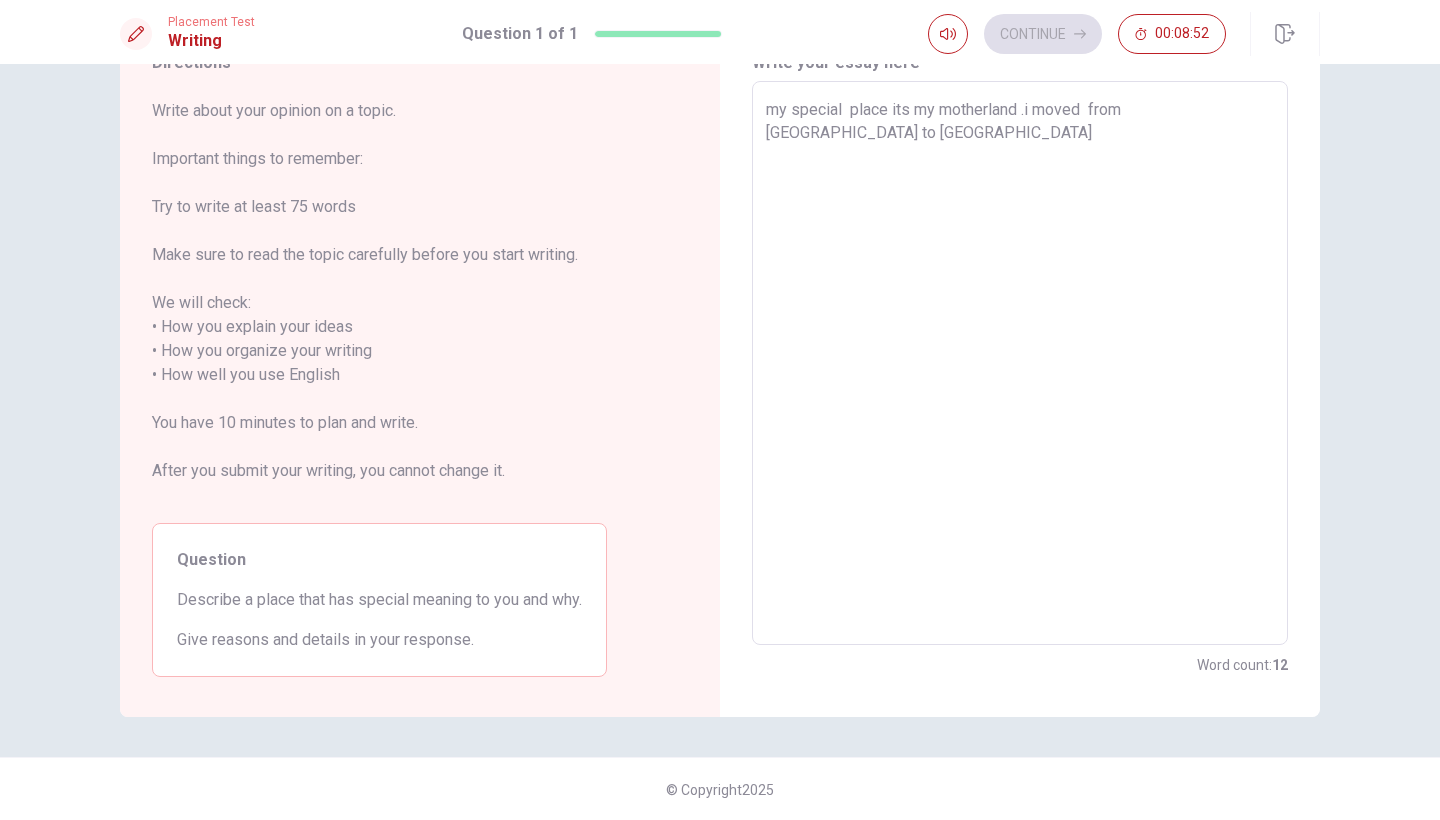 type on "my special  place its my motherland .i moved  from [GEOGRAPHIC_DATA] to [GEOGRAPHIC_DATA]" 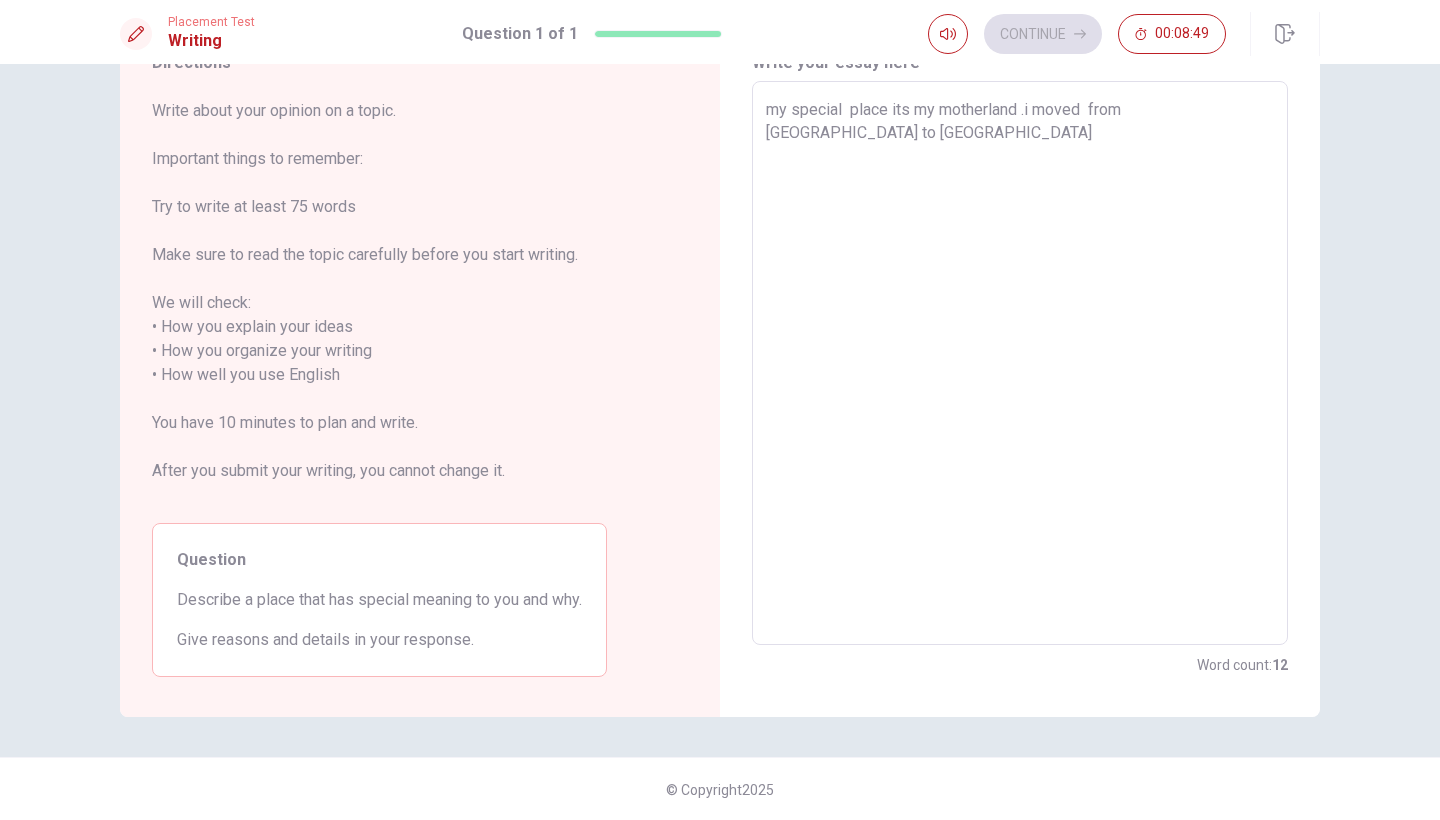 click on "my special  place its my motherland .i moved  from [GEOGRAPHIC_DATA] to [GEOGRAPHIC_DATA]" at bounding box center [1020, 363] 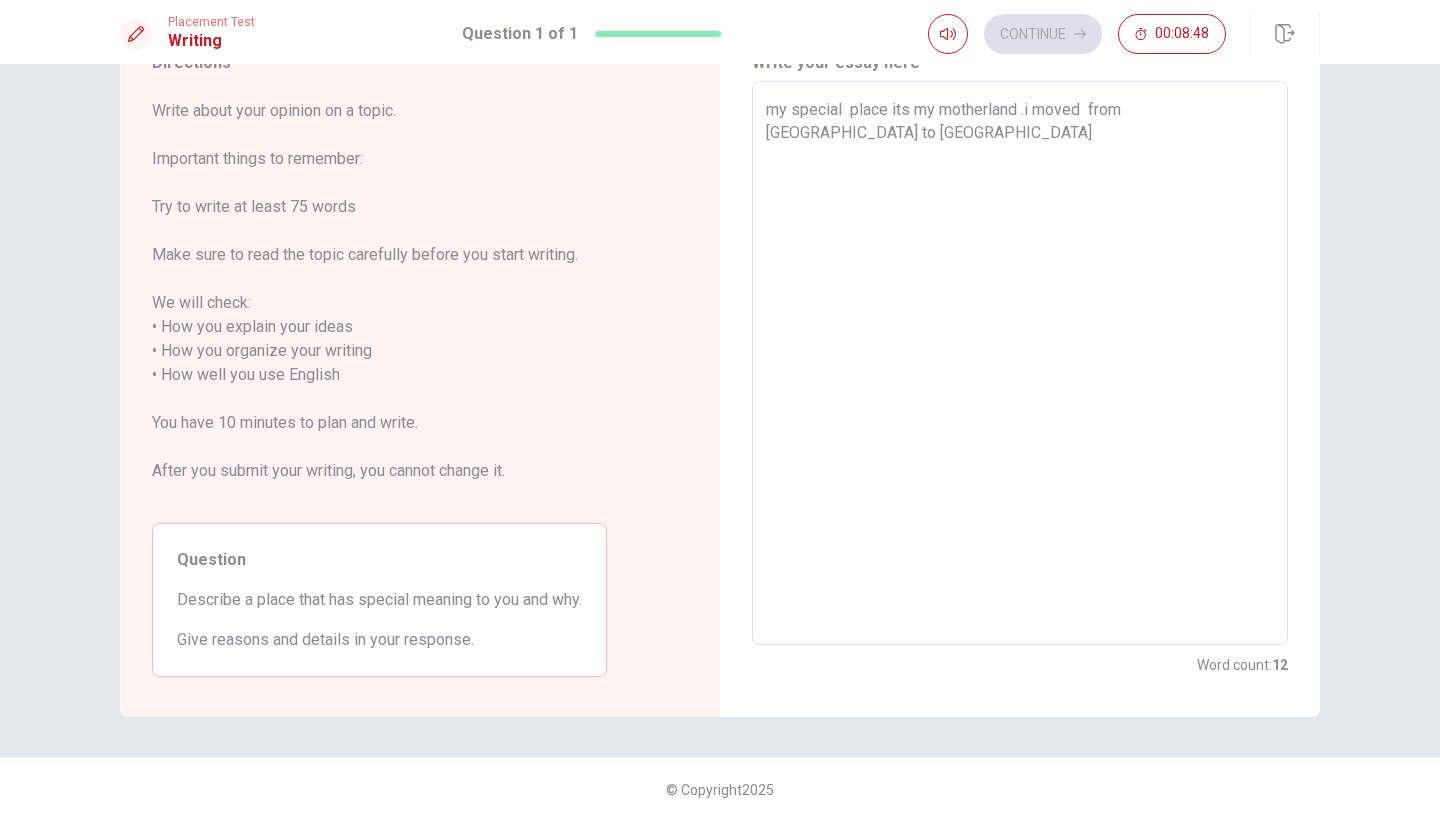 type on "my special  place its my motherland .i moved  from [GEOGRAPHIC_DATA] to [GEOGRAPHIC_DATA]" 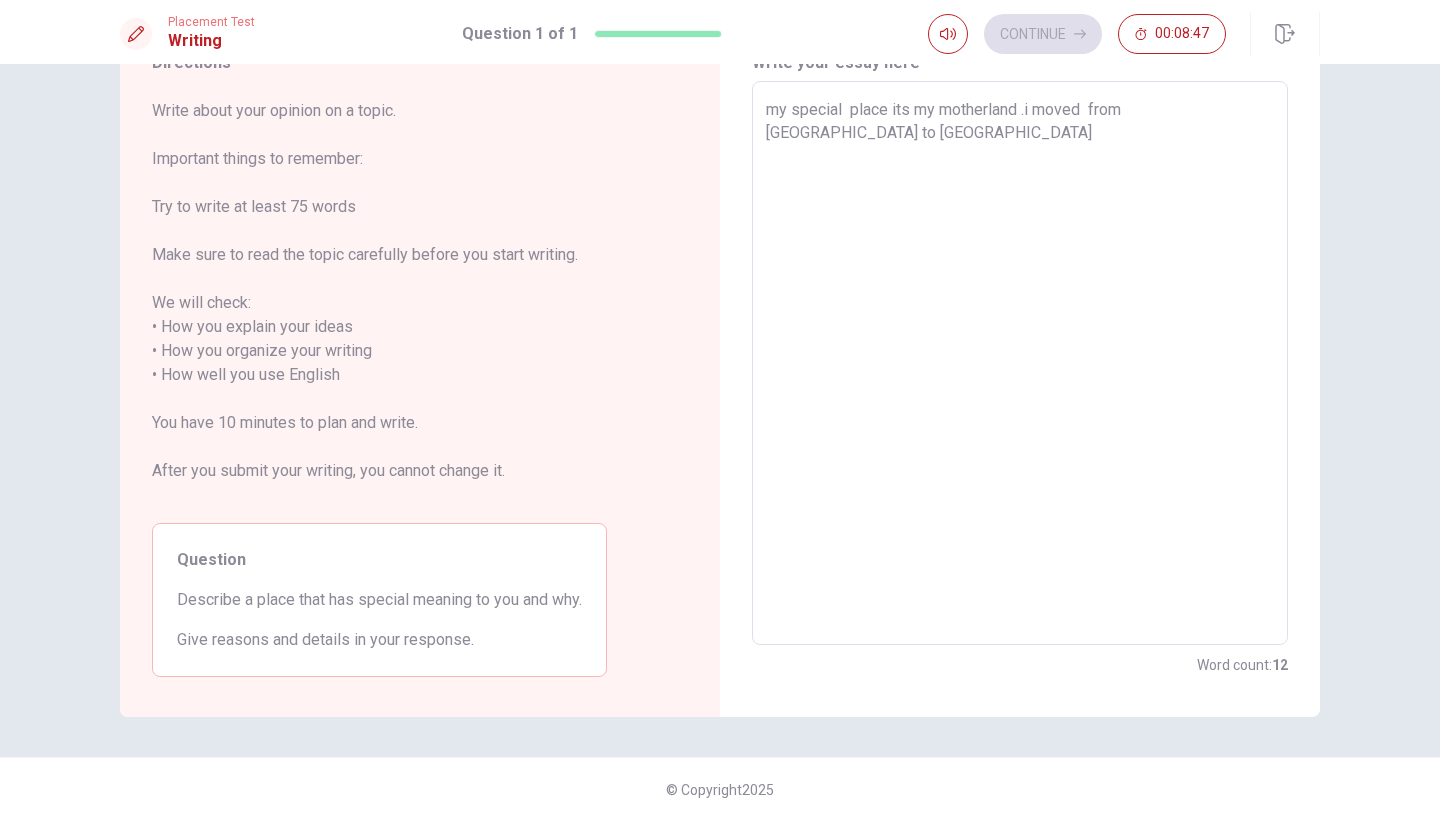 type on "my special  place its my motherland .i moved  from [GEOGRAPHIC_DATA] to [GEOGRAPHIC_DATA]" 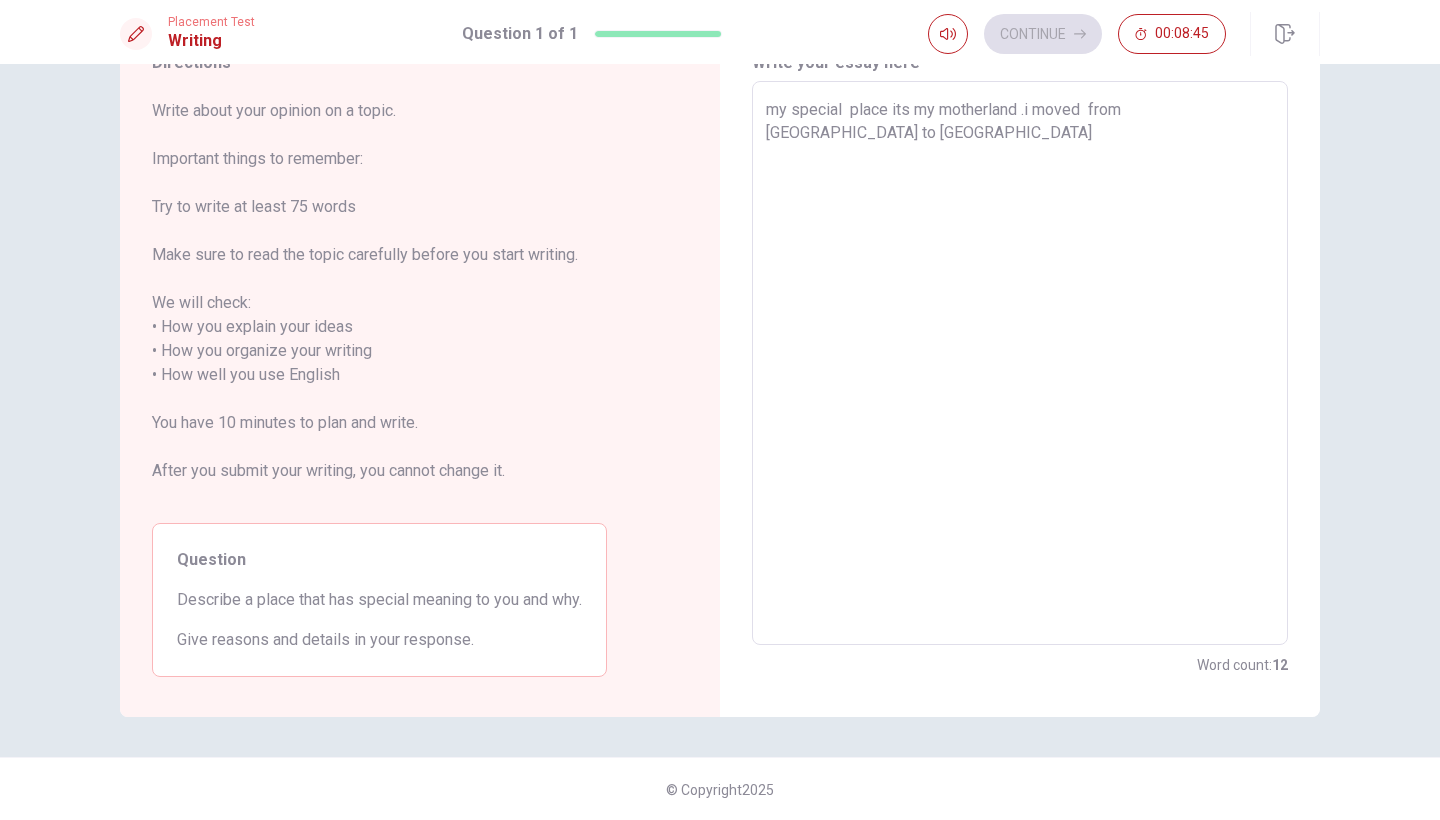 drag, startPoint x: 1215, startPoint y: 112, endPoint x: 1264, endPoint y: 116, distance: 49.162994 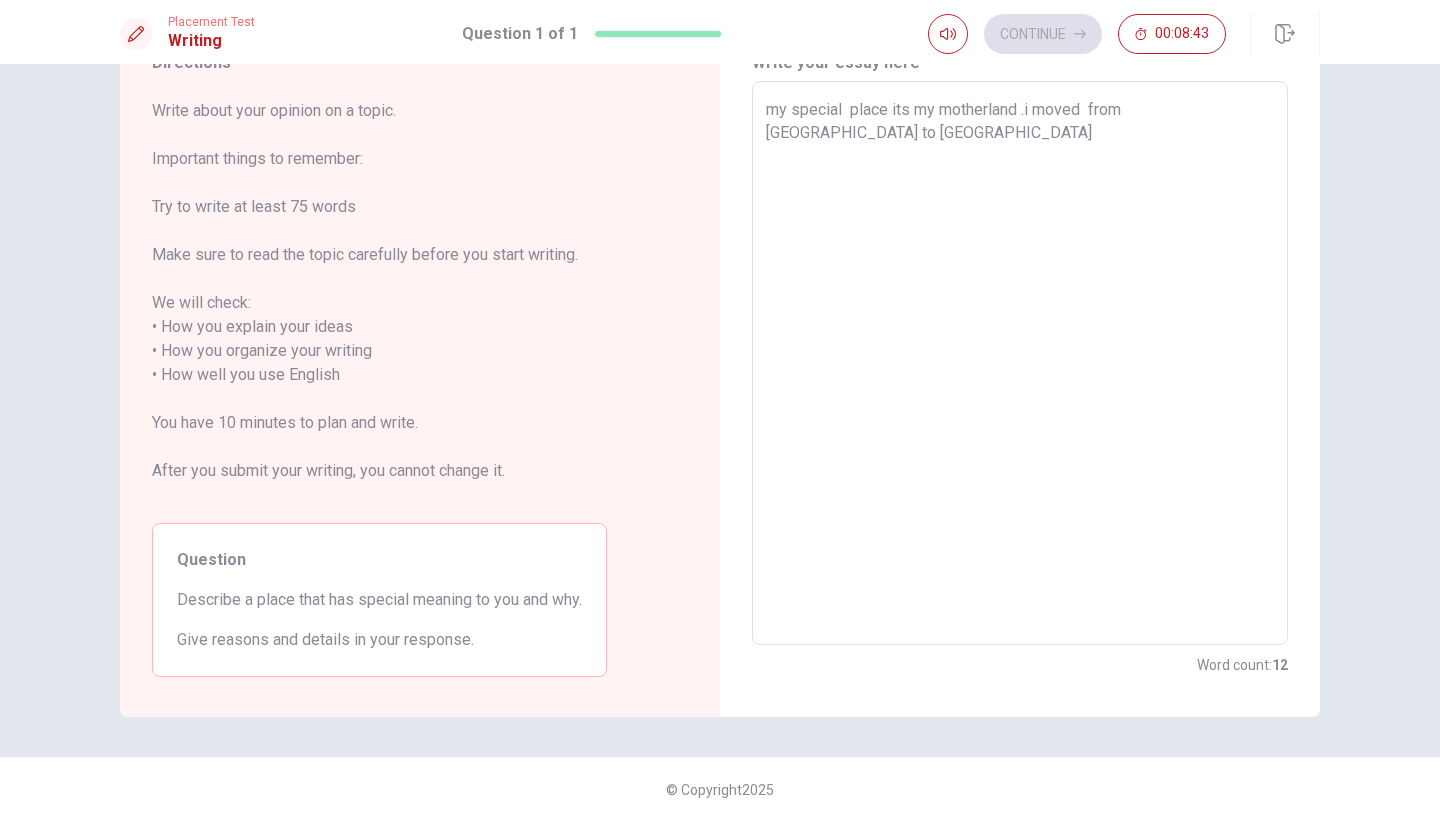 click on "my special  place its my motherland .i moved  from [GEOGRAPHIC_DATA] to [GEOGRAPHIC_DATA]" at bounding box center [1020, 363] 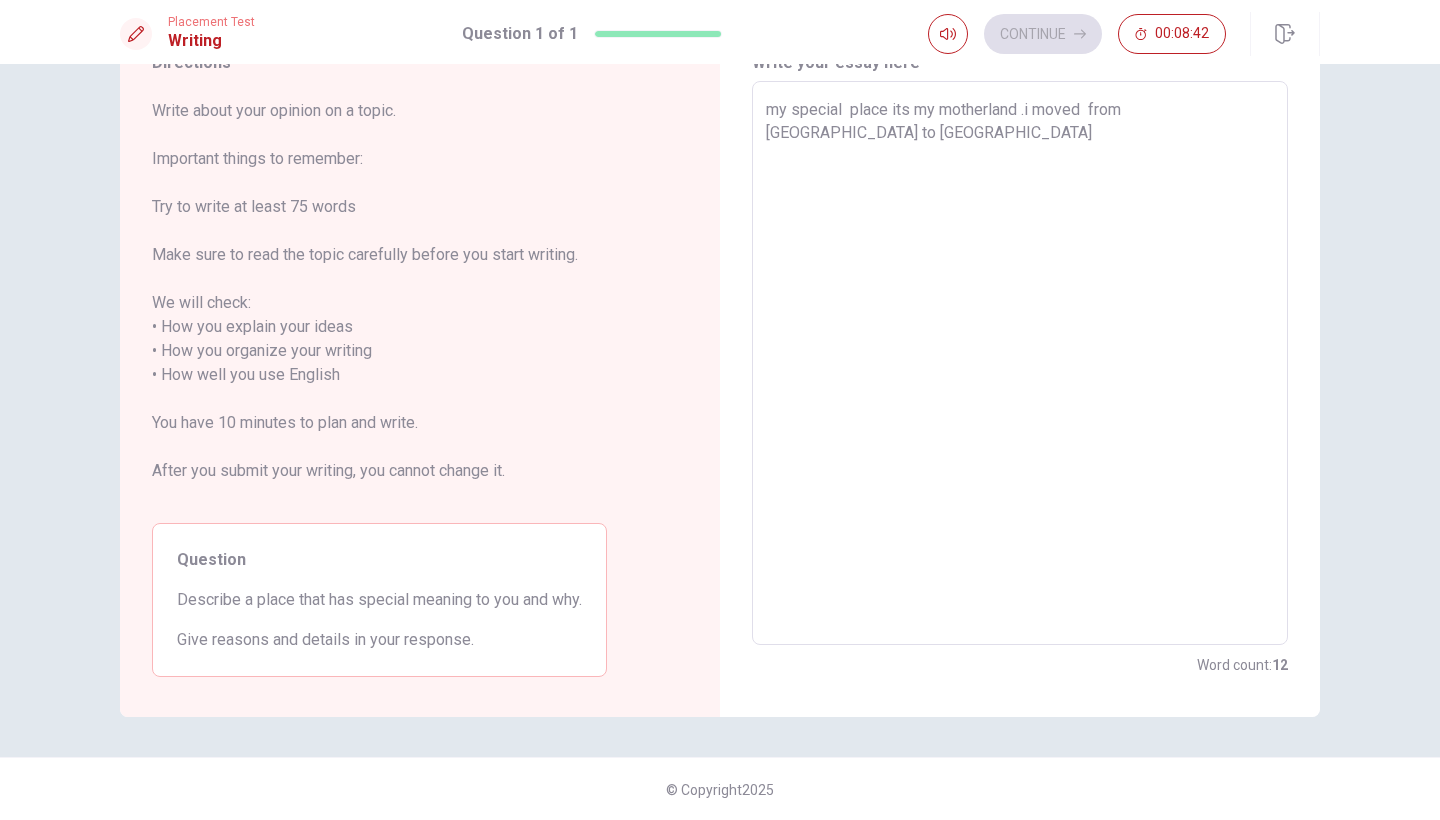 type on "my special  place its my motherland .i moved  from [GEOGRAPHIC_DATA] to [GEOGRAPHIC_DATA]" 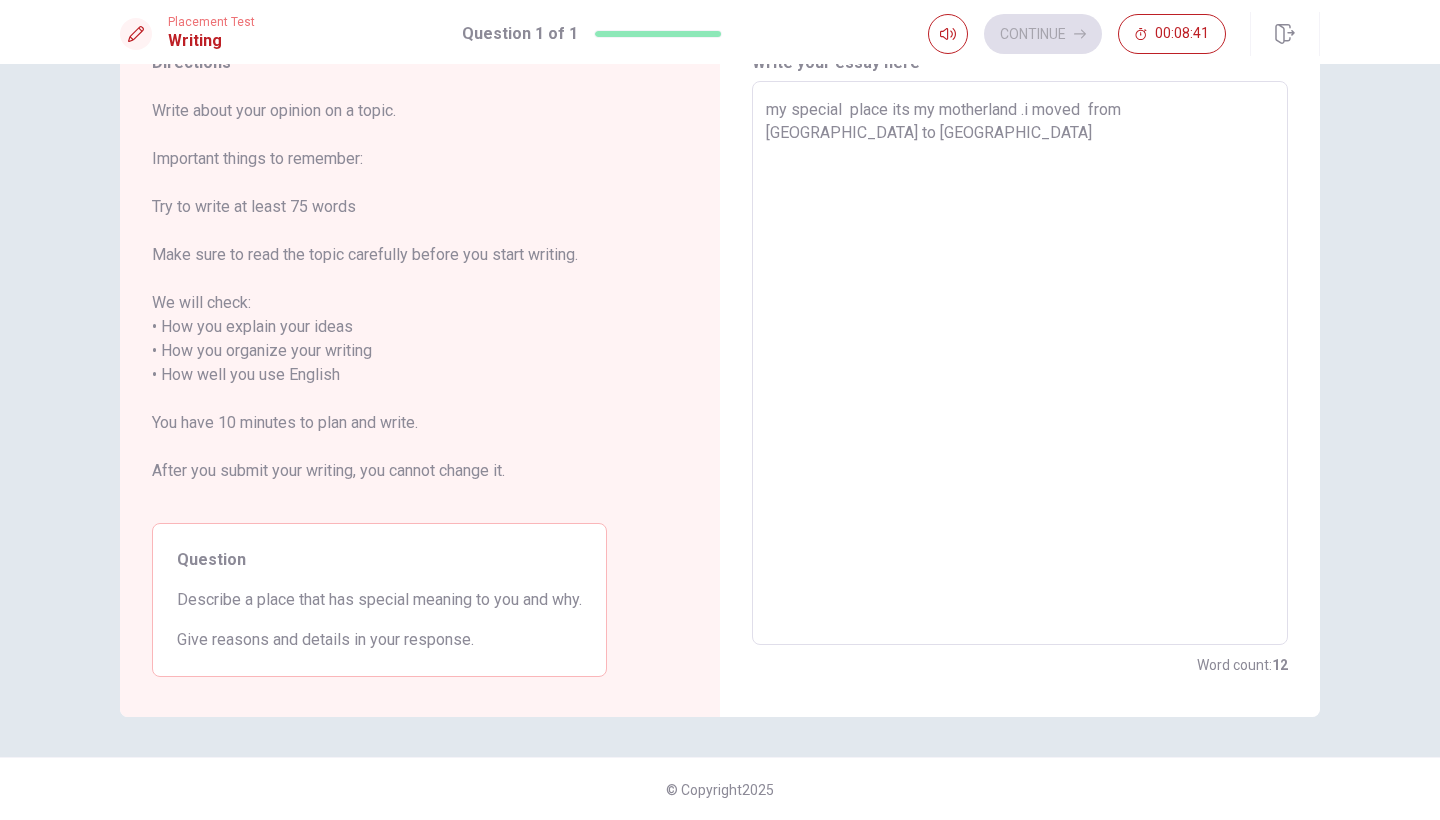 type on "x" 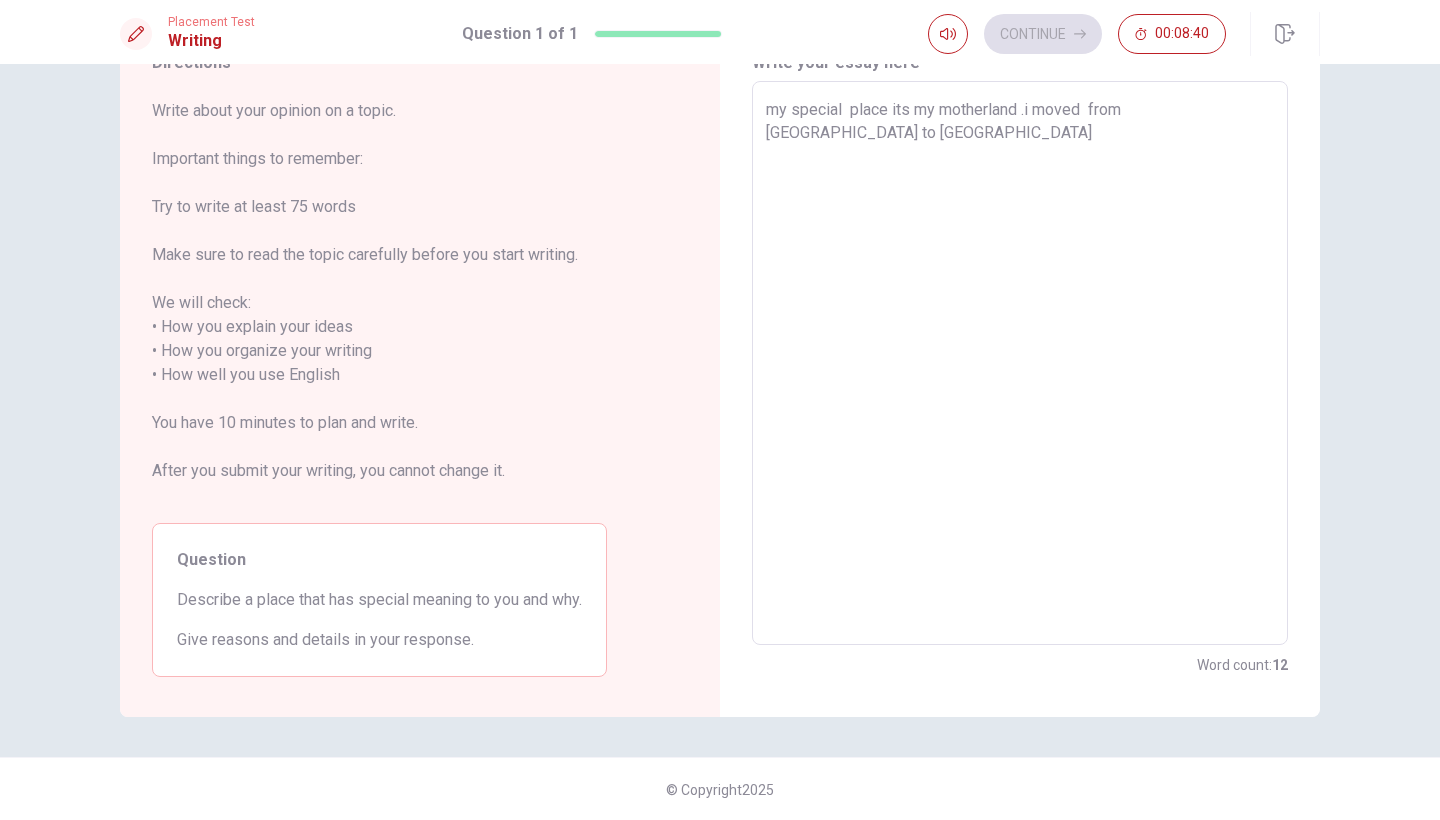 type on "my special  place its my motherland .i moved  from [GEOGRAPHIC_DATA] to [GEOGRAPHIC_DATA]" 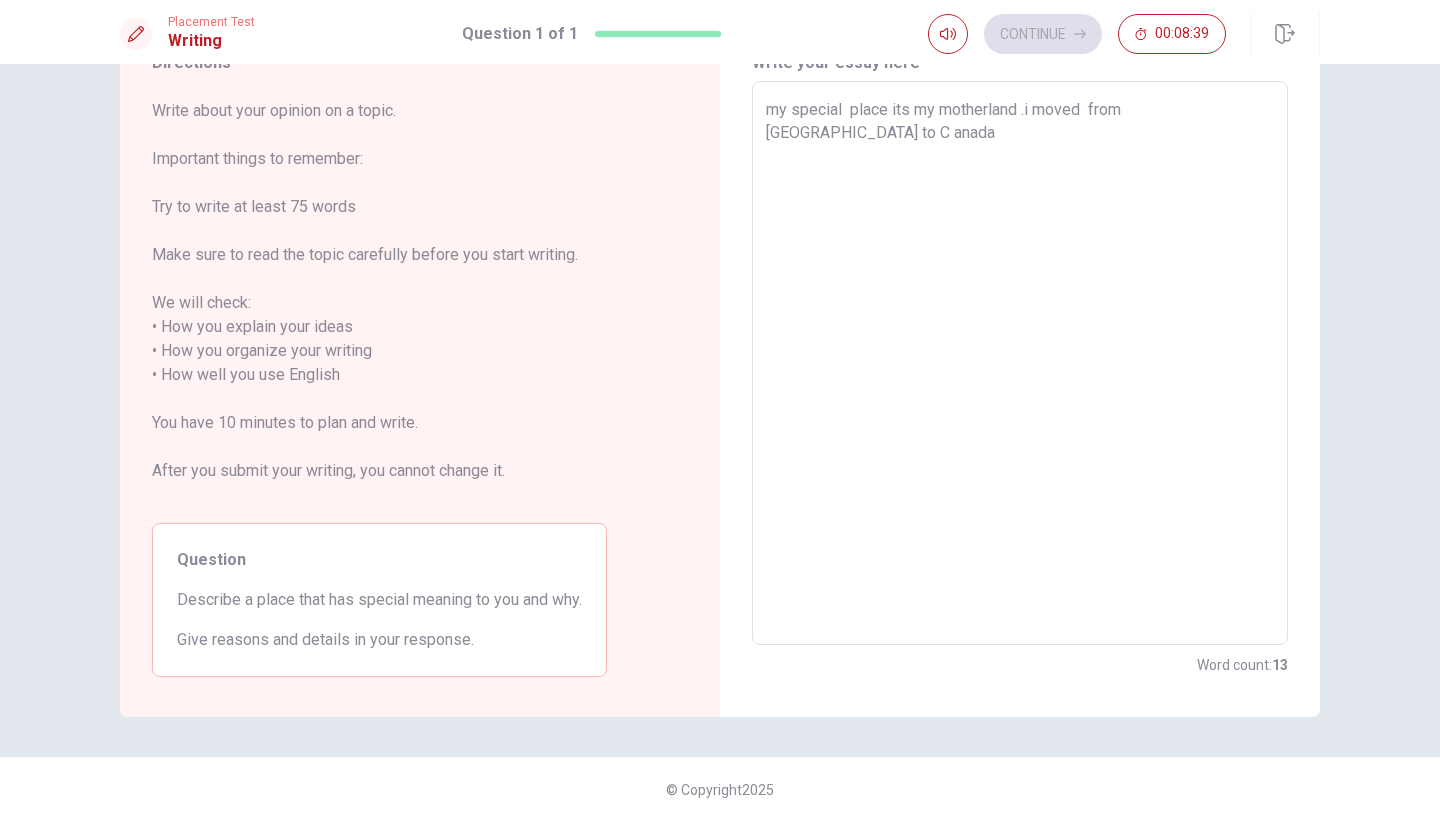 type on "x" 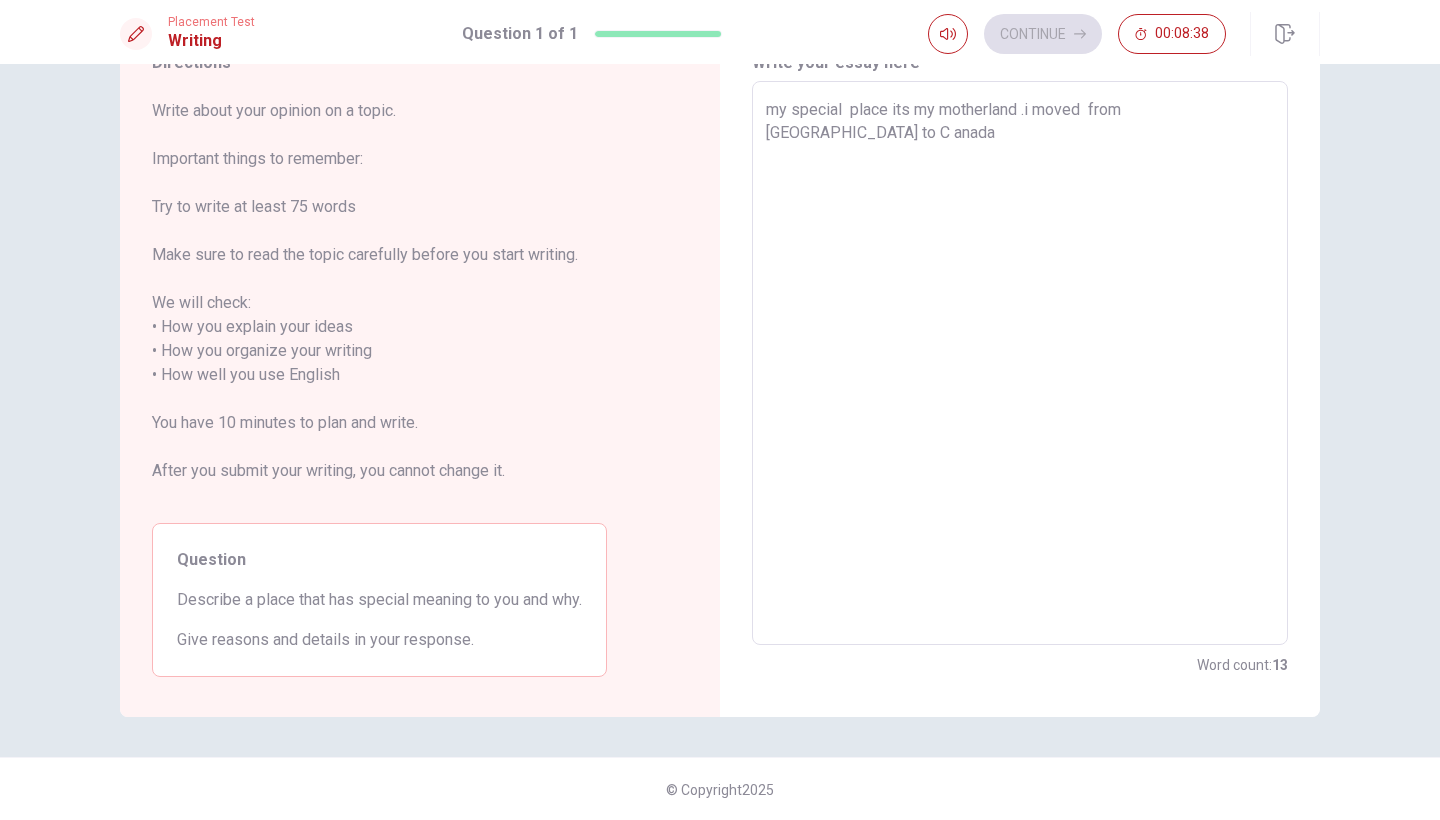 type on "my special  place its my motherland .i moved  from [GEOGRAPHIC_DATA] to [GEOGRAPHIC_DATA]" 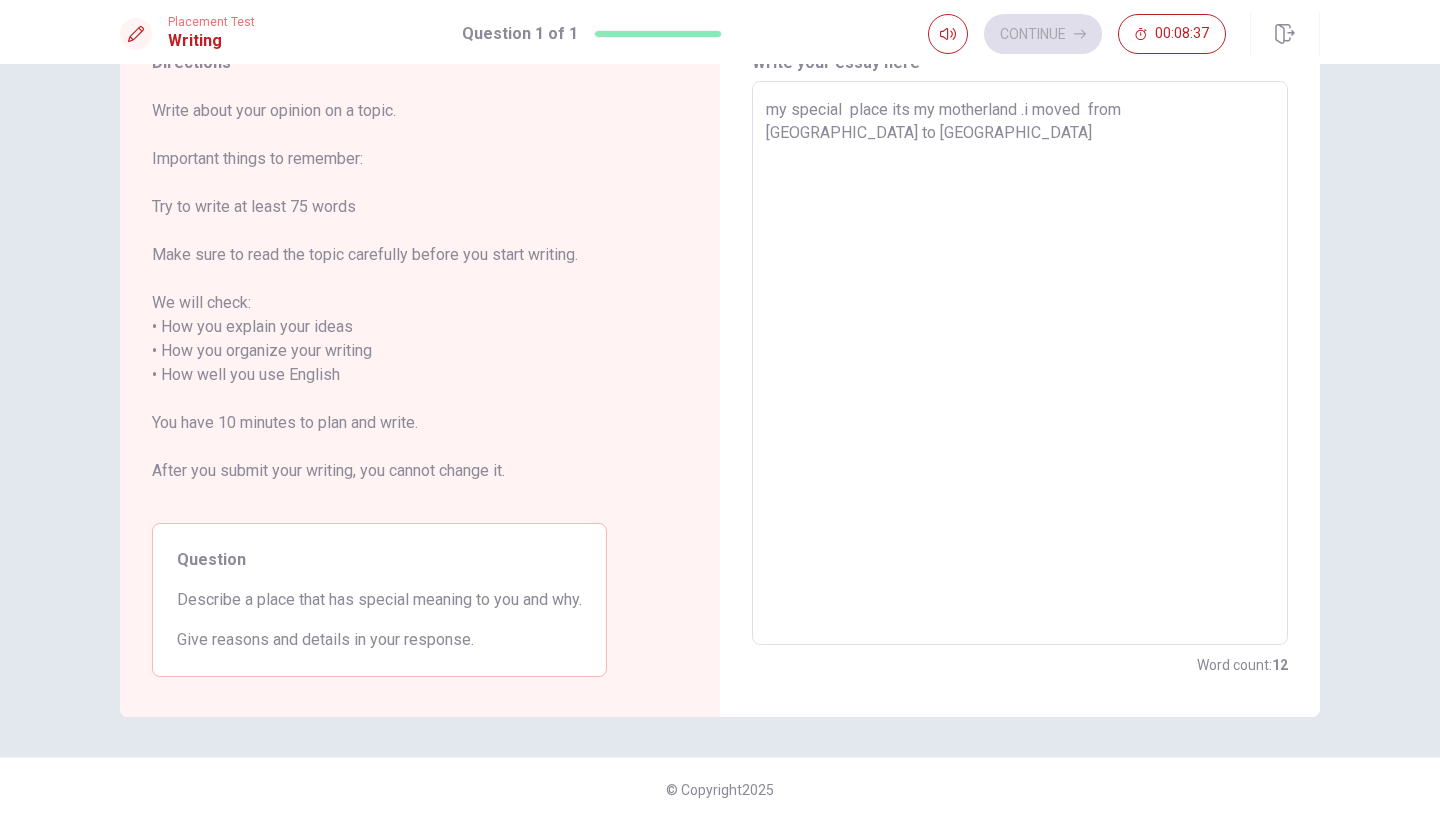 click on "my special  place its my motherland .i moved  from [GEOGRAPHIC_DATA] to [GEOGRAPHIC_DATA]" at bounding box center (1020, 363) 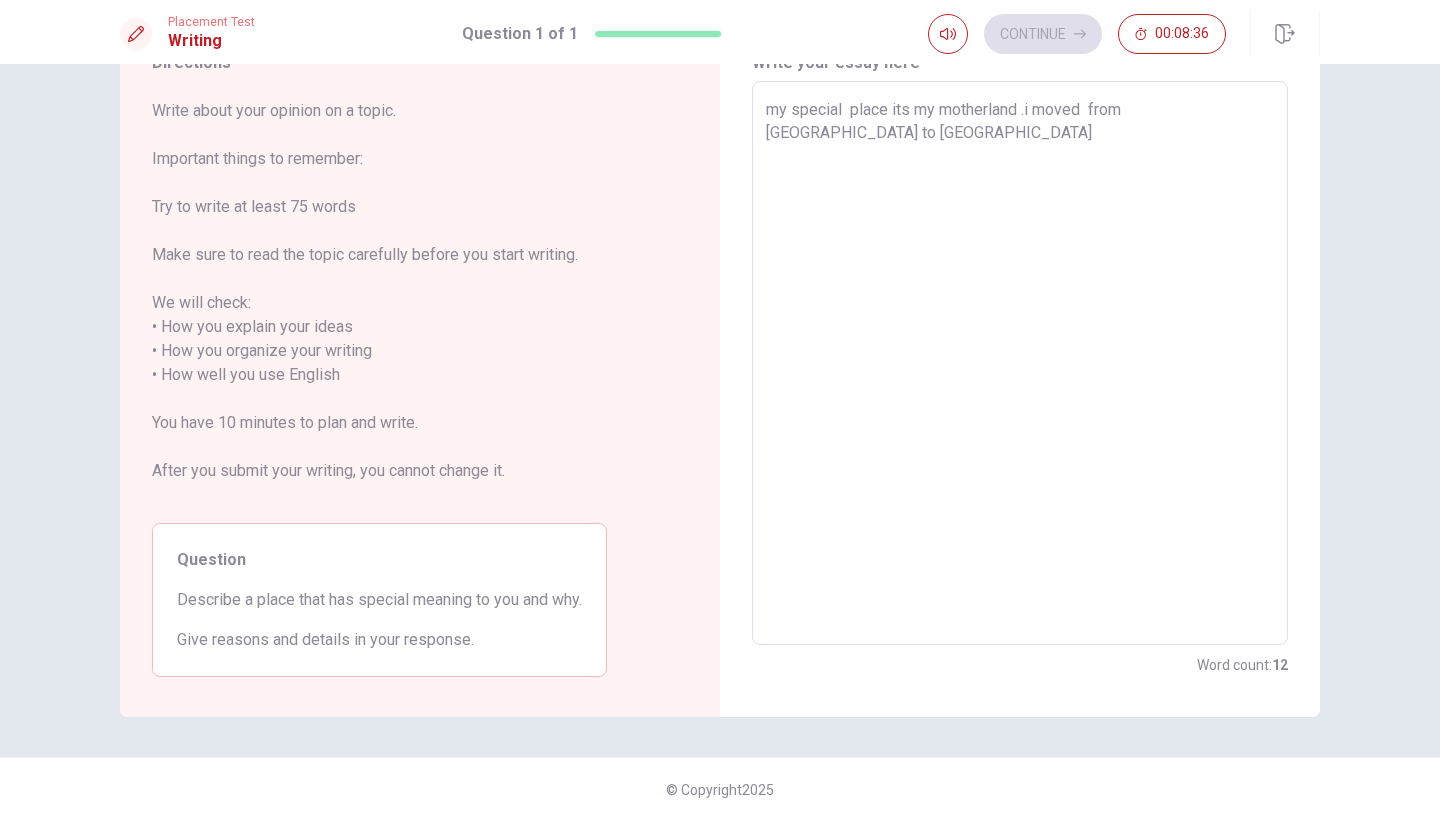 type on "my special  place its my motherland .i moved  from [GEOGRAPHIC_DATA] to [GEOGRAPHIC_DATA]" 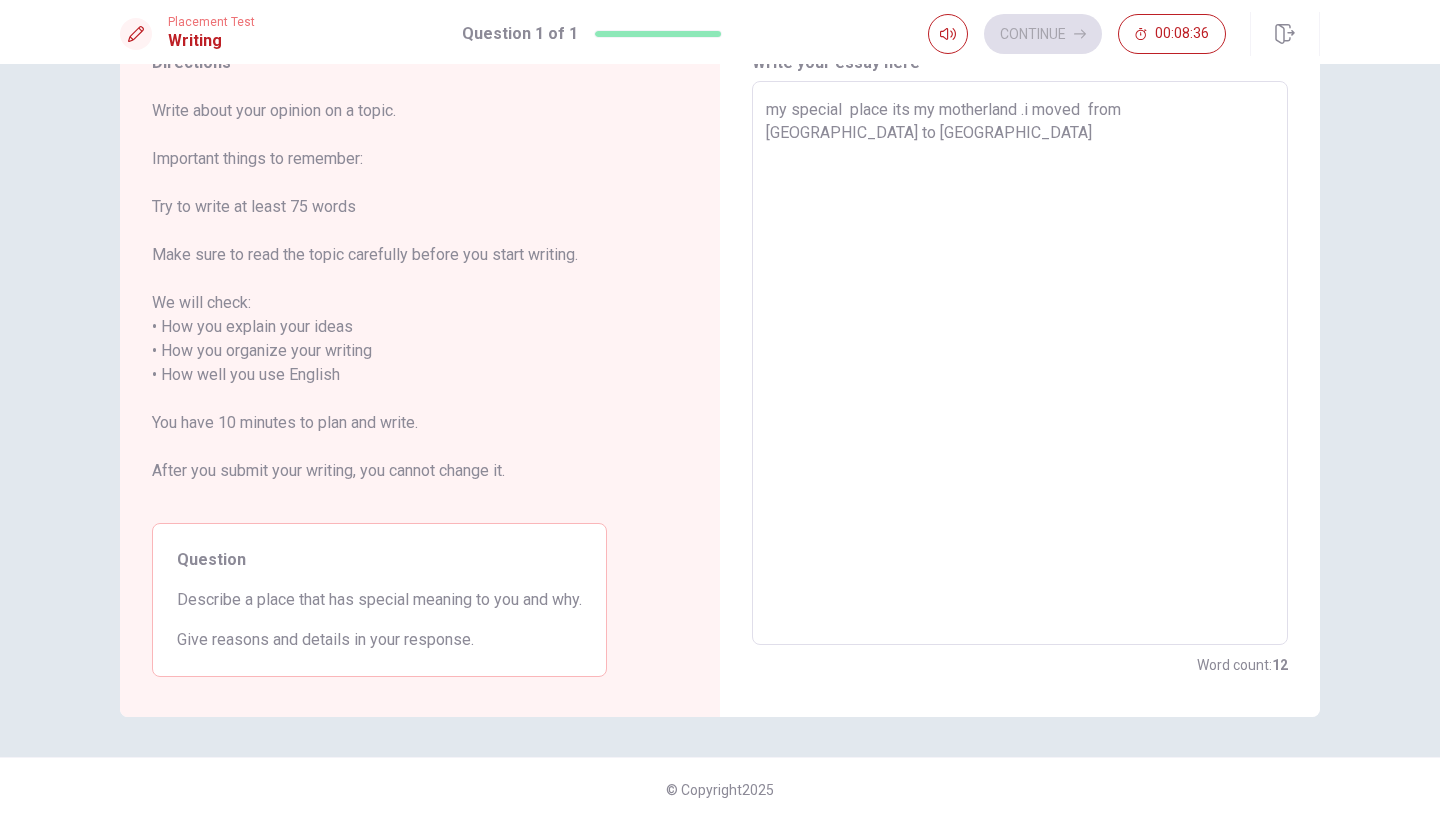 type on "x" 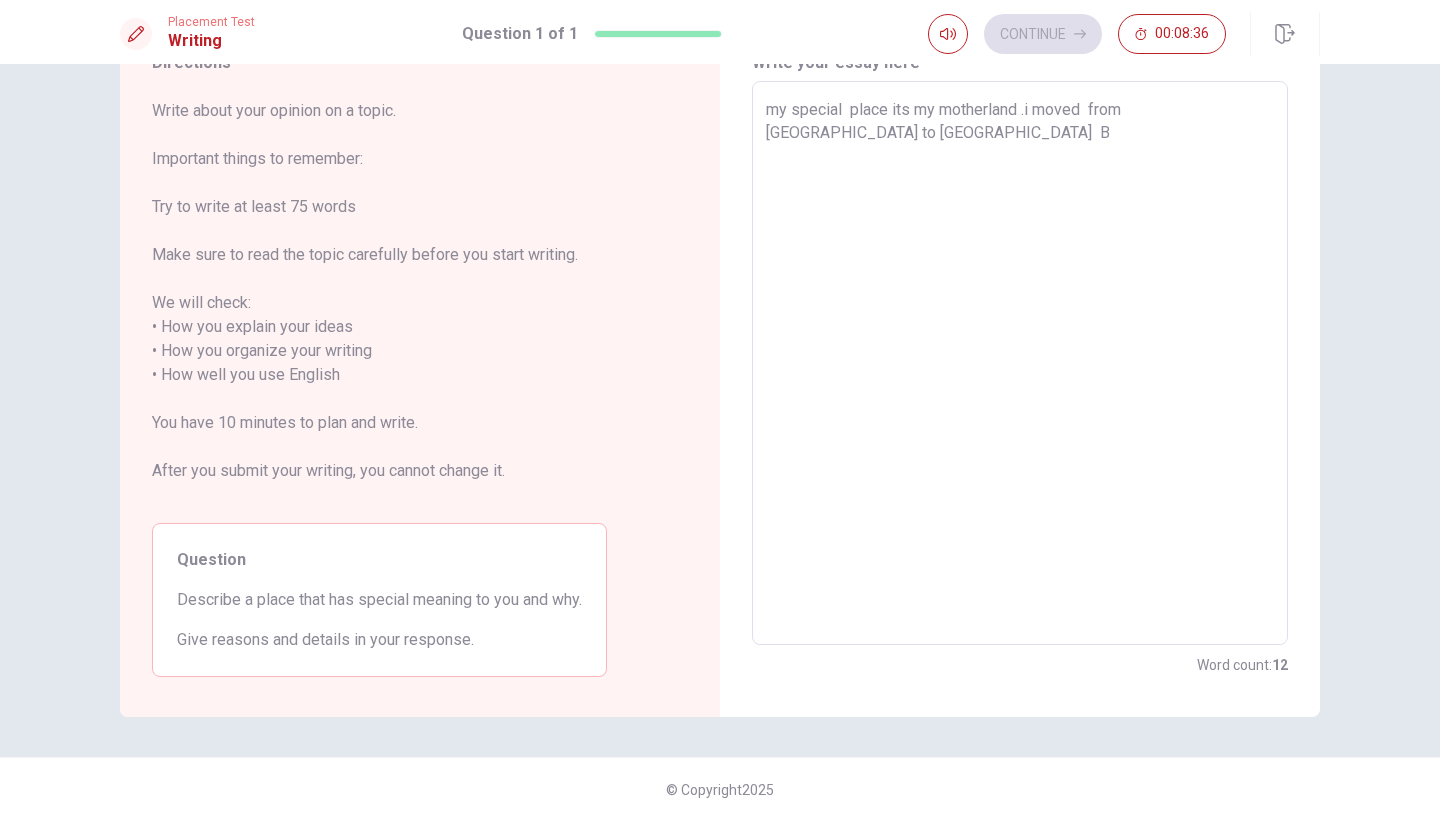 type on "x" 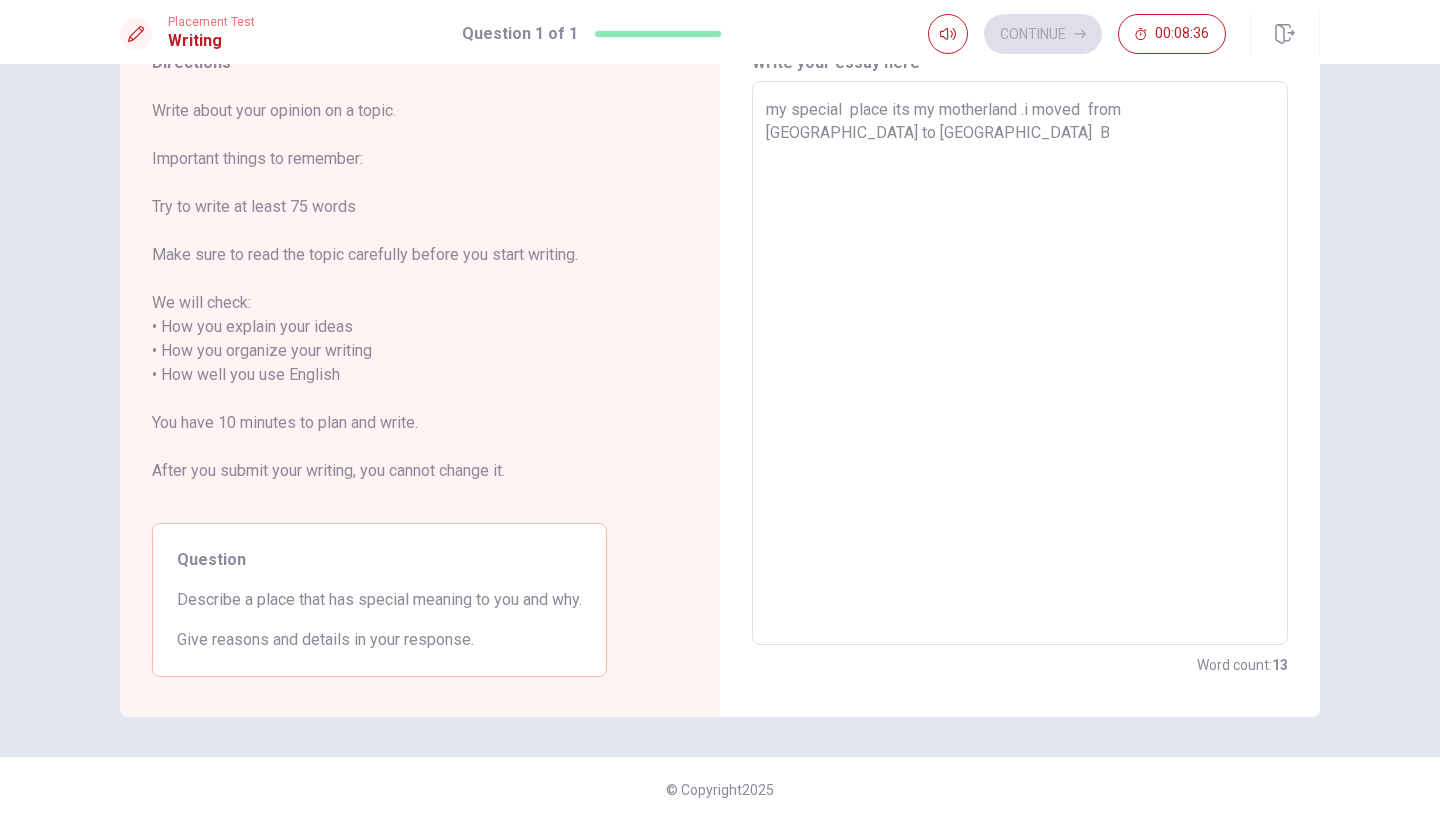 type on "my special  place its my motherland .i moved  from [GEOGRAPHIC_DATA] to [GEOGRAPHIC_DATA]  BE" 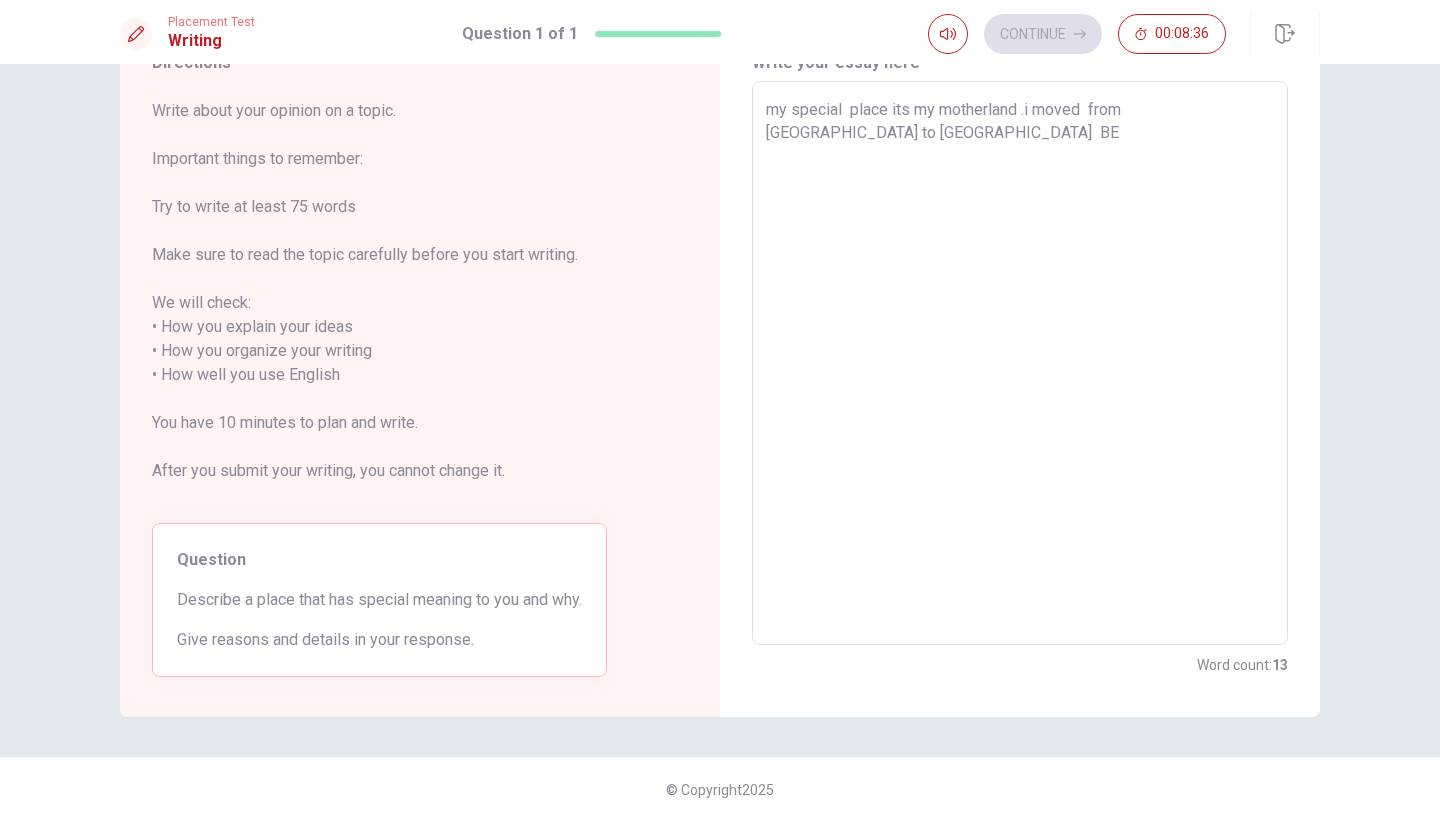 type on "x" 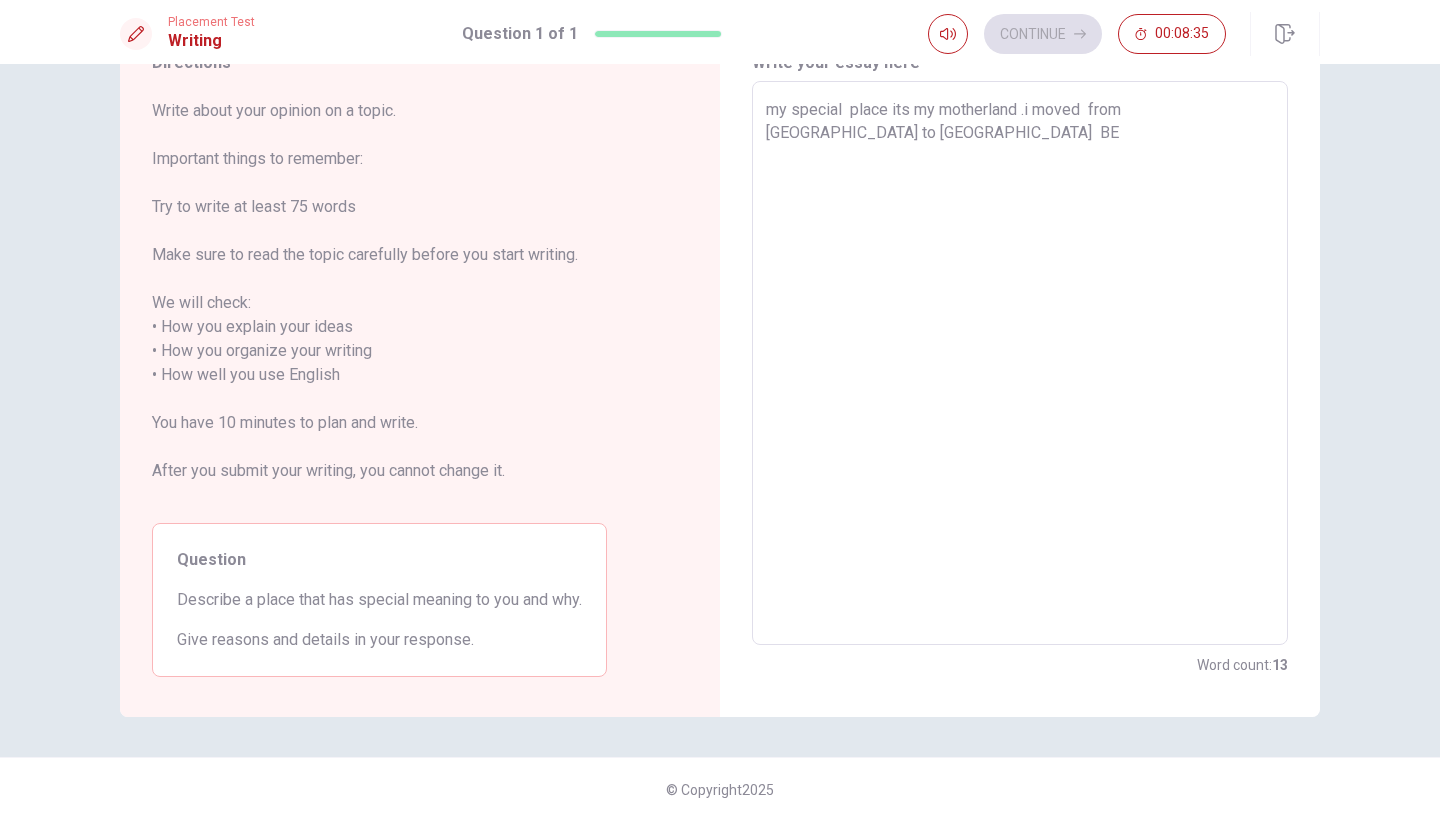 type on "my special  place its my motherland .i moved  from [GEOGRAPHIC_DATA] to [GEOGRAPHIC_DATA]  BEC" 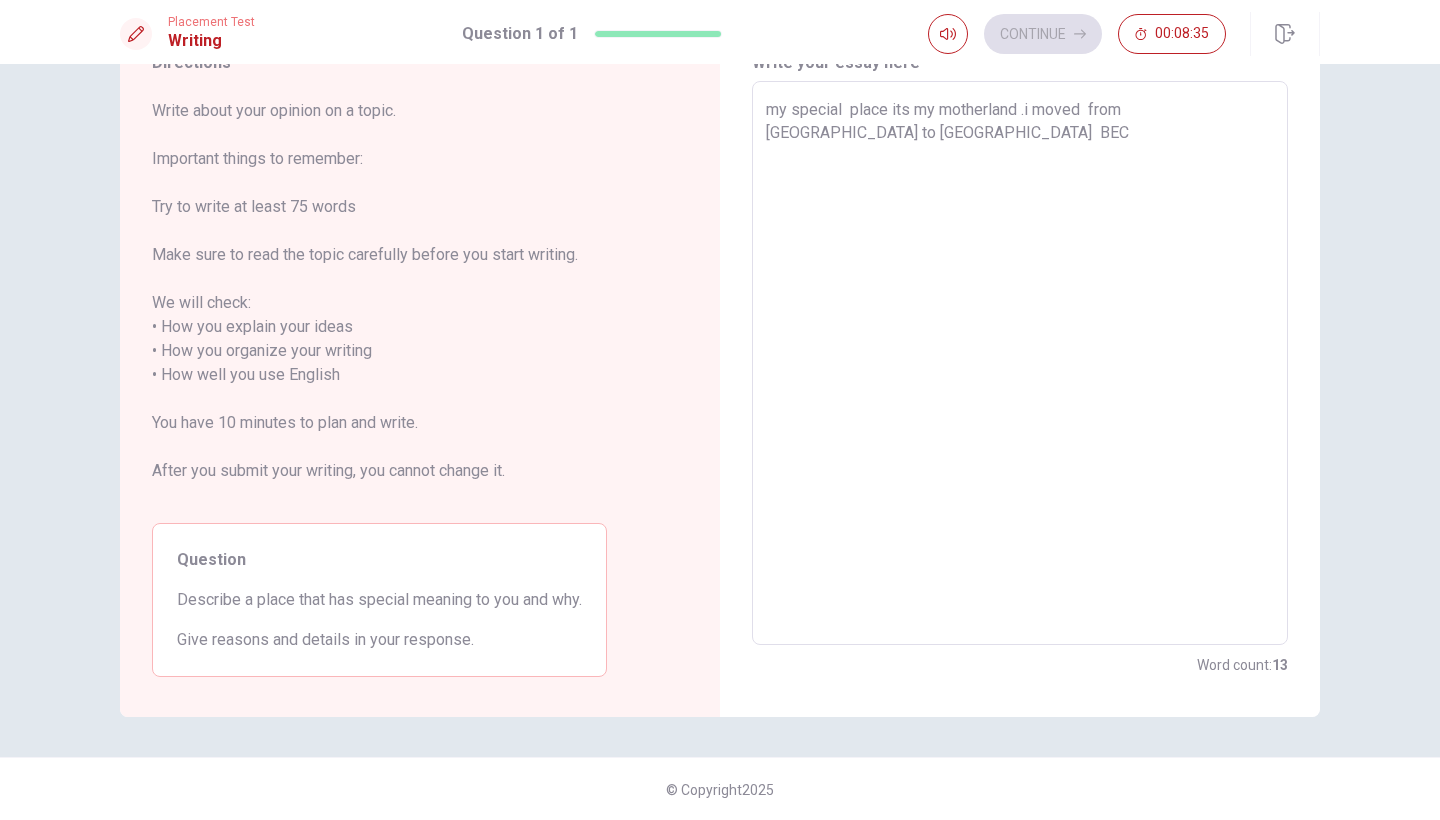 type on "x" 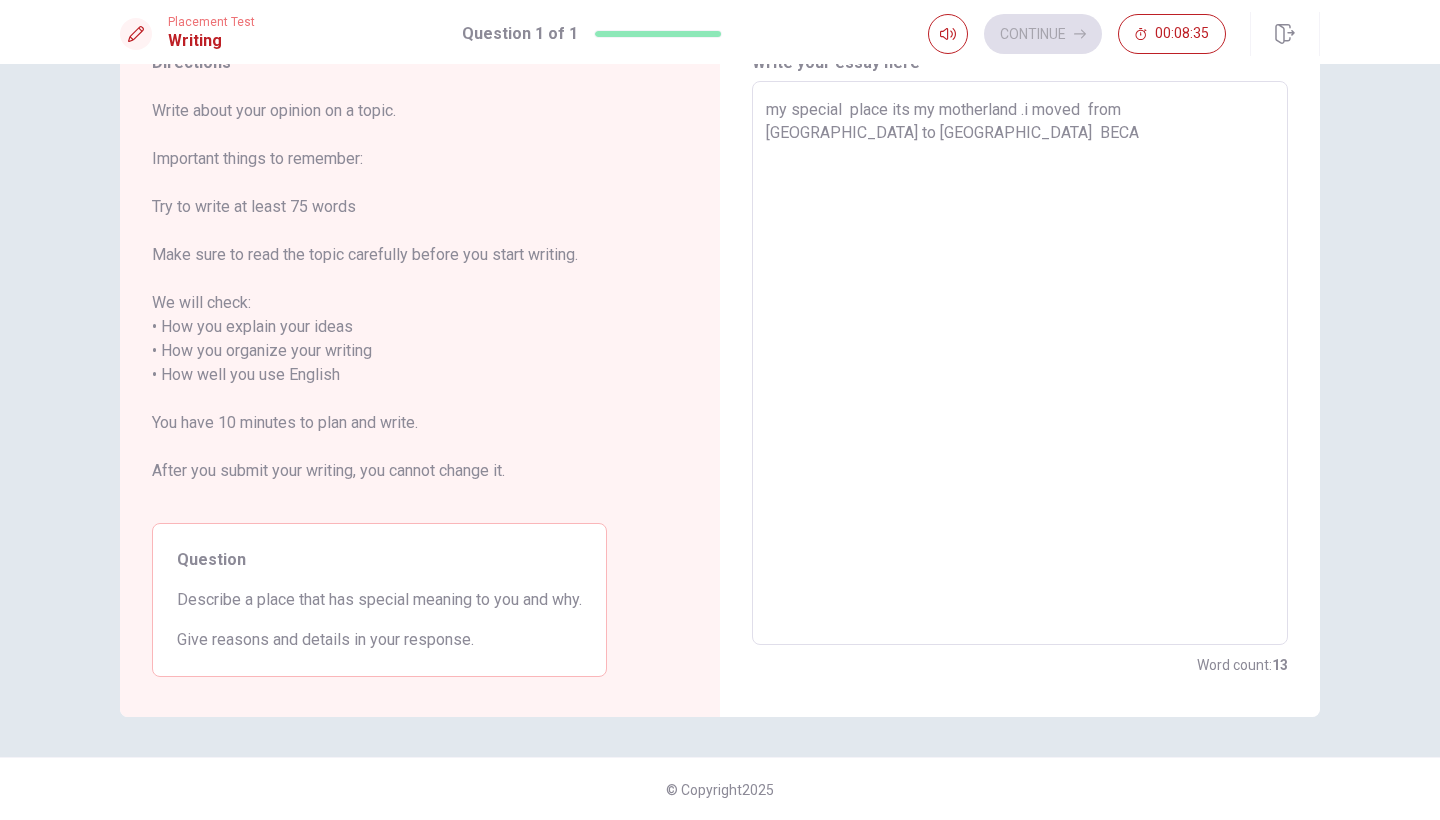 type on "x" 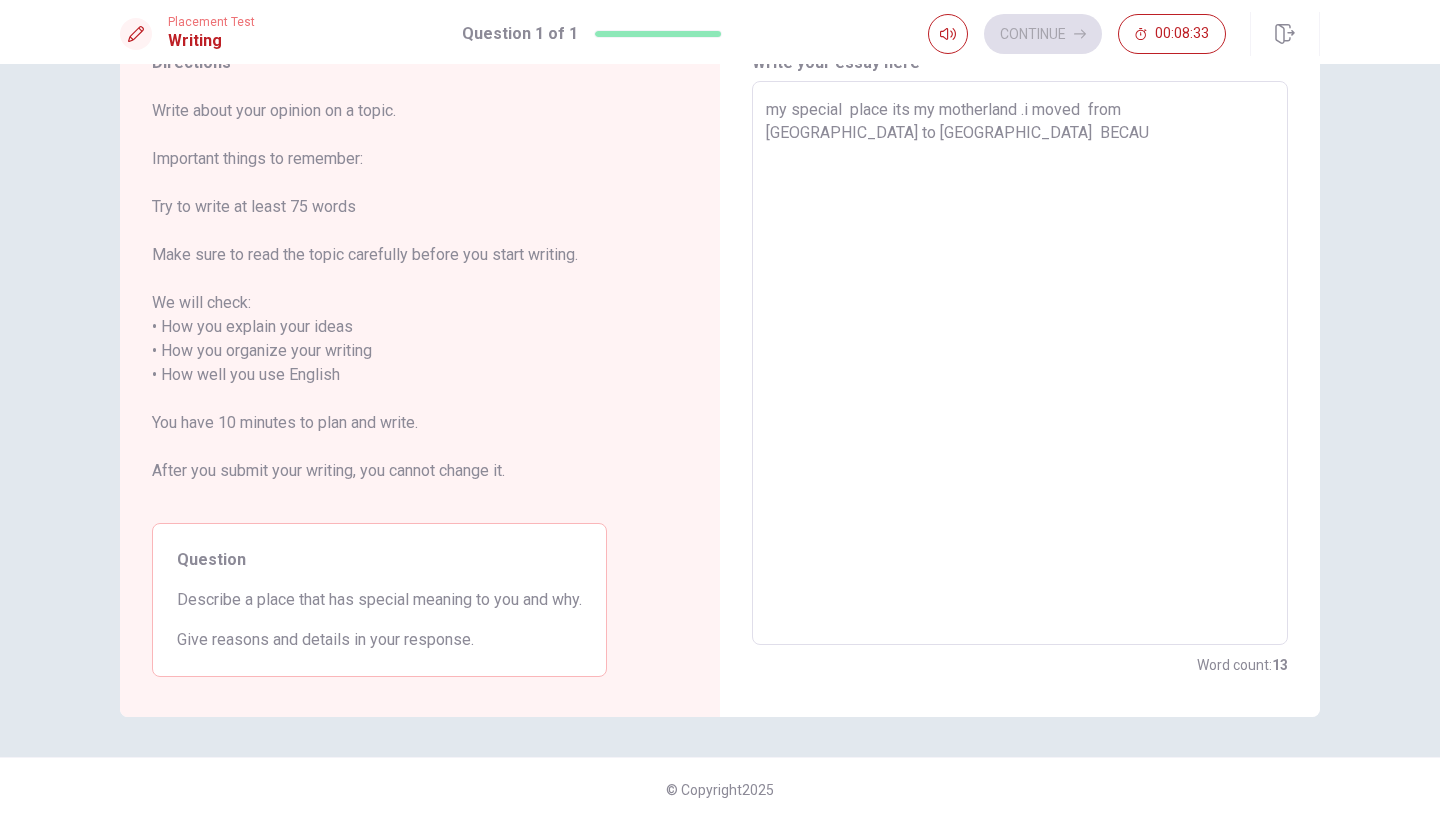 type on "x" 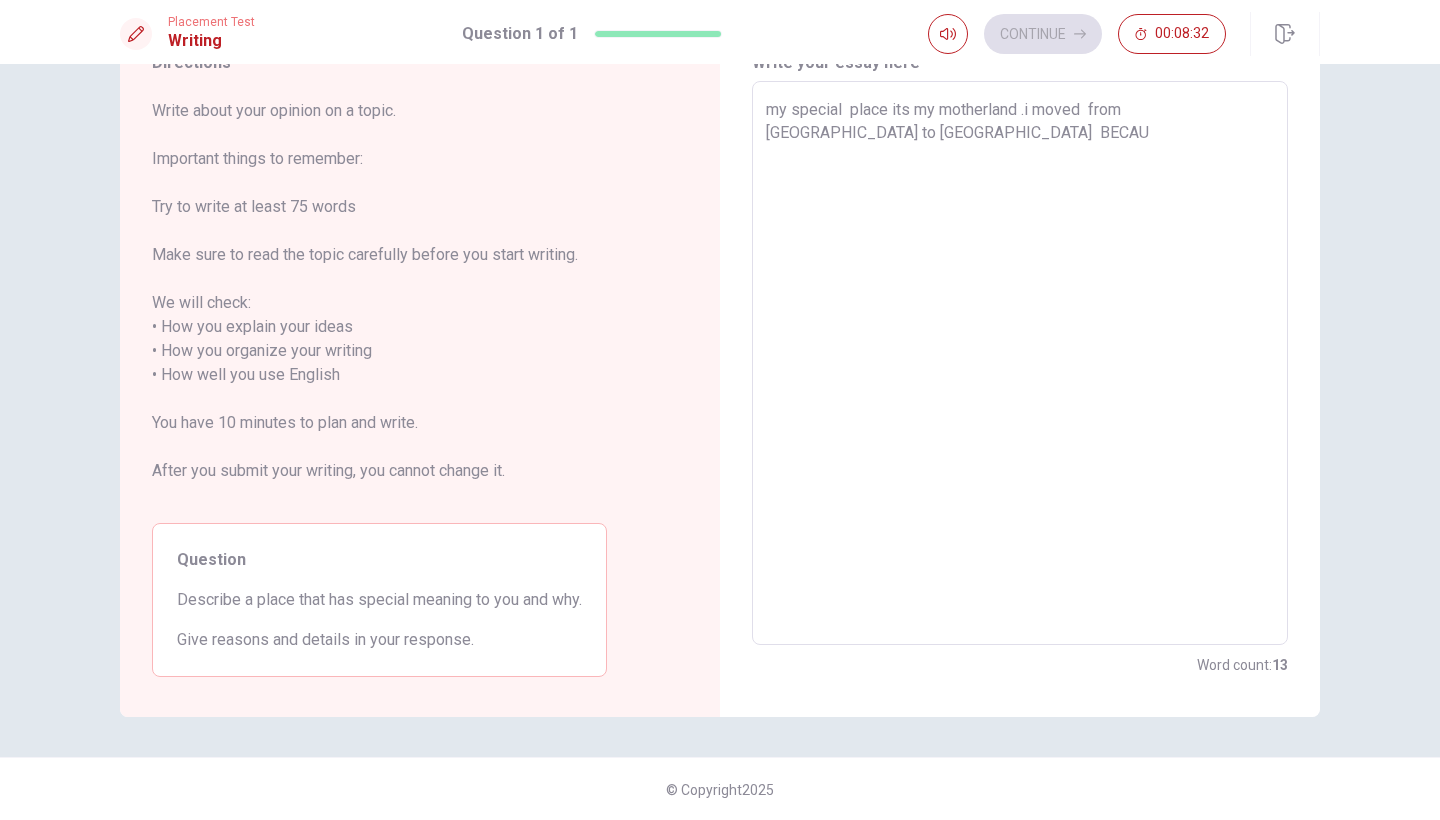 type on "my special  place its my motherland .i moved  from [GEOGRAPHIC_DATA] to [GEOGRAPHIC_DATA]  BECA" 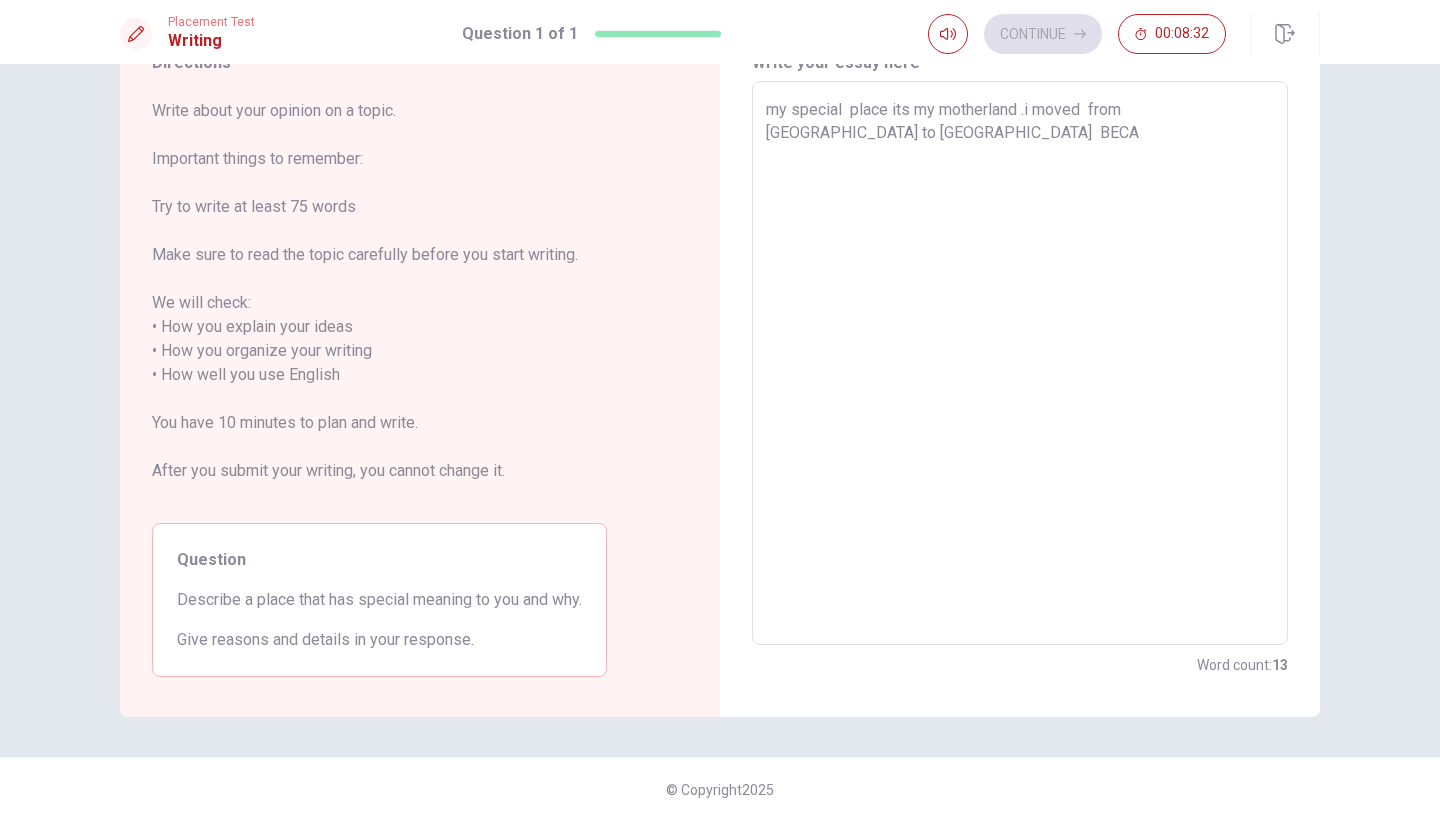 type on "x" 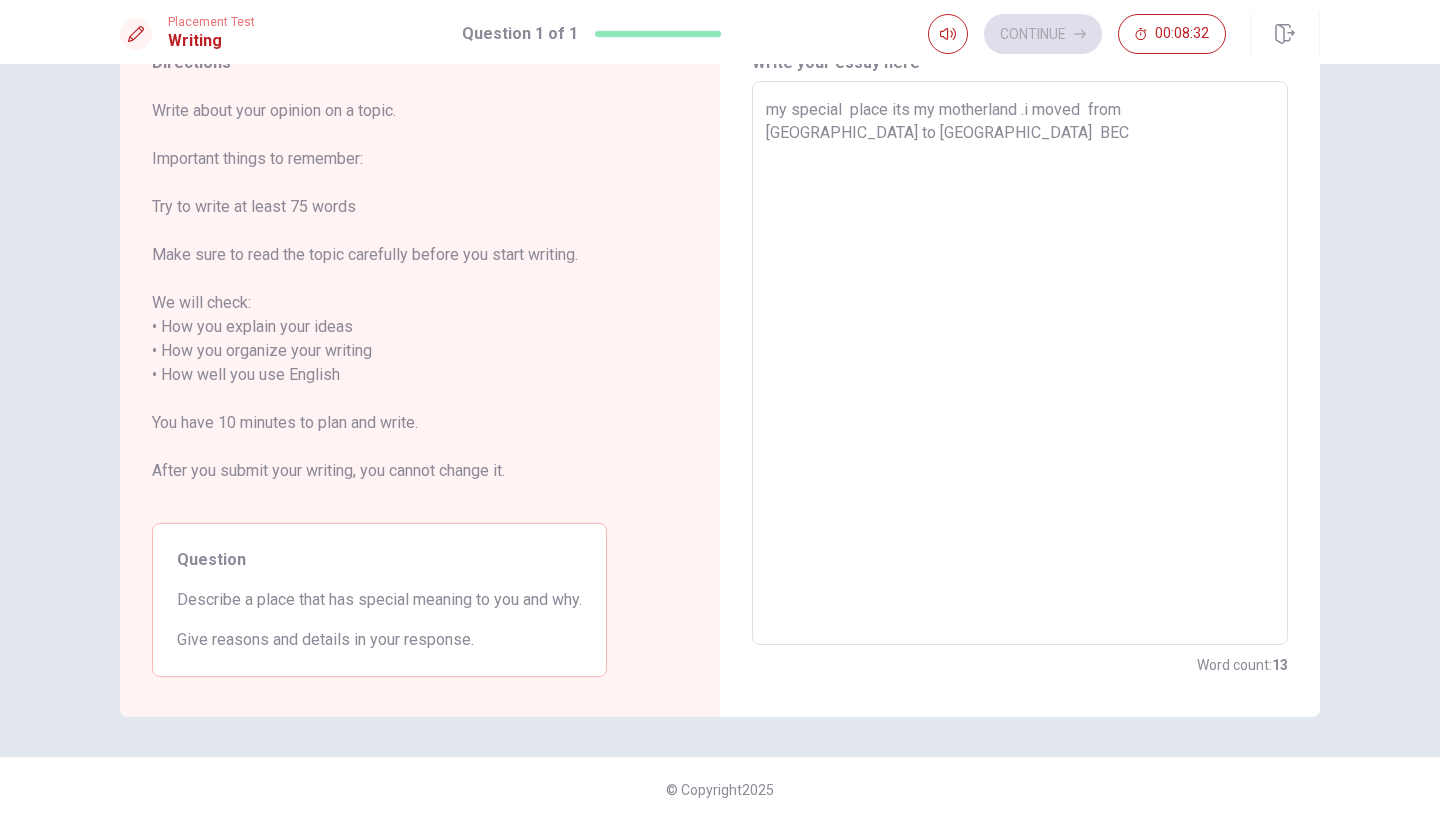 type on "x" 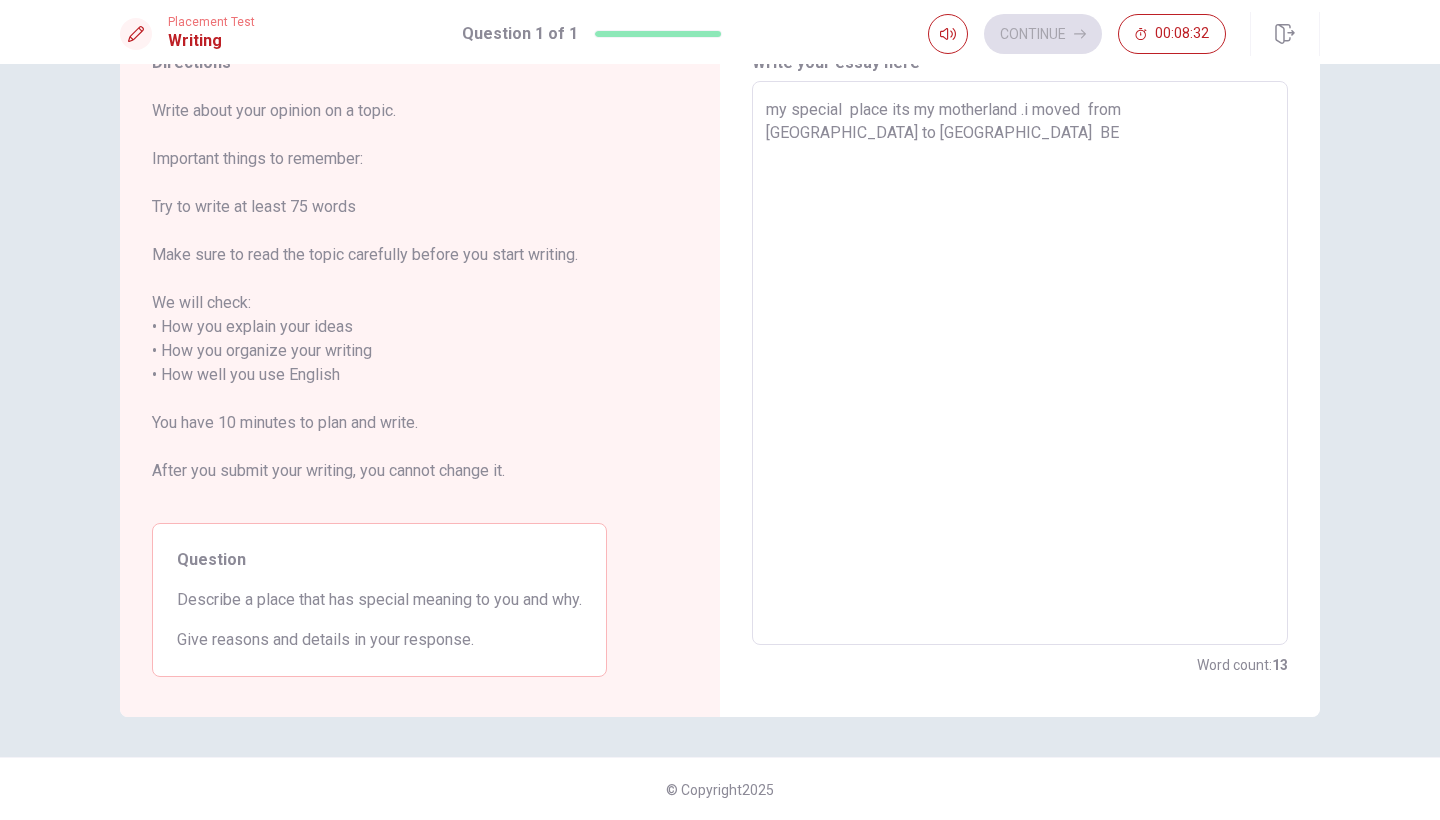 type on "x" 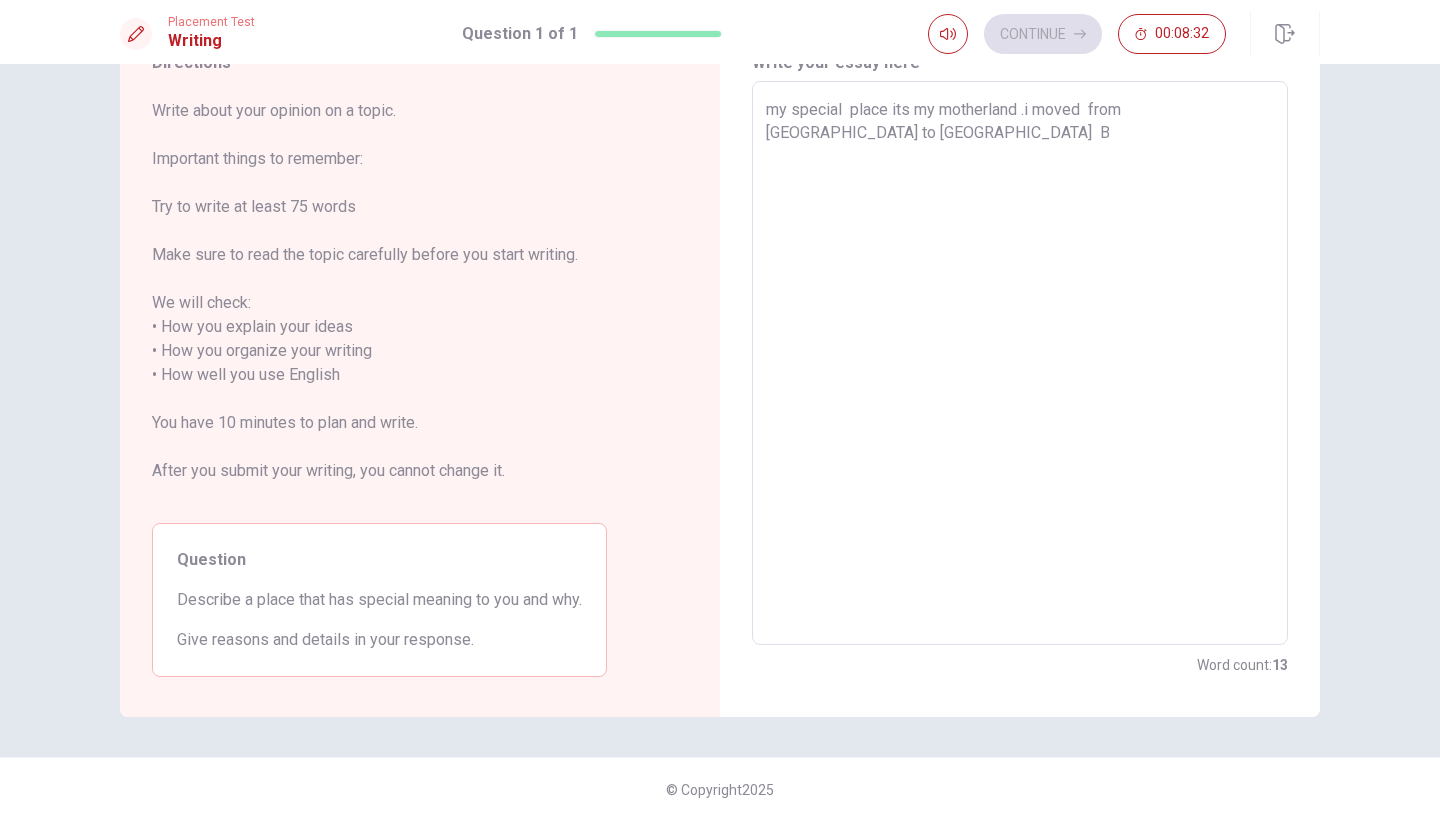type on "x" 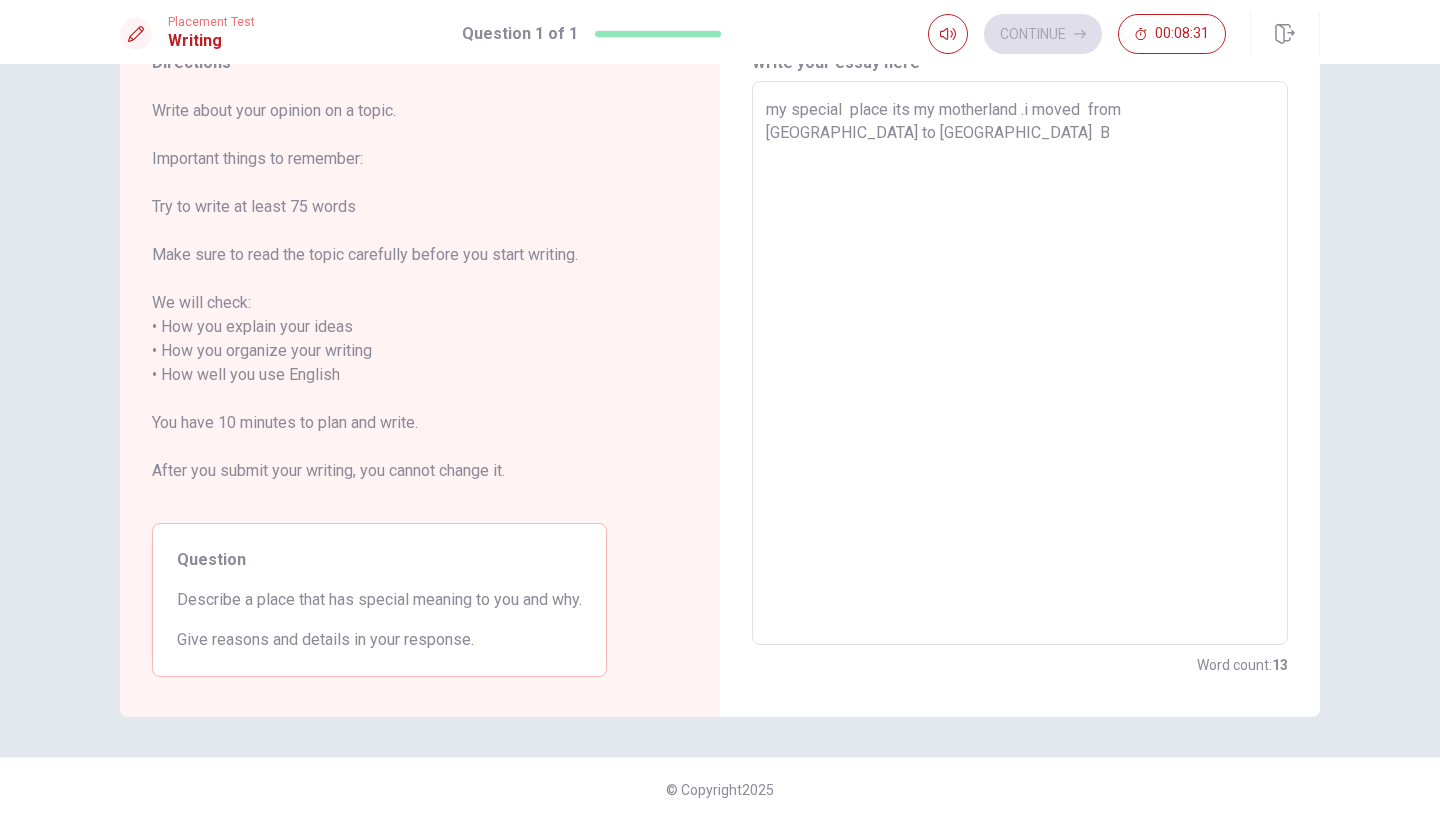 type on "my special  place its my motherland .i moved  from [GEOGRAPHIC_DATA] to [GEOGRAPHIC_DATA]" 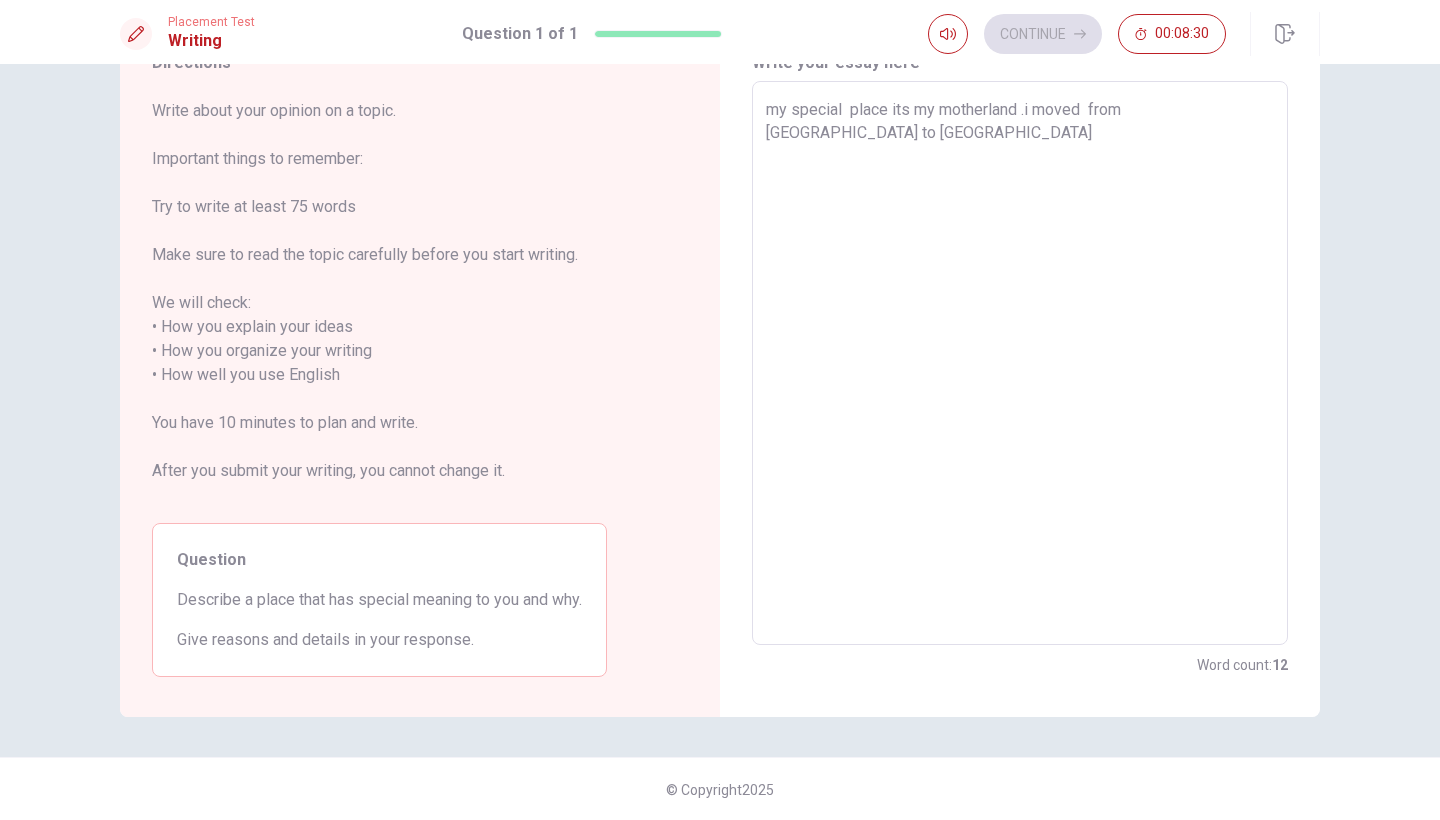 type on "x" 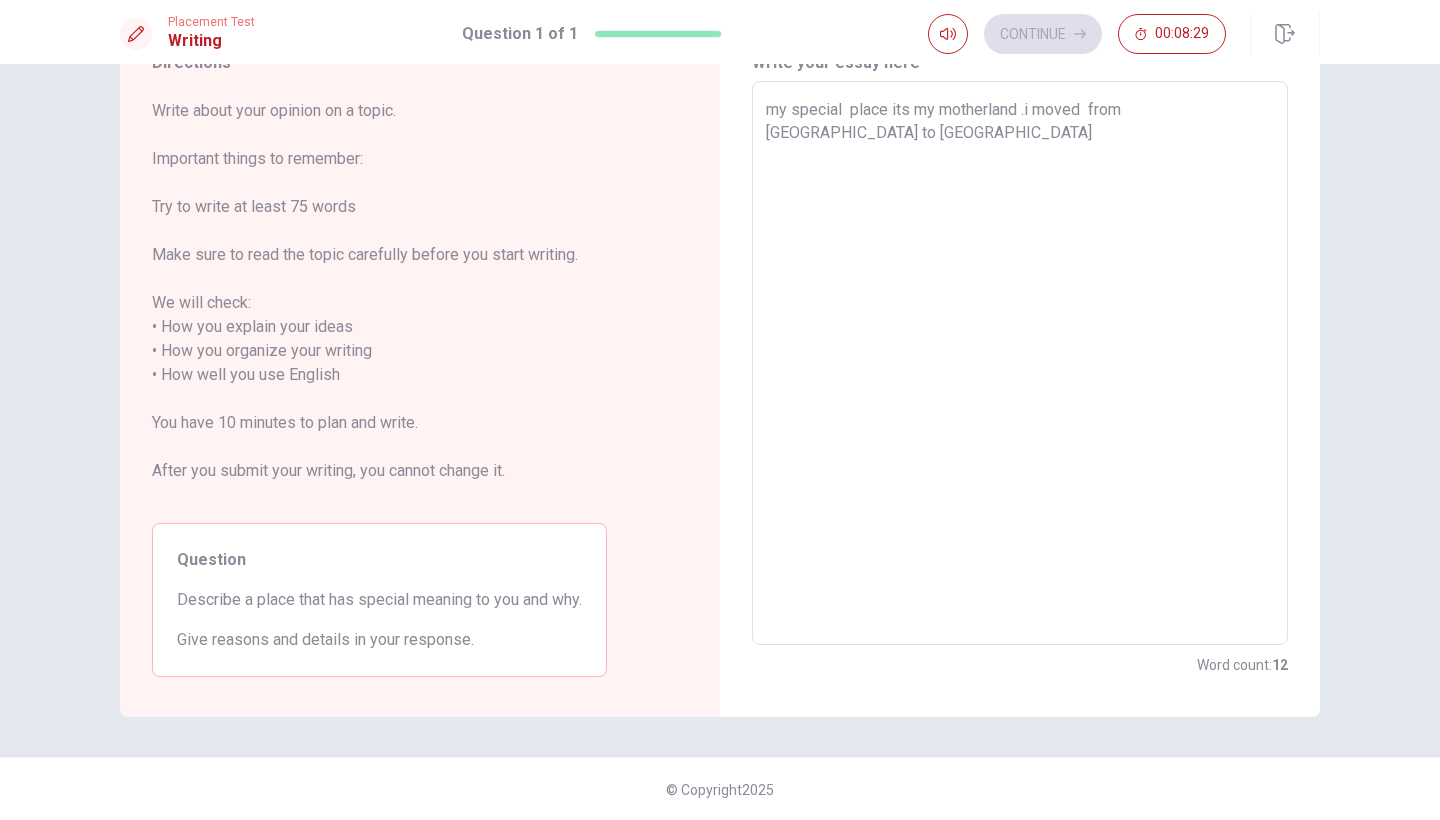 type on "my special  place its my motherland .i moved  from [GEOGRAPHIC_DATA] to [GEOGRAPHIC_DATA]  b" 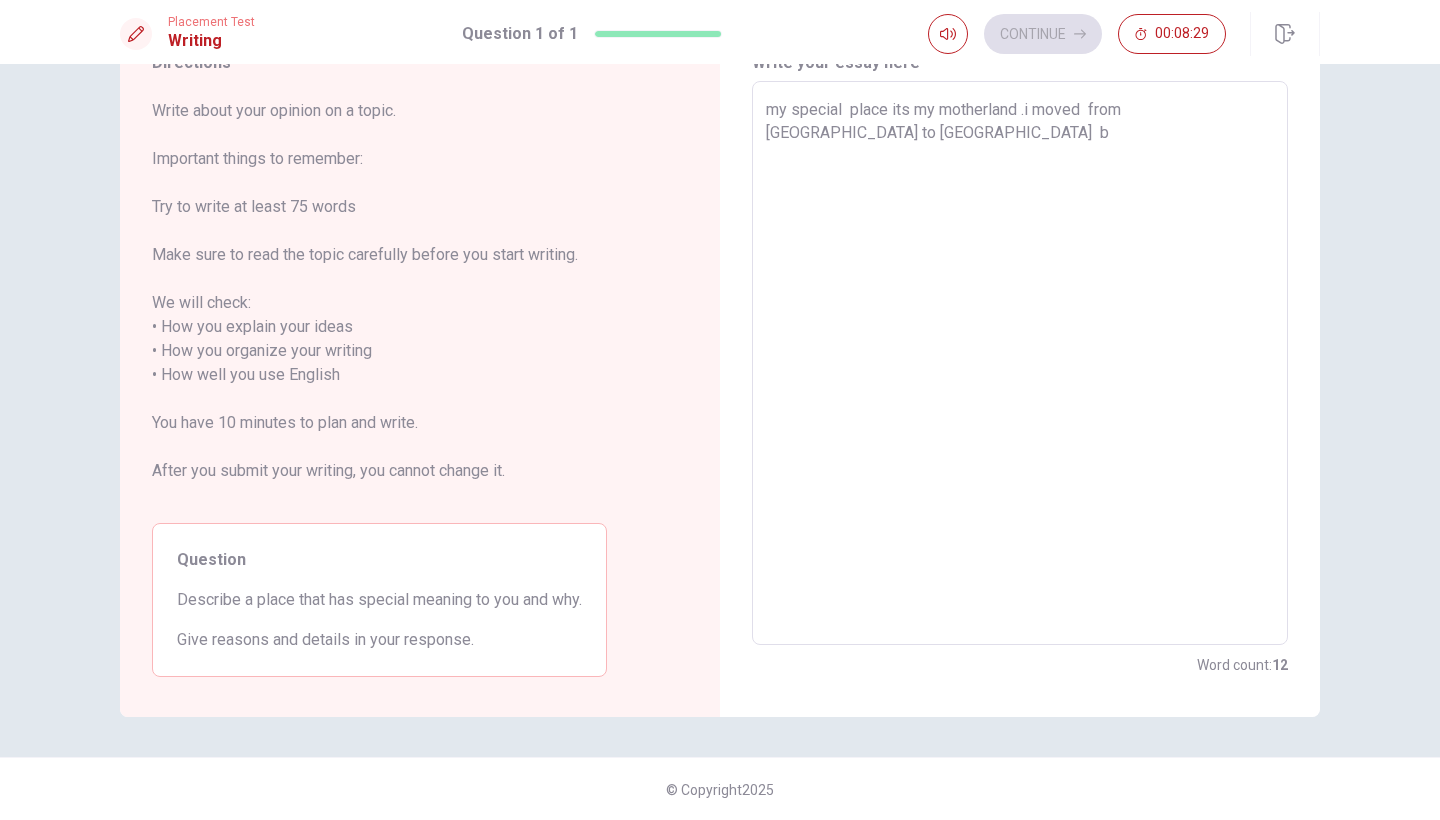 type on "x" 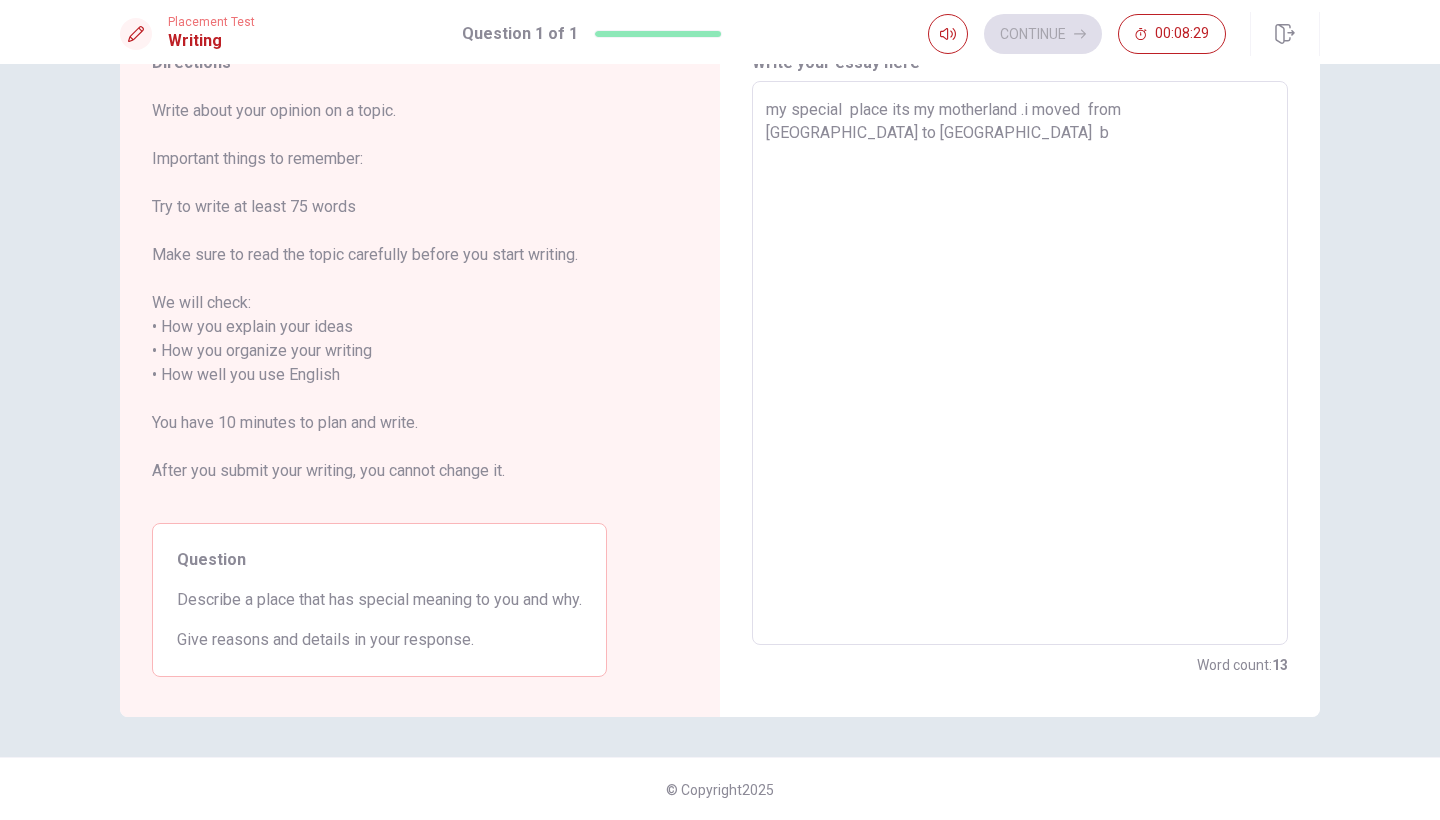 type on "my special  place its my motherland .i moved  from [GEOGRAPHIC_DATA] to [GEOGRAPHIC_DATA]  be" 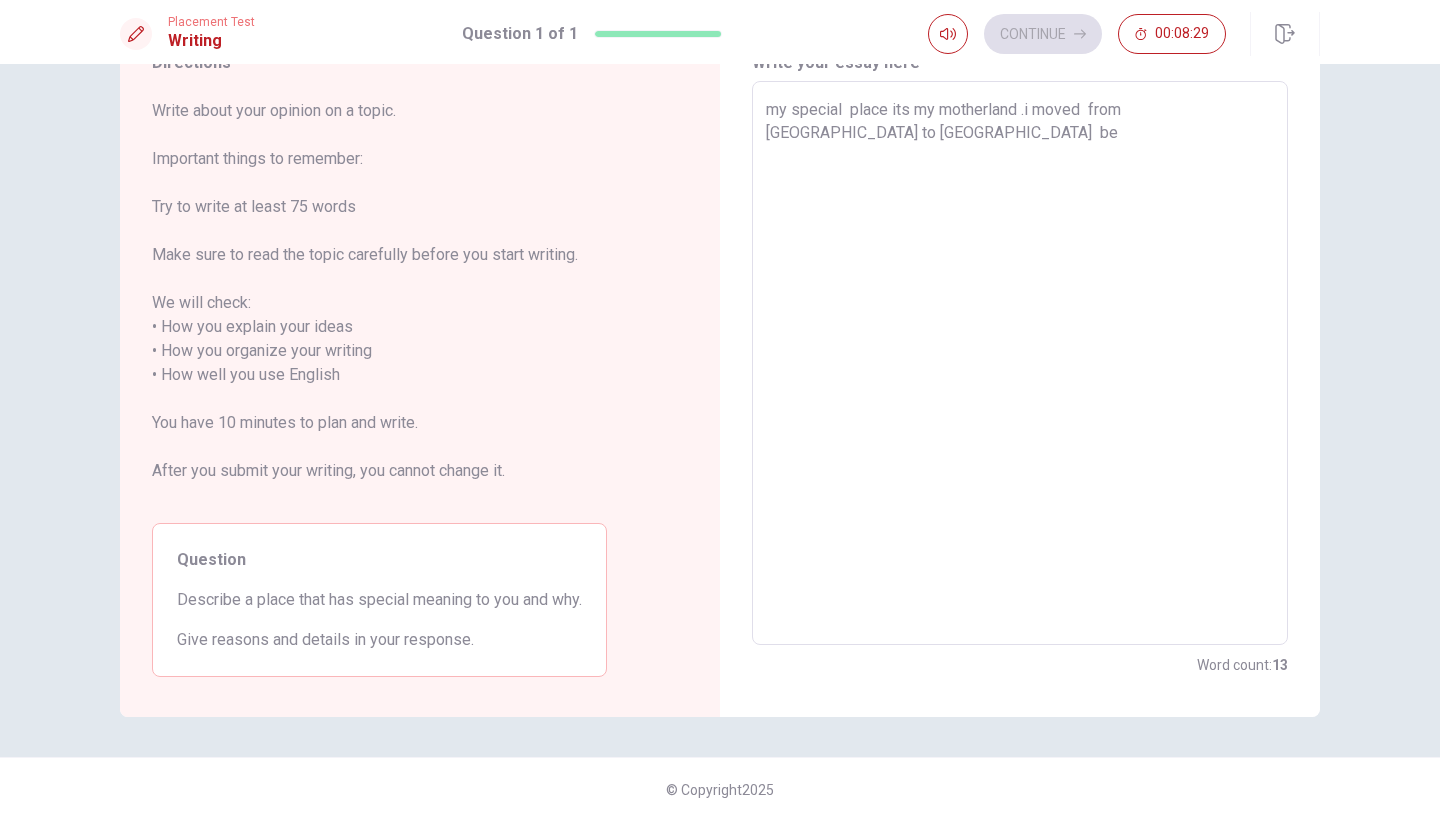 type on "x" 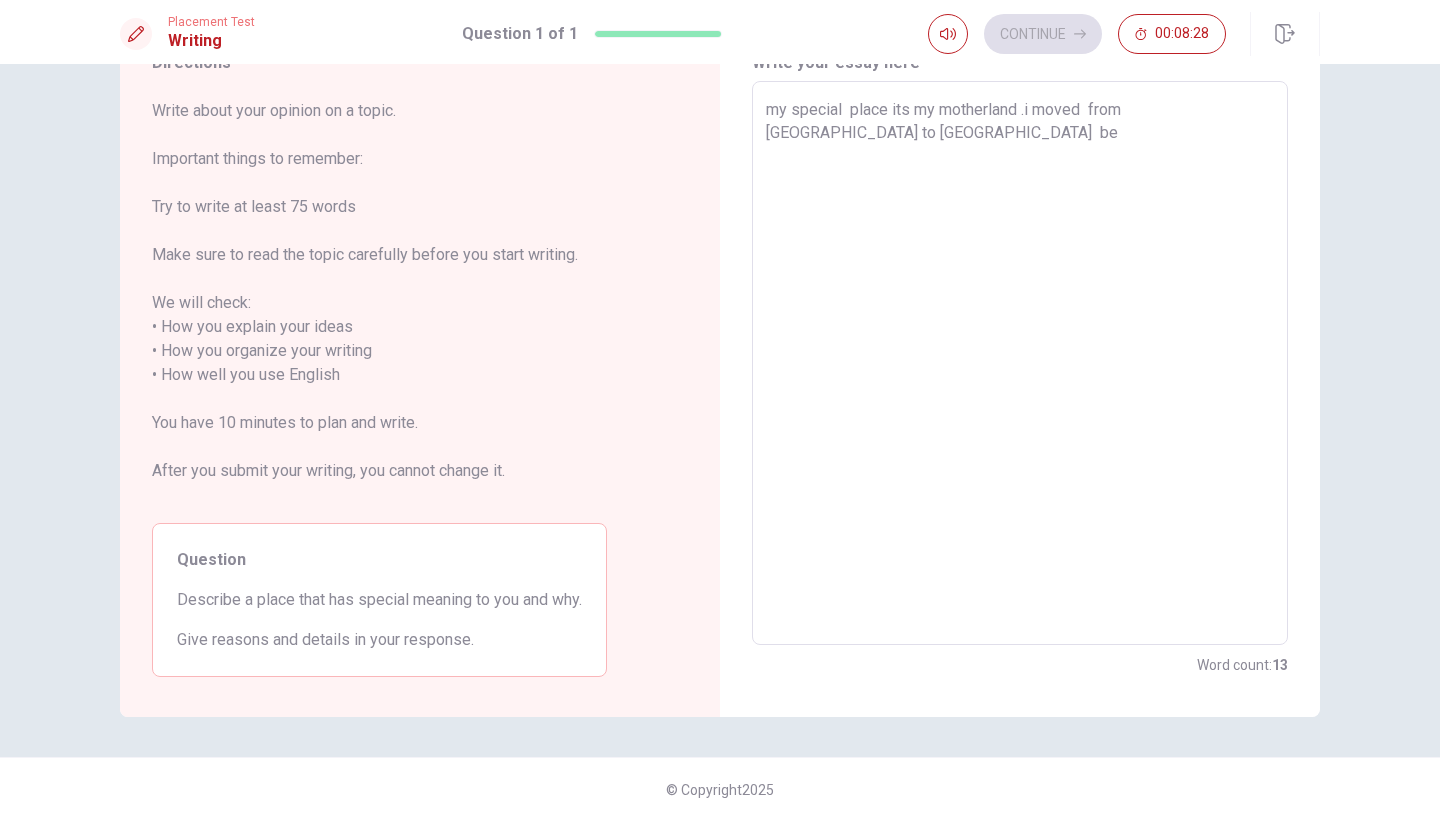 type on "my special  place its my motherland .i moved  from [GEOGRAPHIC_DATA] to [GEOGRAPHIC_DATA]  bec" 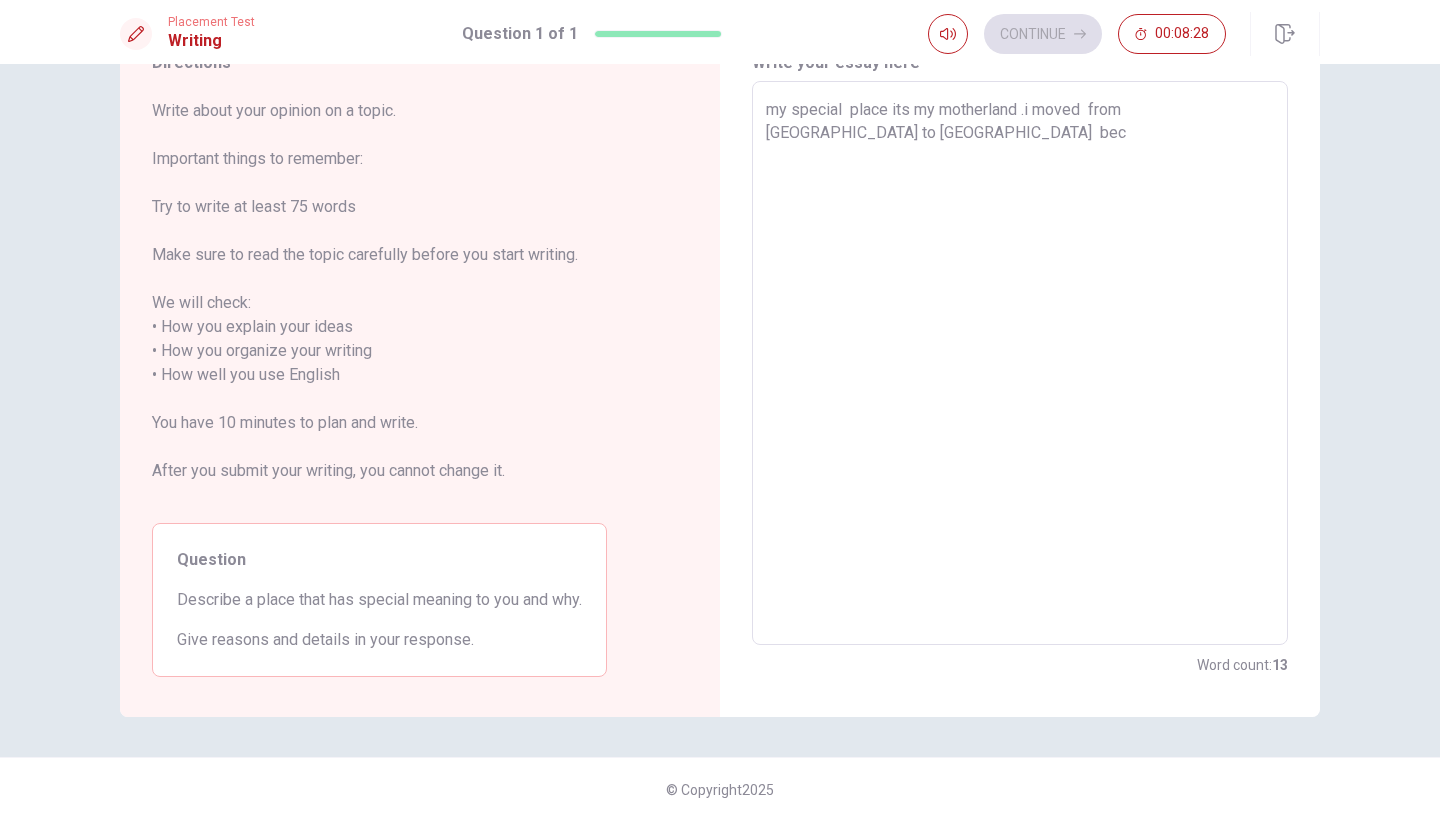type on "x" 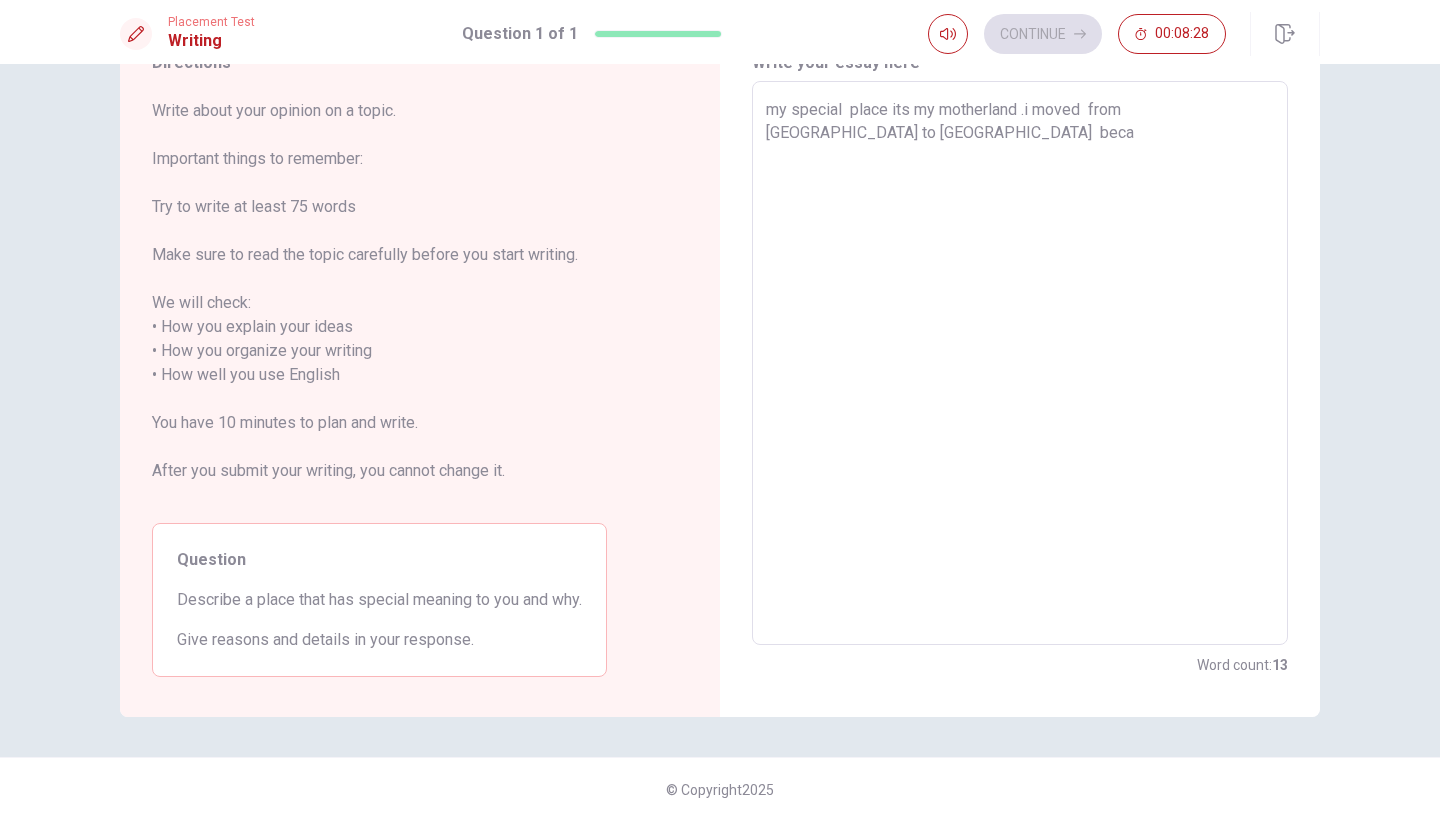 type on "x" 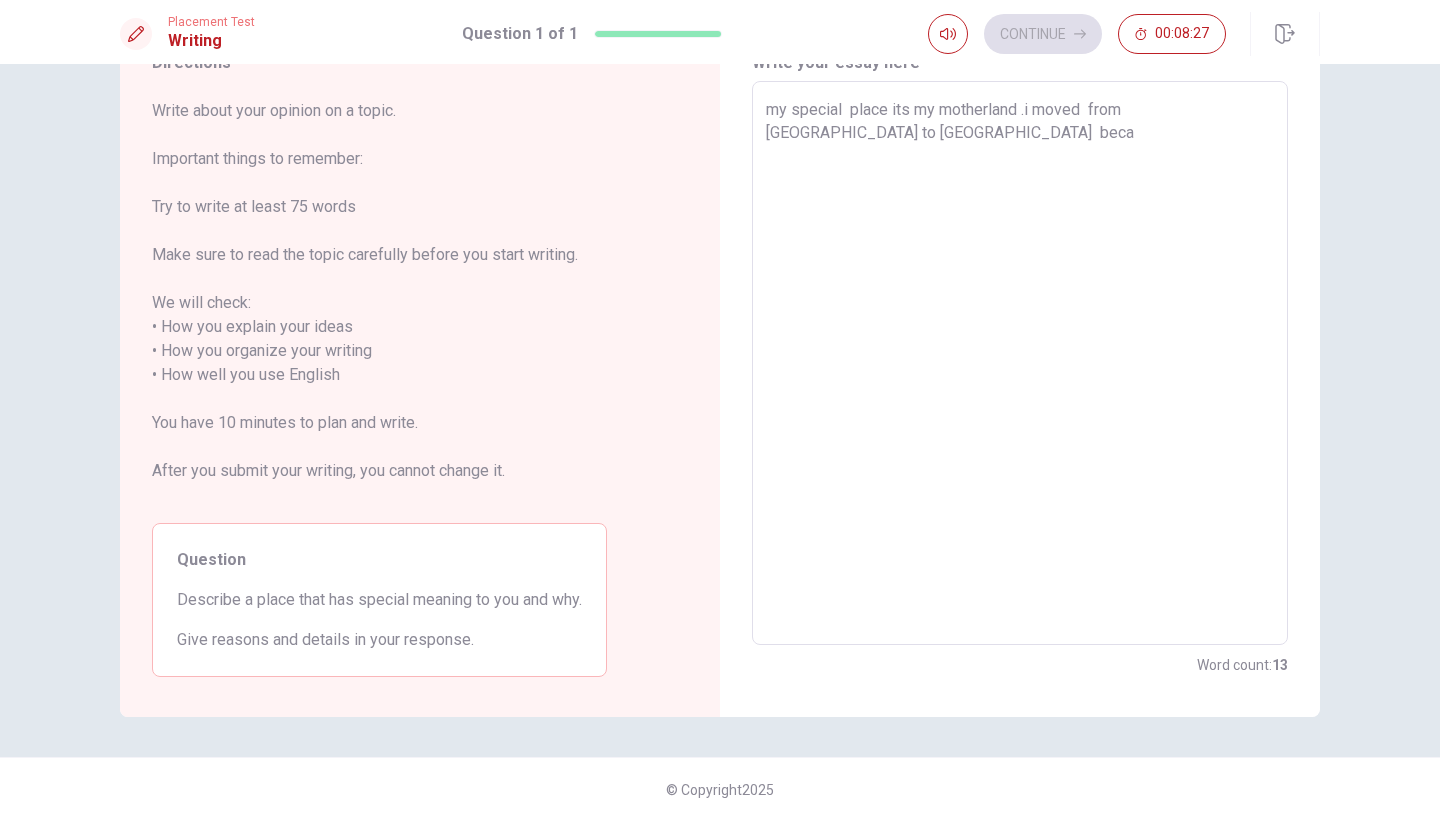 type on "my special  place its my motherland .i moved  from [GEOGRAPHIC_DATA] to [GEOGRAPHIC_DATA]  becau" 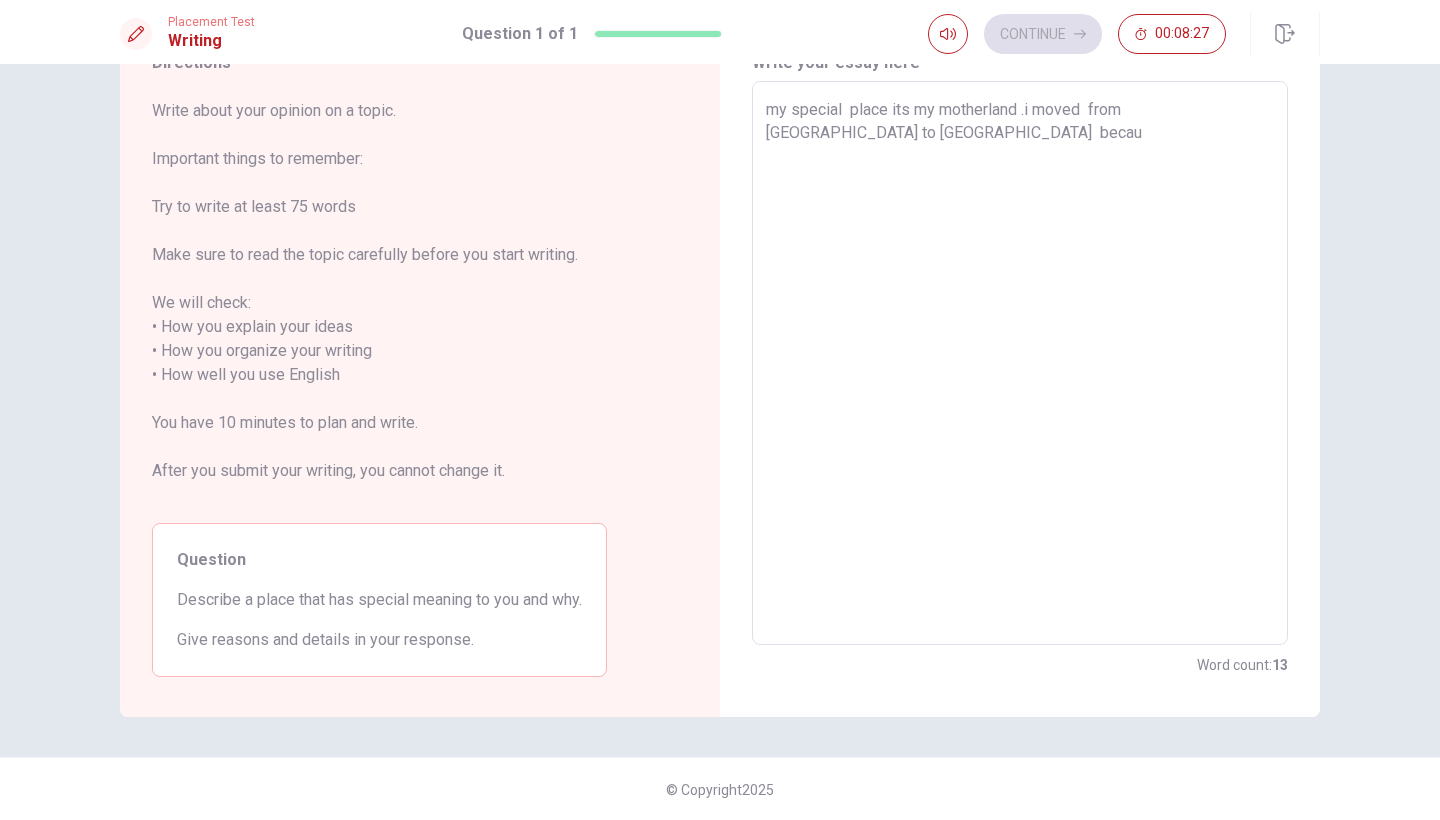 type on "x" 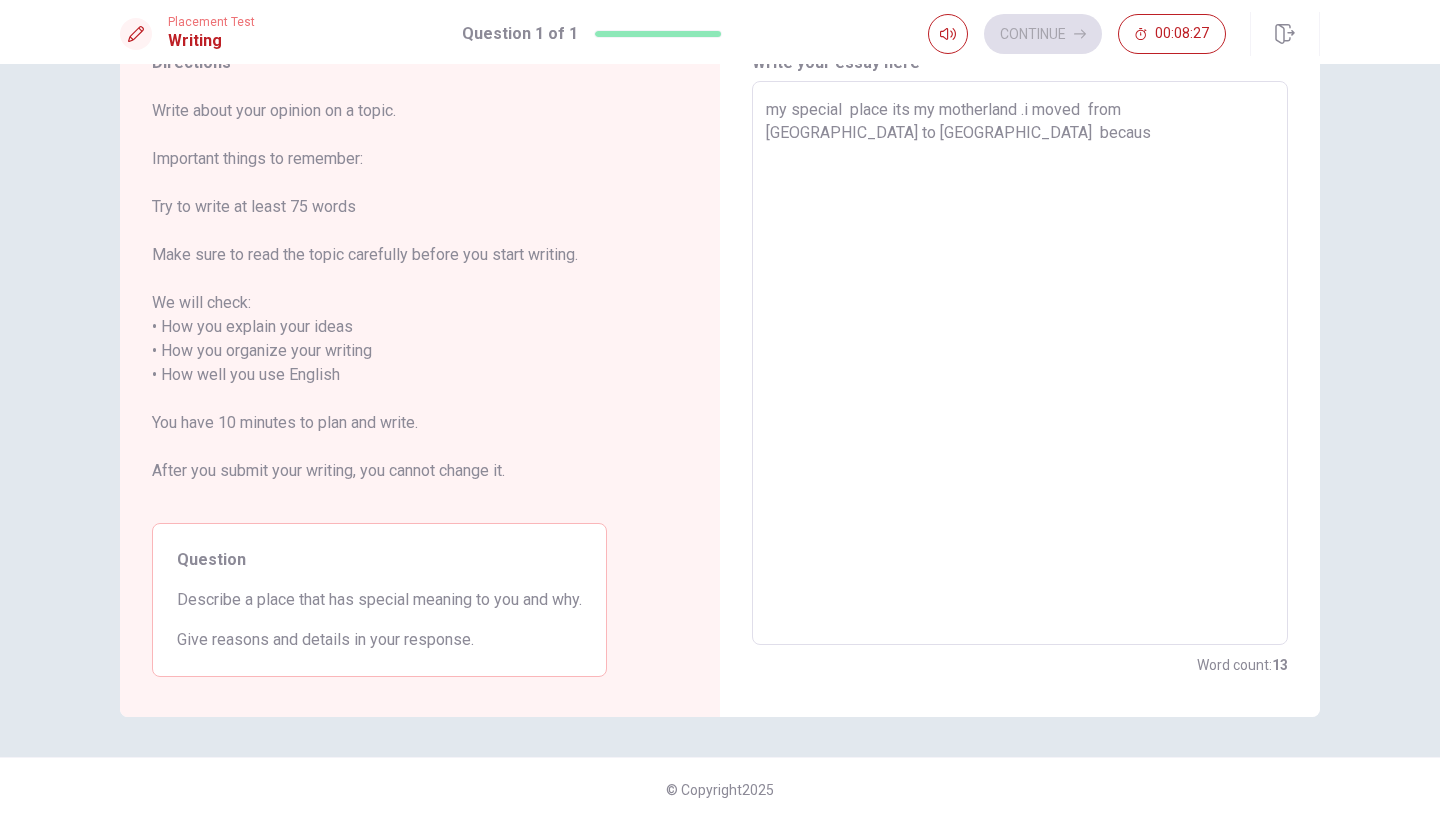 type on "x" 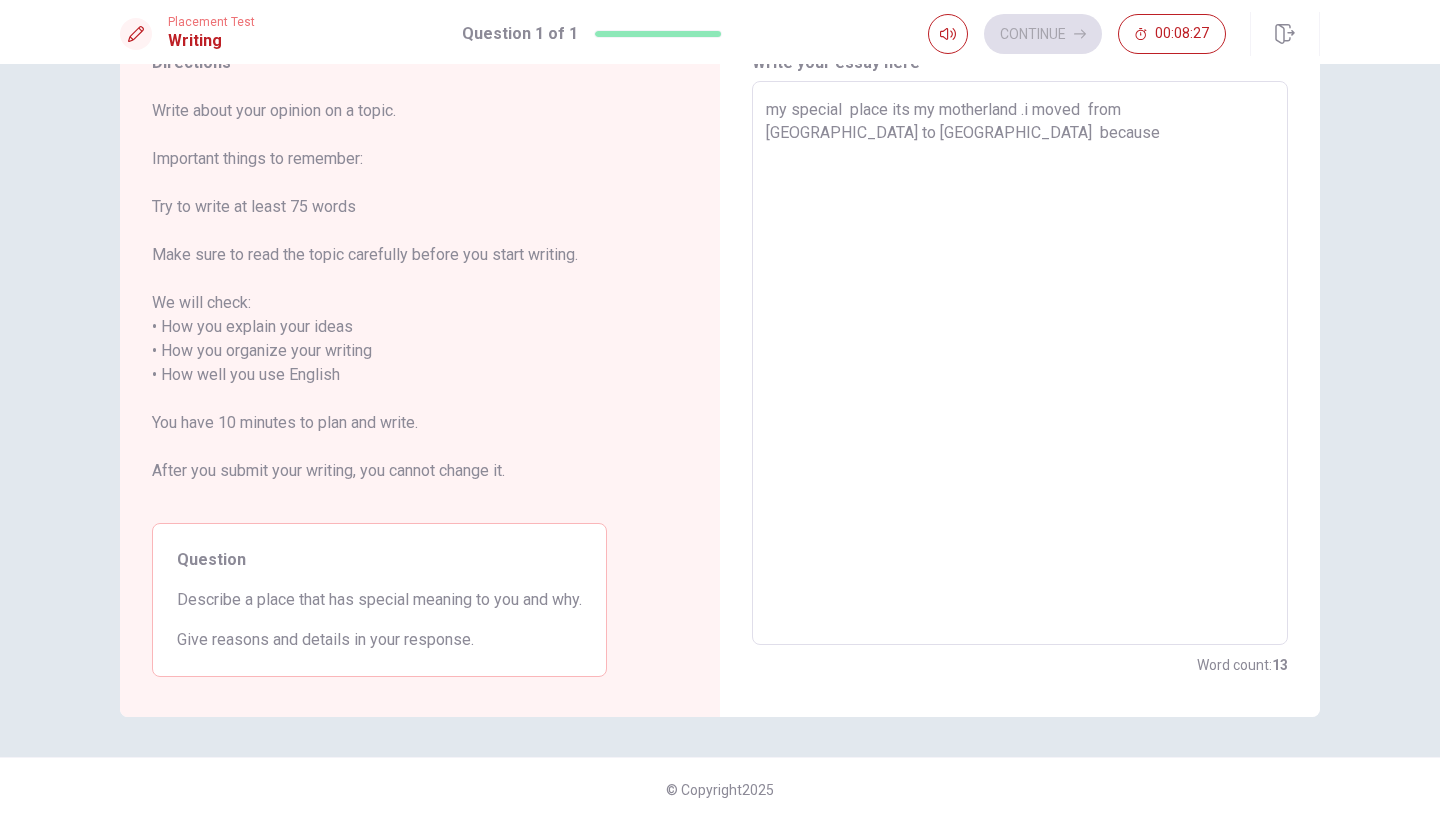 type on "x" 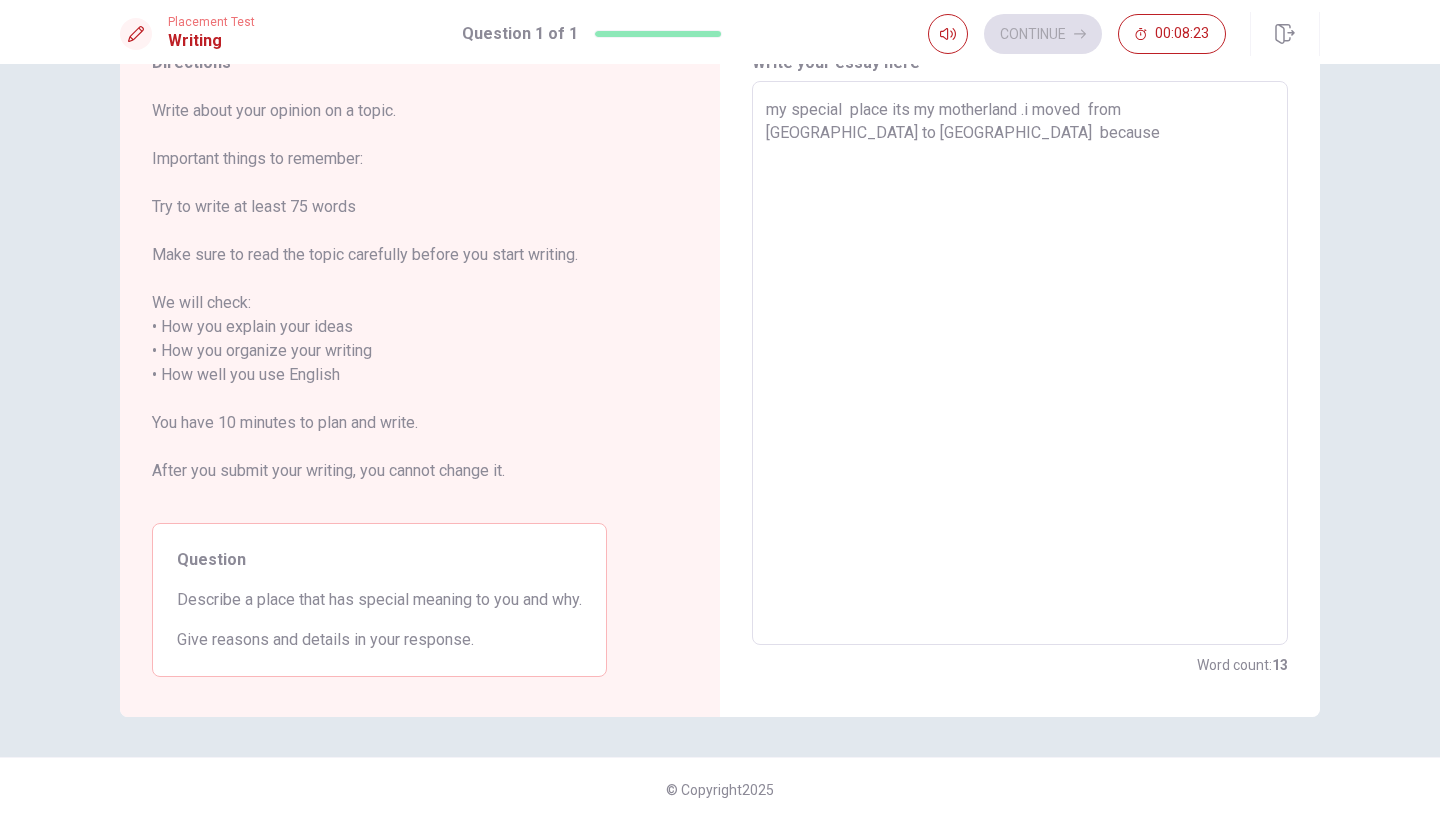 type on "x" 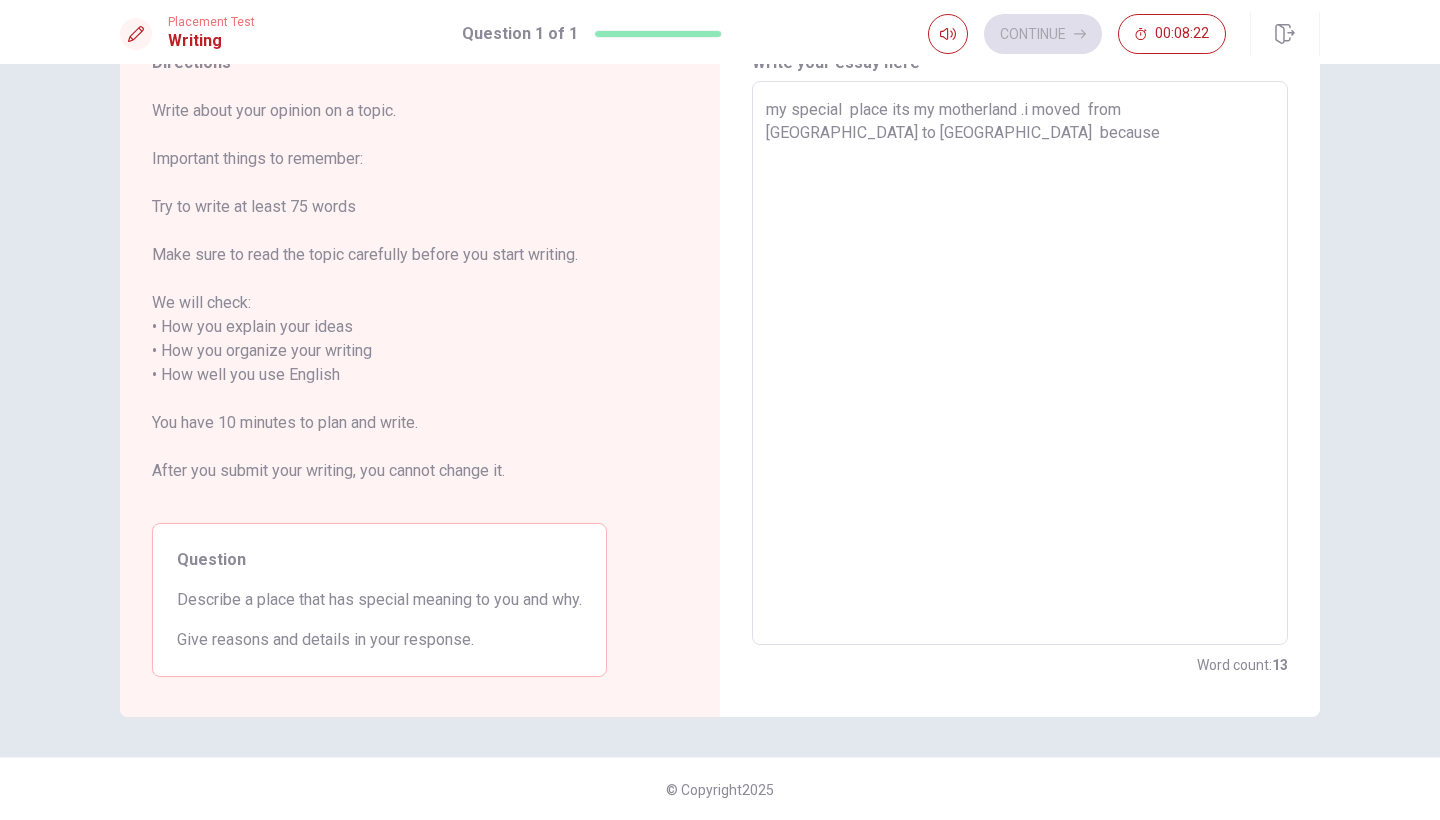 type on "my special  place its my motherland .i moved  from [GEOGRAPHIC_DATA] to [GEOGRAPHIC_DATA]  because o" 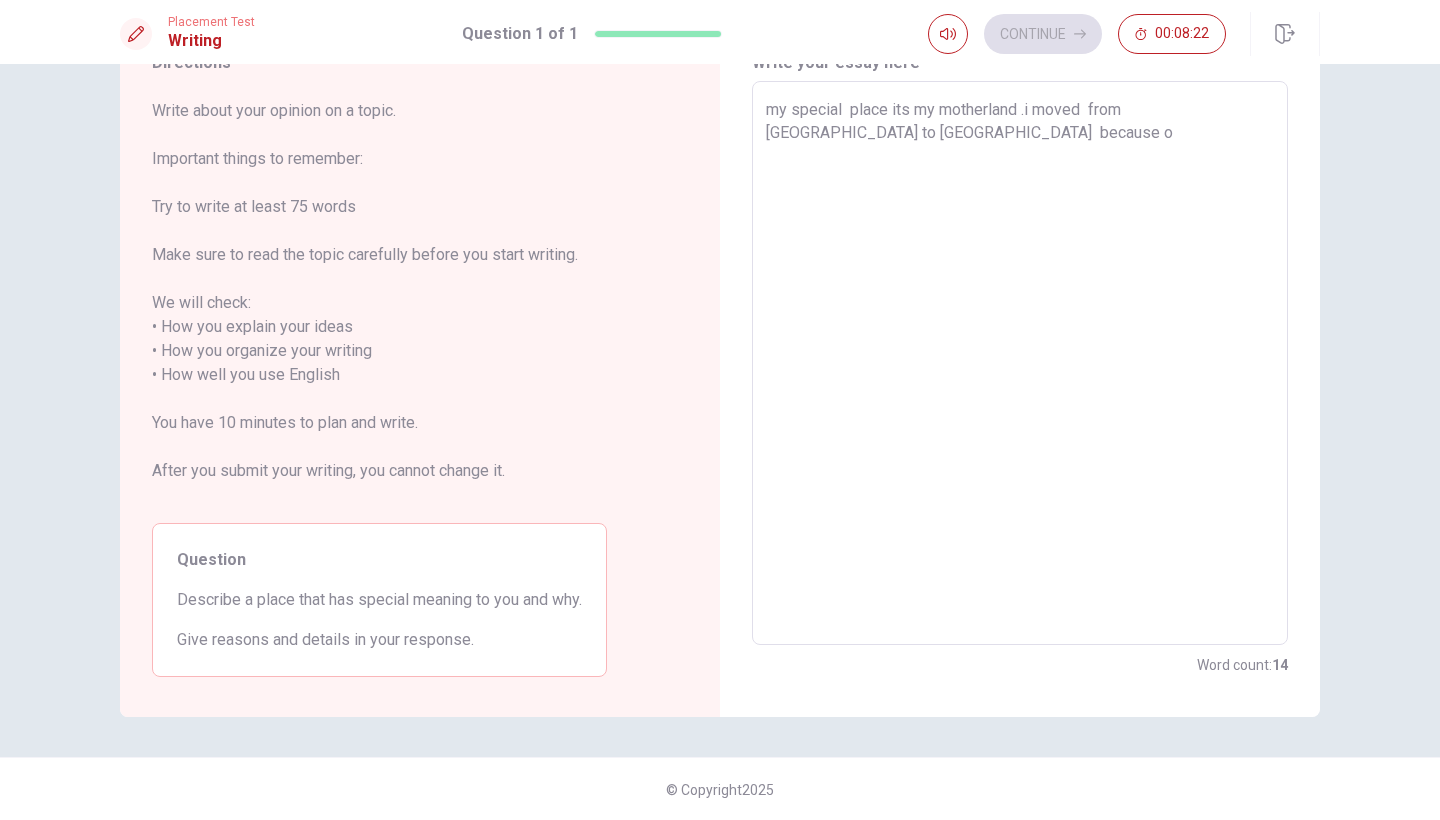 type on "x" 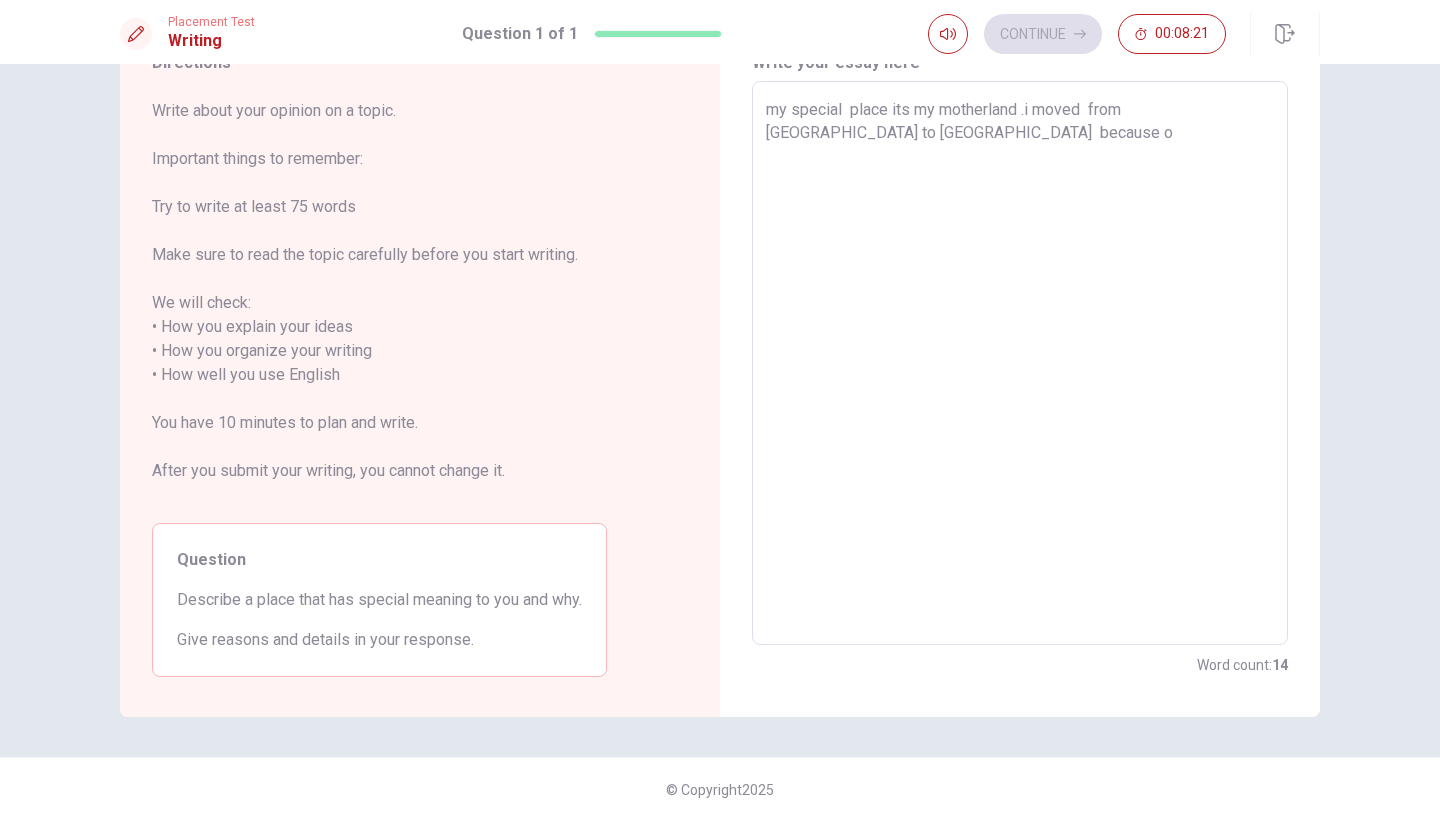 type on "my special  place its my motherland .i moved  from [GEOGRAPHIC_DATA] to [GEOGRAPHIC_DATA]  because of" 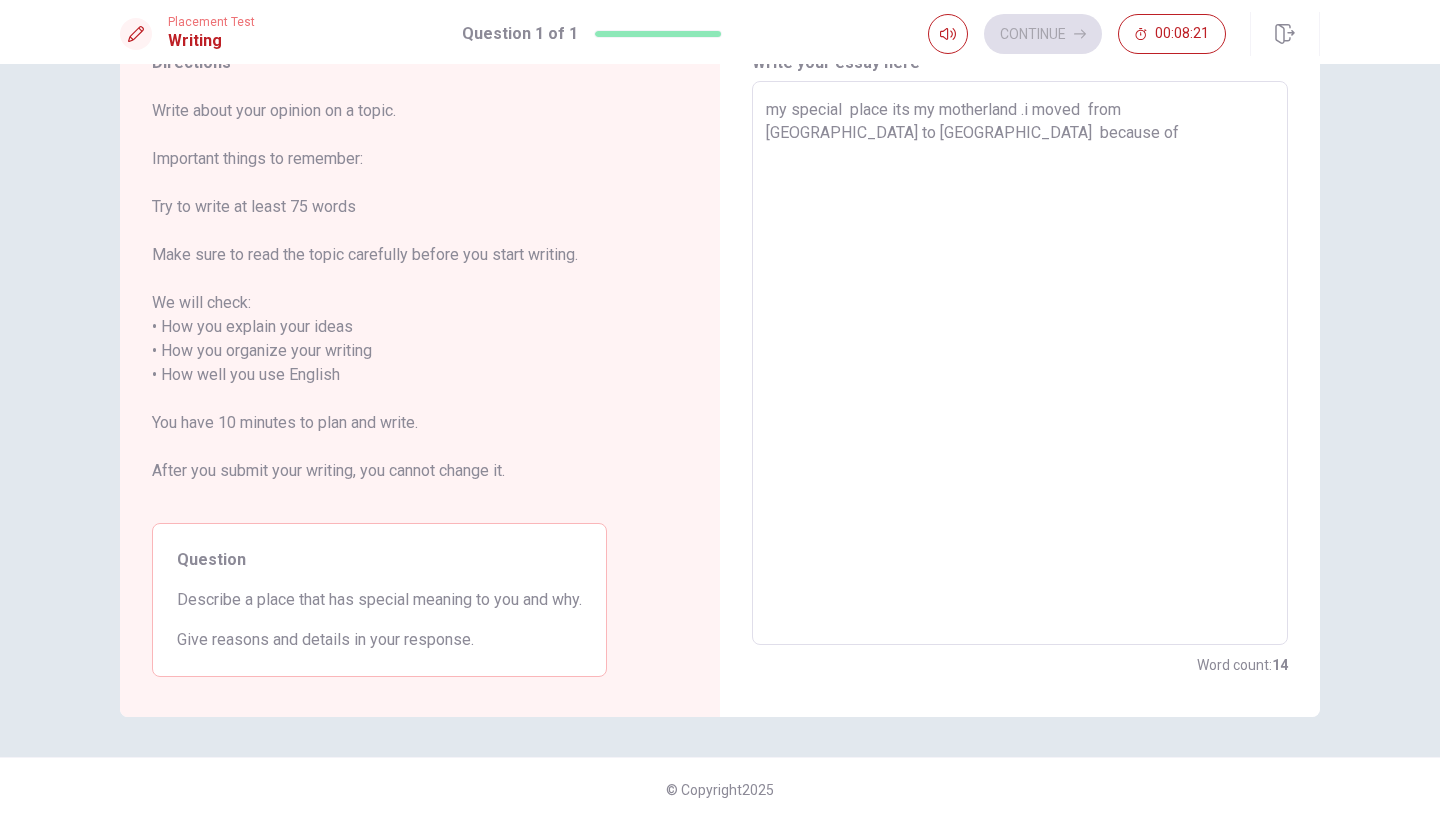 type on "x" 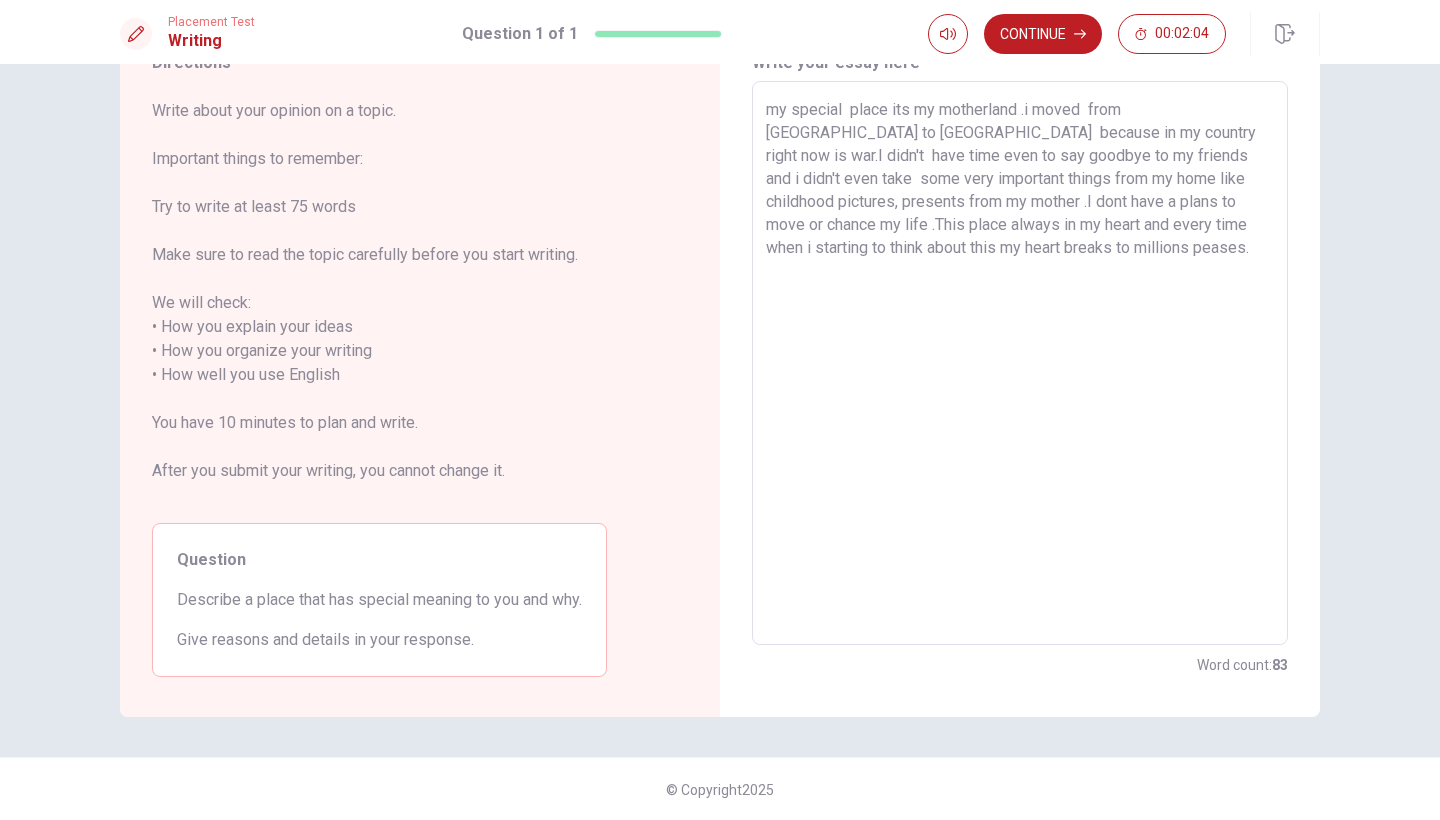 click on "my special  place its my motherland .i moved  from [GEOGRAPHIC_DATA] to [GEOGRAPHIC_DATA]  because in my country right now is war.I didn't  have time even to say goodbye to my friends and i didn't even take  some very important things from my home like childhood pictures, presents from my mother .I dont have a plans to move or chance my life .This place always in my heart and every time when i starting to think about this my heart breaks to millions peases." at bounding box center [1020, 363] 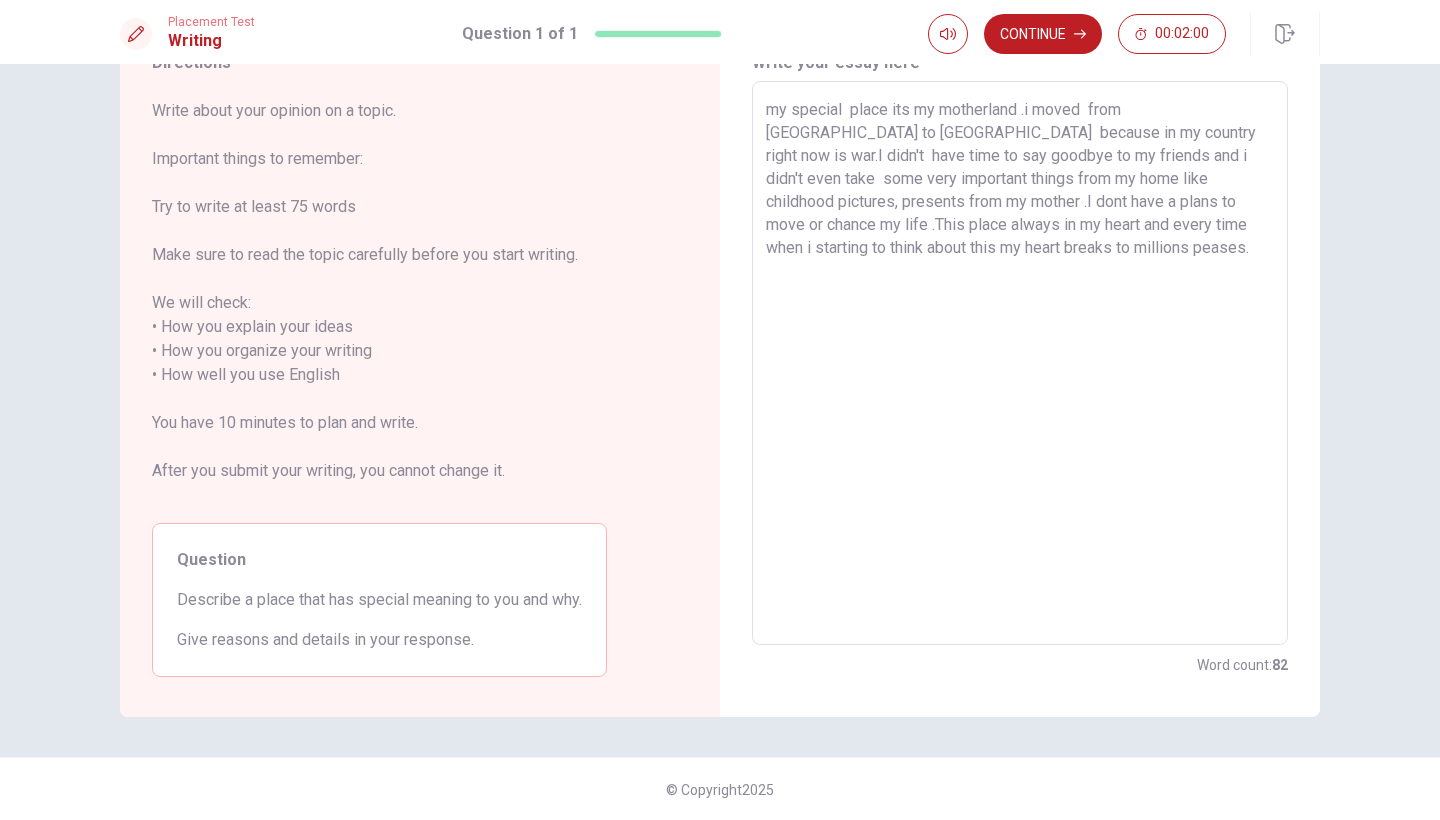click on "my special  place its my motherland .i moved  from [GEOGRAPHIC_DATA] to [GEOGRAPHIC_DATA]  because in my country right now is war.I didn't  have time to say goodbye to my friends and i didn't even take  some very important things from my home like childhood pictures, presents from my mother .I dont have a plans to move or chance my life .This place always in my heart and every time when i starting to think about this my heart breaks to millions peases." at bounding box center (1020, 363) 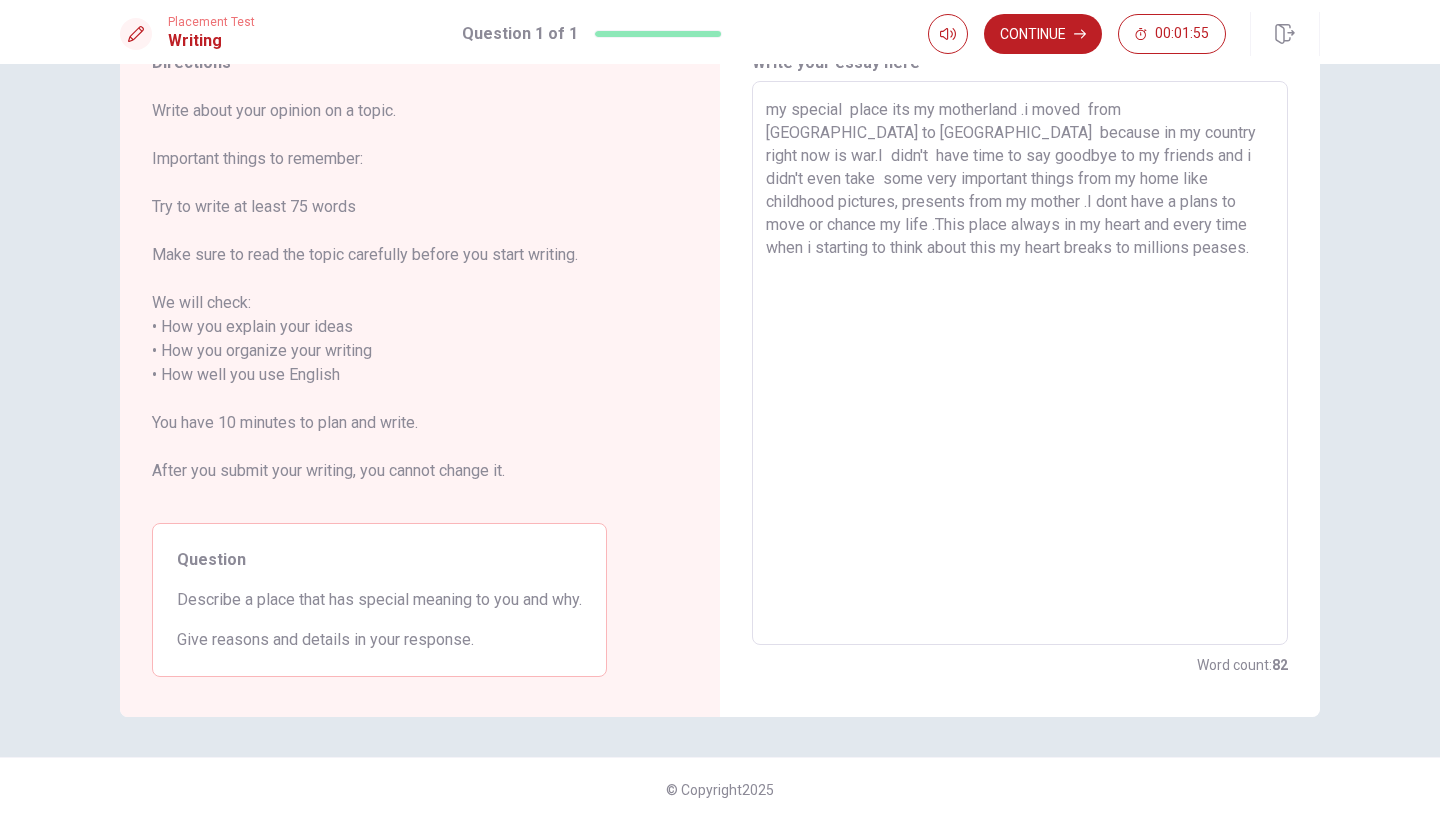 click on "my special  place its my motherland .i moved  from [GEOGRAPHIC_DATA] to [GEOGRAPHIC_DATA]  because in my country right now is war.I  didn't  have time to say goodbye to my friends and i didn't even take  some very important things from my home like childhood pictures, presents from my mother .I dont have a plans to move or chance my life .This place always in my heart and every time when i starting to think about this my heart breaks to millions peases." at bounding box center [1020, 363] 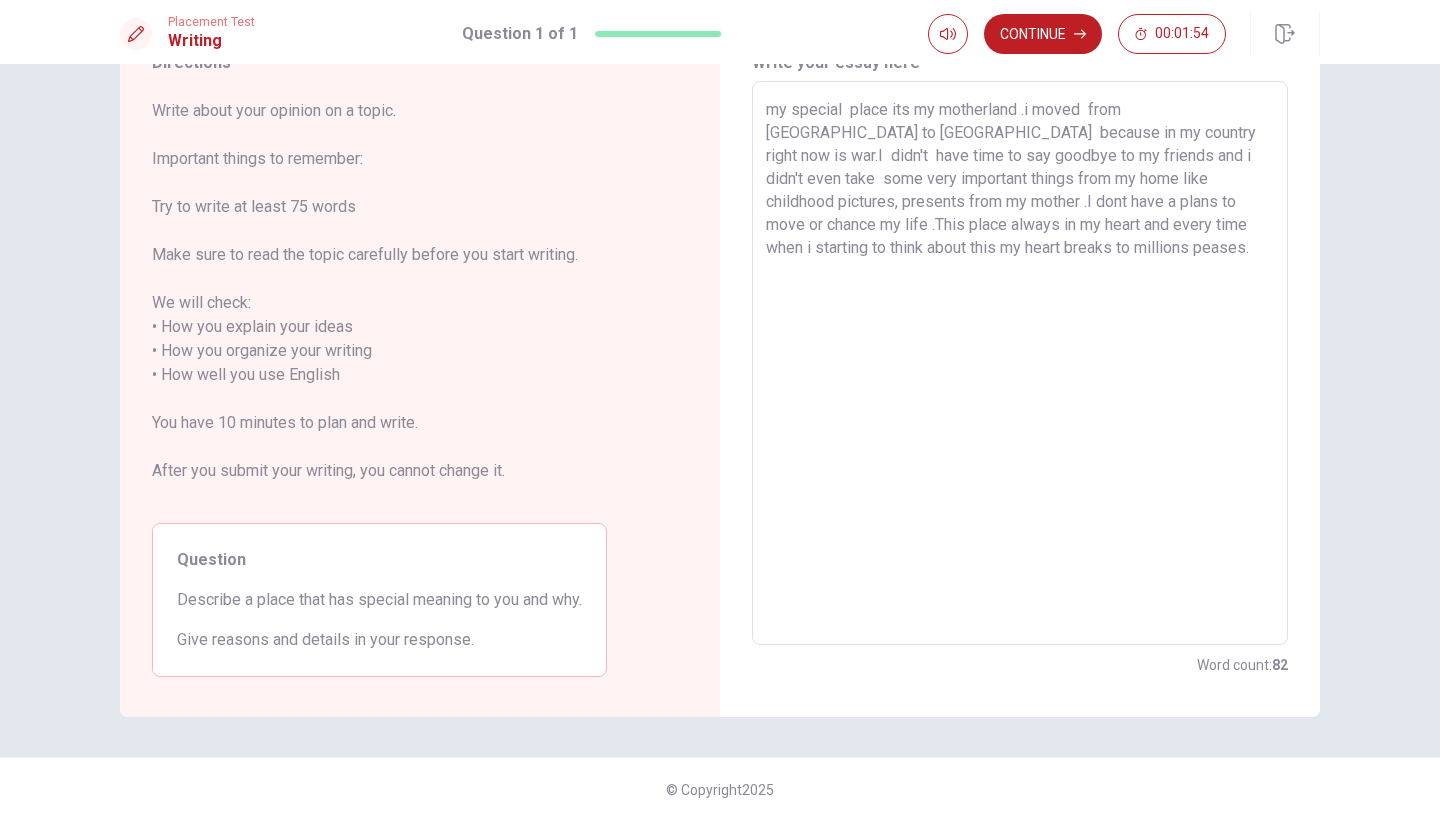 click on "my special  place its my motherland .i moved  from [GEOGRAPHIC_DATA] to [GEOGRAPHIC_DATA]  because in my country right now is war.I  didn't  have time to say goodbye to my friends and i didn't even take  some very important things from my home like childhood pictures, presents from my mother .I dont have a plans to move or chance my life .This place always in my heart and every time when i starting to think about this my heart breaks to millions peases." at bounding box center (1020, 363) 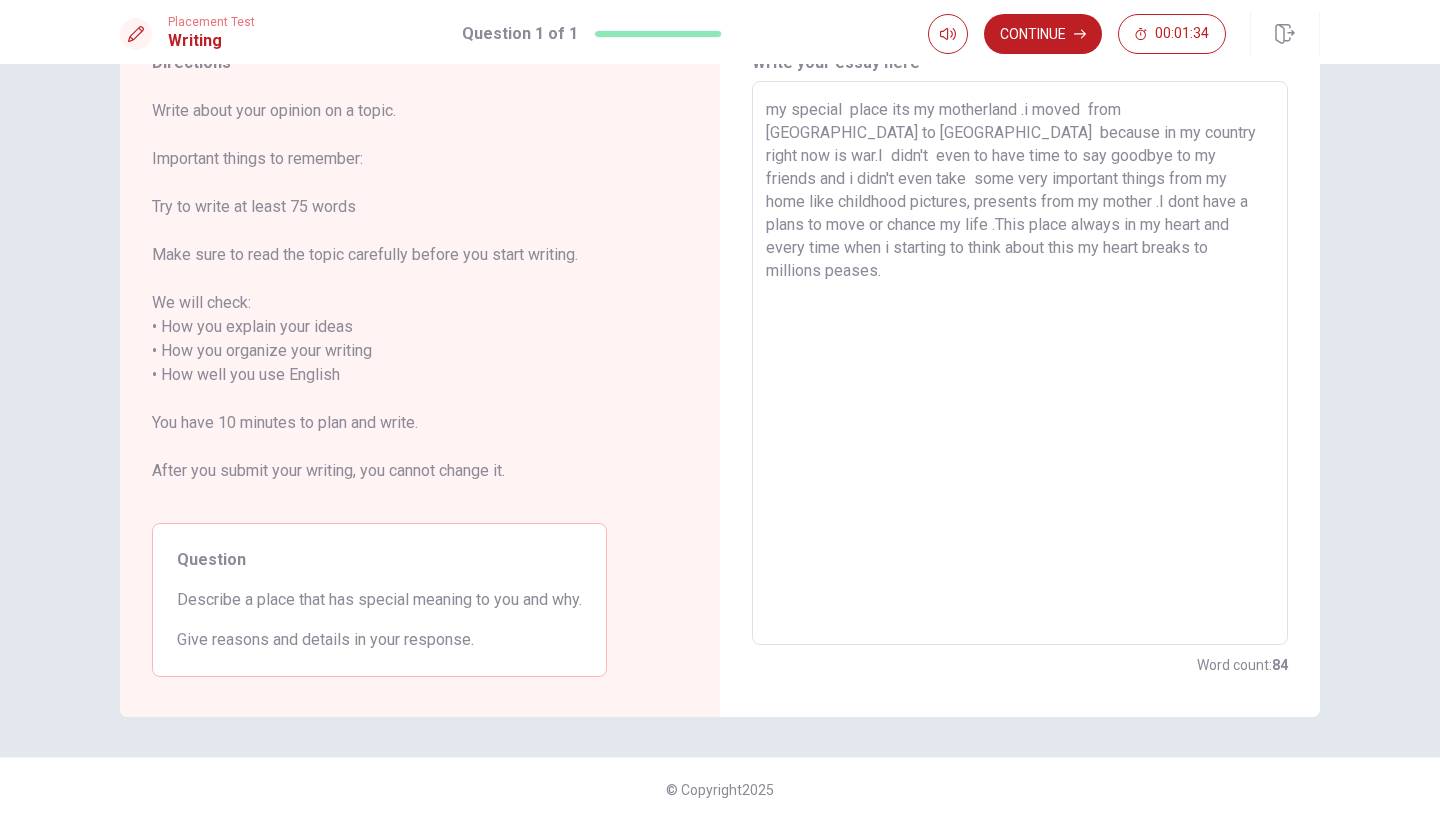 click on "my special  place its my motherland .i moved  from [GEOGRAPHIC_DATA] to [GEOGRAPHIC_DATA]  because in my country right now is war.I  didn't  even to have time to say goodbye to my friends and i didn't even take  some very important things from my home like childhood pictures, presents from my mother .I dont have a plans to move or chance my life .This place always in my heart and every time when i starting to think about this my heart breaks to millions peases." at bounding box center (1020, 363) 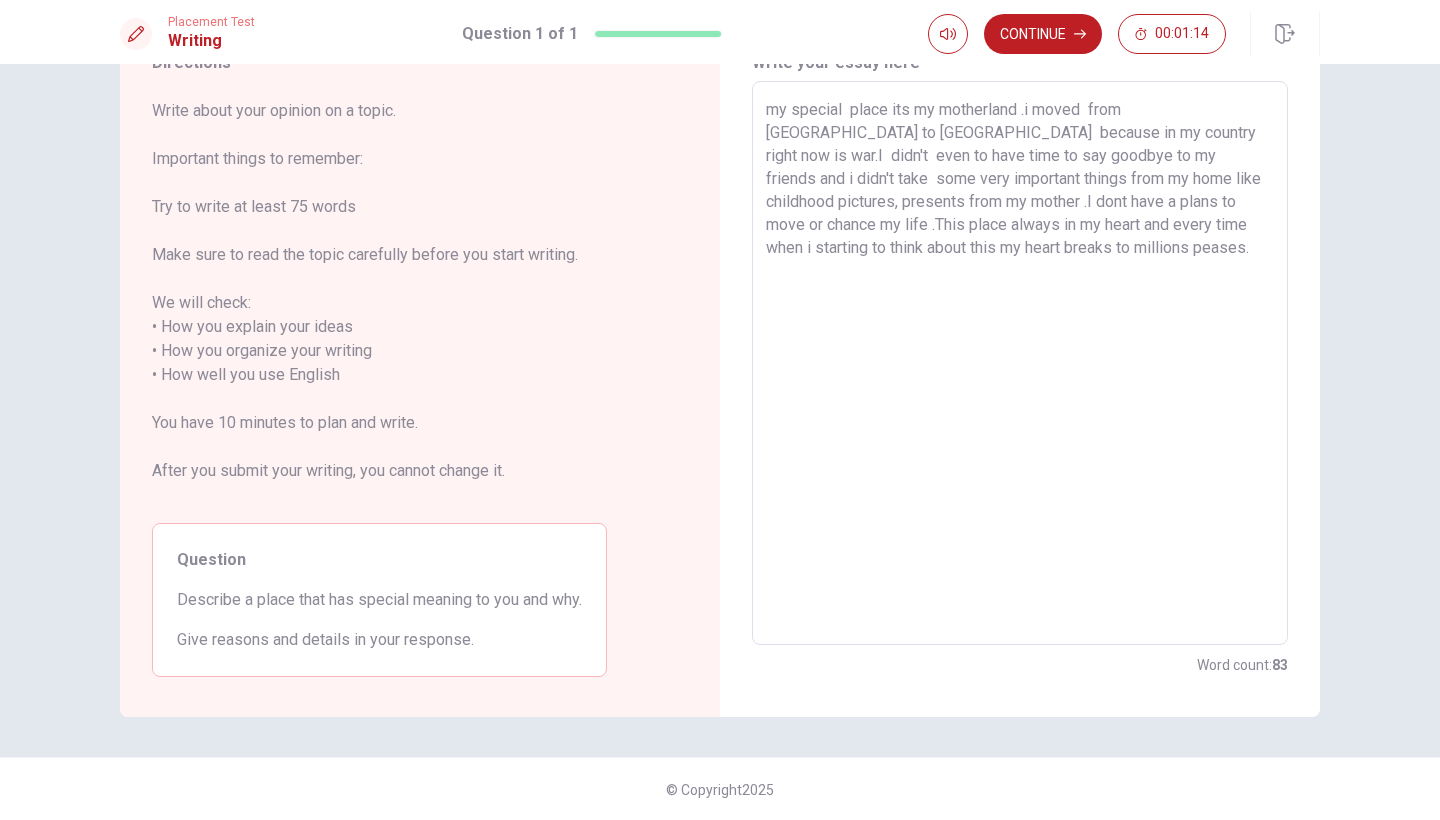 click on "my special  place its my motherland .i moved  from [GEOGRAPHIC_DATA] to [GEOGRAPHIC_DATA]  because in my country right now is war.I  didn't  even to have time to say goodbye to my friends and i didn't take  some very important things from my home like childhood pictures, presents from my mother .I dont have a plans to move or chance my life .This place always in my heart and every time when i starting to think about this my heart breaks to millions peases." at bounding box center (1020, 363) 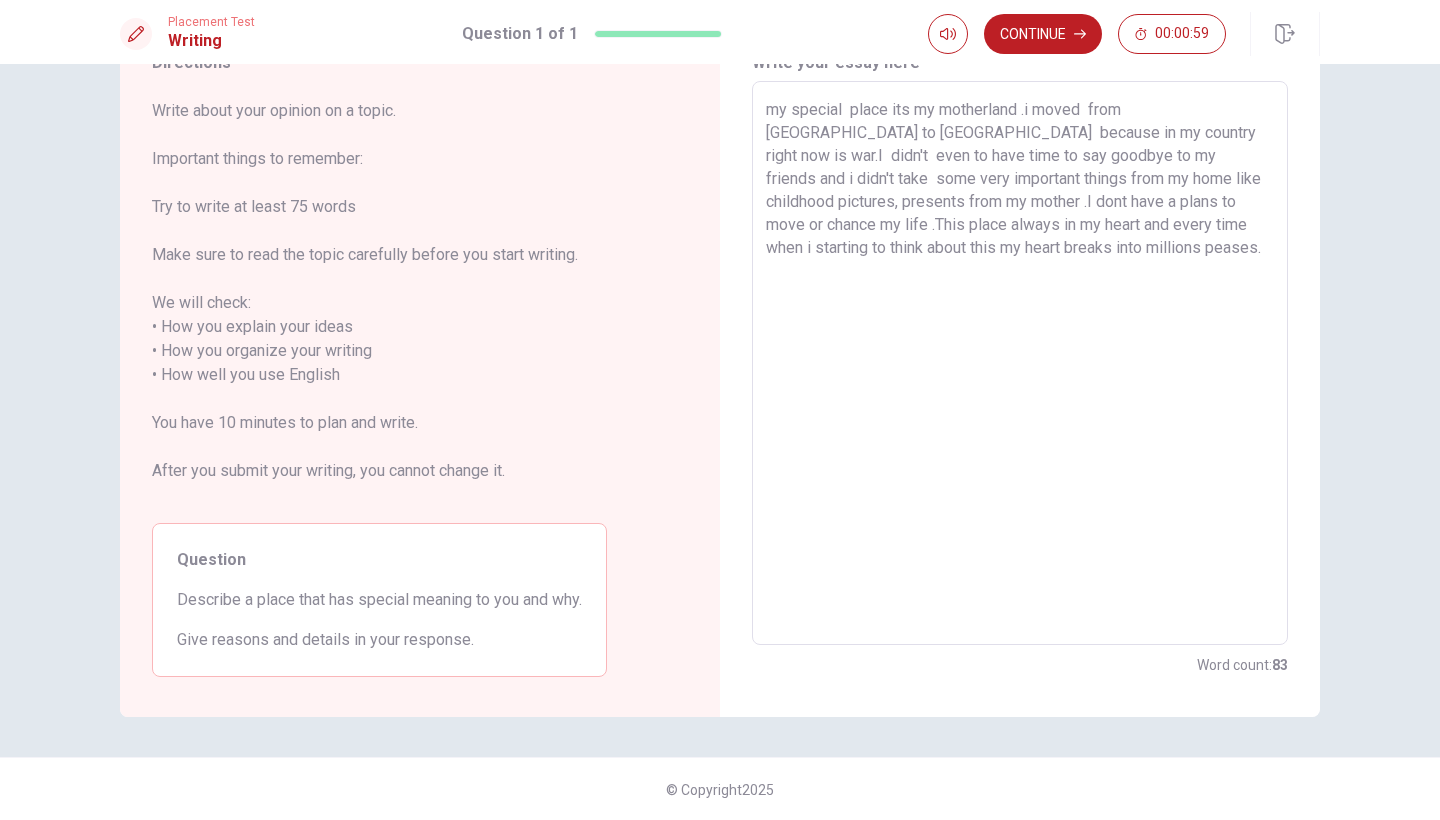 click on "my special  place its my motherland .i moved  from [GEOGRAPHIC_DATA] to [GEOGRAPHIC_DATA]  because in my country right now is war.I  didn't  even to have time to say goodbye to my friends and i didn't take  some very important things from my home like childhood pictures, presents from my mother .I dont have a plans to move or chance my life .This place always in my heart and every time when i starting to think about this my heart breaks into millions peases." at bounding box center [1020, 363] 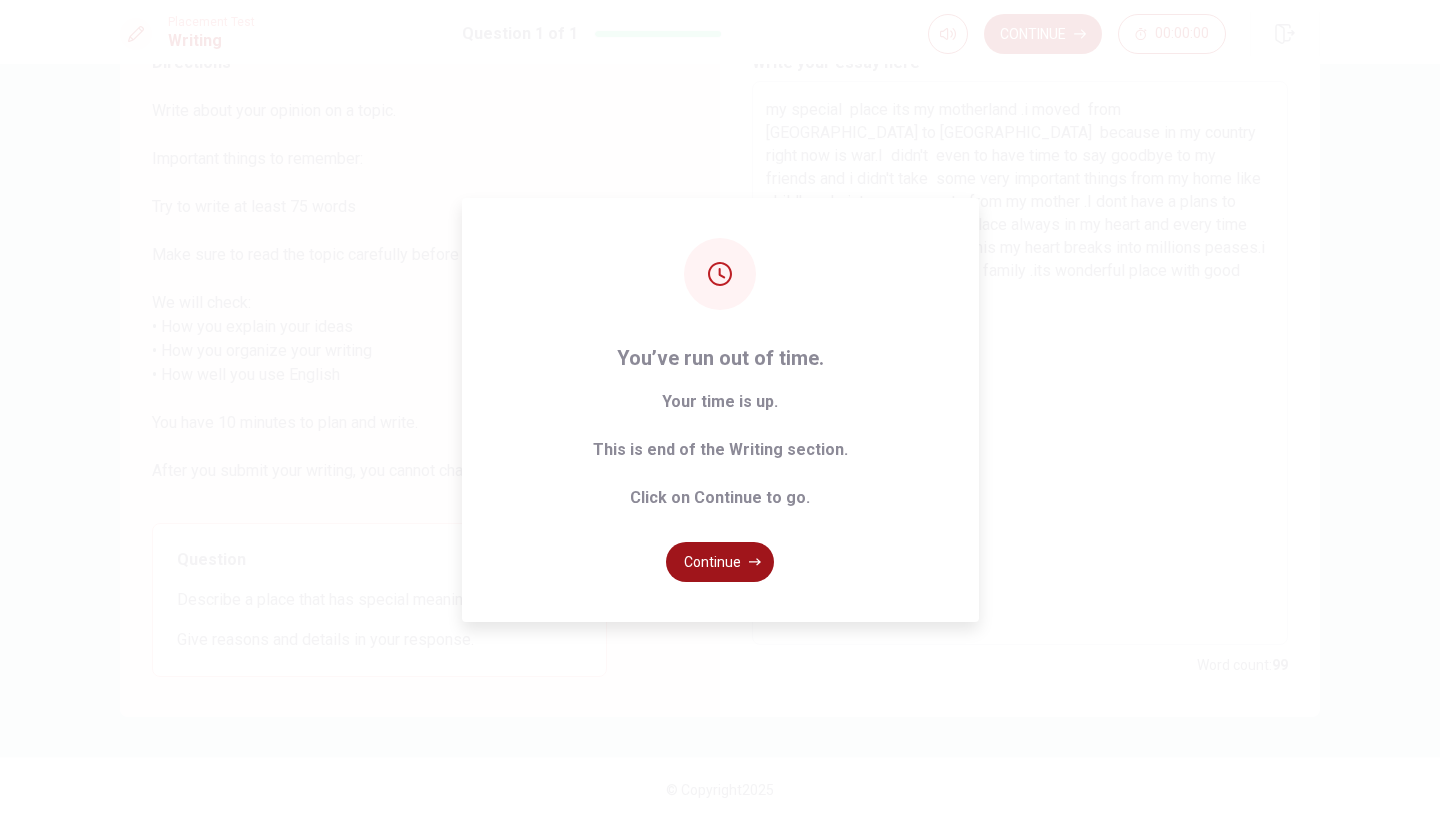scroll, scrollTop: 0, scrollLeft: 0, axis: both 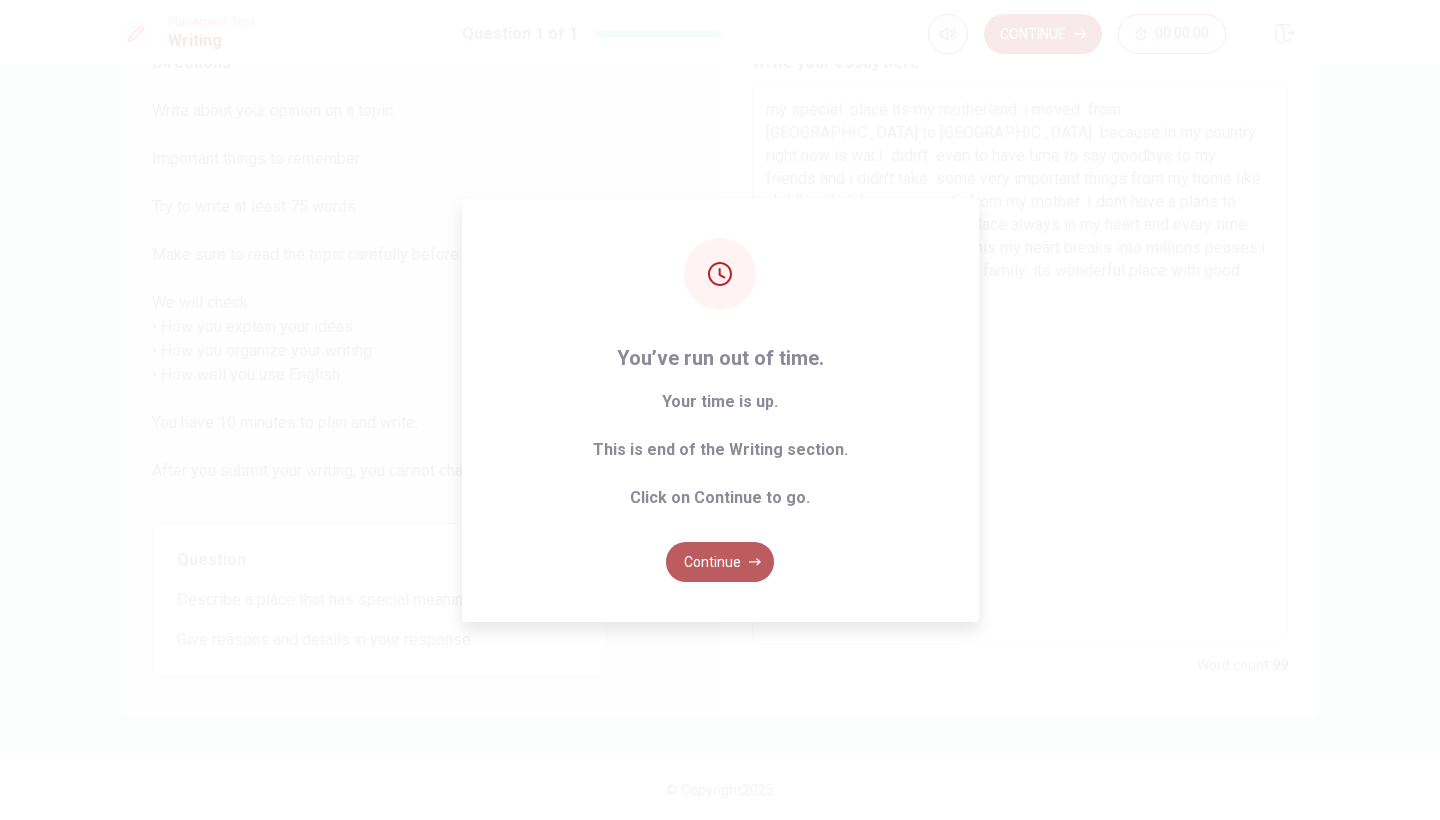 click on "Continue" at bounding box center [720, 562] 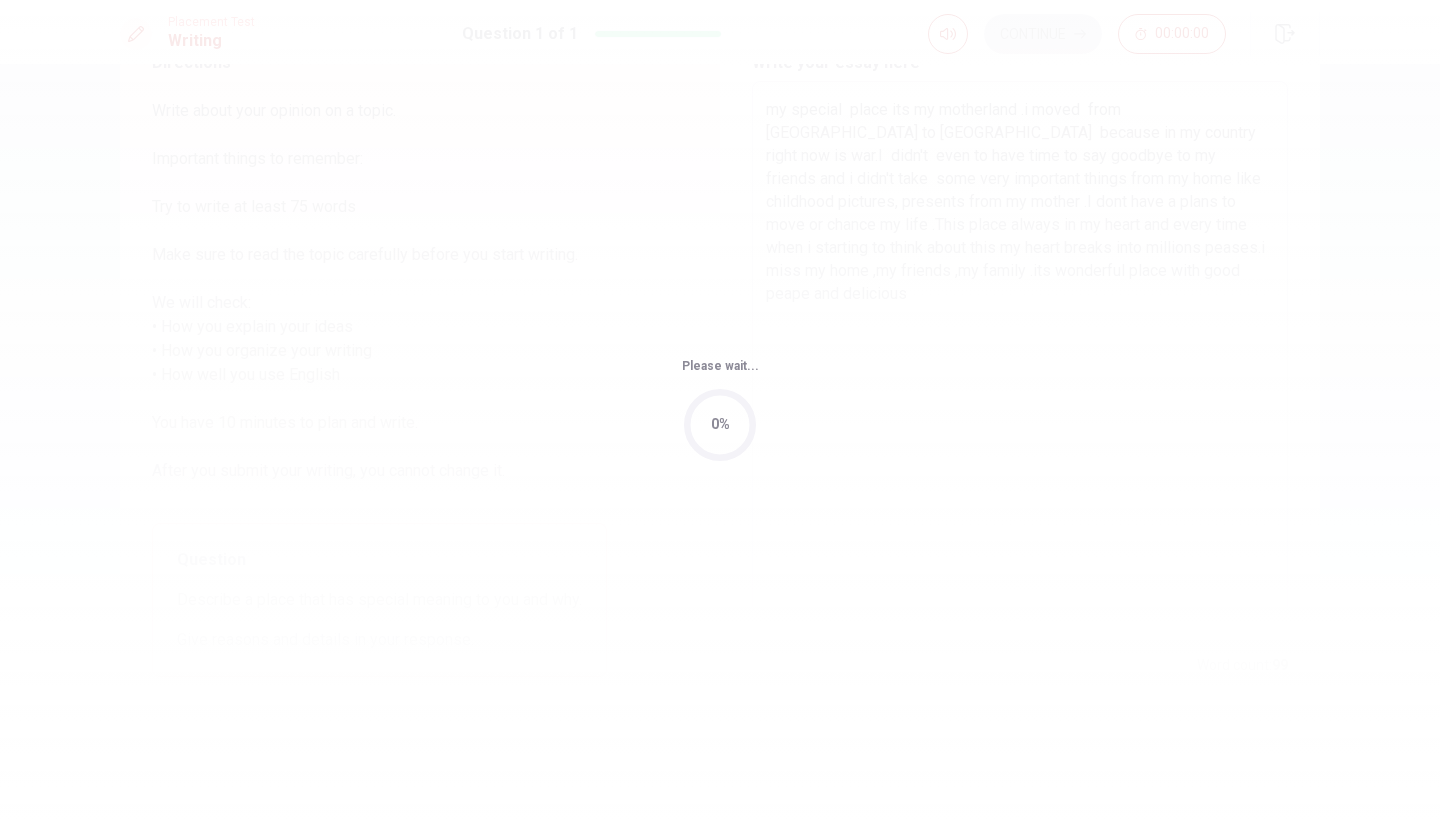 scroll, scrollTop: 0, scrollLeft: 0, axis: both 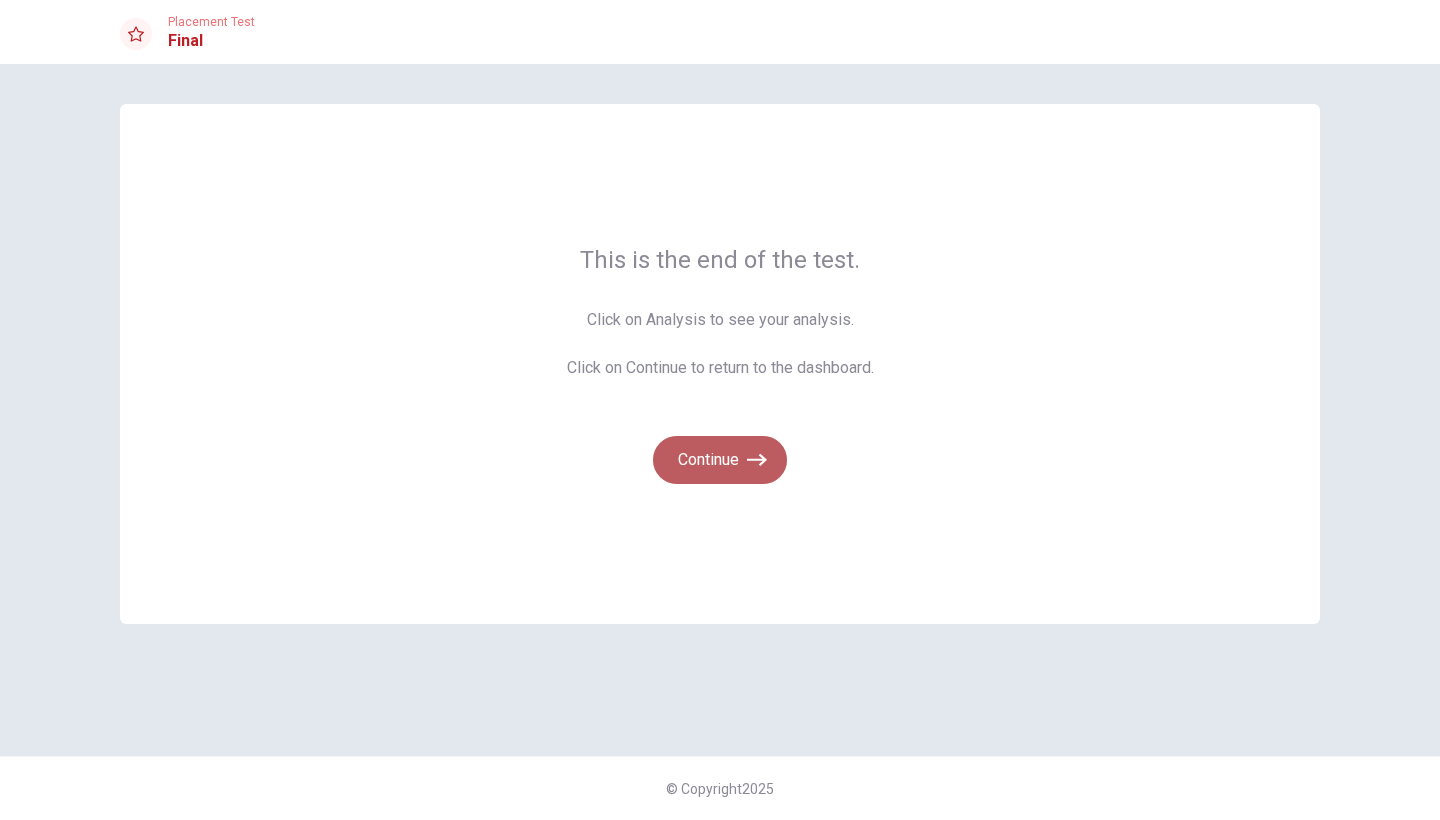 click on "Continue" at bounding box center [720, 460] 